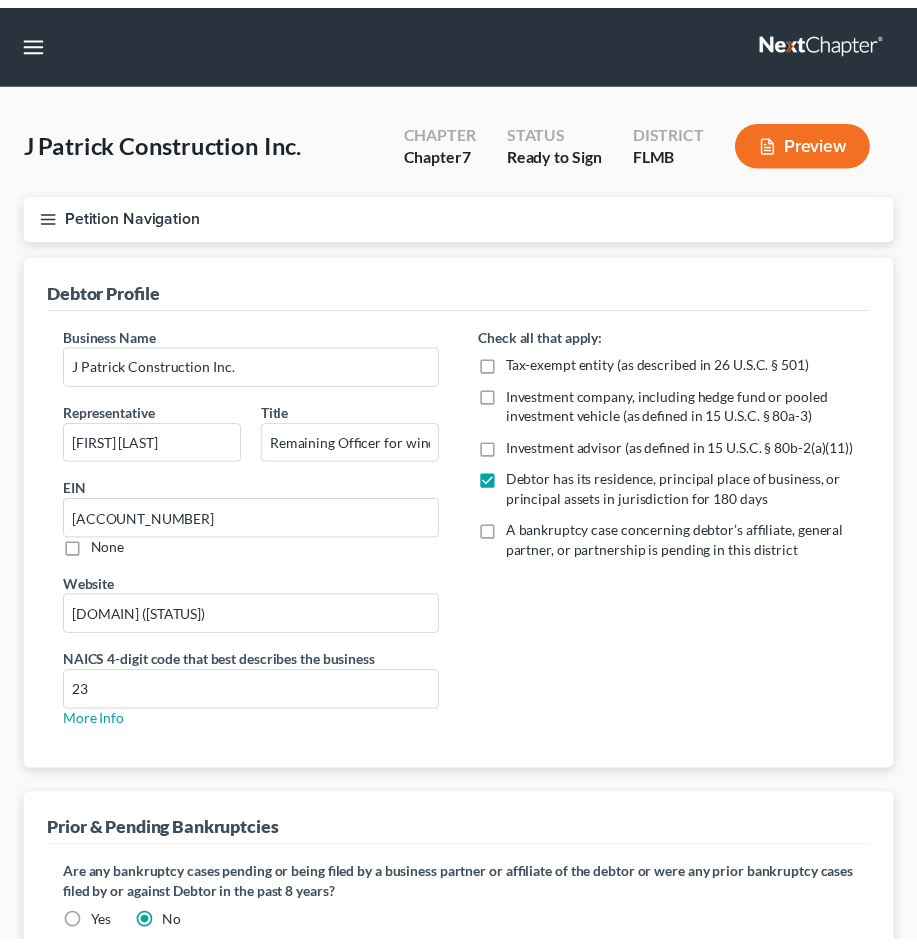 scroll, scrollTop: 0, scrollLeft: 0, axis: both 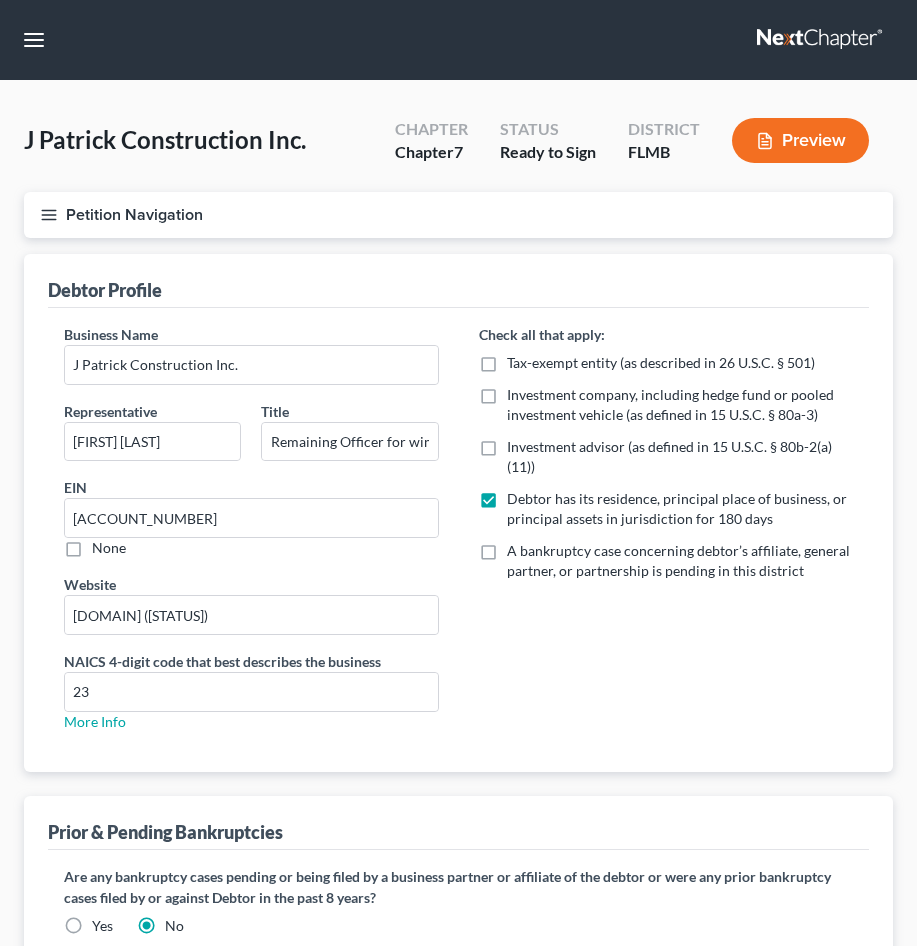 radio on "true" 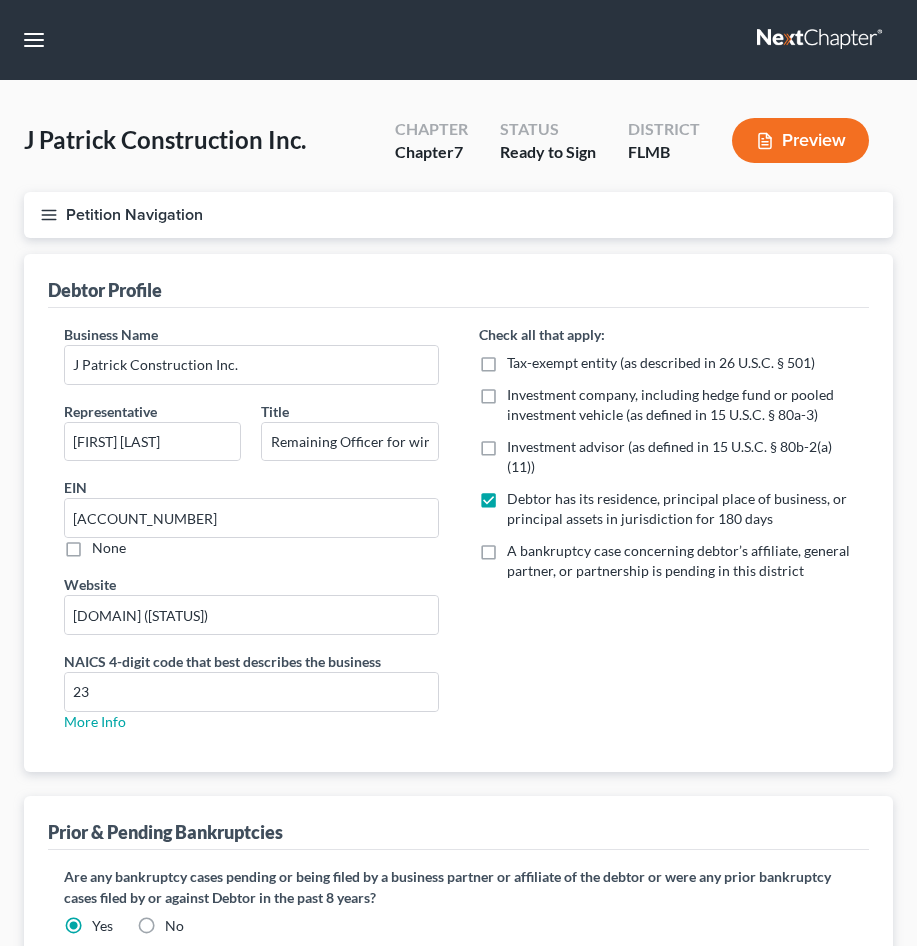 scroll, scrollTop: 229, scrollLeft: 0, axis: vertical 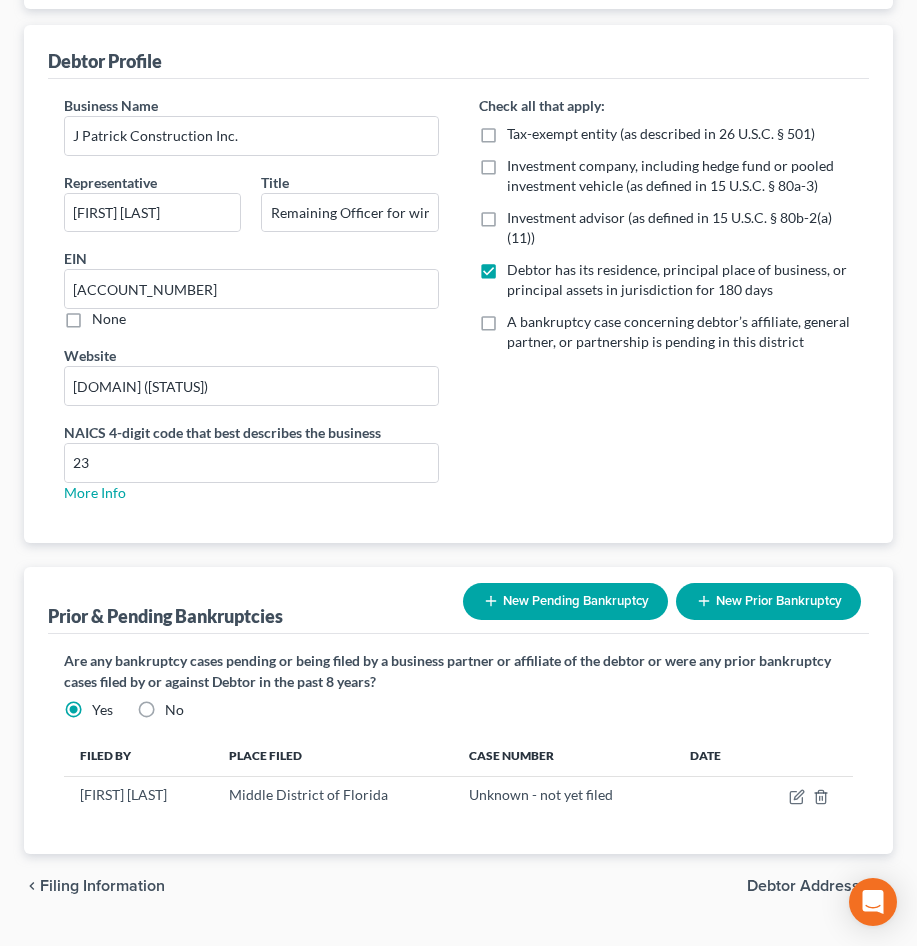 click on "Debtor Profile Business Name [COMPANY_NAME] Representative [FIRST] [LAST] Title Remaining Officer for winddown purposes EIN [NUMBER] None Website [DOMAIN] ([STATUS]) NAICS [NUMBER] digit code that best describes the business [NUMBER] More Info Check all that apply: Tax-exempt entity (as described in 26 U.S.C. § [NUMBER]) Investment company, including hedge fund or pooled investment vehicle (as defined in 15 U.S.C. § [NUMBER]-2(a)(11)) Investment advisor (as defined in 15 U.S.C. § [NUMBER]-2(a)(11)) Debtor has its residence, principal place of business, or principal assets in jurisdiction for [NUMBER] days A bankruptcy case concerning debtor’s affiliate, general partner, or partnership is pending in this district" at bounding box center (458, 284) 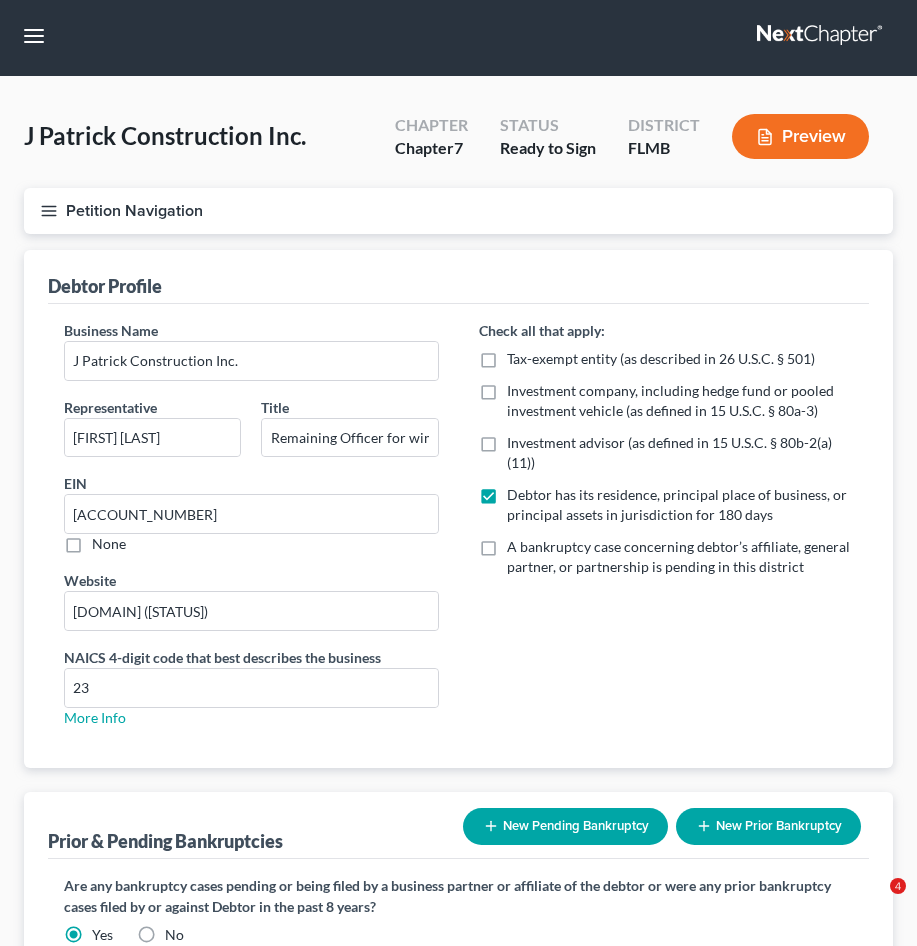 scroll, scrollTop: 0, scrollLeft: 0, axis: both 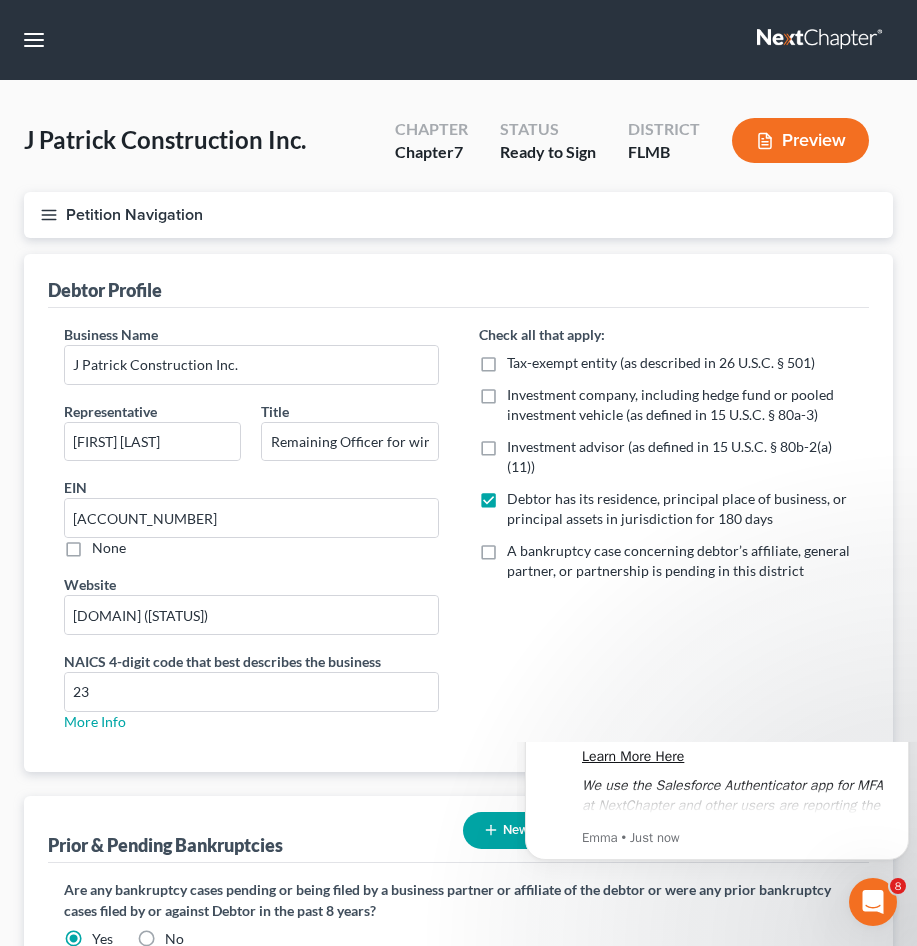click 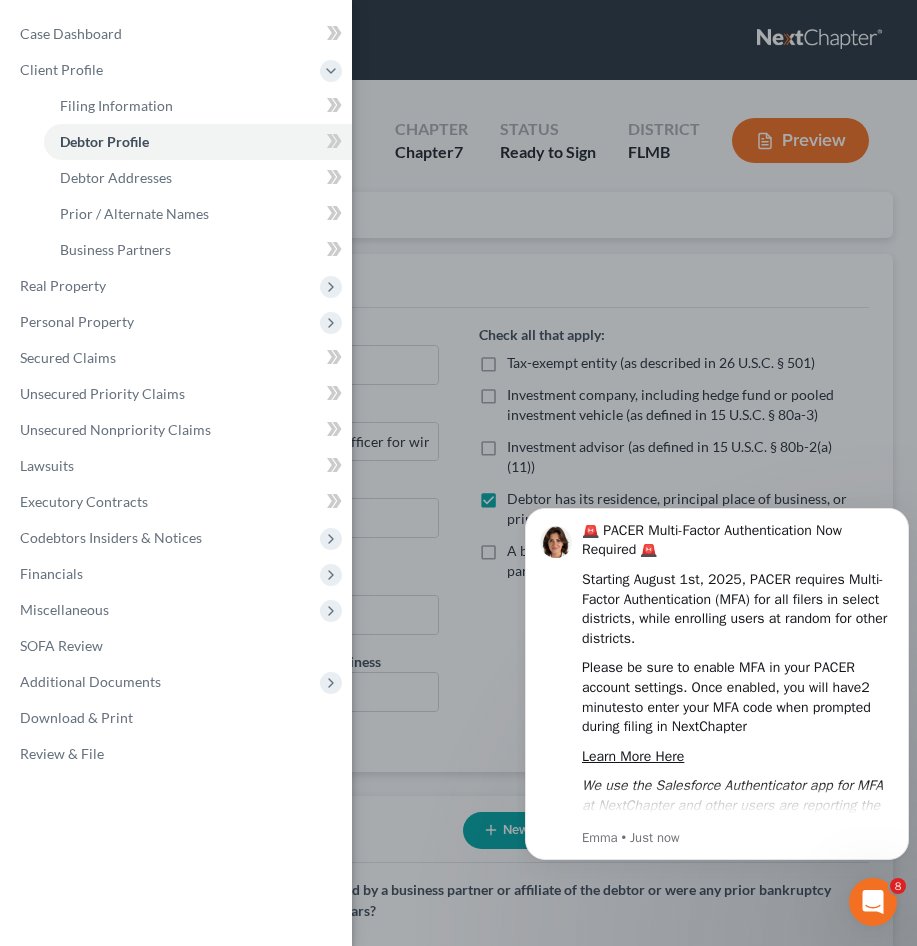 scroll, scrollTop: 0, scrollLeft: 0, axis: both 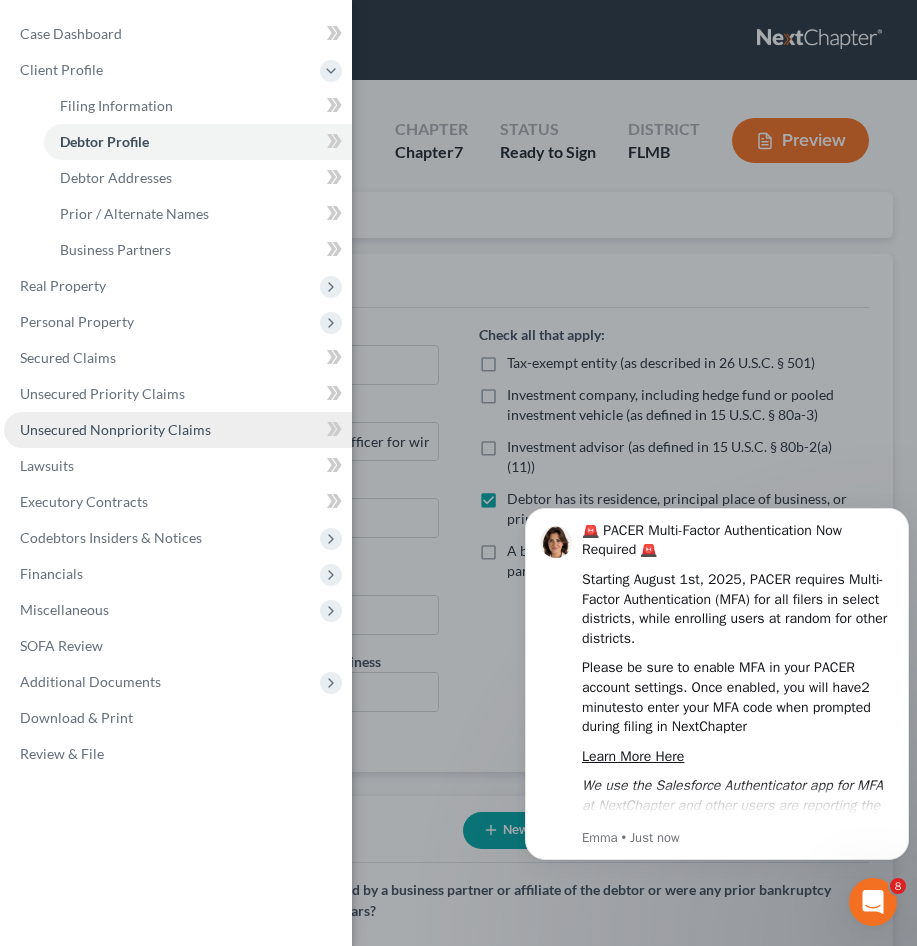 click on "Unsecured Nonpriority Claims" at bounding box center (115, 429) 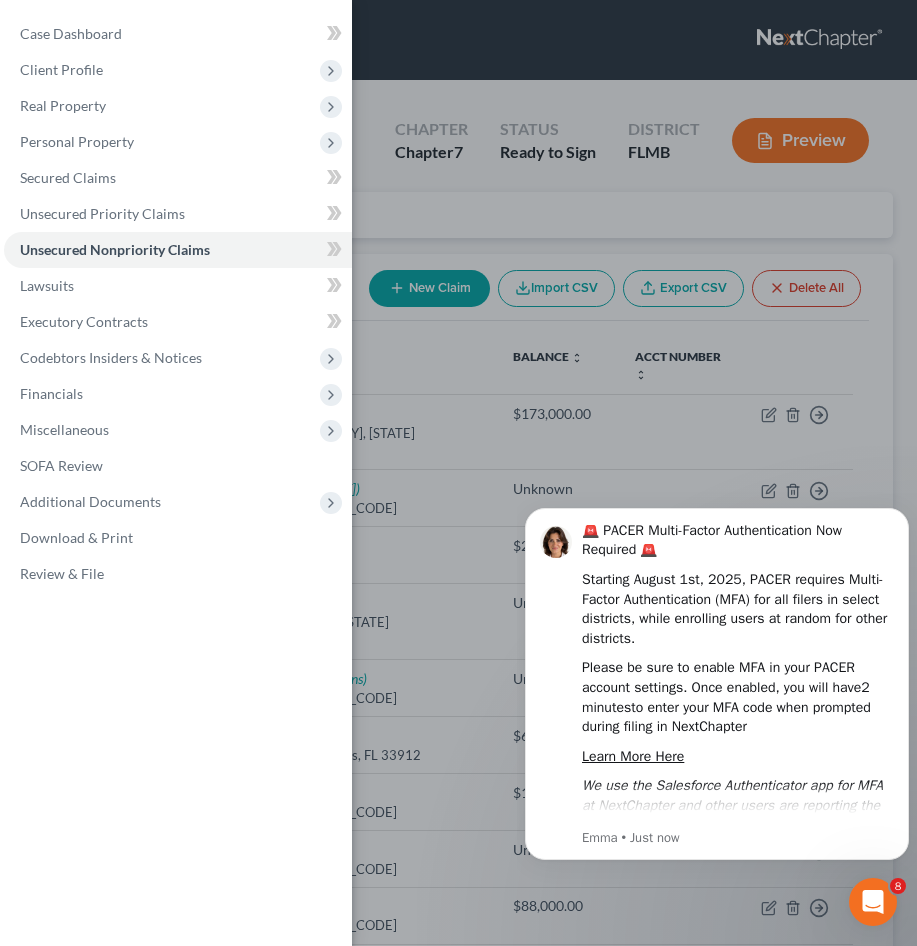 click on "Case Dashboard
Payments
Invoices
Payments
Payments
Credit Report
Client Profile" at bounding box center (458, 473) 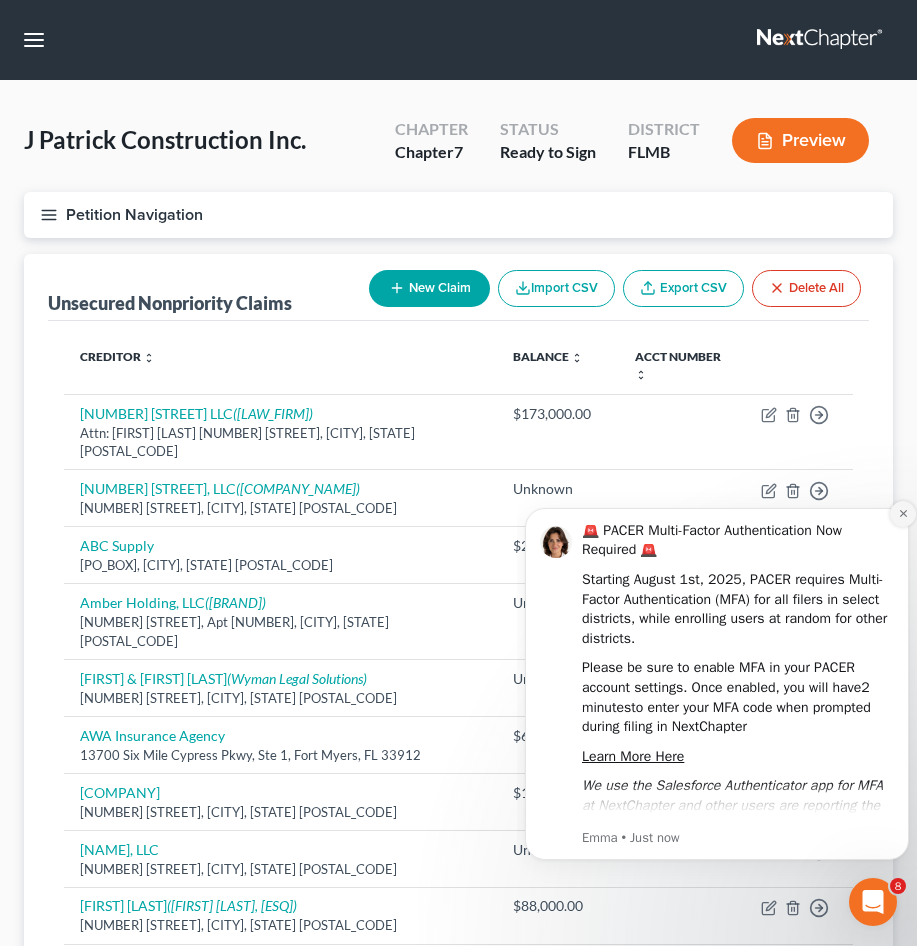 click 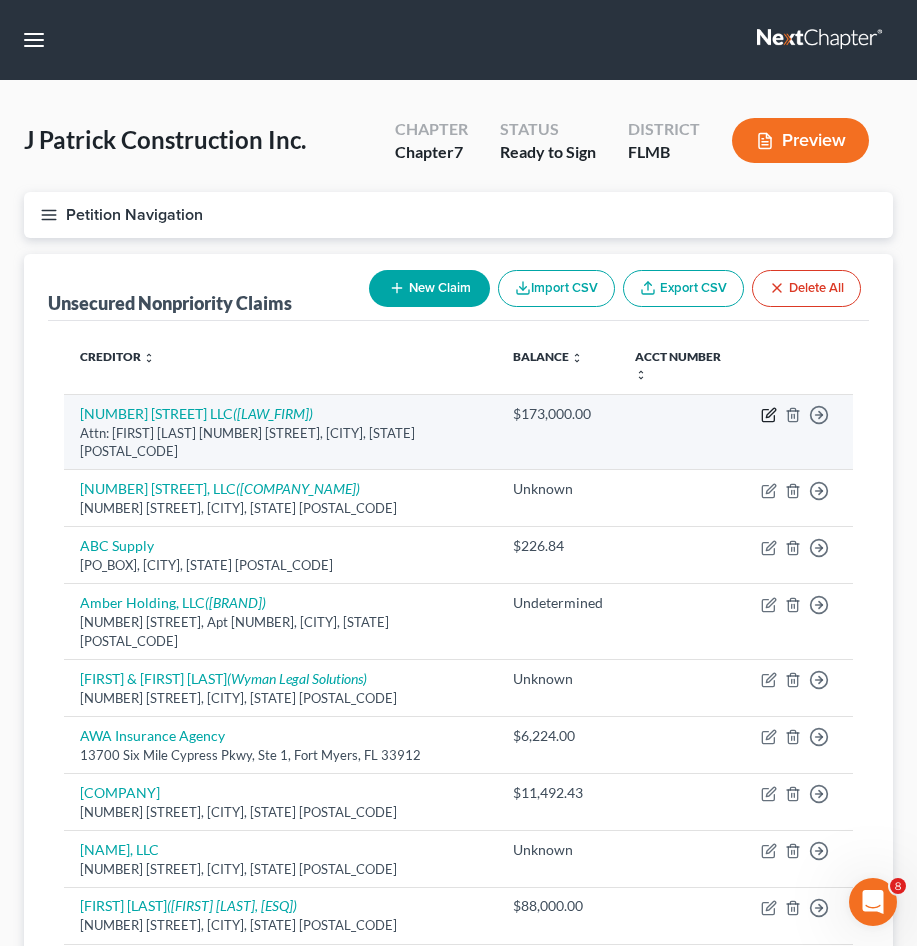click 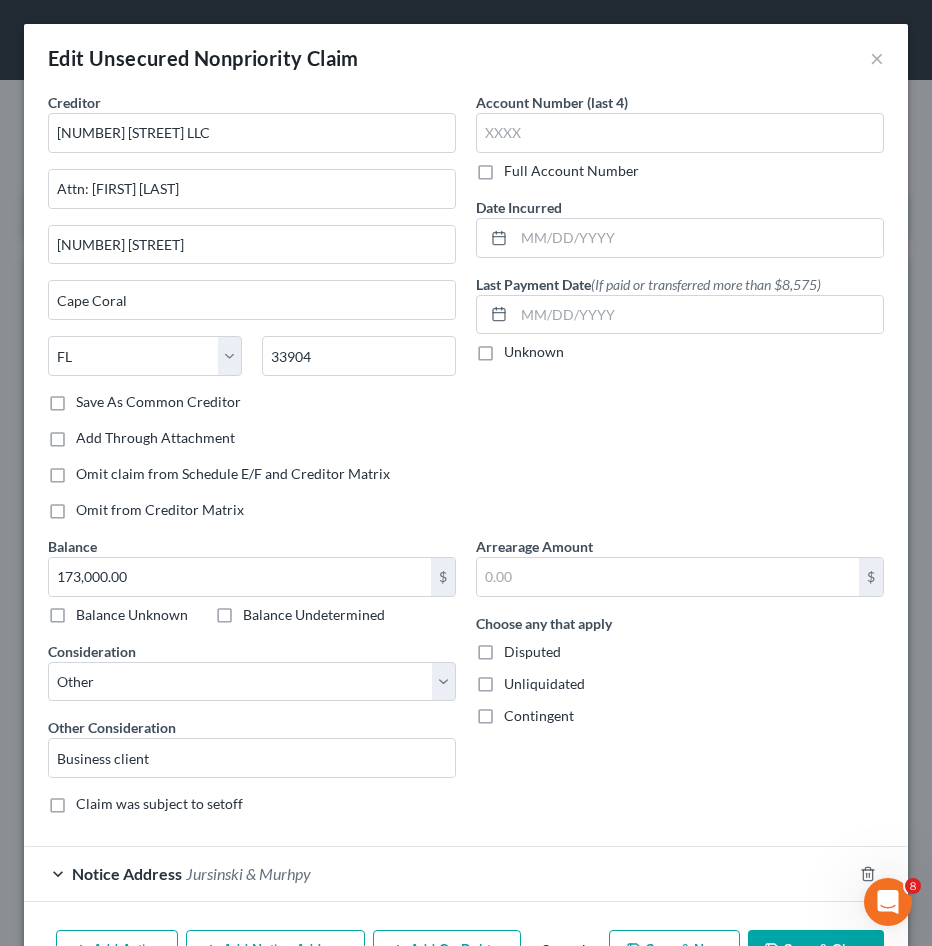 click on "Edit Unsecured Nonpriority Claim  ×" at bounding box center [466, 58] 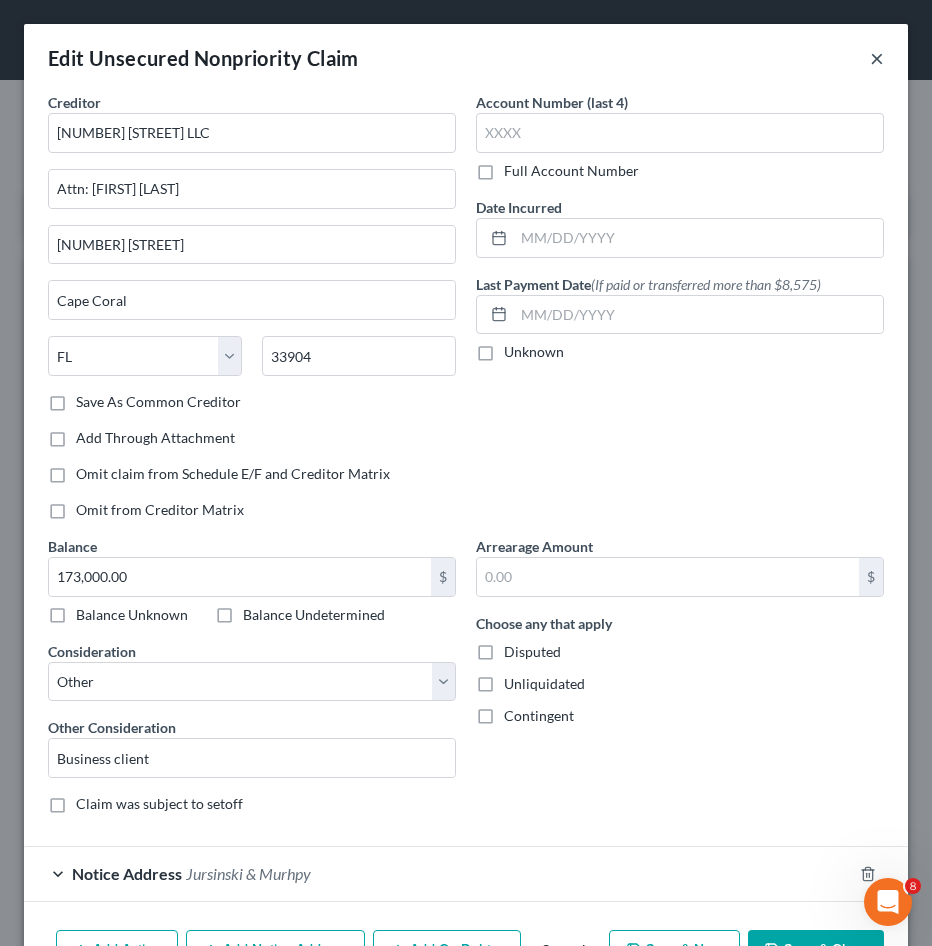 click on "×" at bounding box center [877, 58] 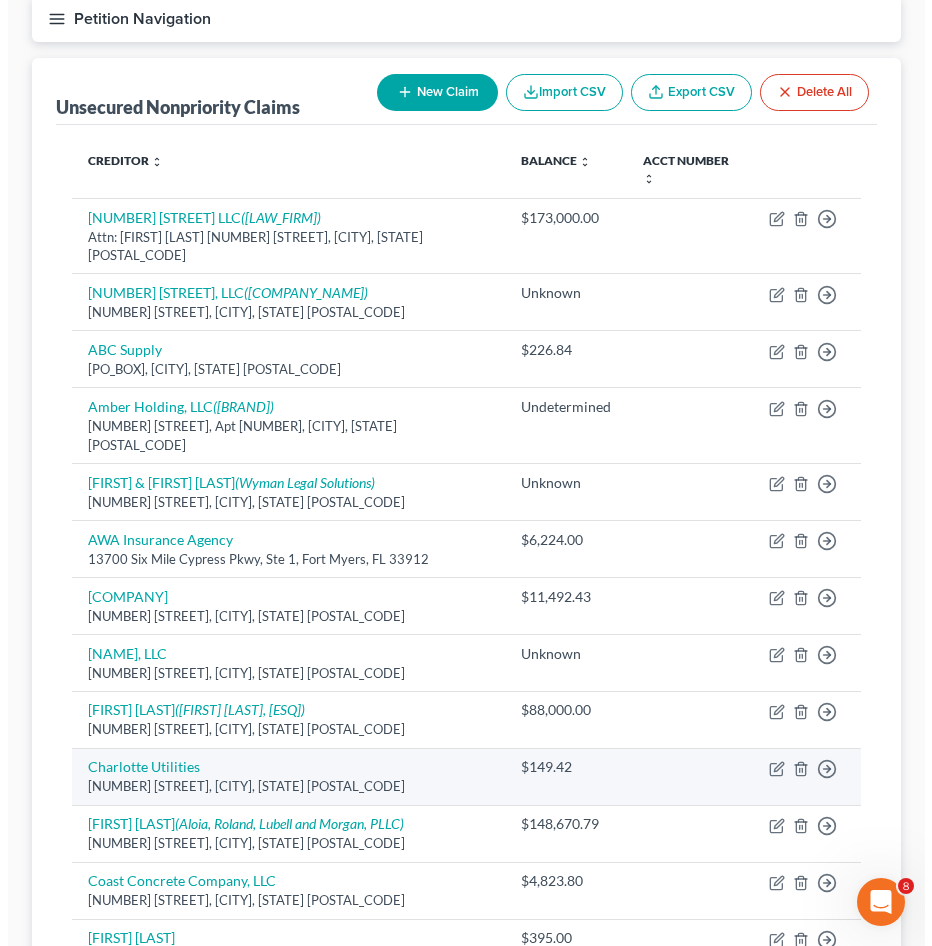 scroll, scrollTop: 200, scrollLeft: 0, axis: vertical 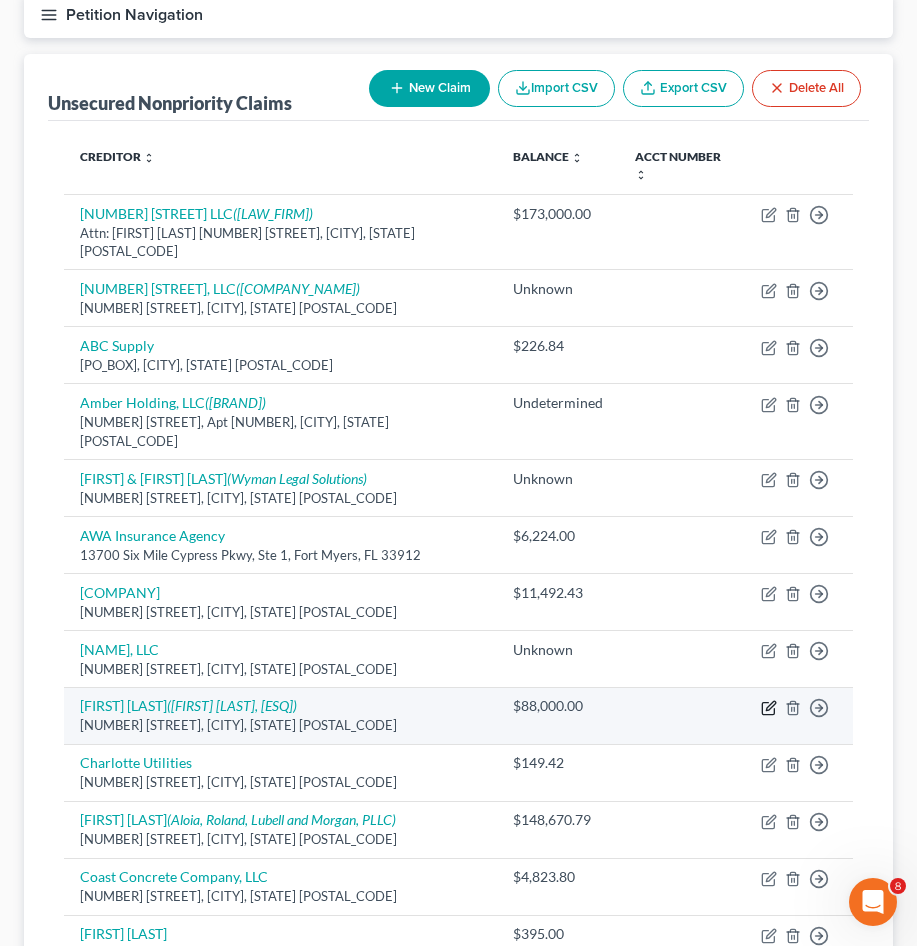 click 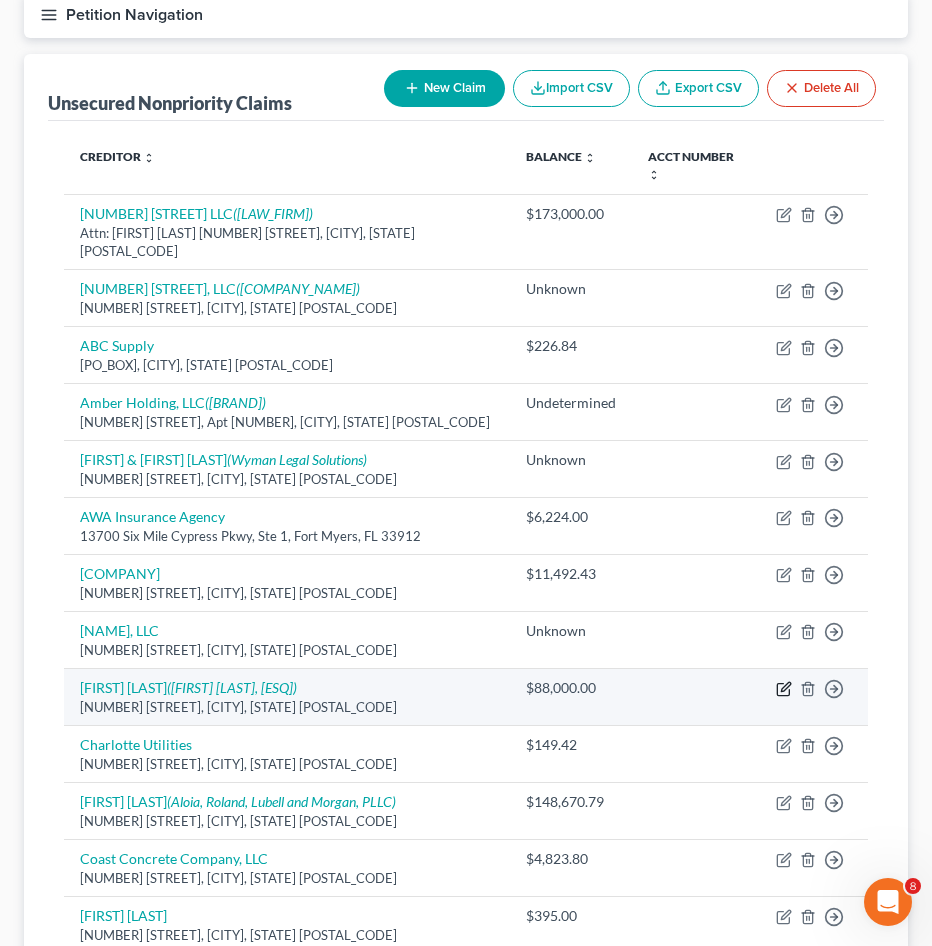 select on "9" 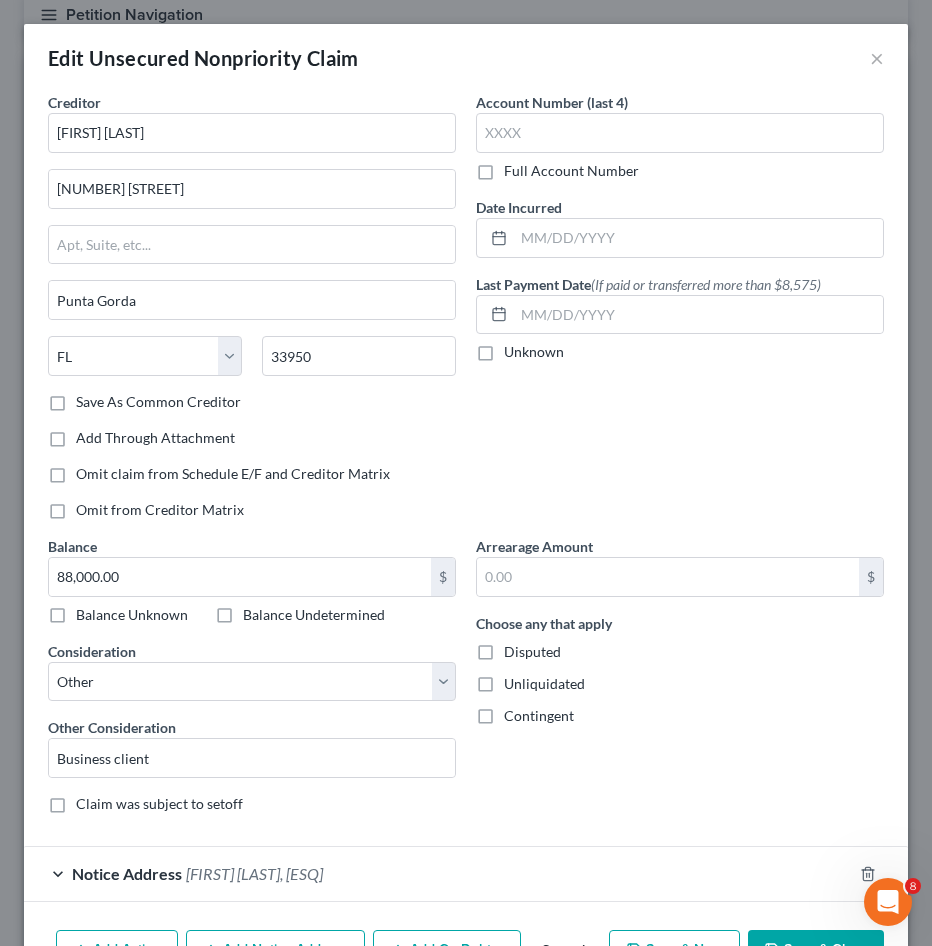 click on "Disputed" at bounding box center (532, 652) 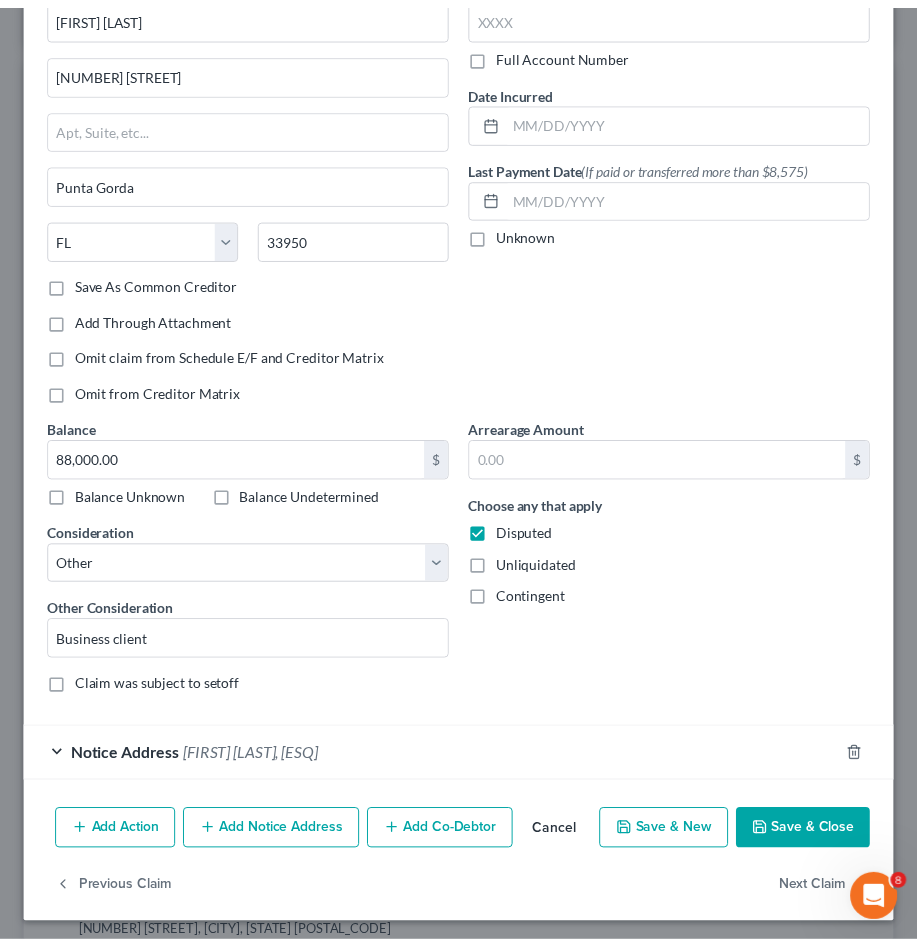scroll, scrollTop: 123, scrollLeft: 0, axis: vertical 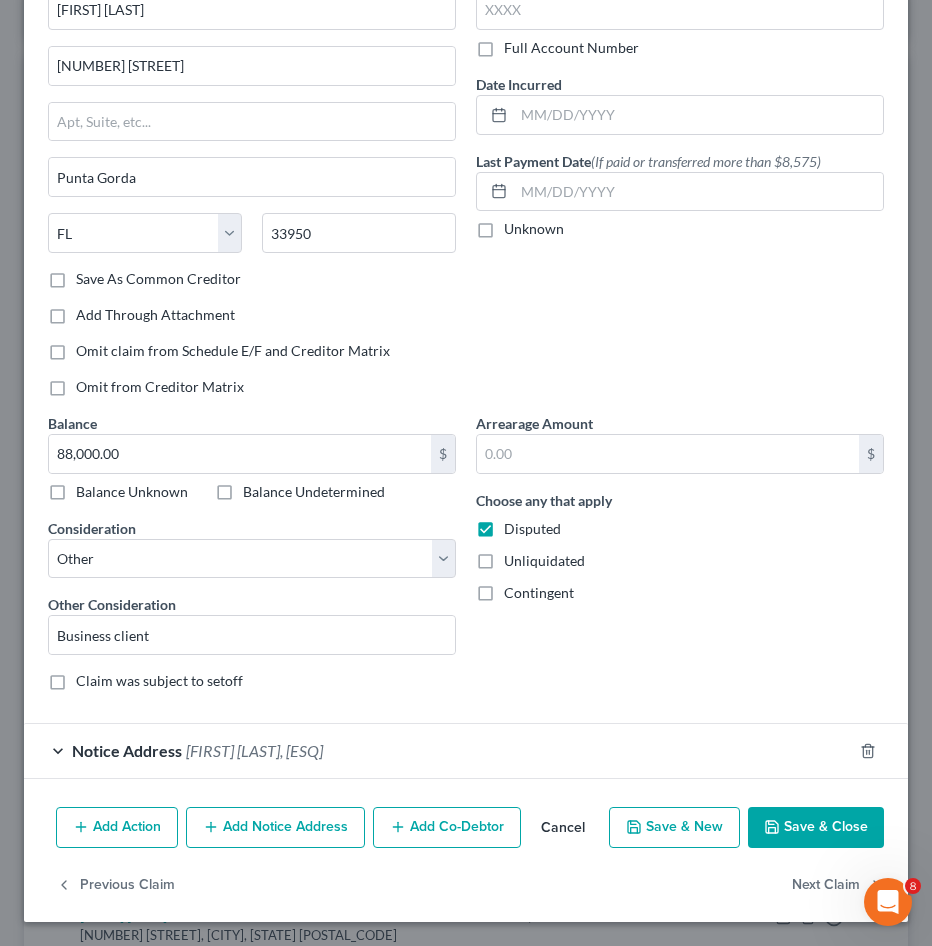 click on "Save & Close" at bounding box center (816, 828) 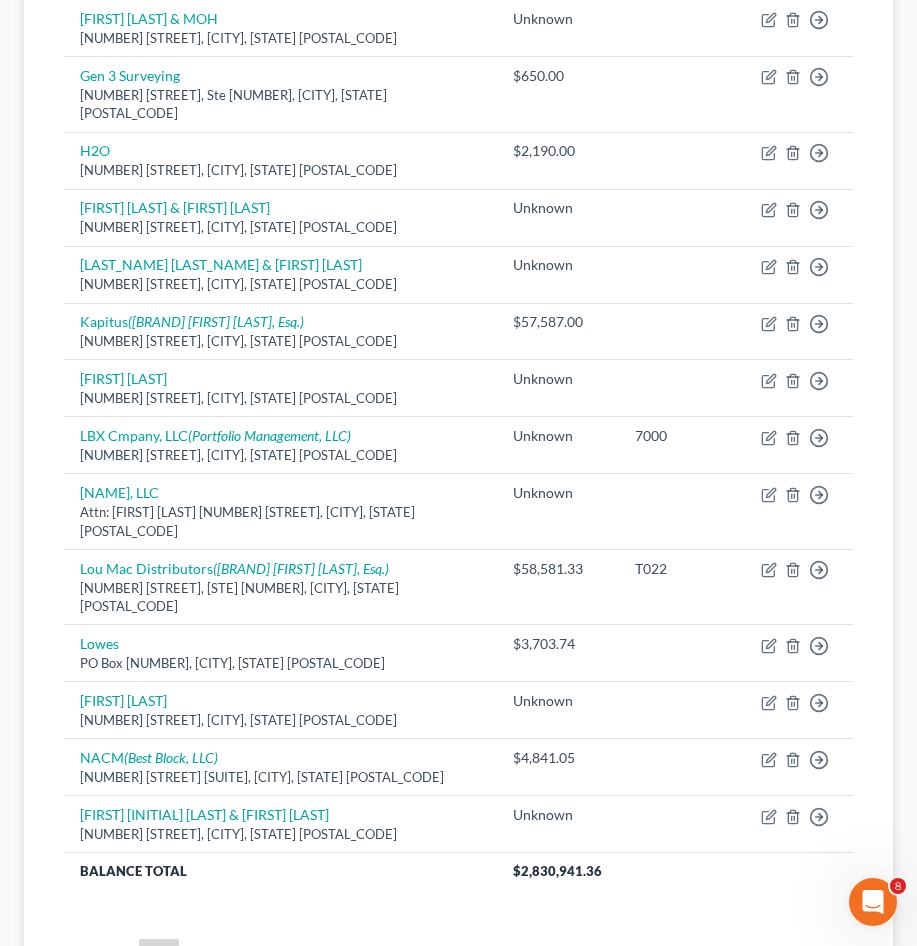 scroll, scrollTop: 1462, scrollLeft: 0, axis: vertical 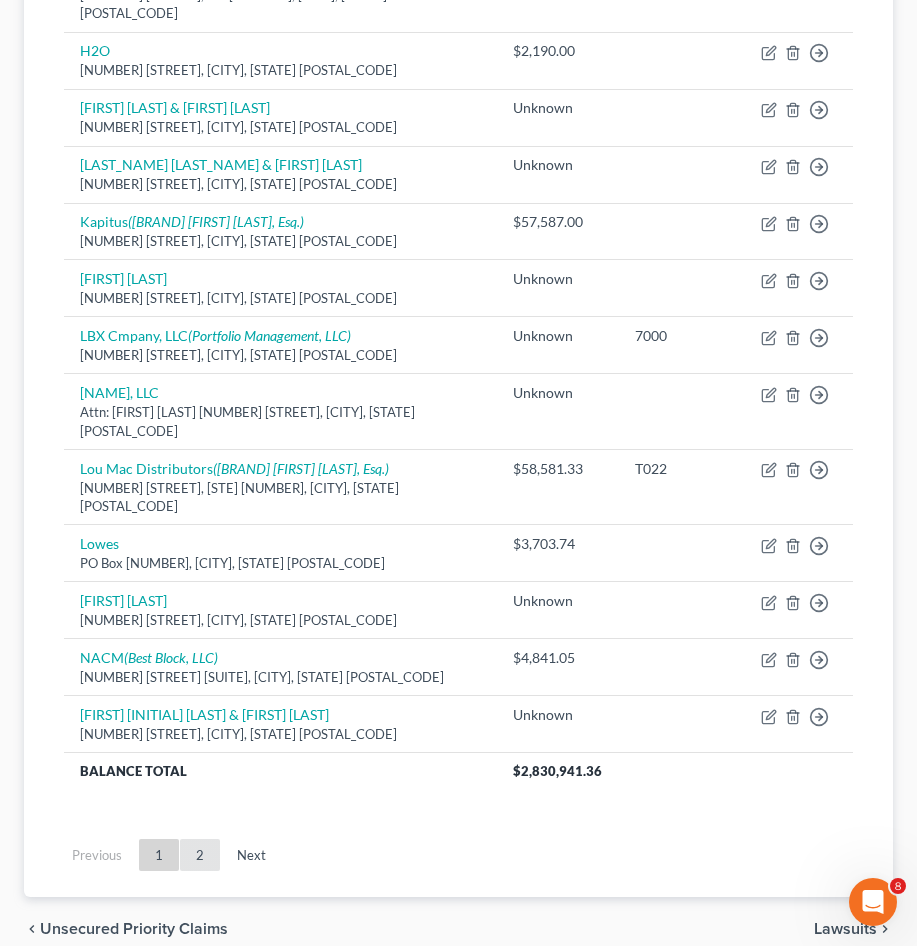 click on "2" at bounding box center [200, 855] 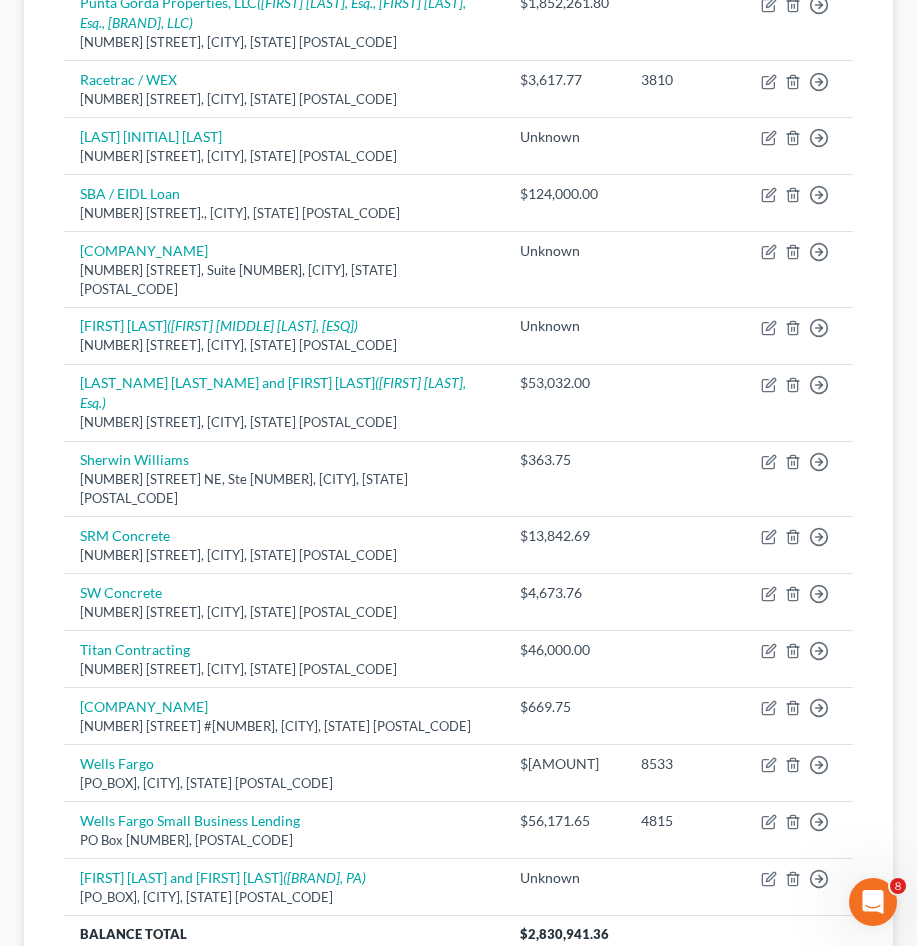 scroll, scrollTop: 798, scrollLeft: 0, axis: vertical 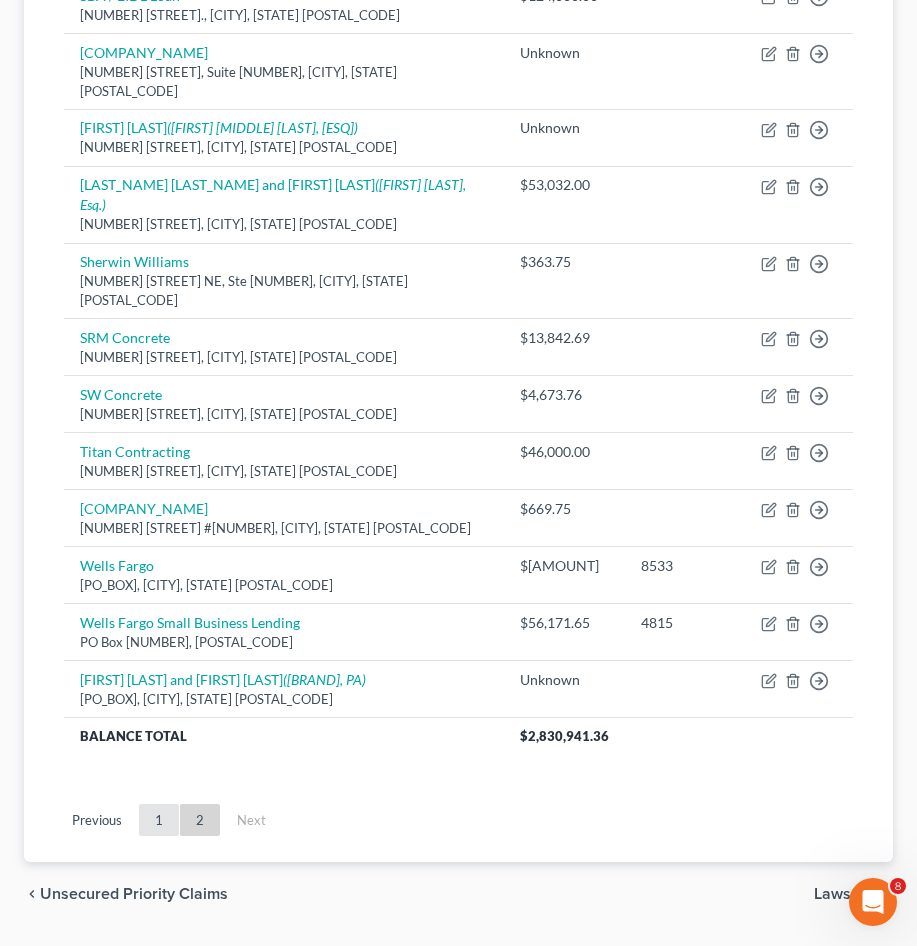 click on "1" at bounding box center (159, 820) 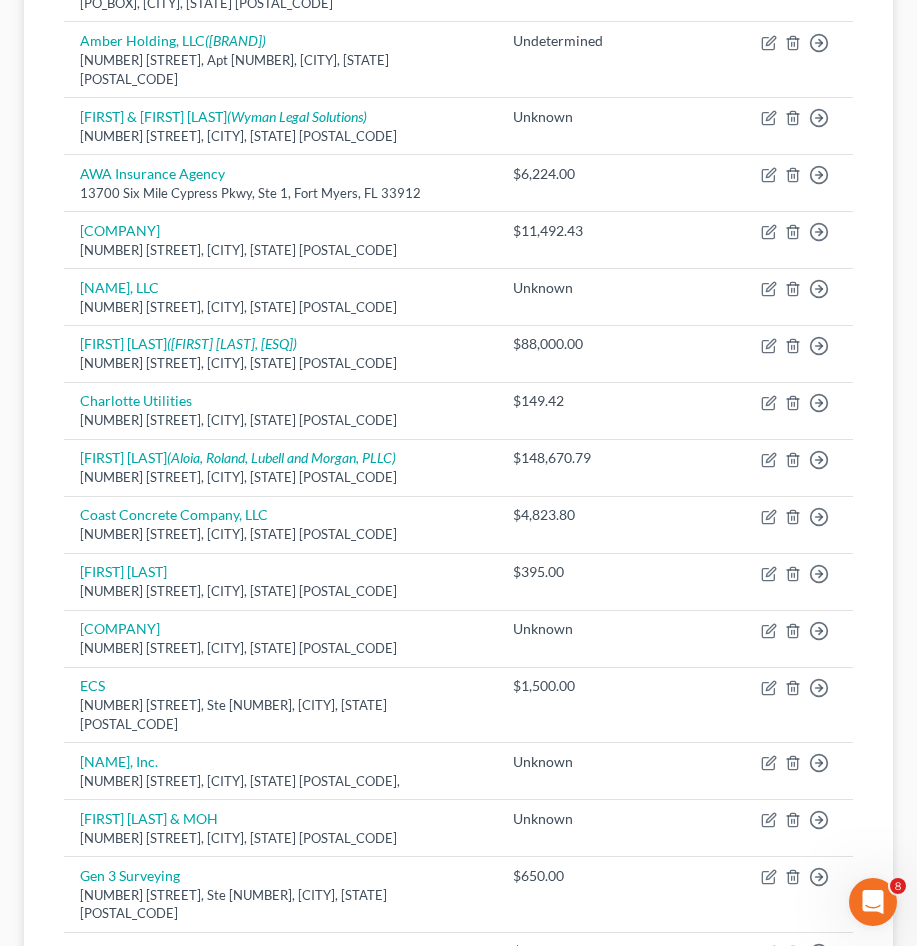 scroll, scrollTop: 0, scrollLeft: 0, axis: both 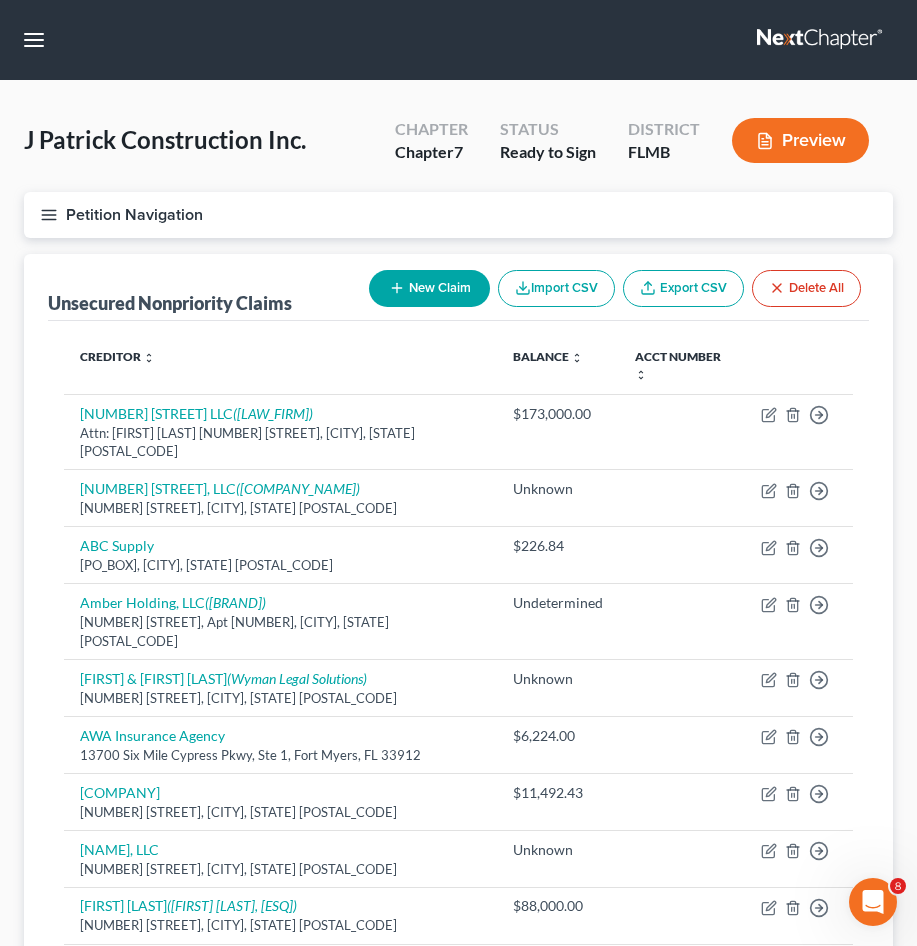 click on "New Claim" at bounding box center [429, 288] 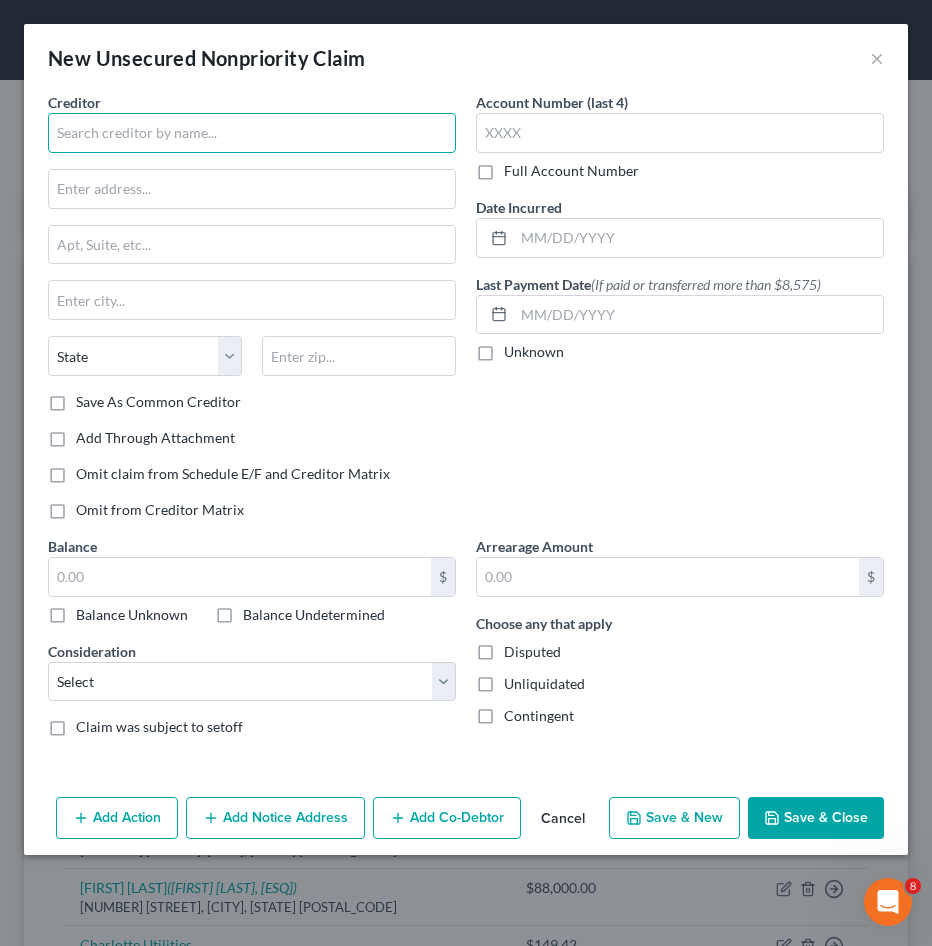 click at bounding box center [252, 133] 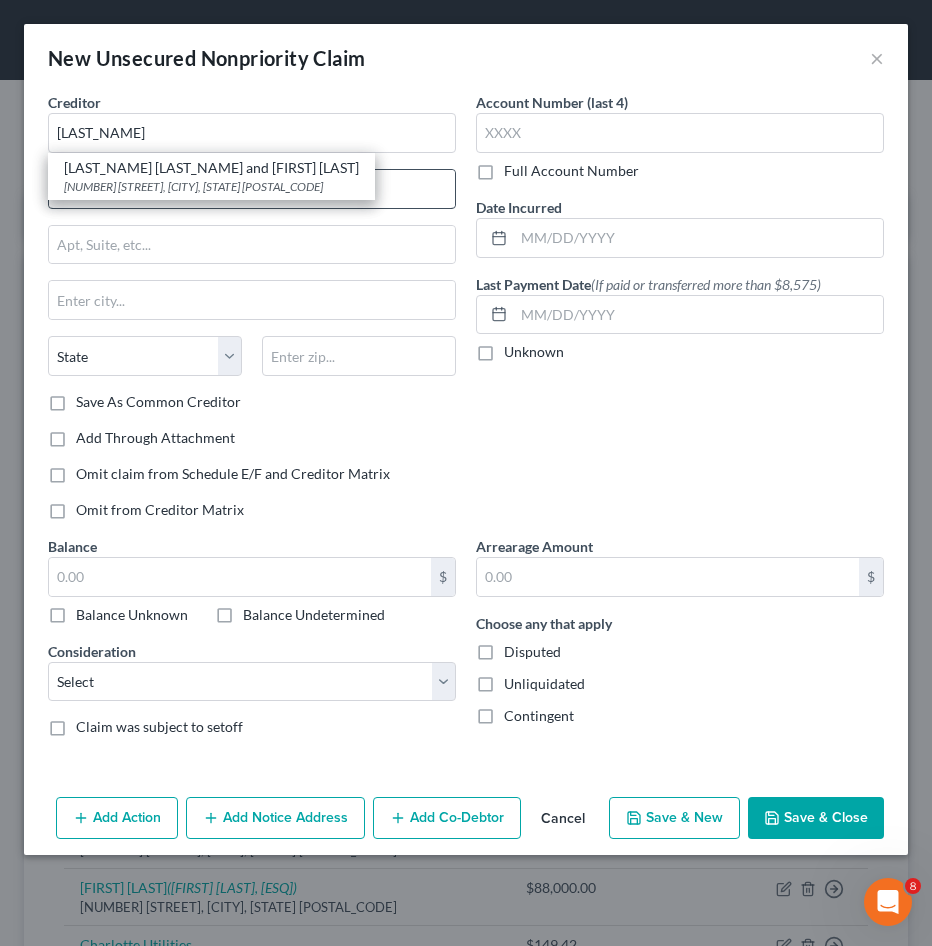 click on "[NUMBER] [STREET], [CITY], [STATE] [POSTAL_CODE]" at bounding box center [211, 186] 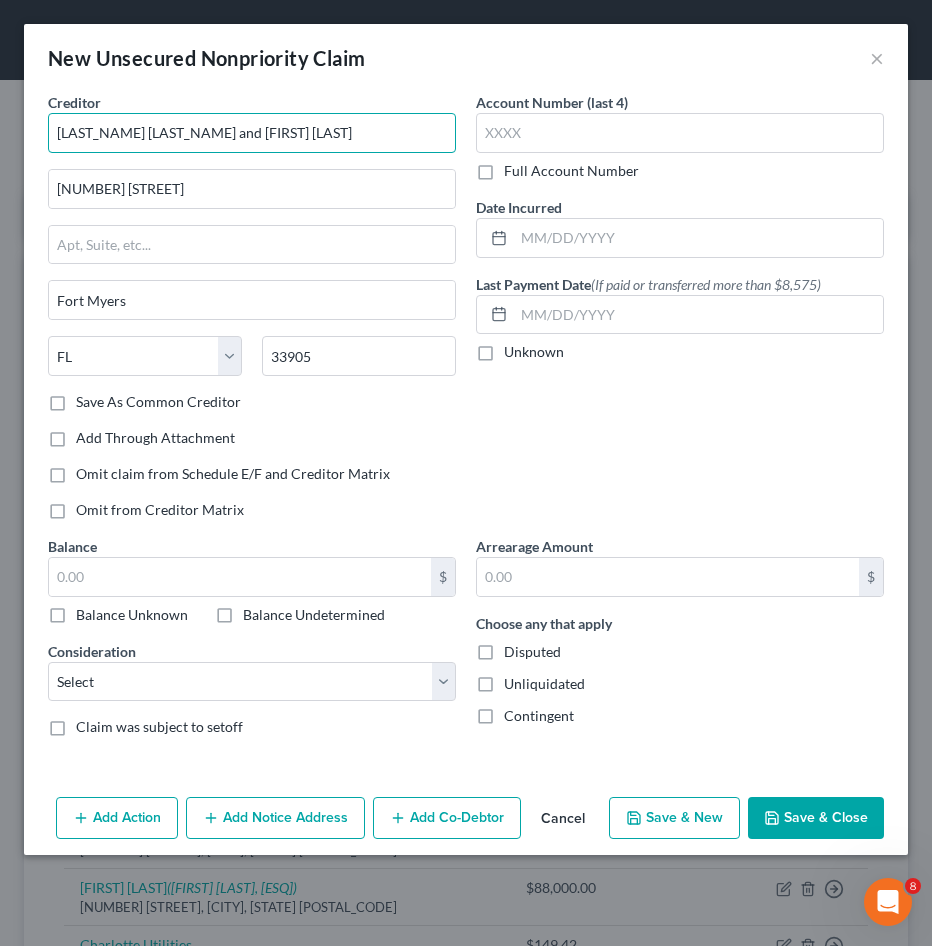 click on "[LAST_NAME] [LAST_NAME] and [FIRST] [LAST]" at bounding box center (252, 133) 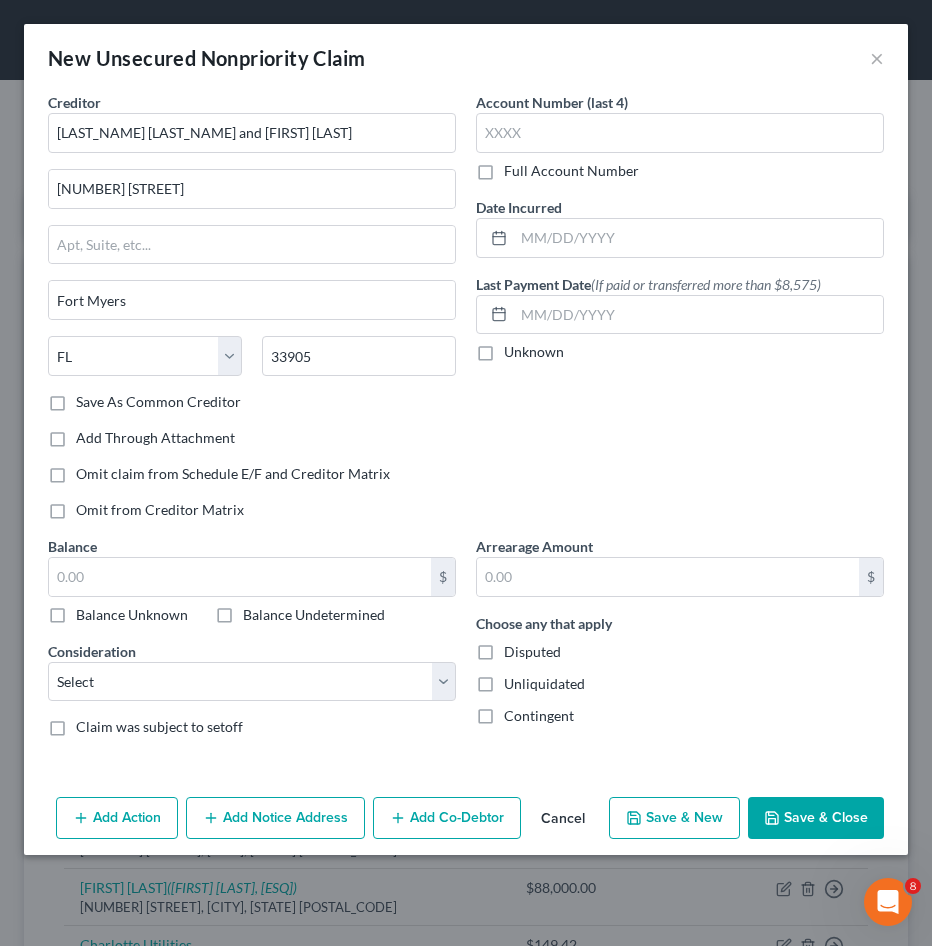click on "Cancel" at bounding box center (563, 819) 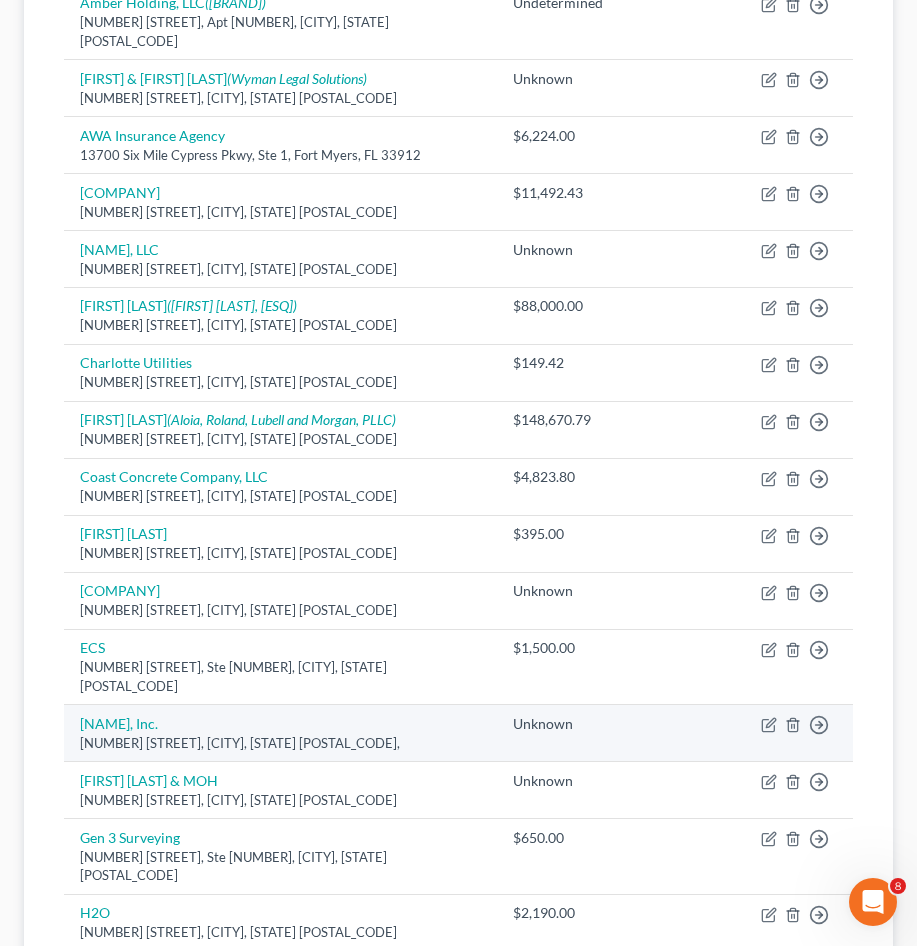 scroll, scrollTop: 1400, scrollLeft: 0, axis: vertical 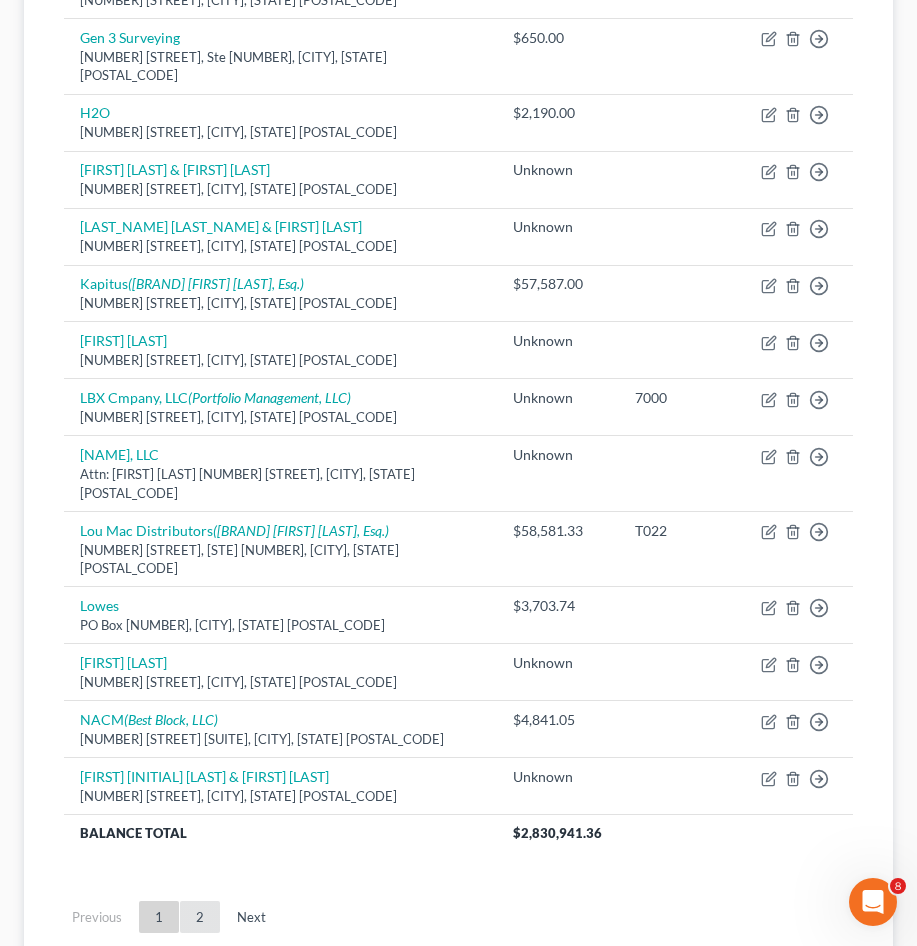 click on "2" at bounding box center (200, 917) 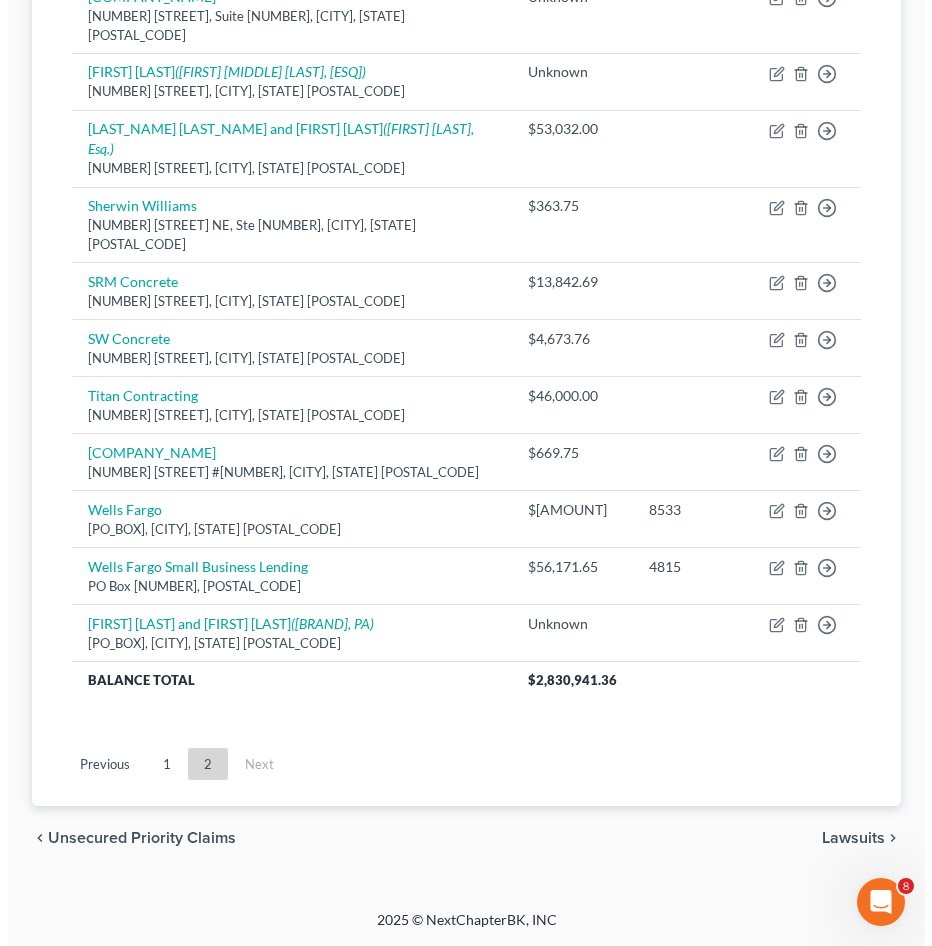 scroll, scrollTop: 798, scrollLeft: 0, axis: vertical 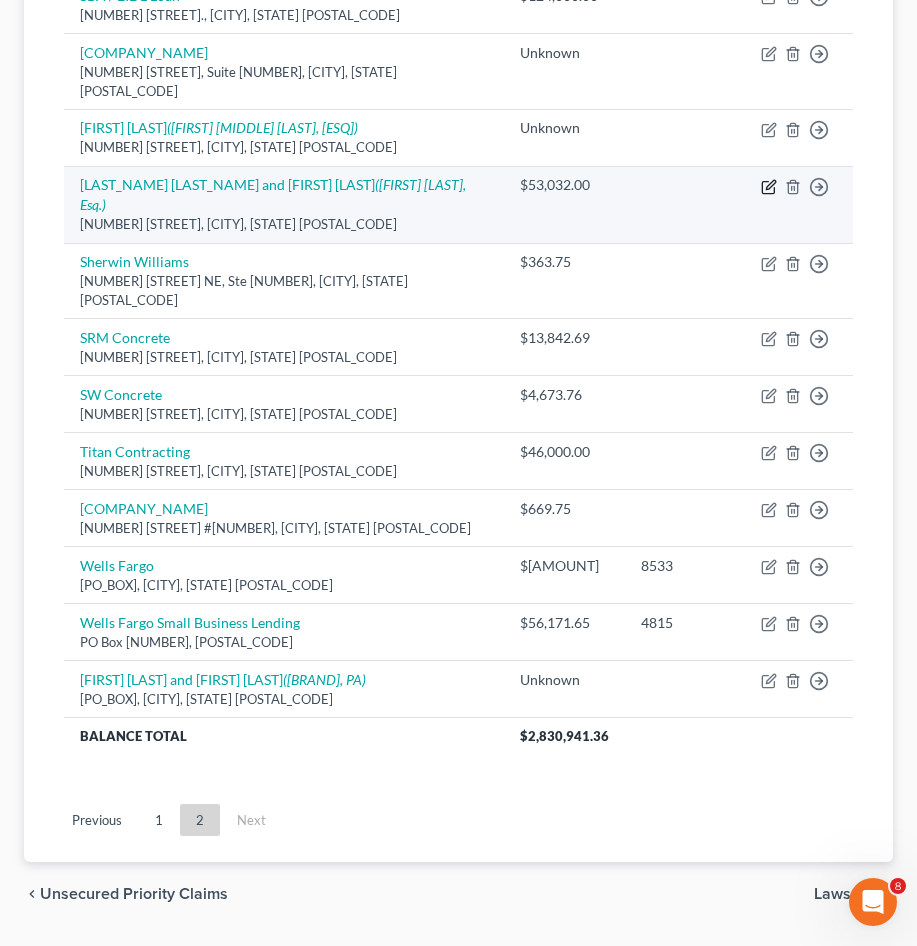 click 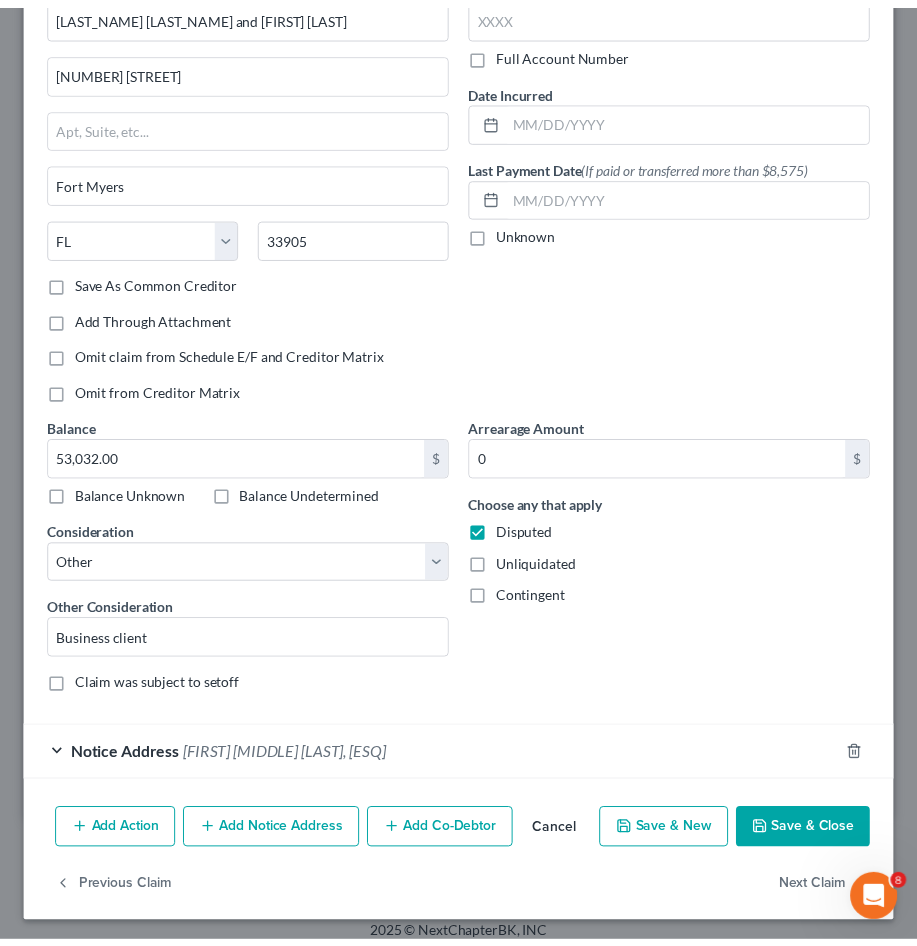 scroll, scrollTop: 123, scrollLeft: 0, axis: vertical 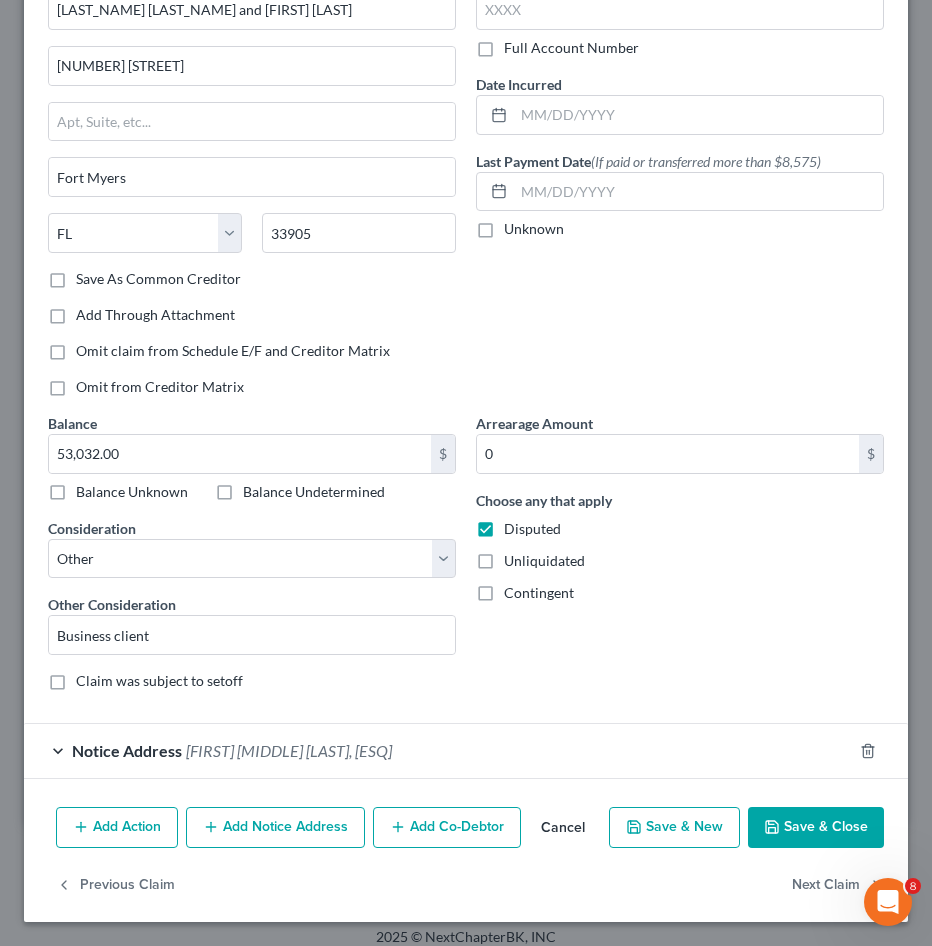 click on "Cancel" at bounding box center [563, 829] 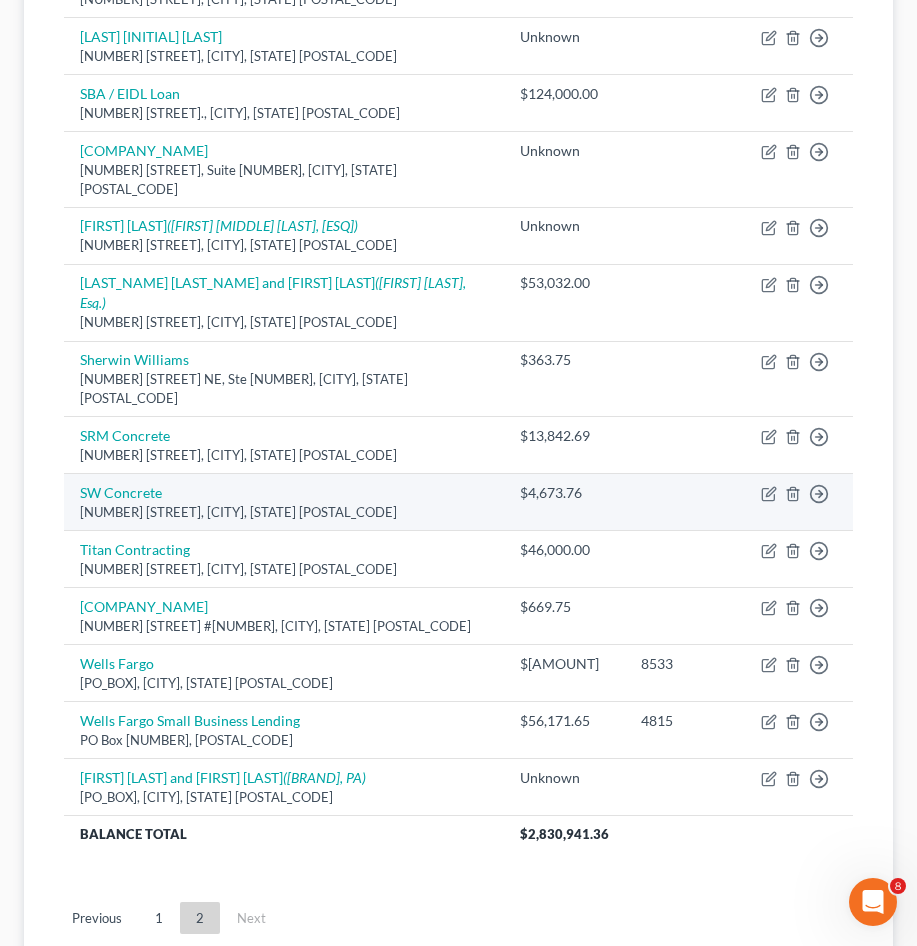 scroll, scrollTop: 798, scrollLeft: 0, axis: vertical 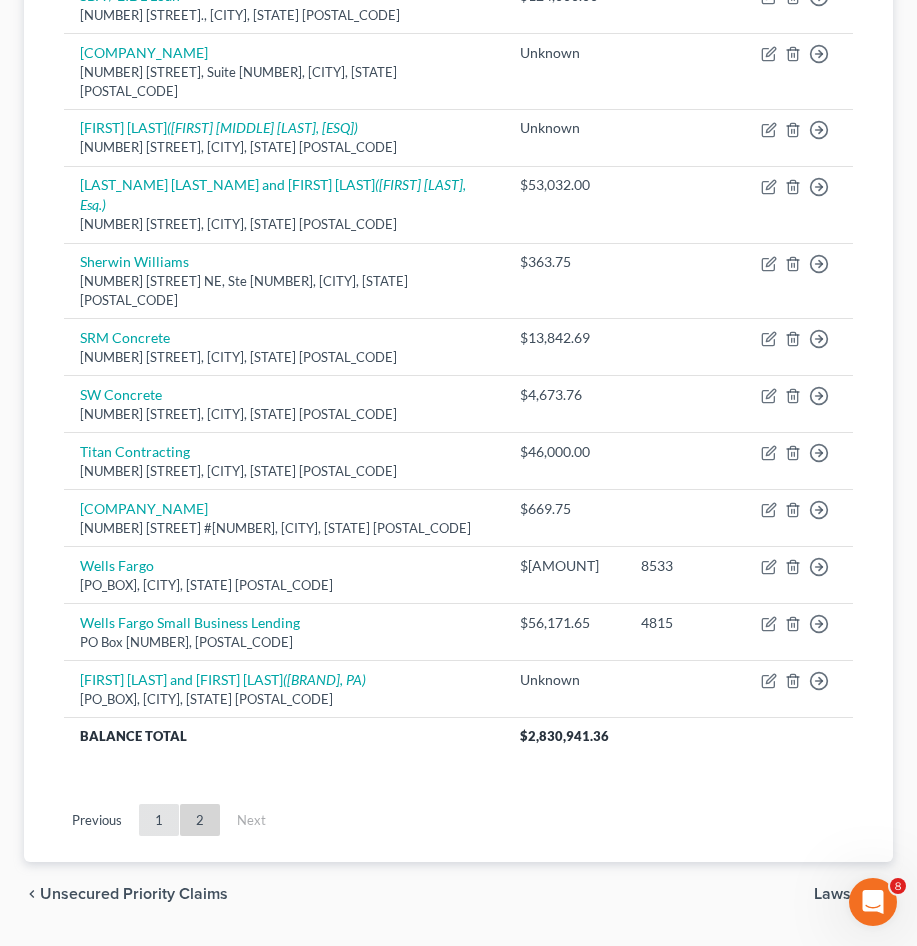 click on "1" at bounding box center [159, 820] 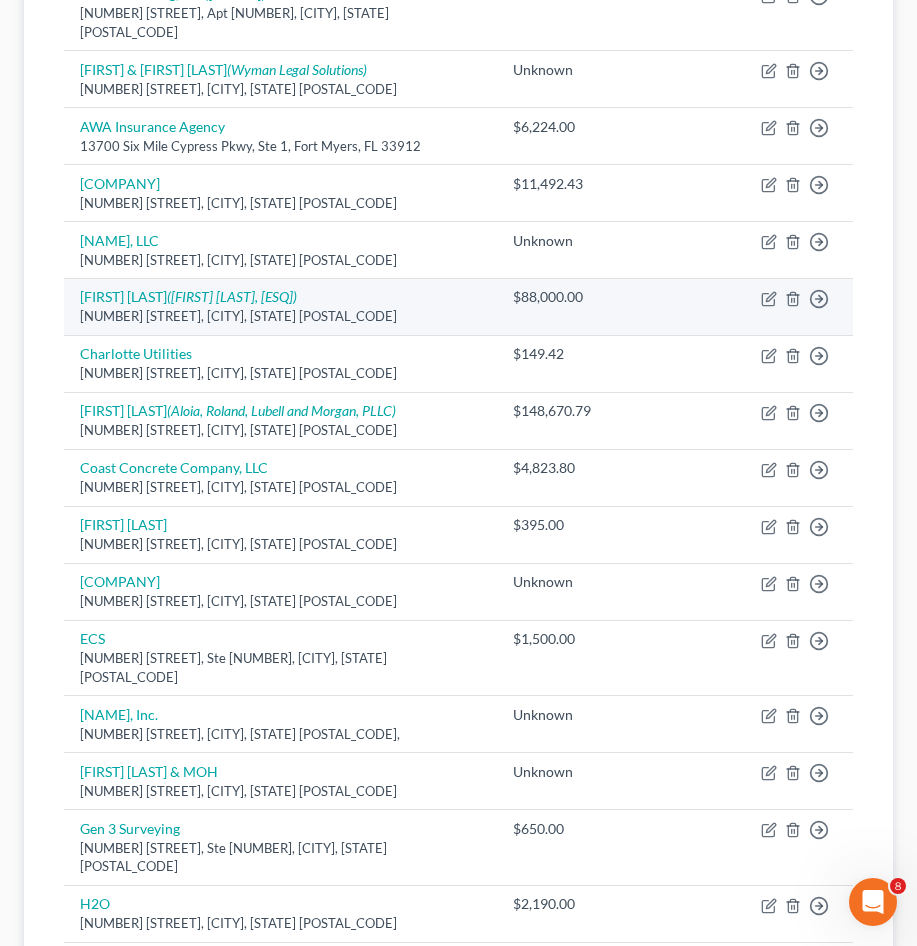 scroll, scrollTop: 578, scrollLeft: 0, axis: vertical 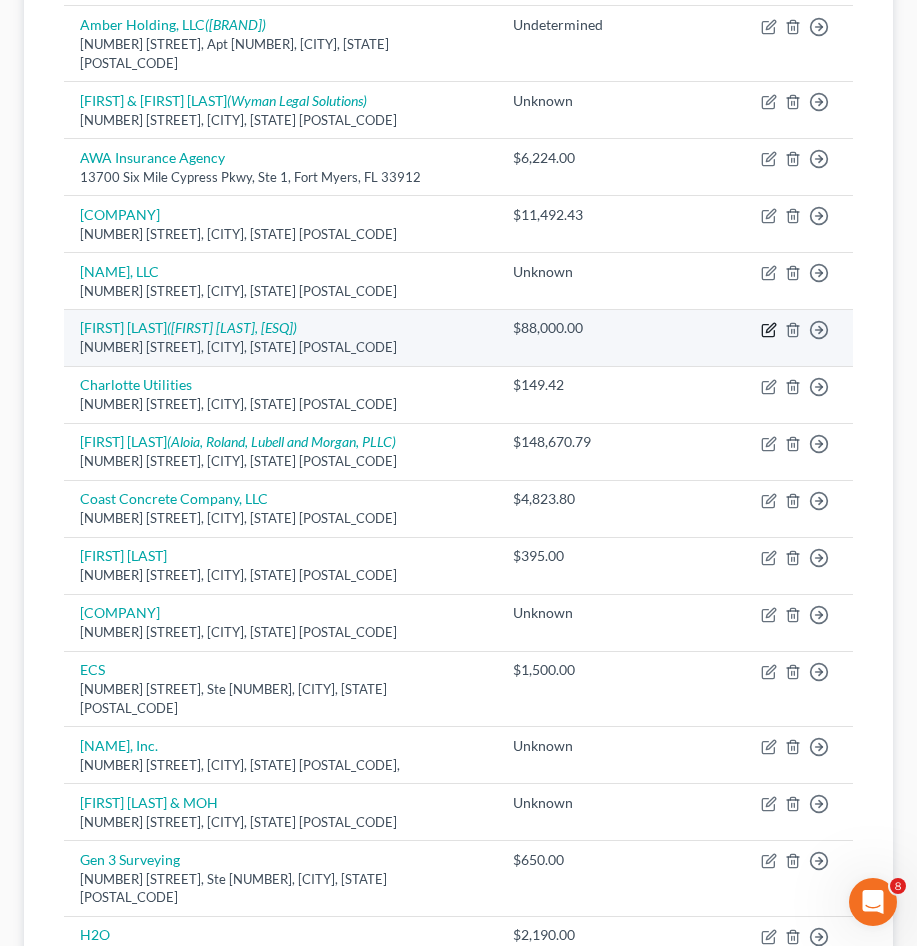 click 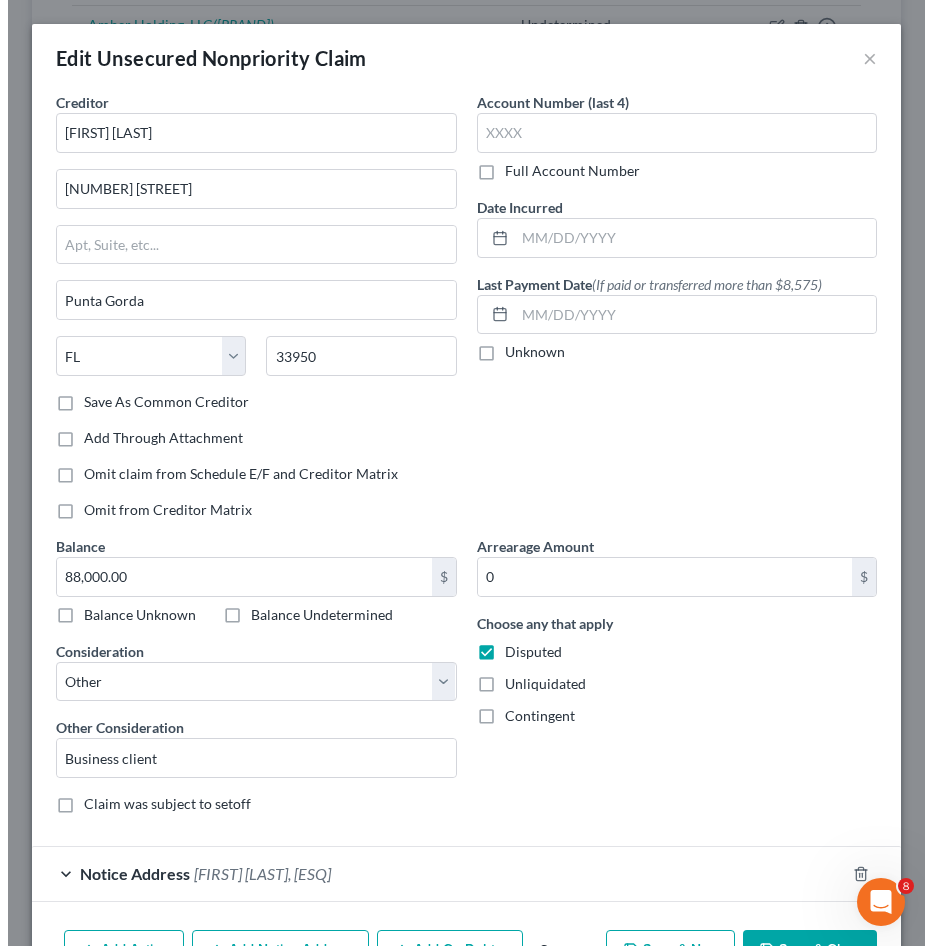 scroll, scrollTop: 560, scrollLeft: 0, axis: vertical 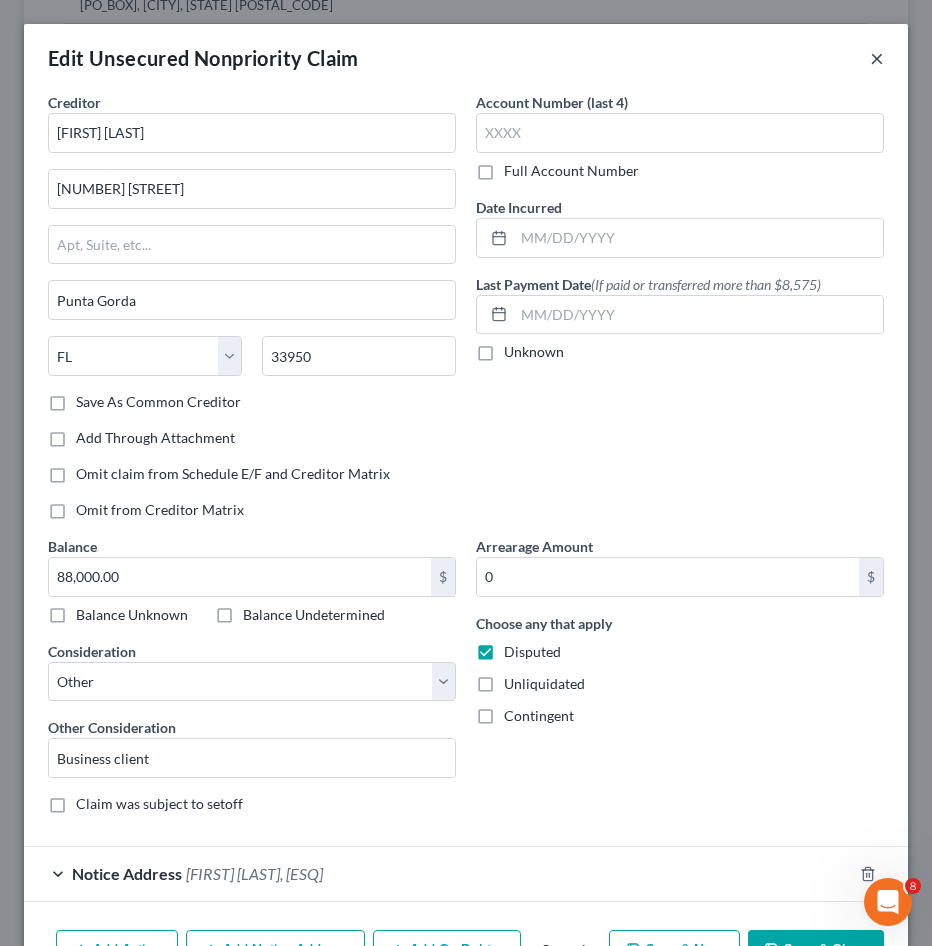 click on "×" at bounding box center (877, 58) 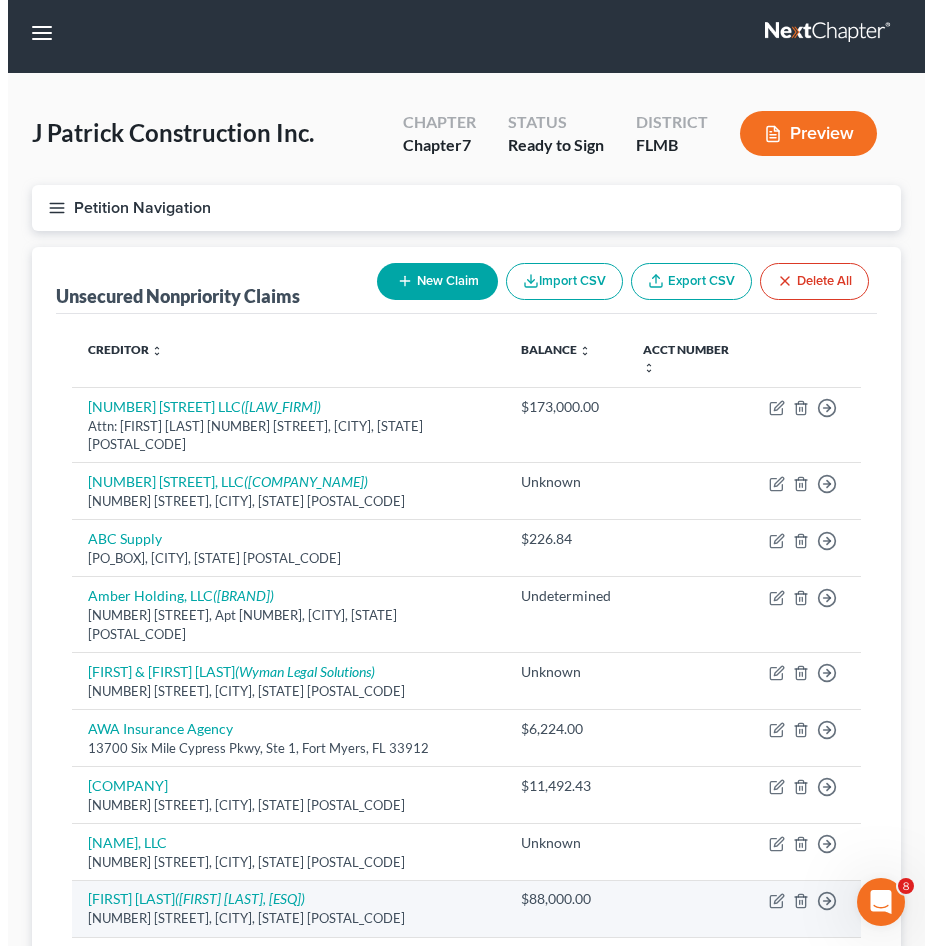 scroll, scrollTop: 0, scrollLeft: 0, axis: both 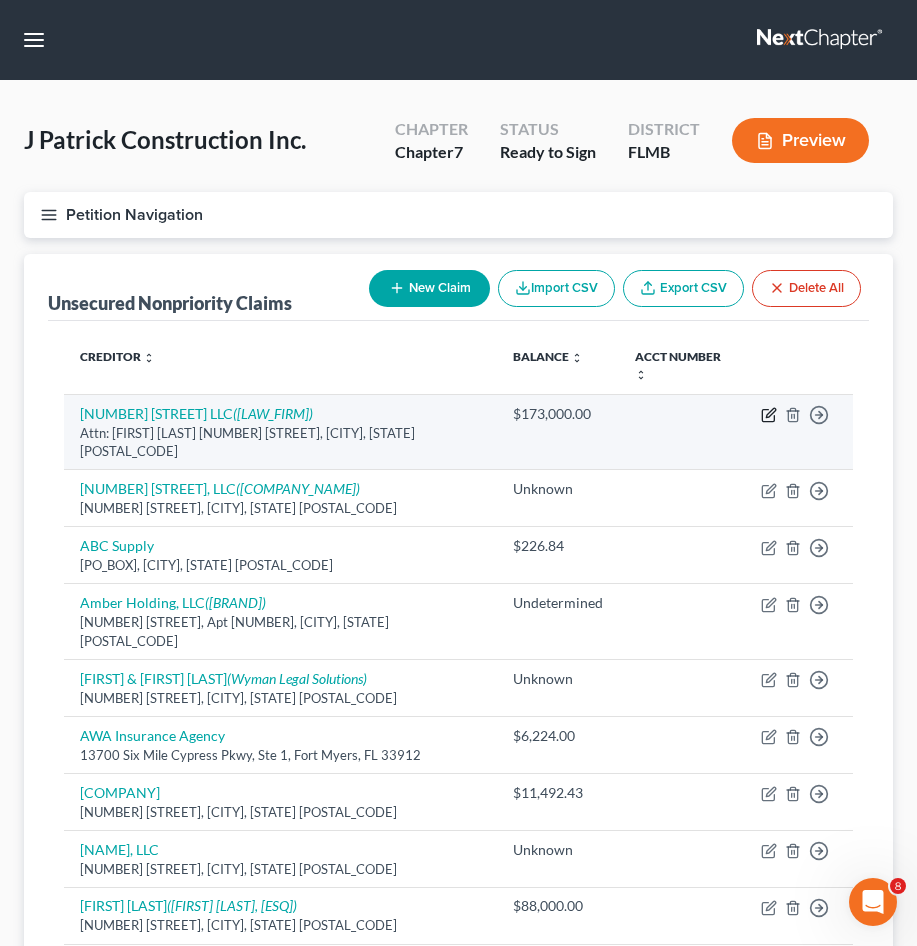 click 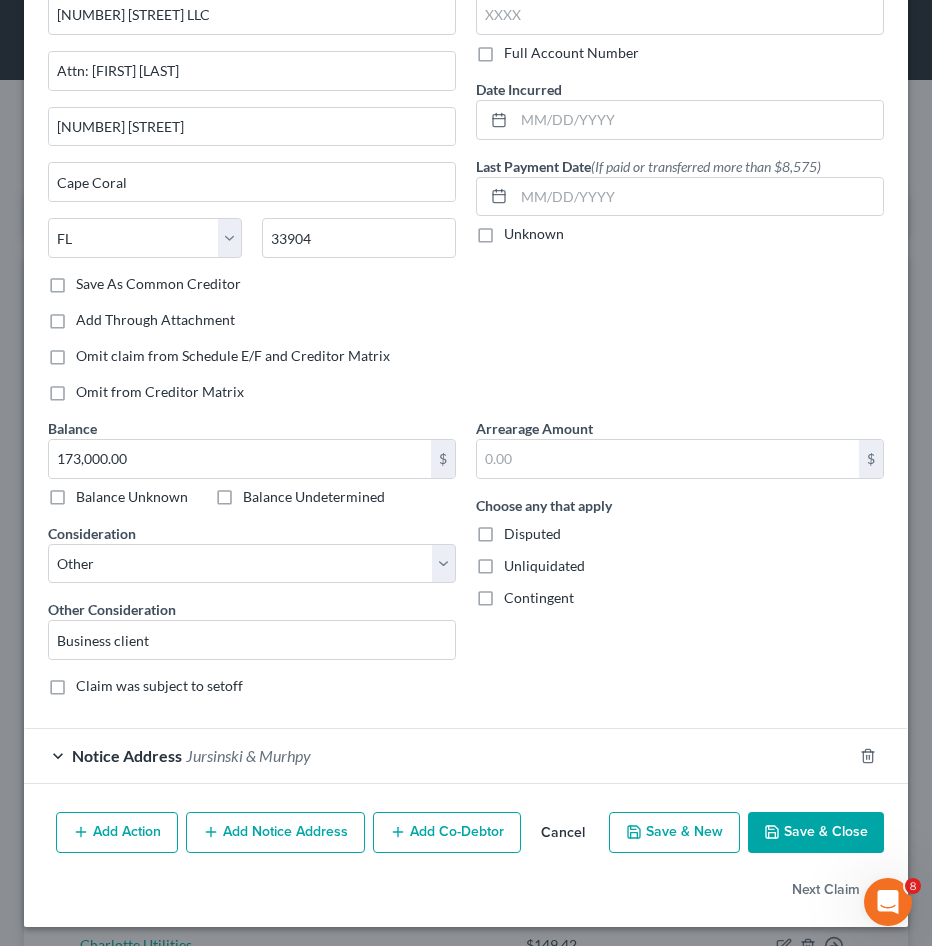 scroll, scrollTop: 123, scrollLeft: 0, axis: vertical 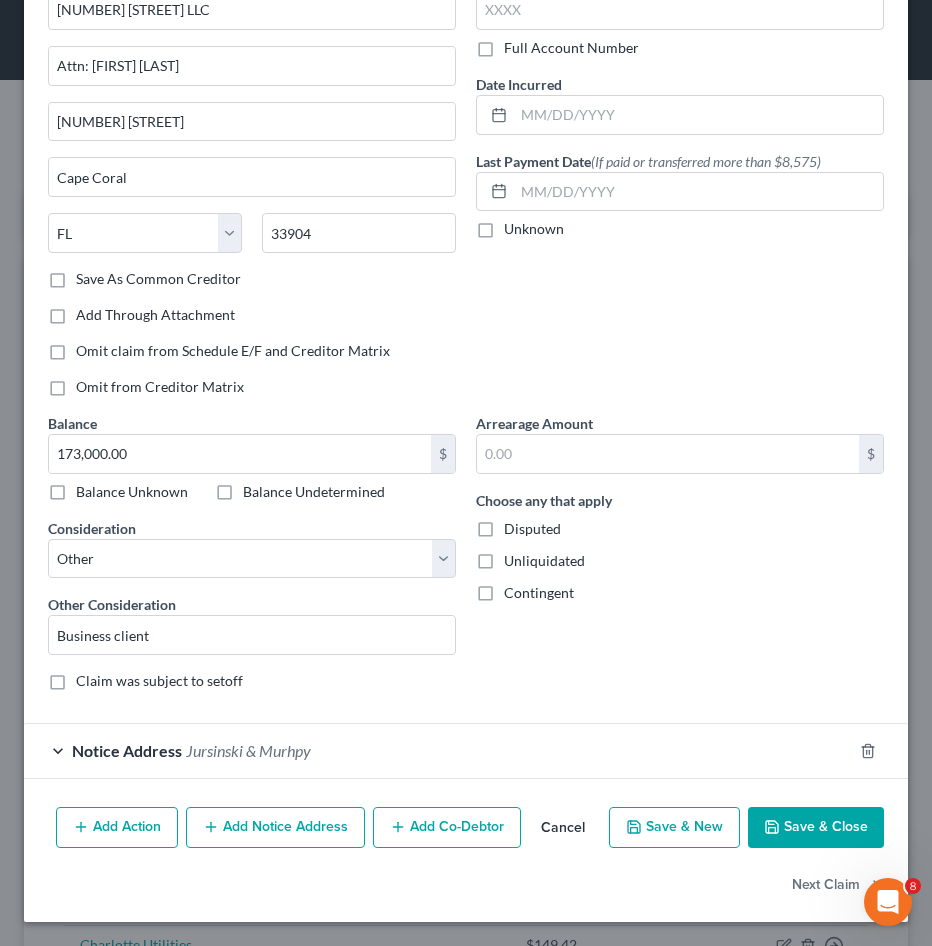 click on "Notice Address [FIRST] & [FIRST]" at bounding box center [438, 750] 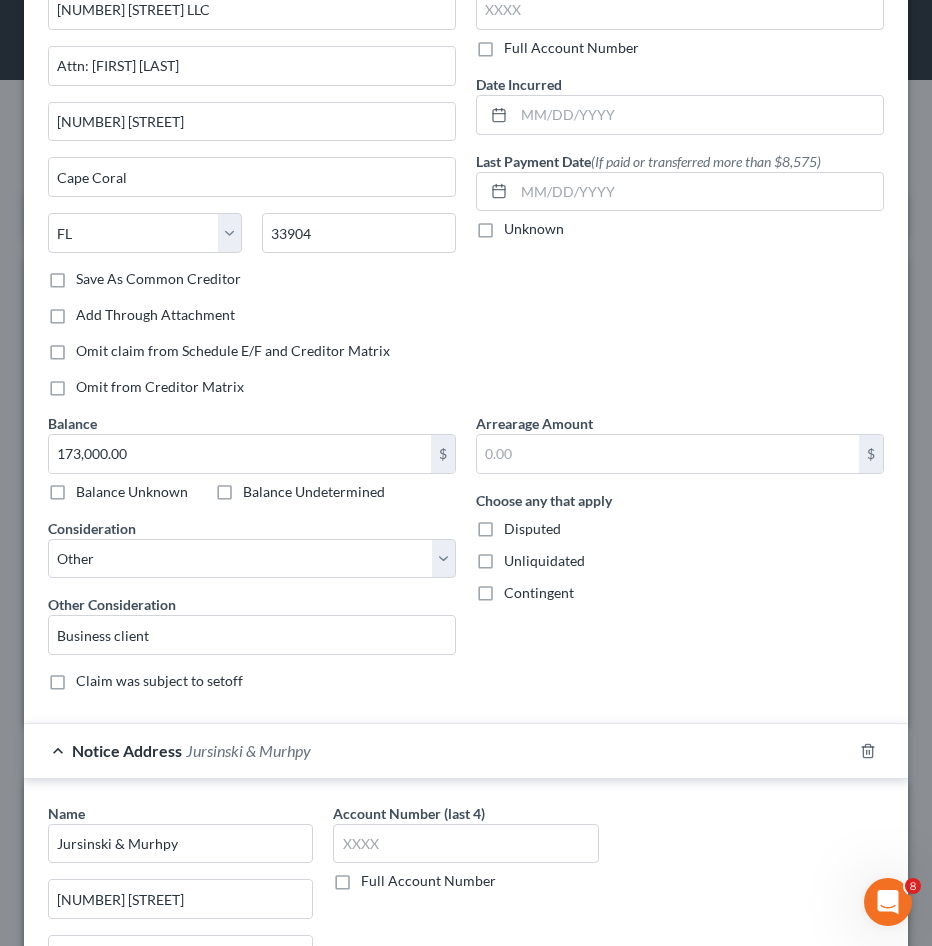 click on "Disputed" at bounding box center [532, 529] 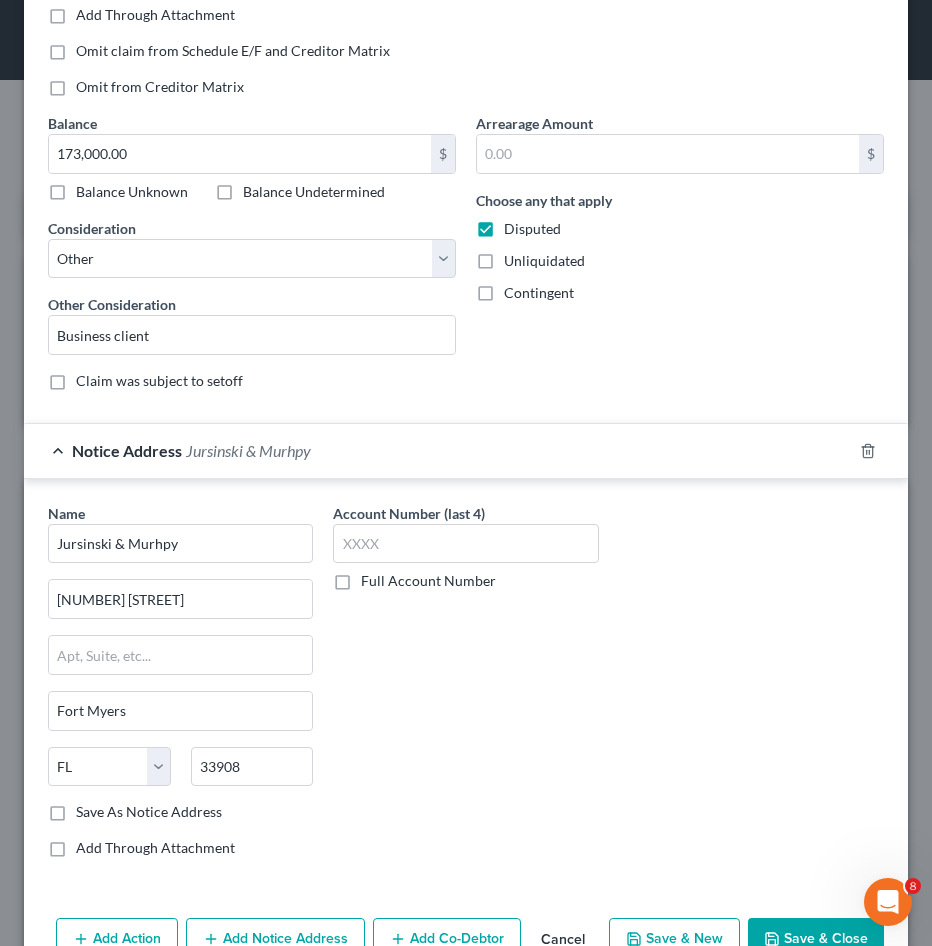 scroll, scrollTop: 523, scrollLeft: 0, axis: vertical 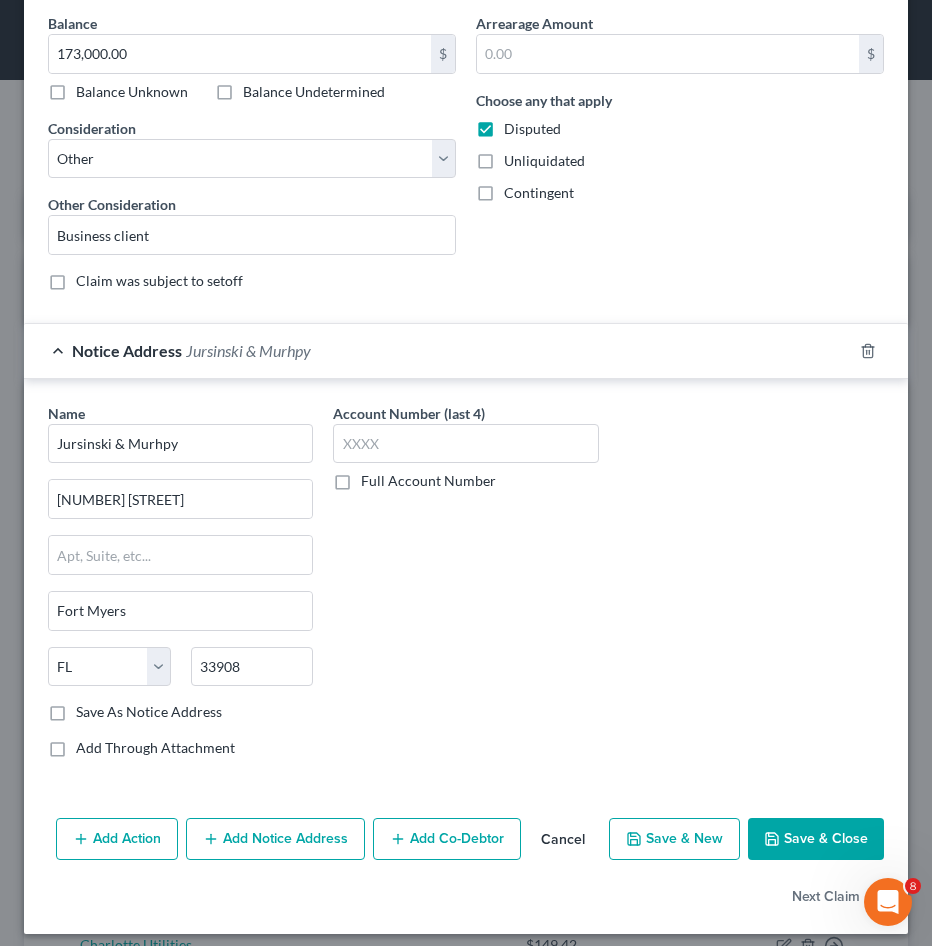 click on "Save & Close" at bounding box center (816, 839) 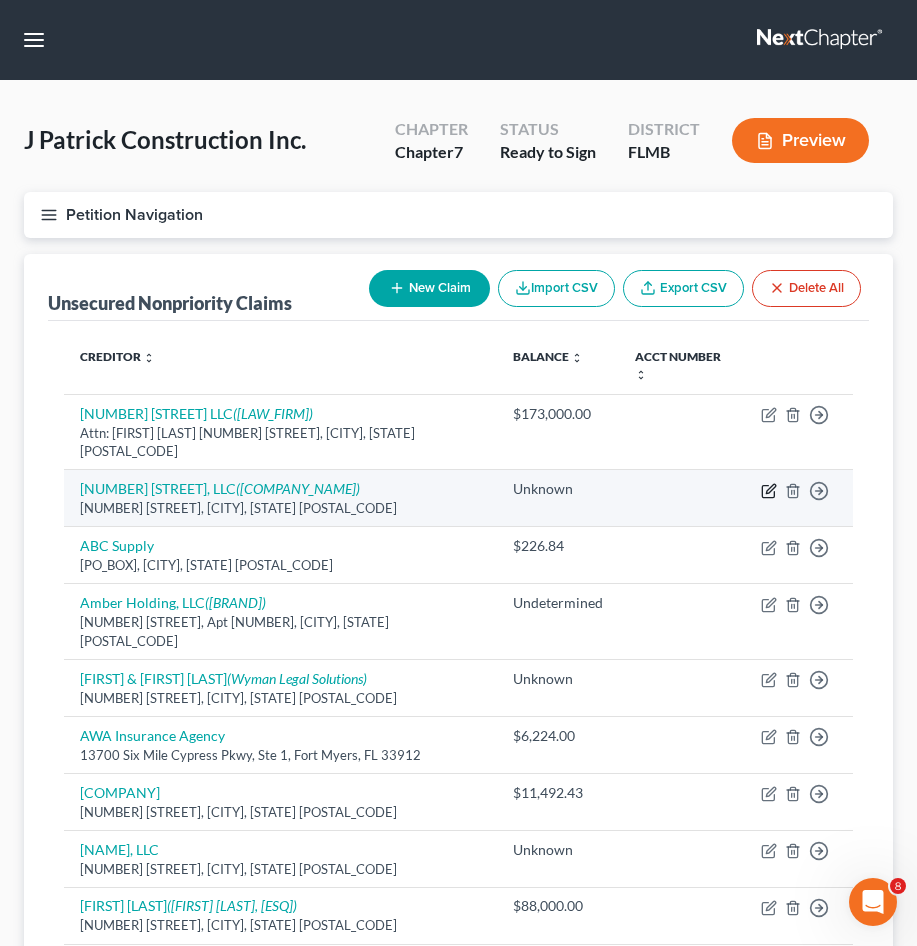 click 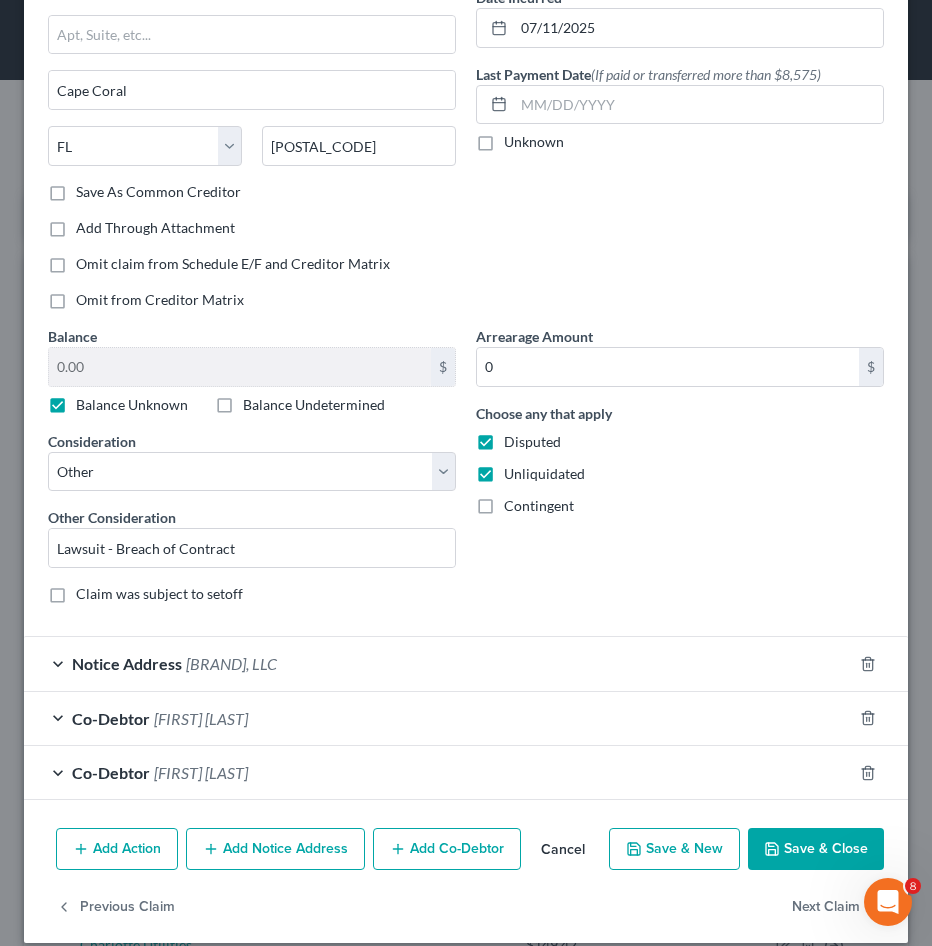 scroll, scrollTop: 231, scrollLeft: 0, axis: vertical 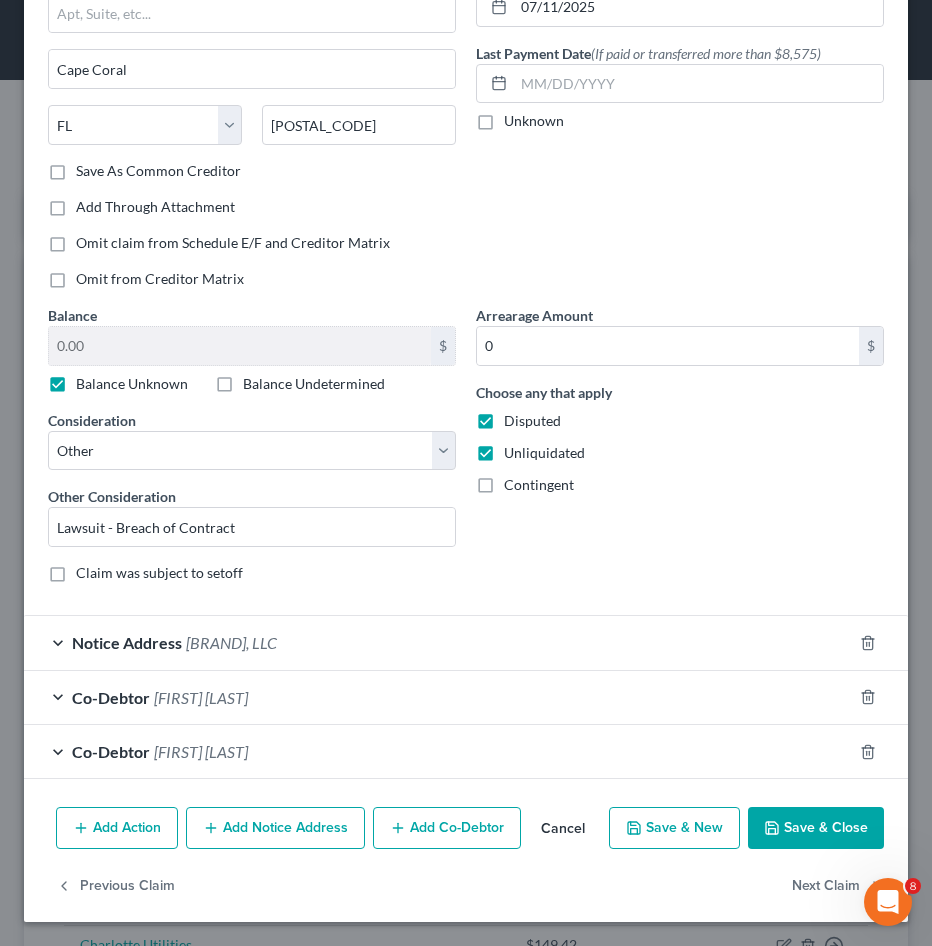 click on "Cancel" at bounding box center (563, 829) 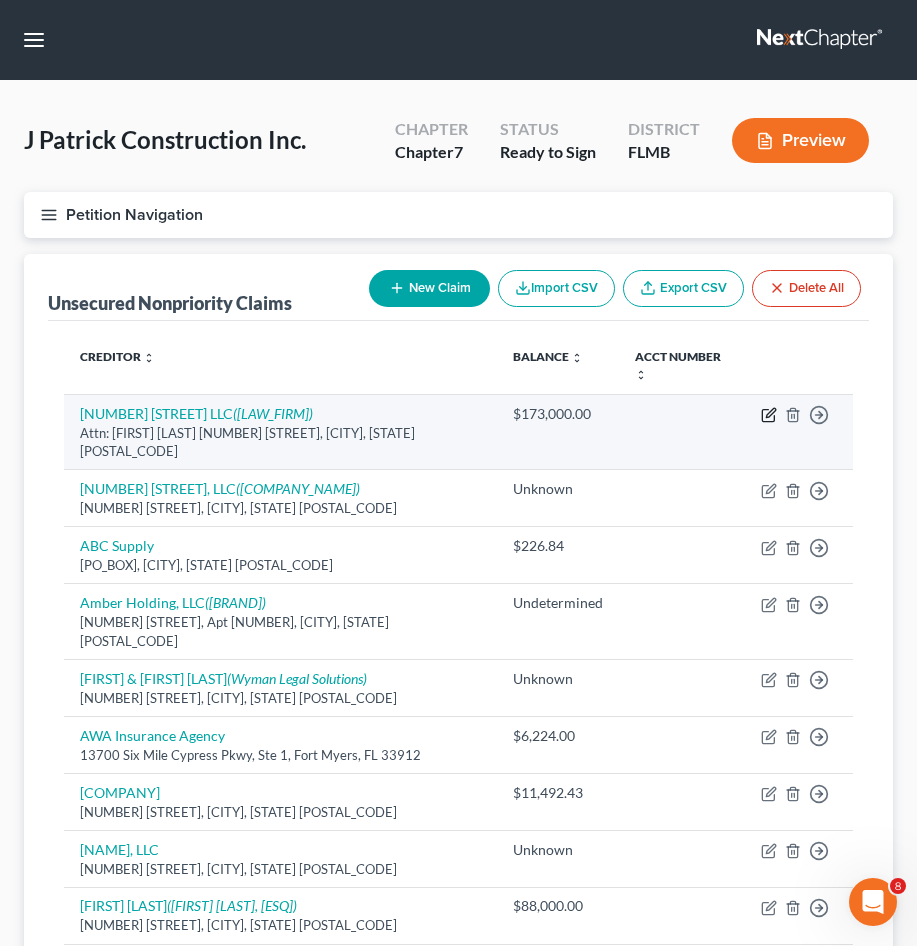 click 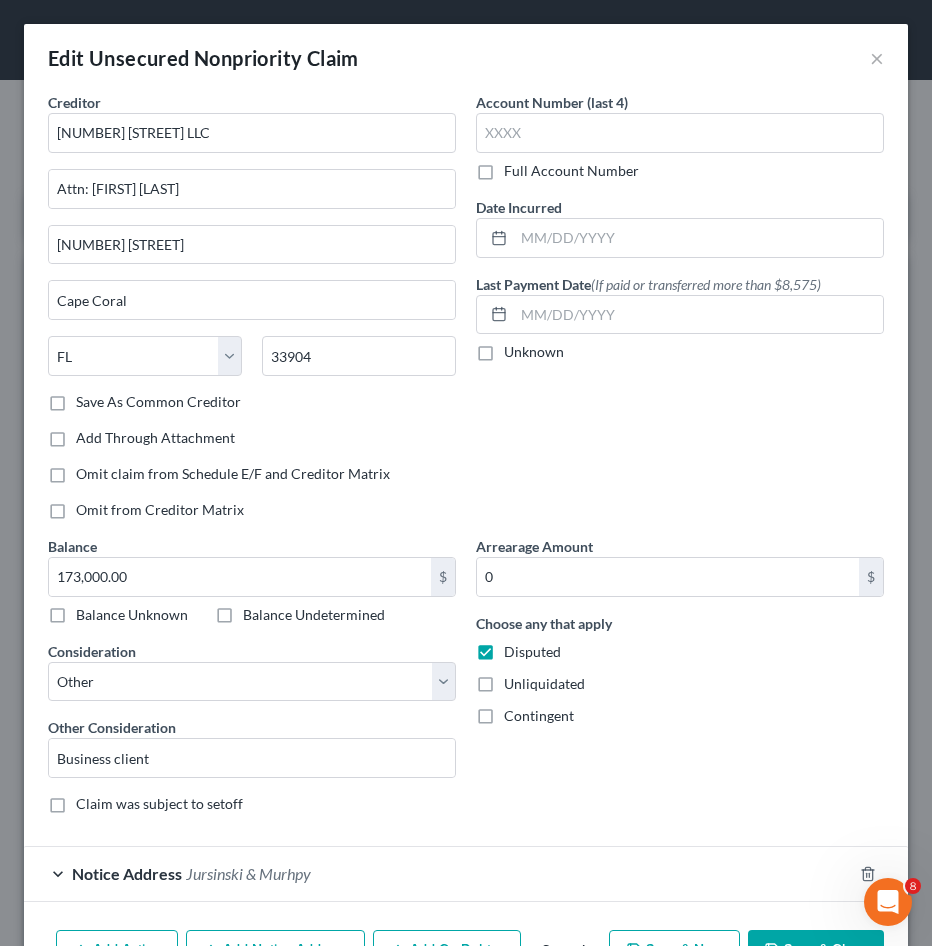 click on "Unliquidated" at bounding box center [544, 684] 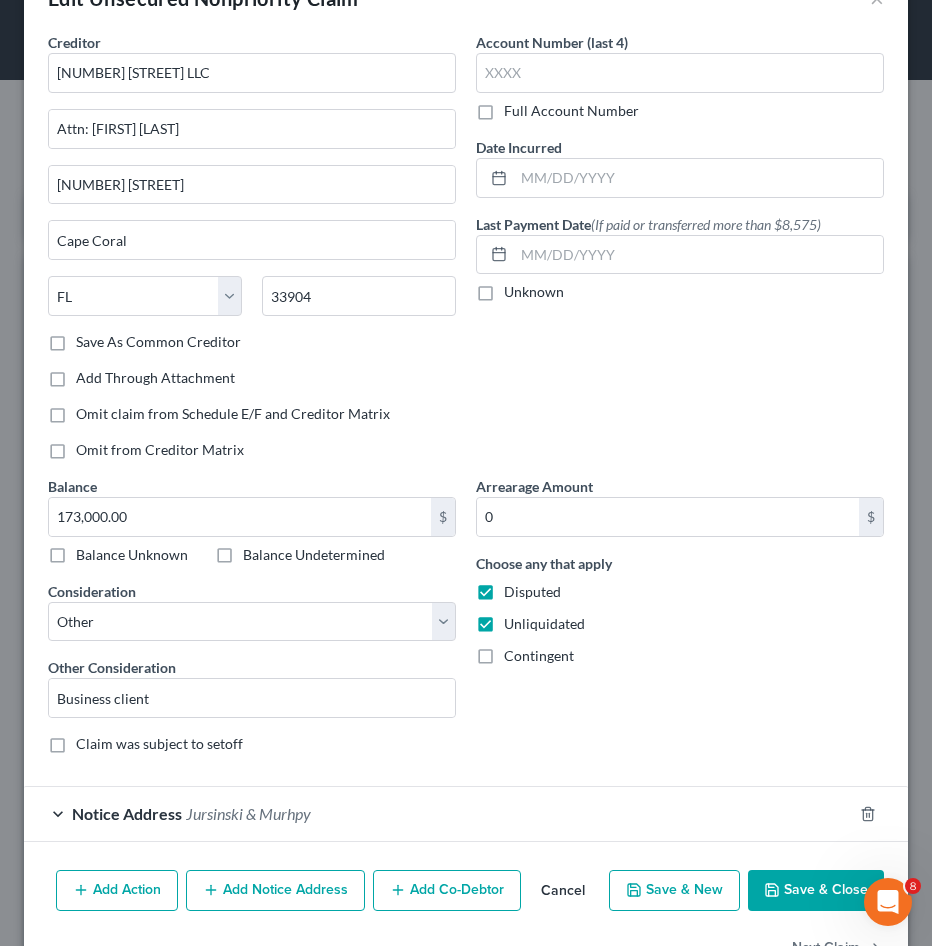 scroll, scrollTop: 123, scrollLeft: 0, axis: vertical 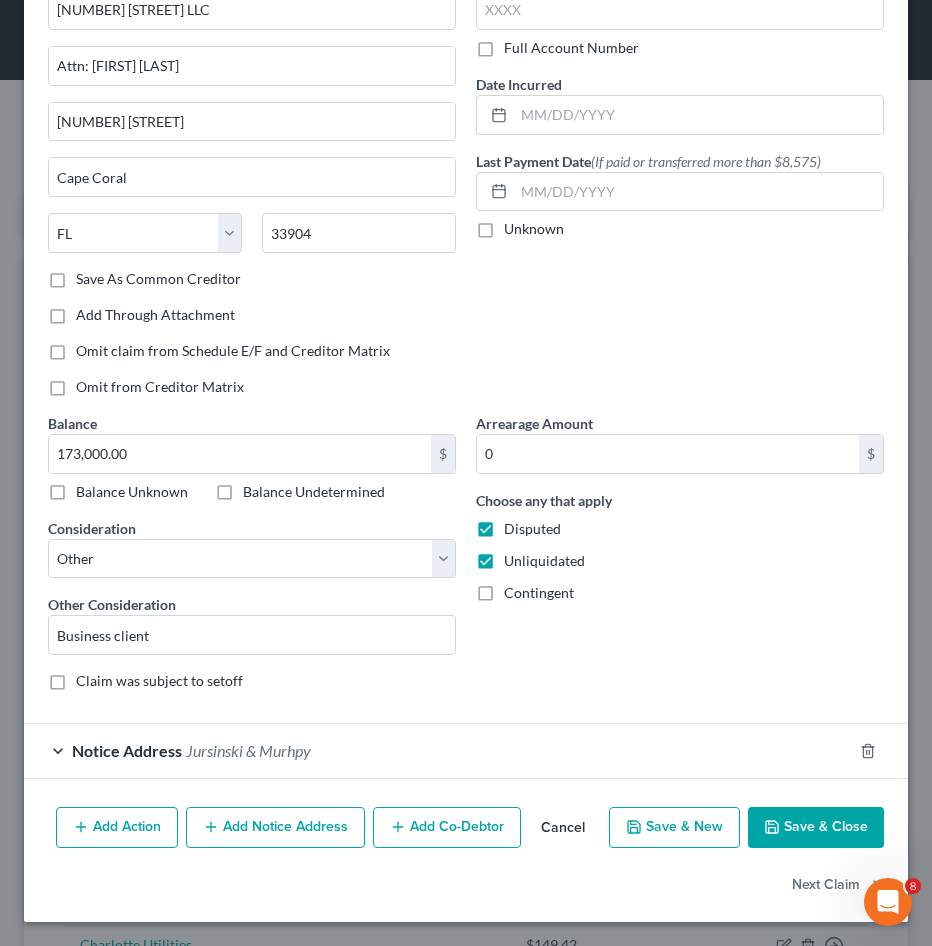 click on "Save & Close" at bounding box center [816, 828] 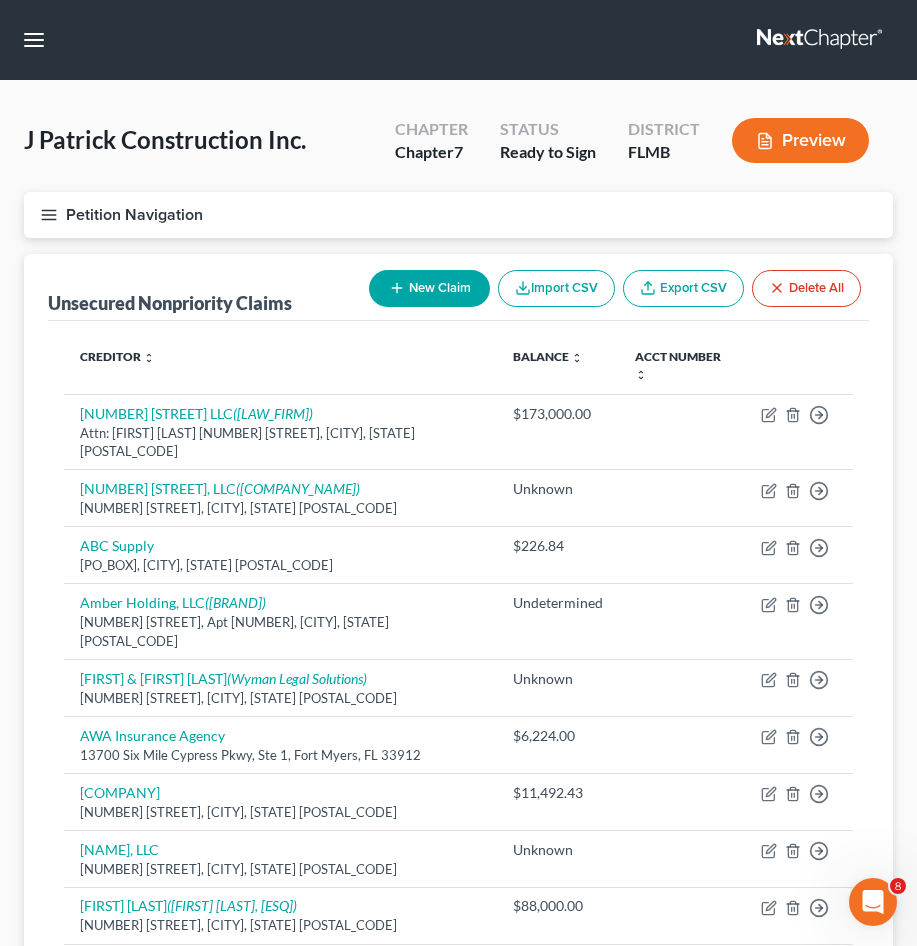 click on "New Claim" at bounding box center [429, 288] 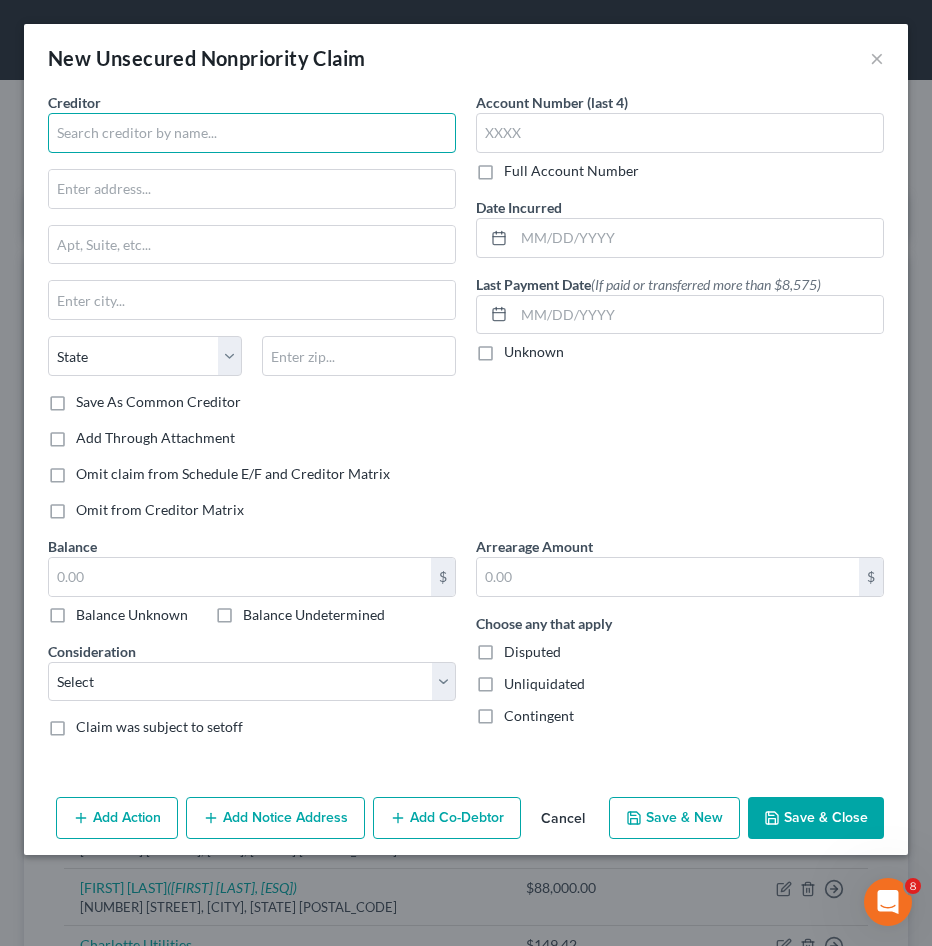 click at bounding box center [252, 133] 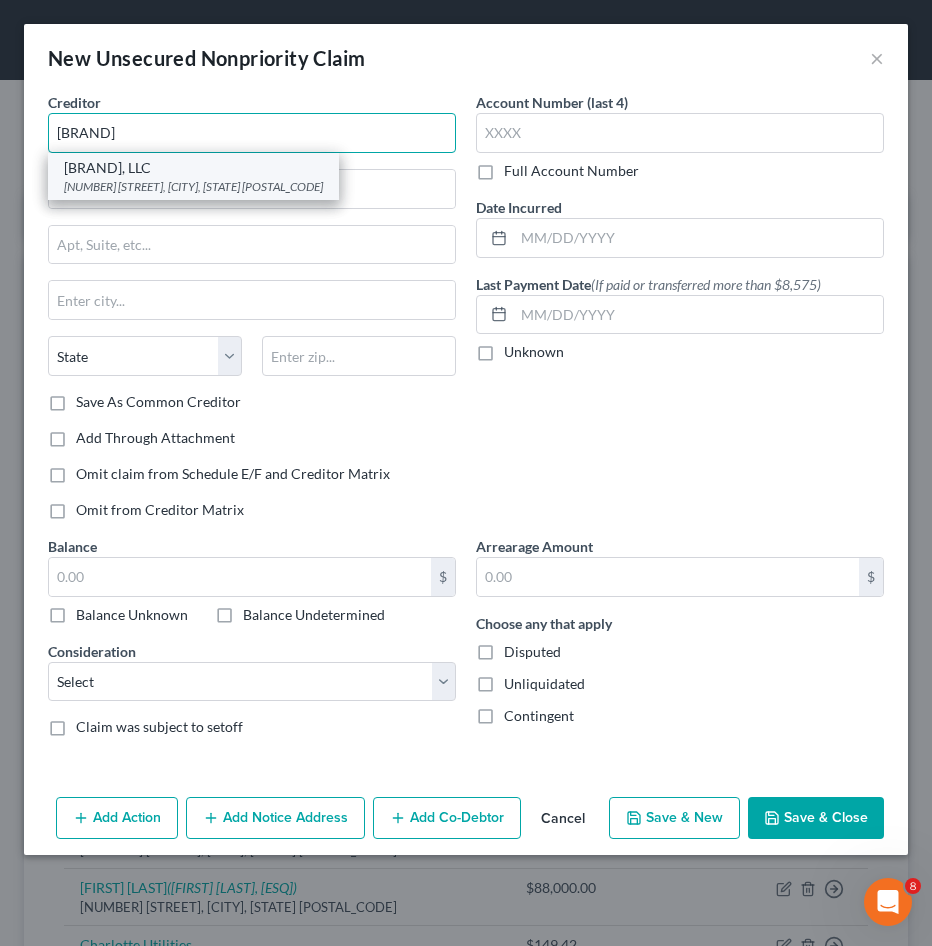 type on "[BRAND]" 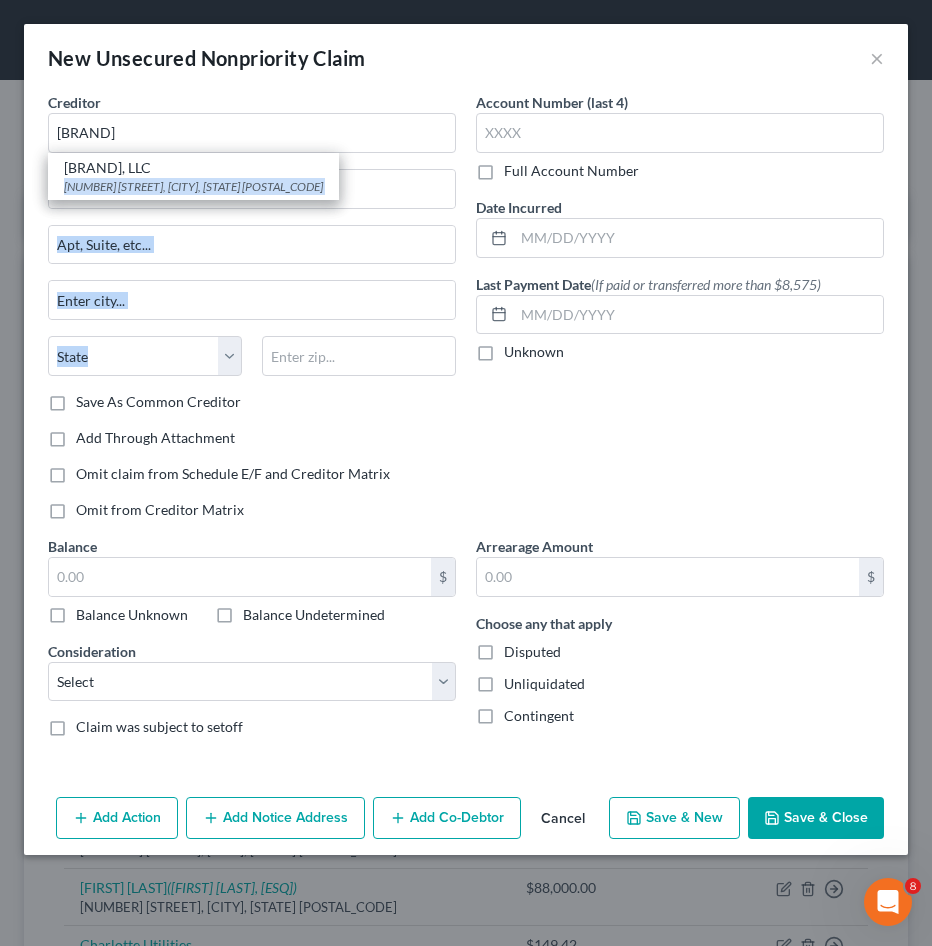 drag, startPoint x: 225, startPoint y: 171, endPoint x: 256, endPoint y: 368, distance: 199.42416 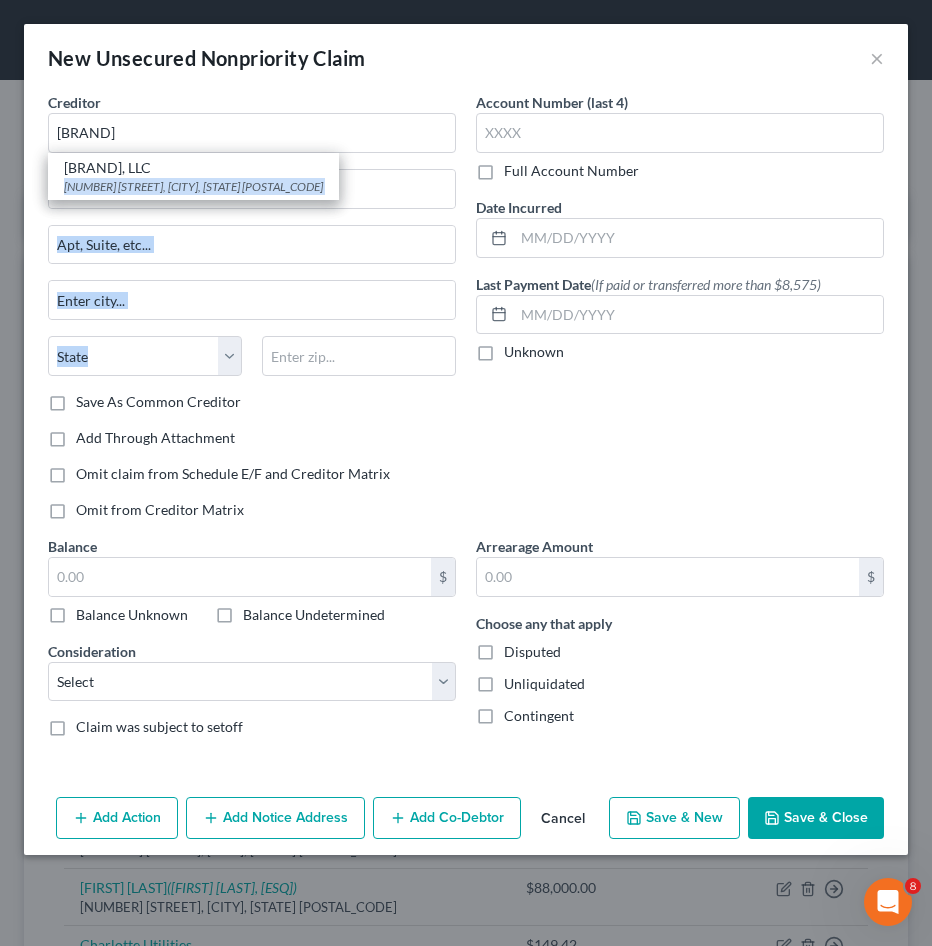 click on "Cancel" at bounding box center [563, 819] 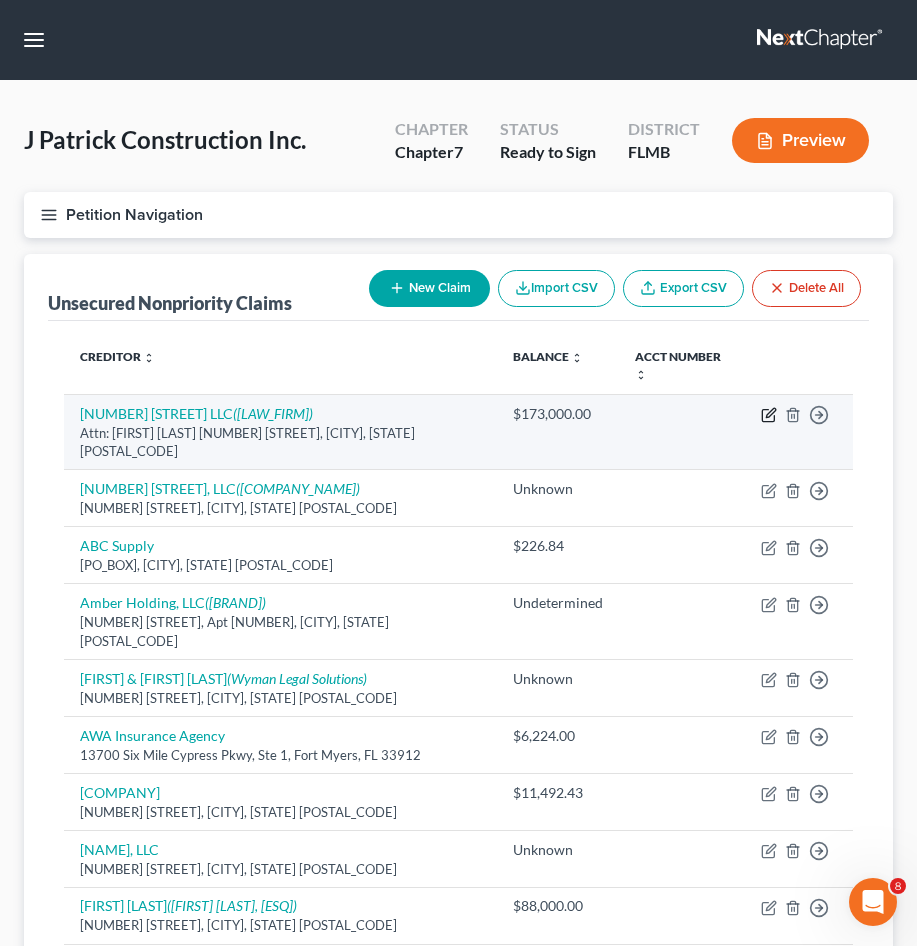 click 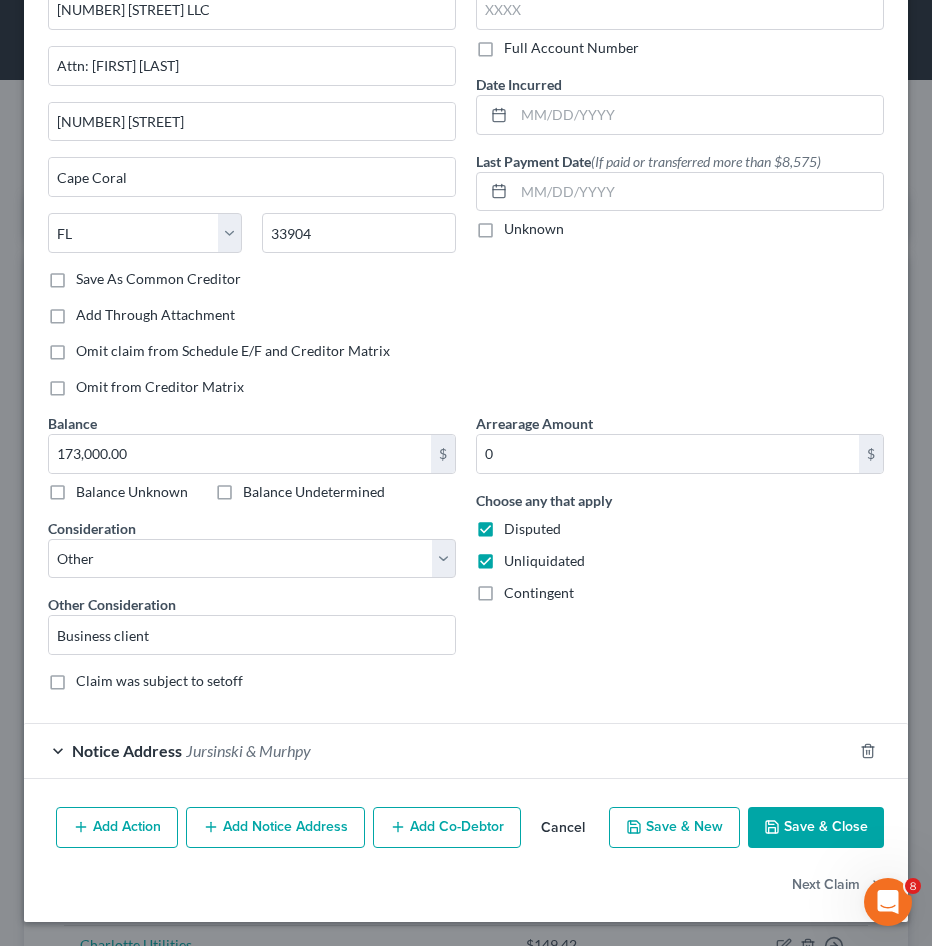 scroll, scrollTop: 0, scrollLeft: 0, axis: both 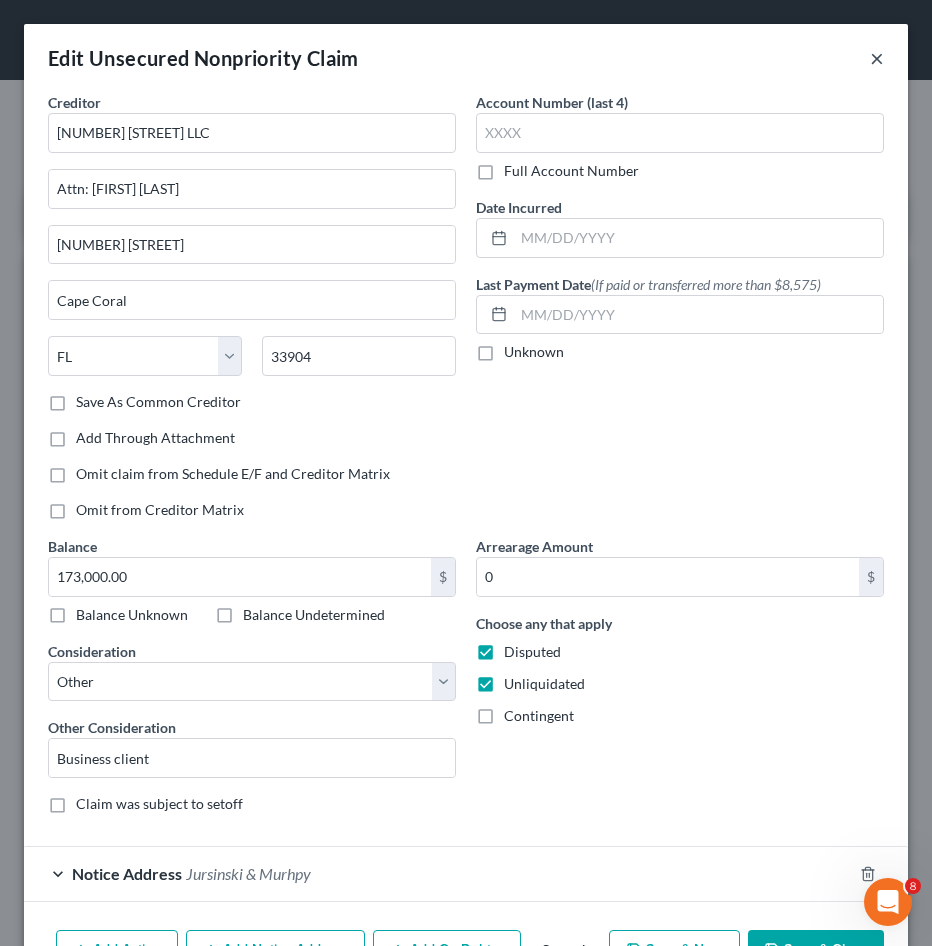 click on "×" at bounding box center [877, 58] 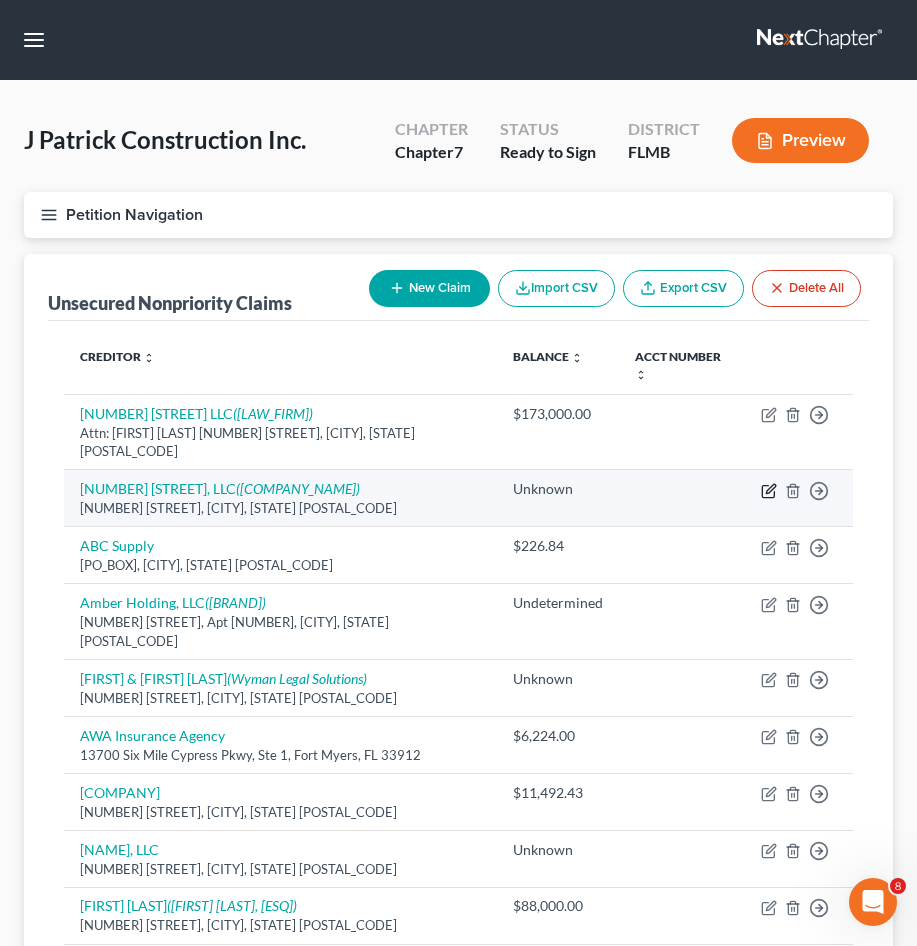 click 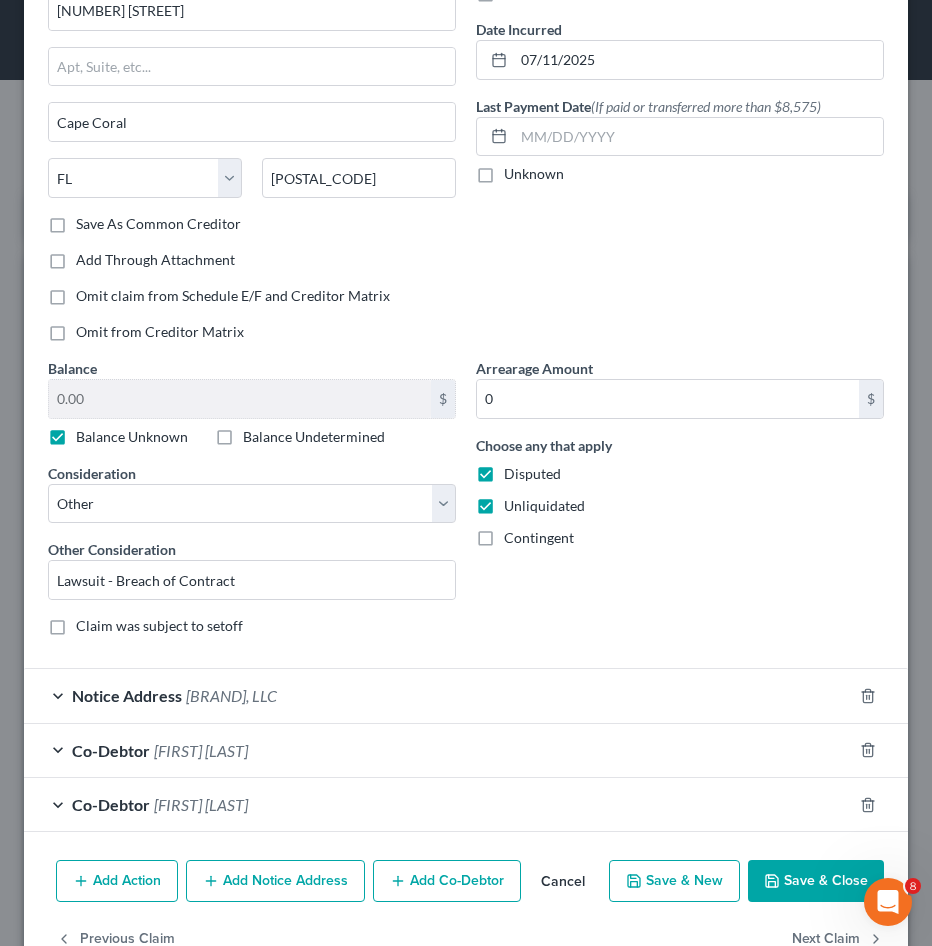 scroll, scrollTop: 231, scrollLeft: 0, axis: vertical 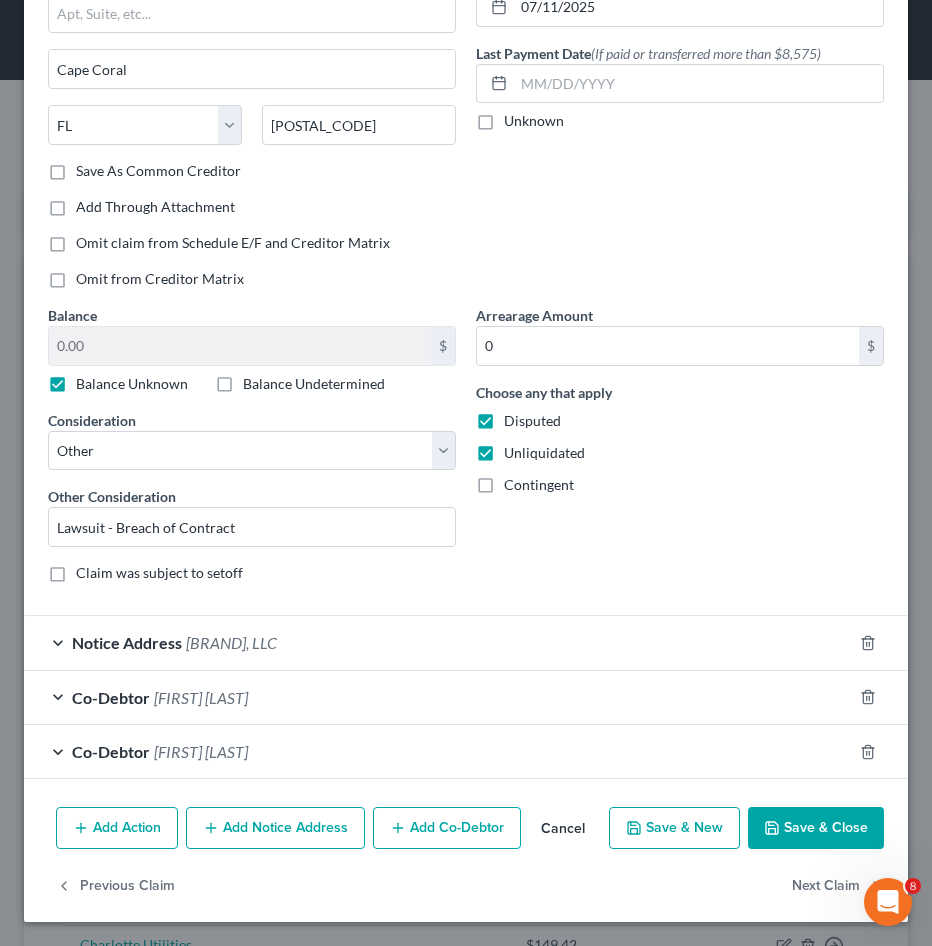 click on "Cancel" at bounding box center (563, 829) 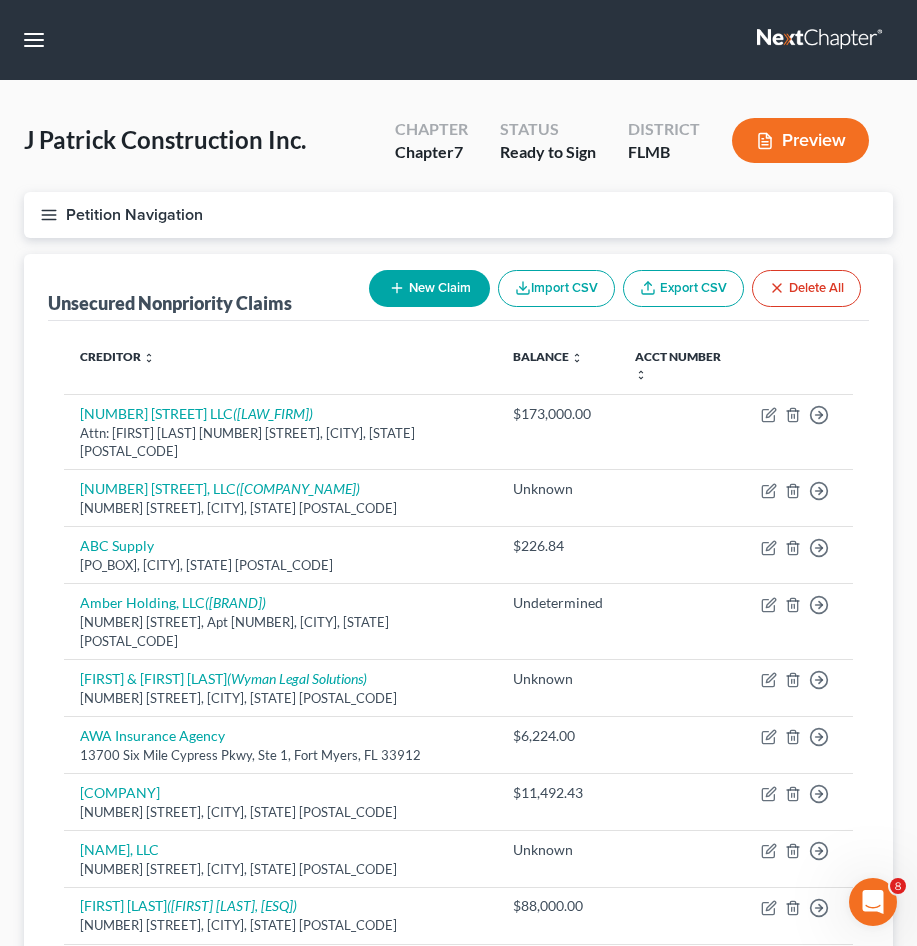 click on "New Claim" at bounding box center (429, 288) 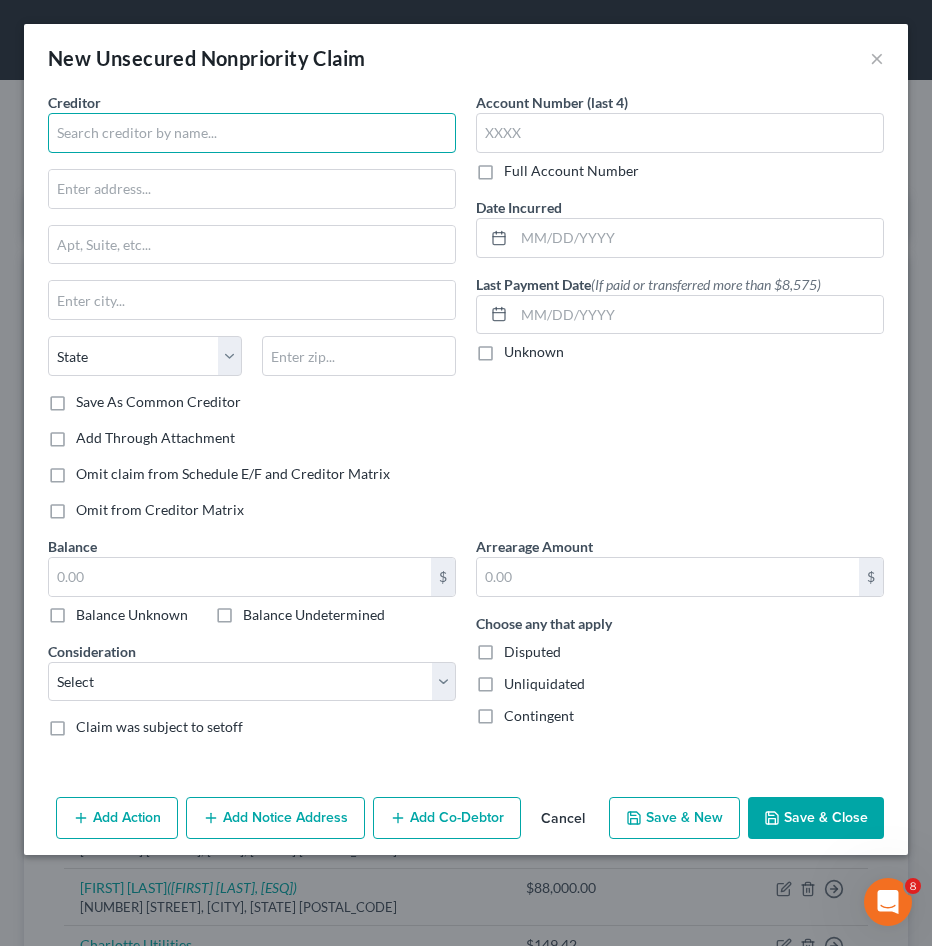 click at bounding box center [252, 133] 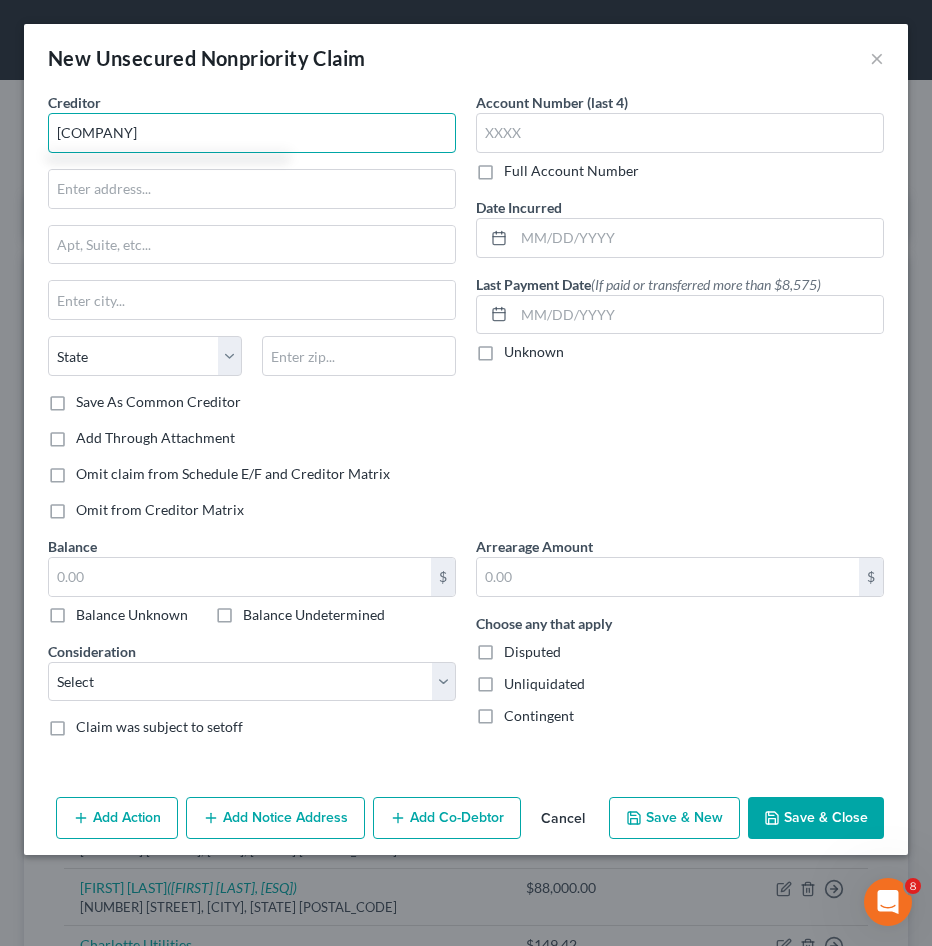 type on "[COMPANY]" 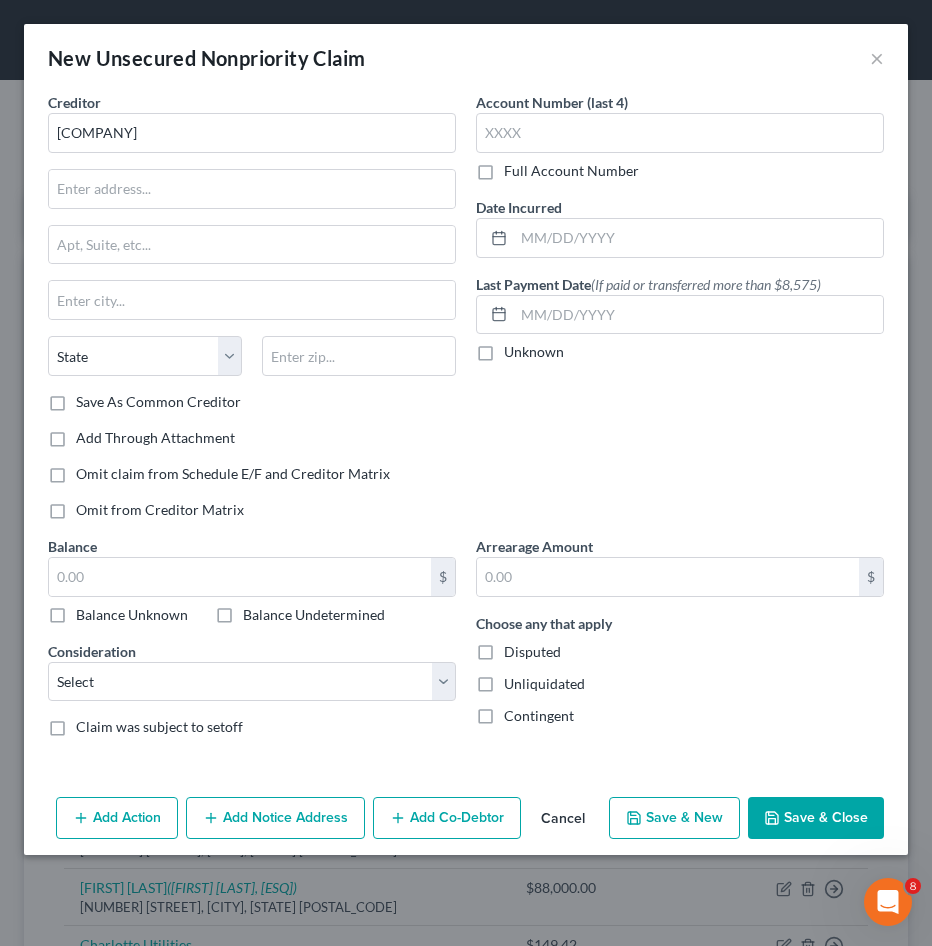 click on "Cancel" at bounding box center [563, 819] 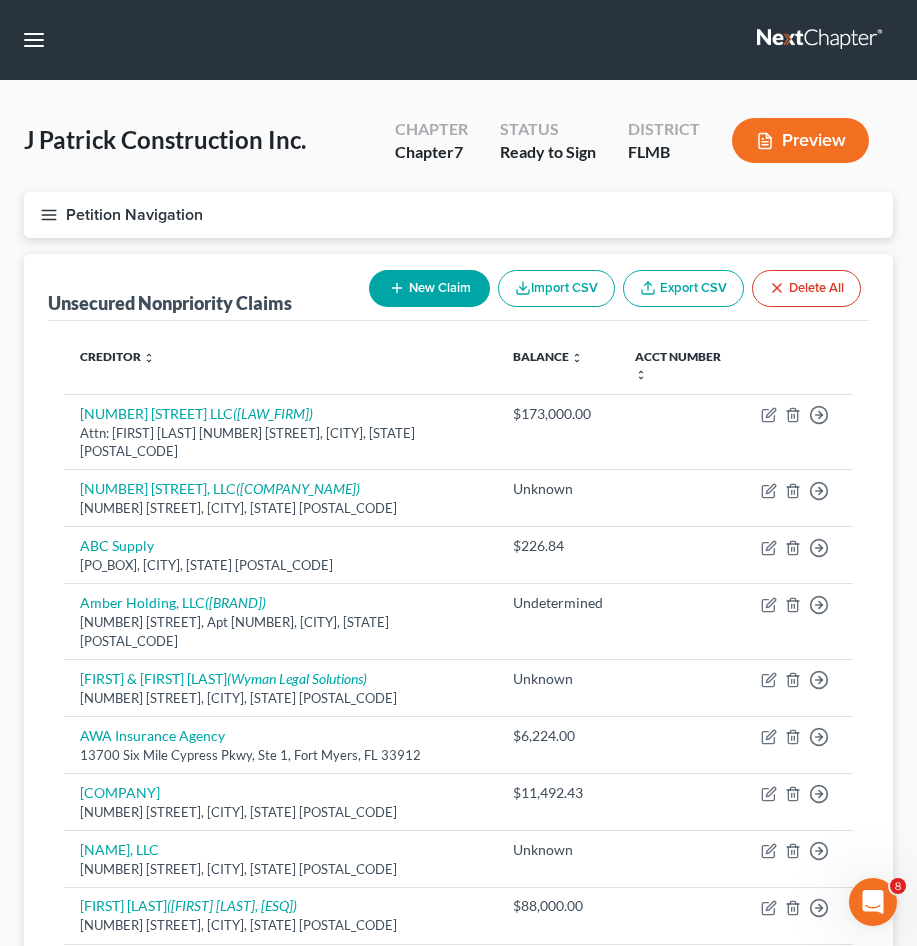 click on "New Claim" at bounding box center [429, 288] 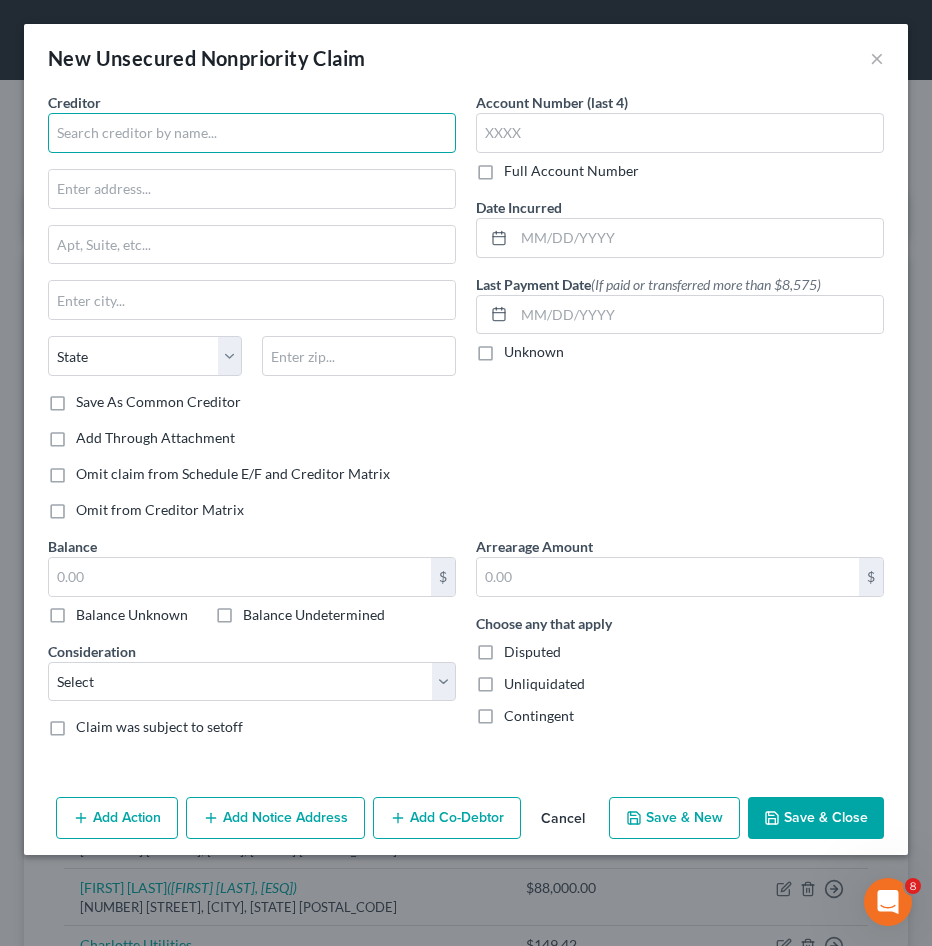 click at bounding box center [252, 133] 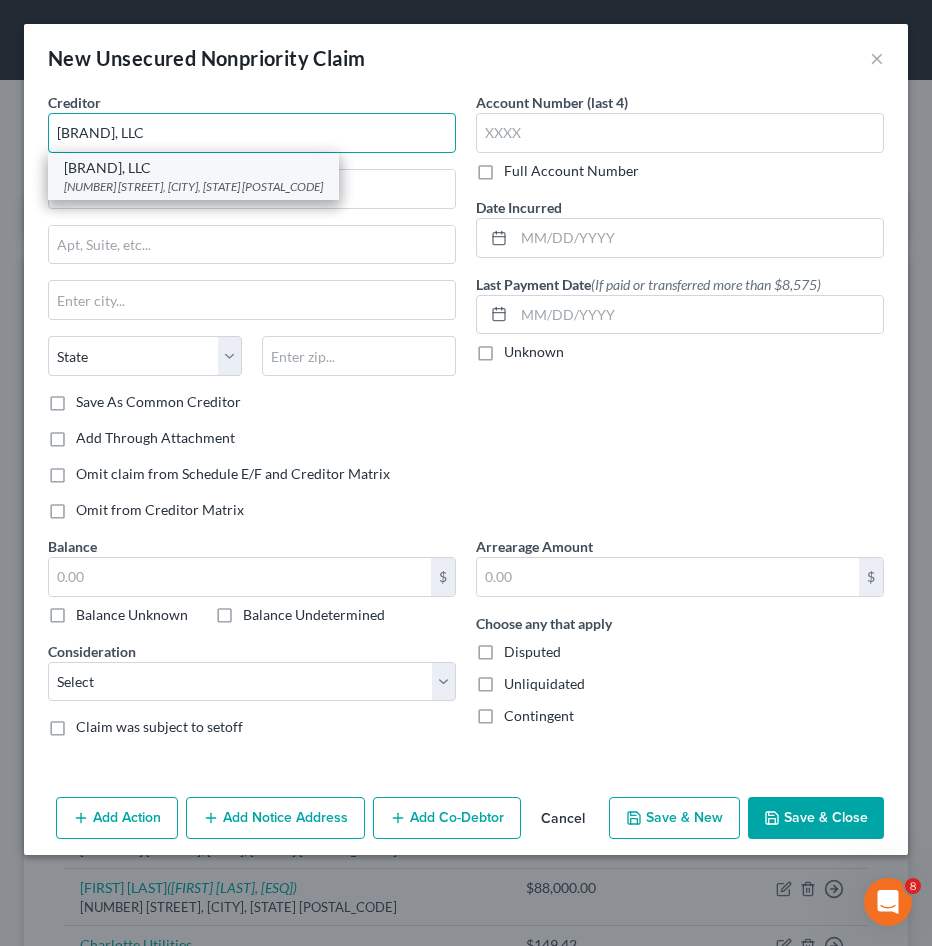 type on "[BRAND], LLC" 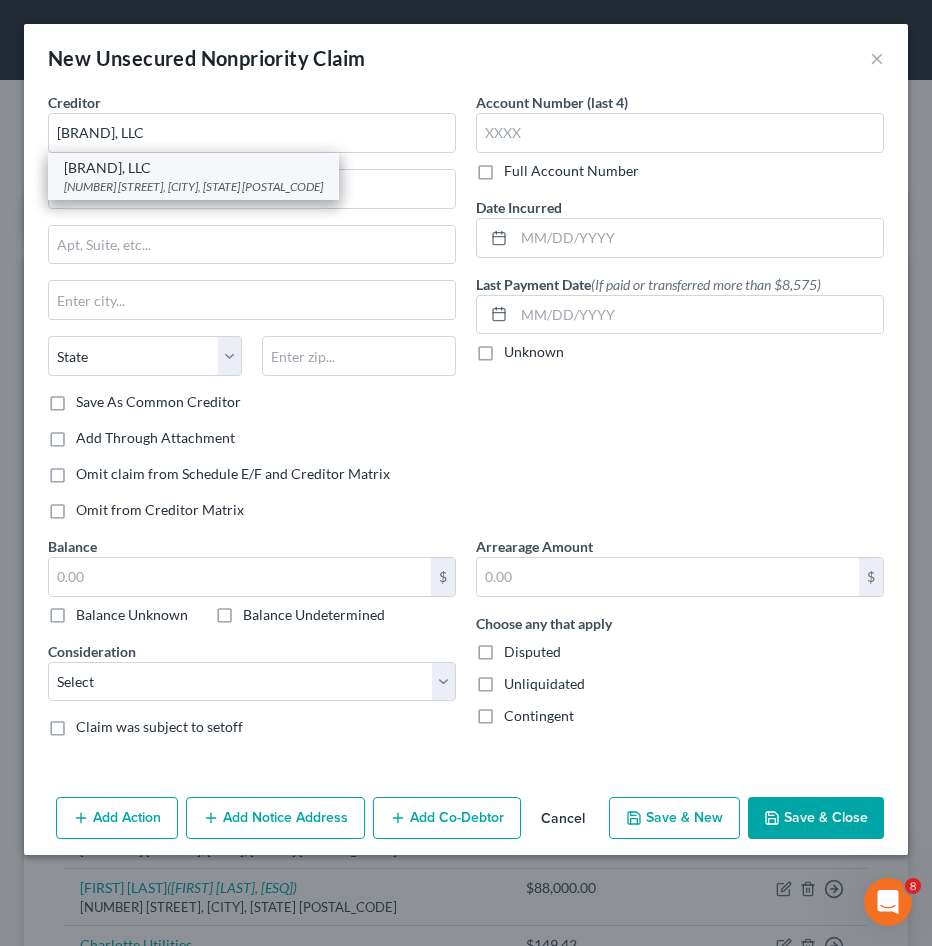 click on "[BRAND], LLC" at bounding box center (193, 168) 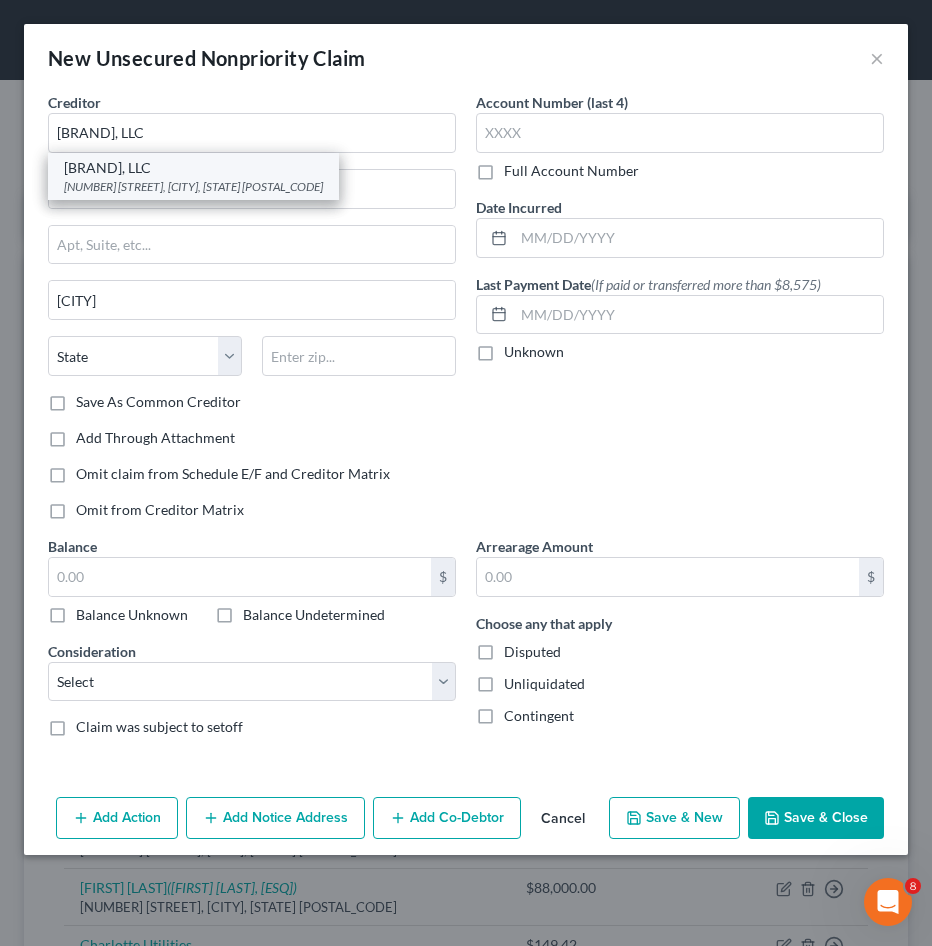 select on "9" 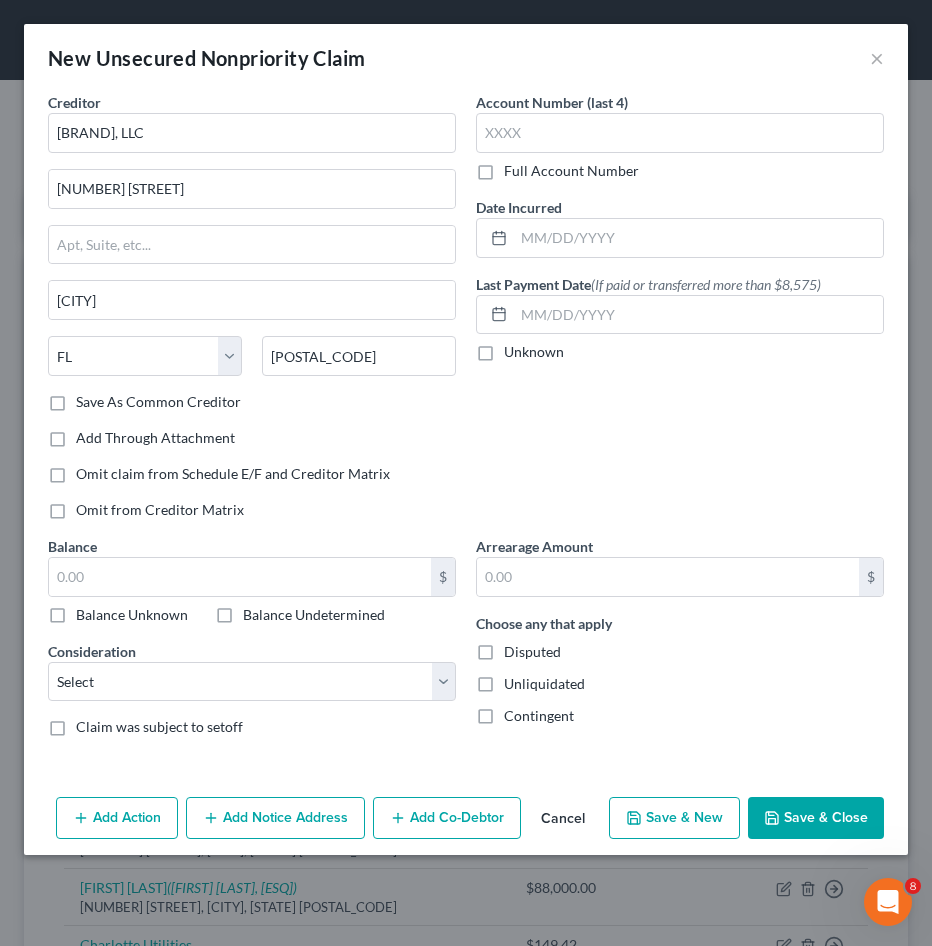 click on "Balance Undetermined" at bounding box center [314, 615] 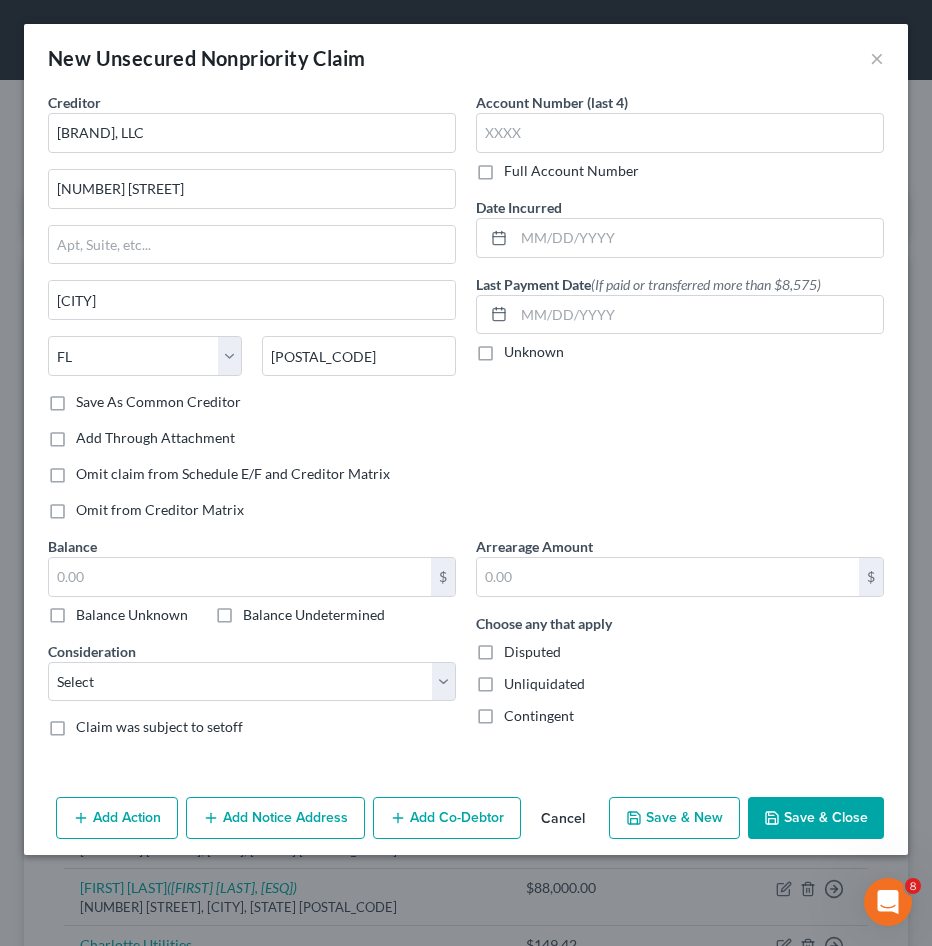 click on "Balance Undetermined" at bounding box center [257, 611] 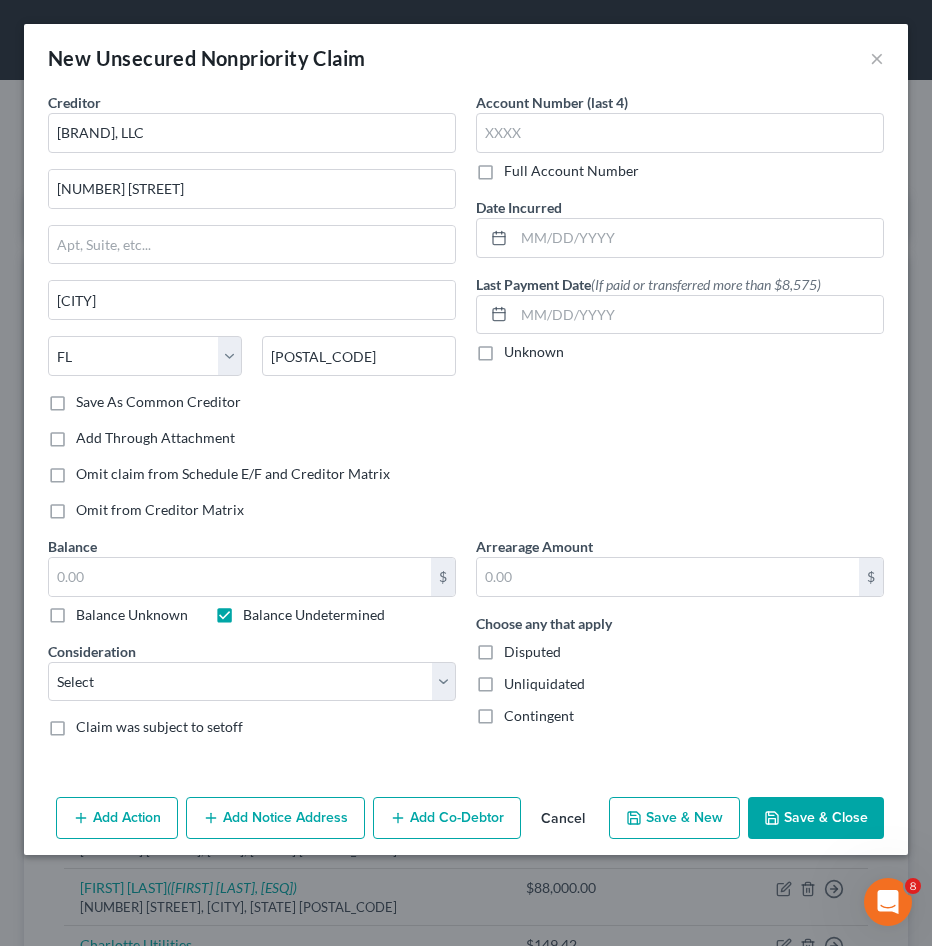 type on "0.00" 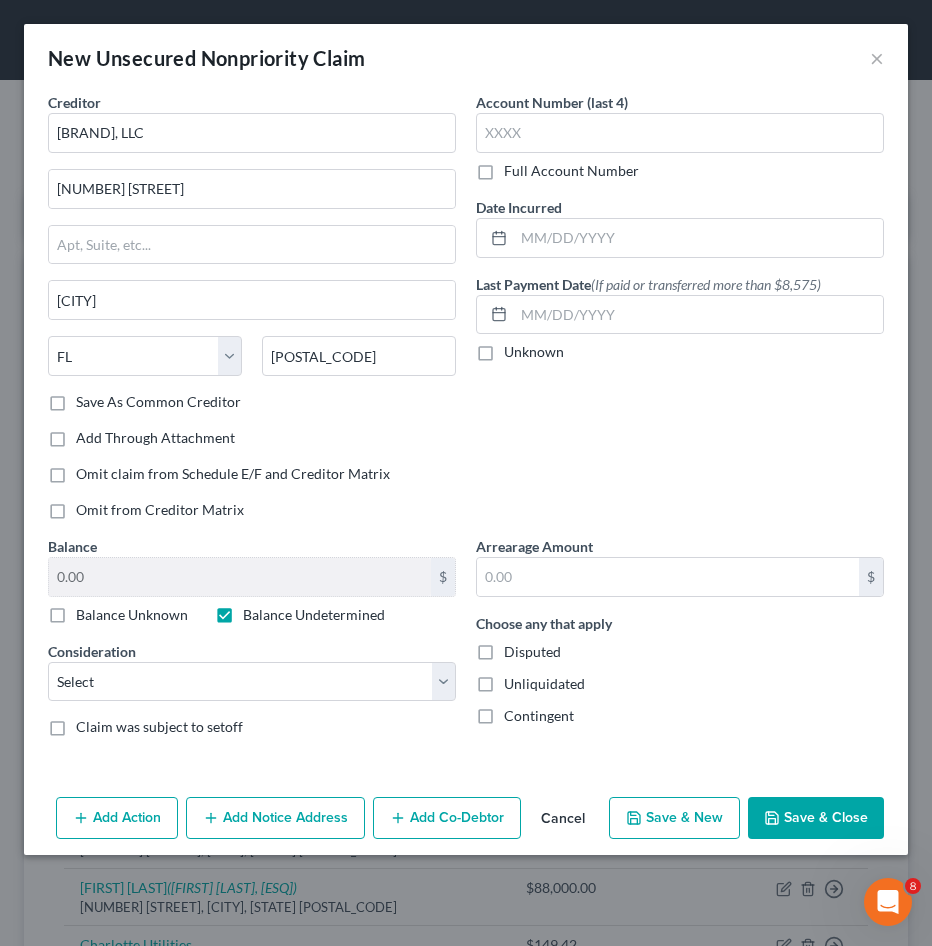 click on "Disputed" at bounding box center [532, 652] 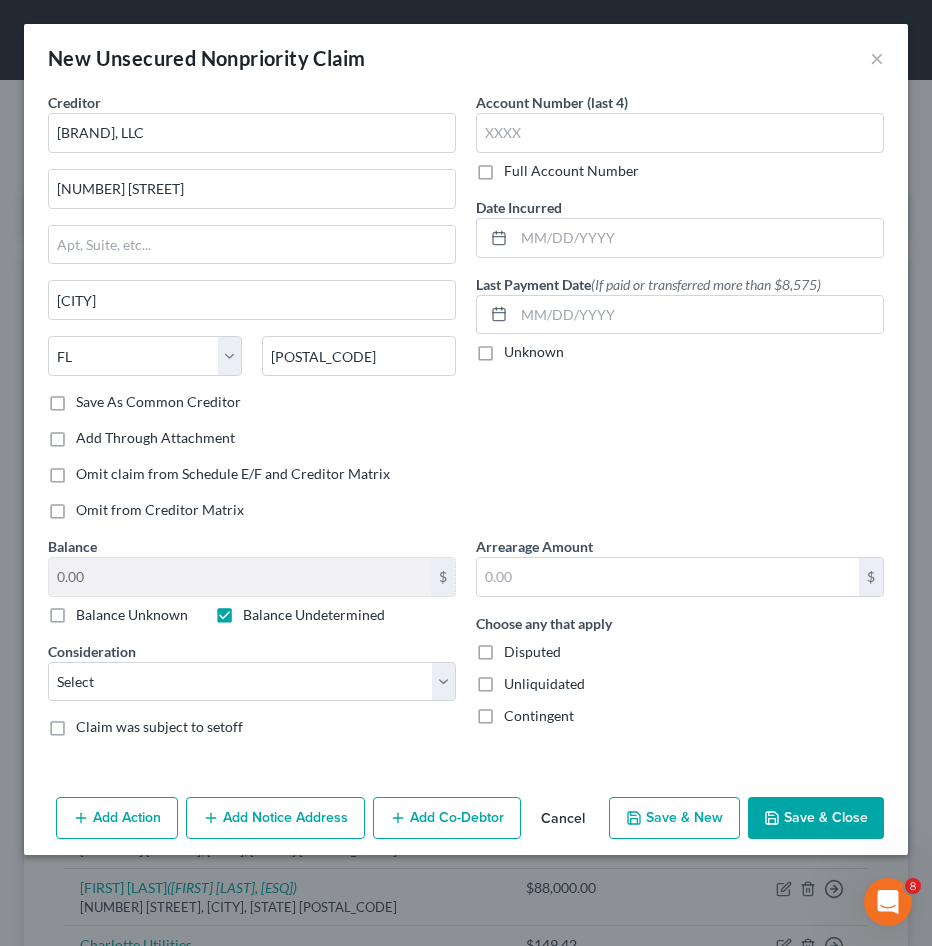click on "Disputed" at bounding box center (518, 648) 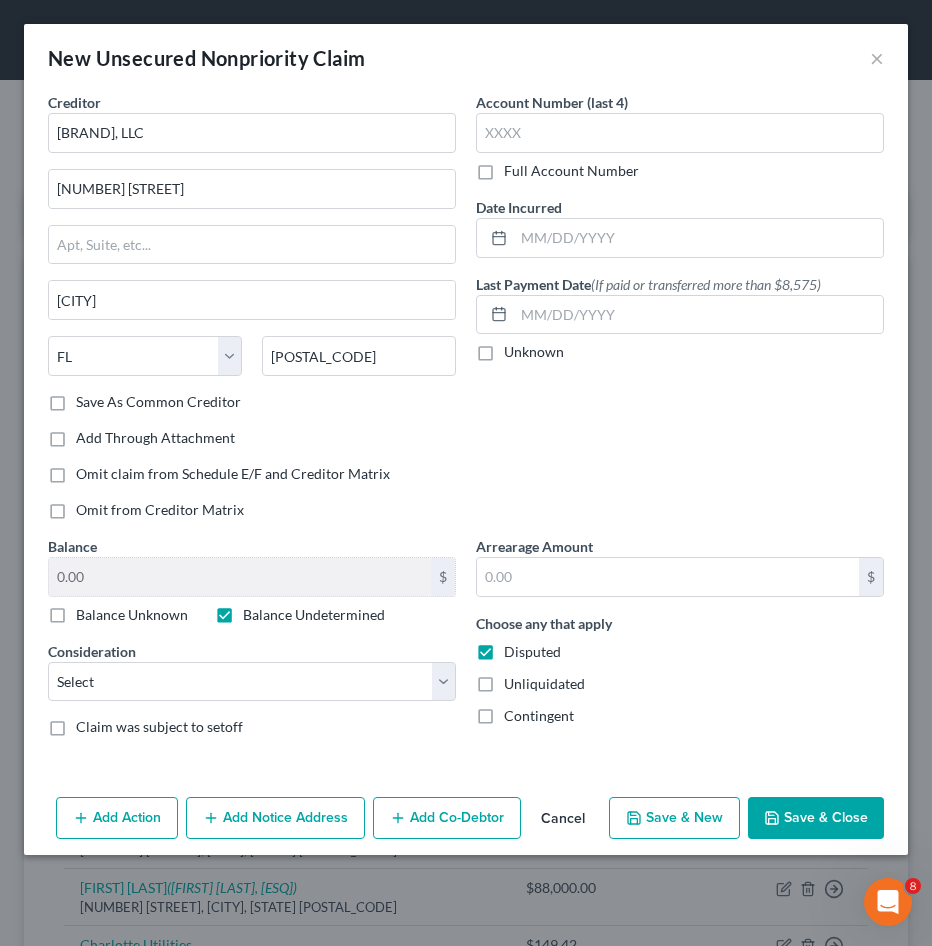 click on "Unliquidated" at bounding box center (544, 684) 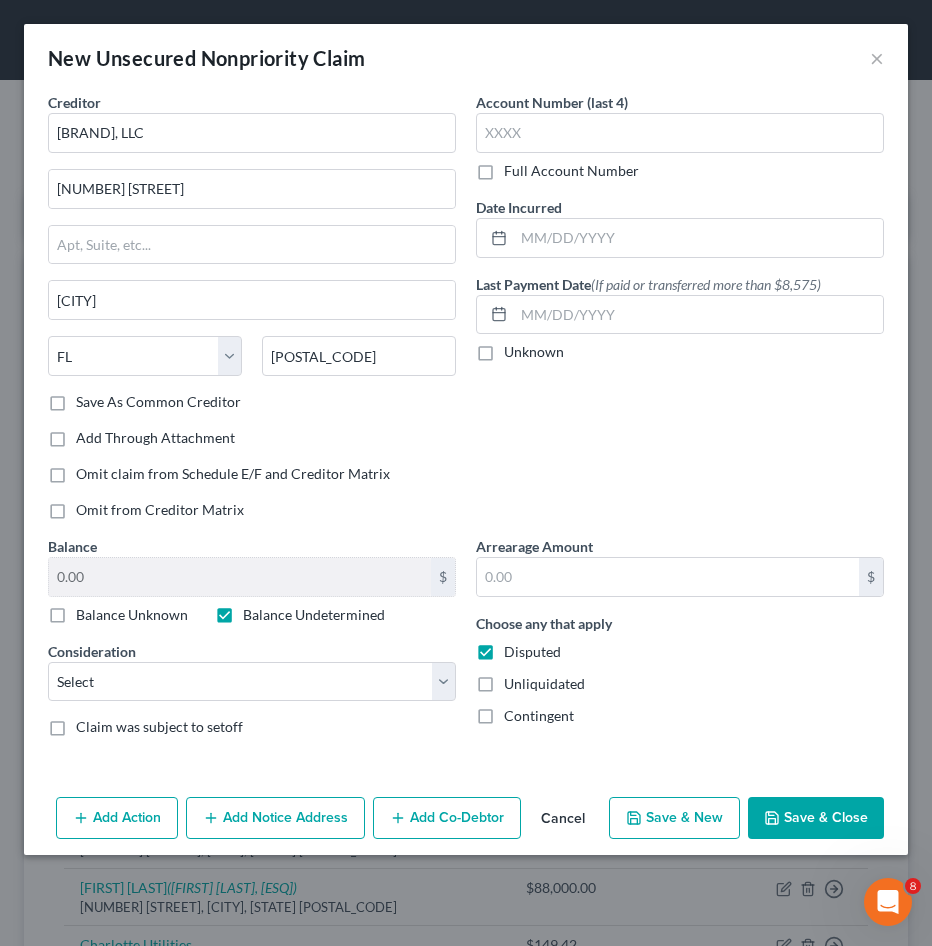 click on "Unliquidated" at bounding box center [518, 680] 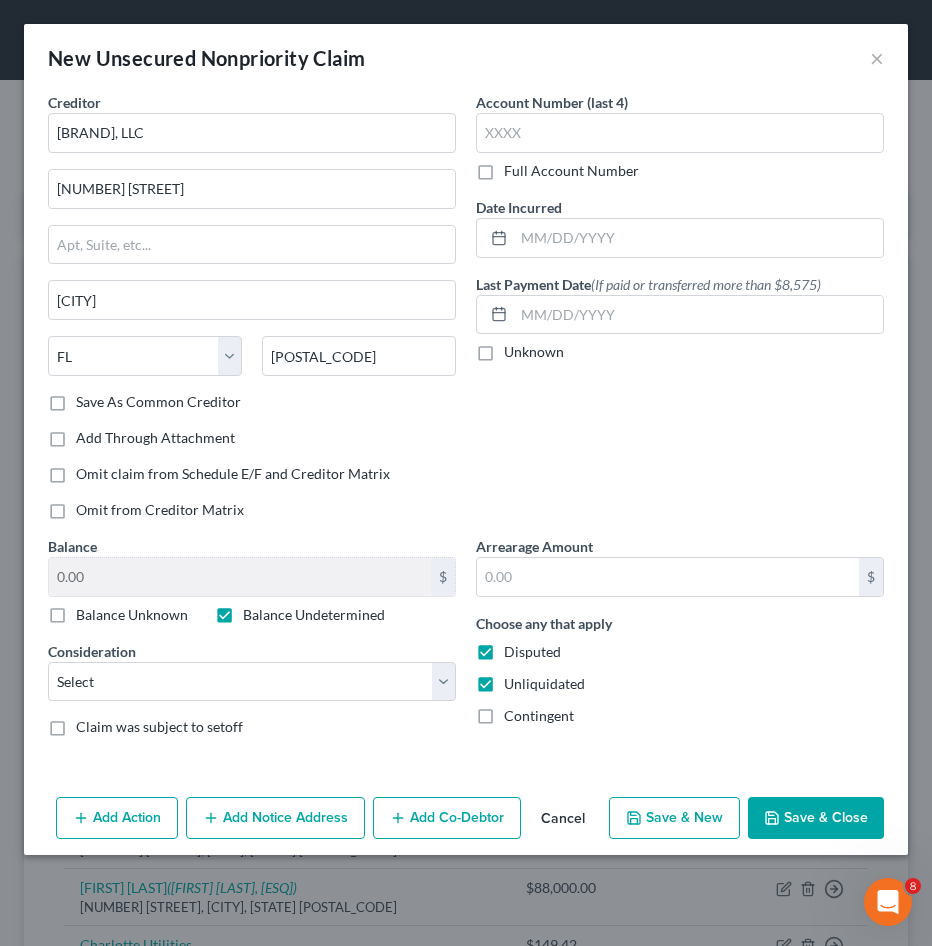 click on "Contingent" at bounding box center [539, 716] 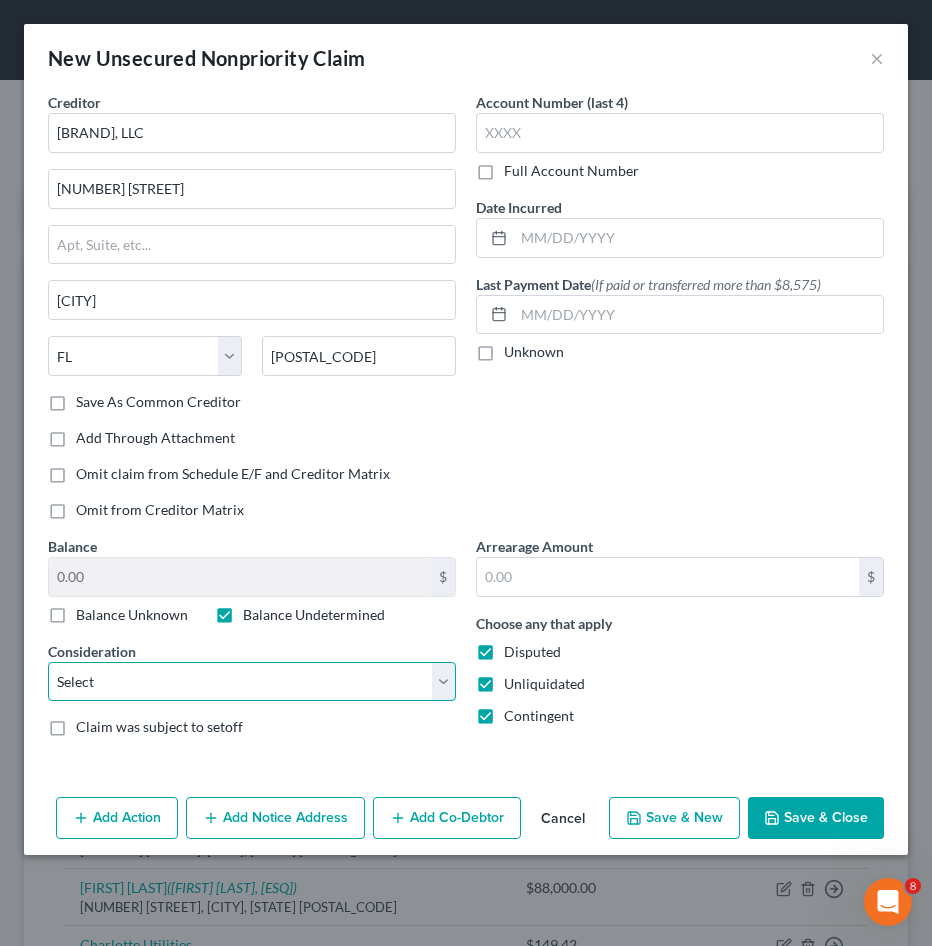 click on "Select Cable / Satellite Services Collection Agency Credit Card Debt Debt Counseling / Attorneys Deficiency Balance Home / Car Repairs Income Taxes Judgment Liens Monies Loaned / Advanced Mortgage Obligation To Pensions Other Overdrawn Bank Account Promised To Help Pay Creditors Services Suppliers Or Vendors Telephone / Internet Services Unsecured Loan Repayments Utility Services" at bounding box center (252, 682) 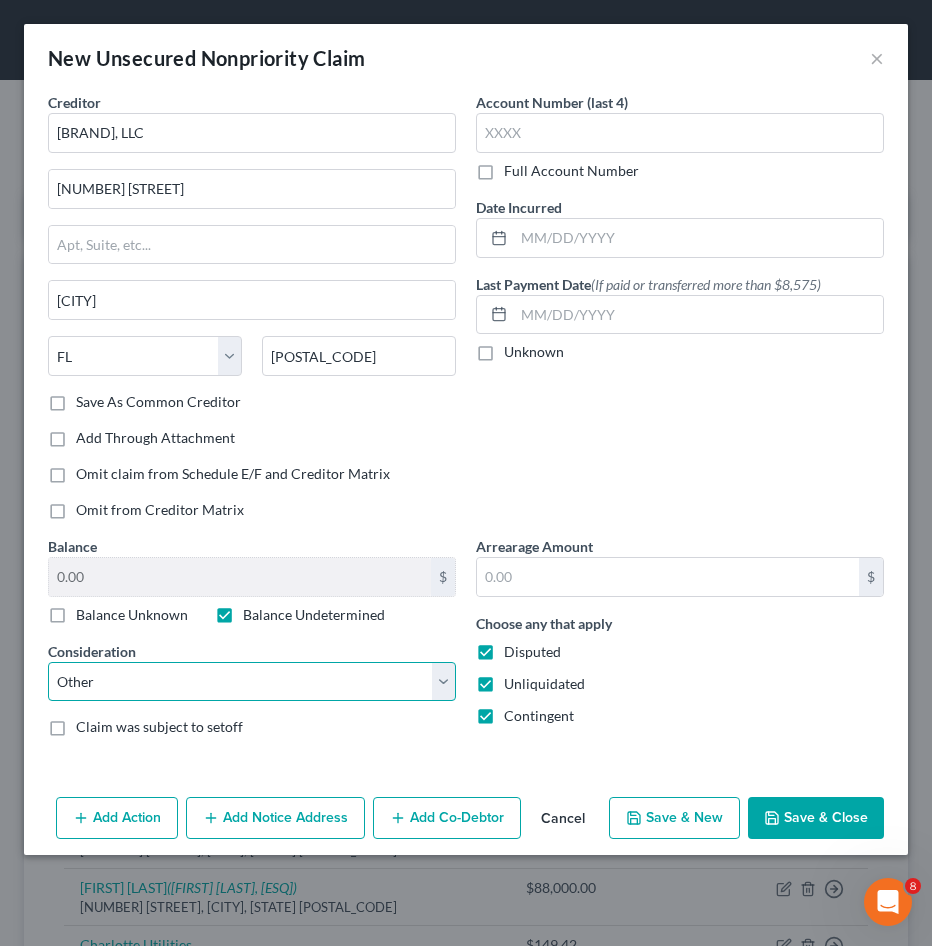click on "Select Cable / Satellite Services Collection Agency Credit Card Debt Debt Counseling / Attorneys Deficiency Balance Home / Car Repairs Income Taxes Judgment Liens Monies Loaned / Advanced Mortgage Obligation To Pensions Other Overdrawn Bank Account Promised To Help Pay Creditors Services Suppliers Or Vendors Telephone / Internet Services Unsecured Loan Repayments Utility Services" at bounding box center (252, 682) 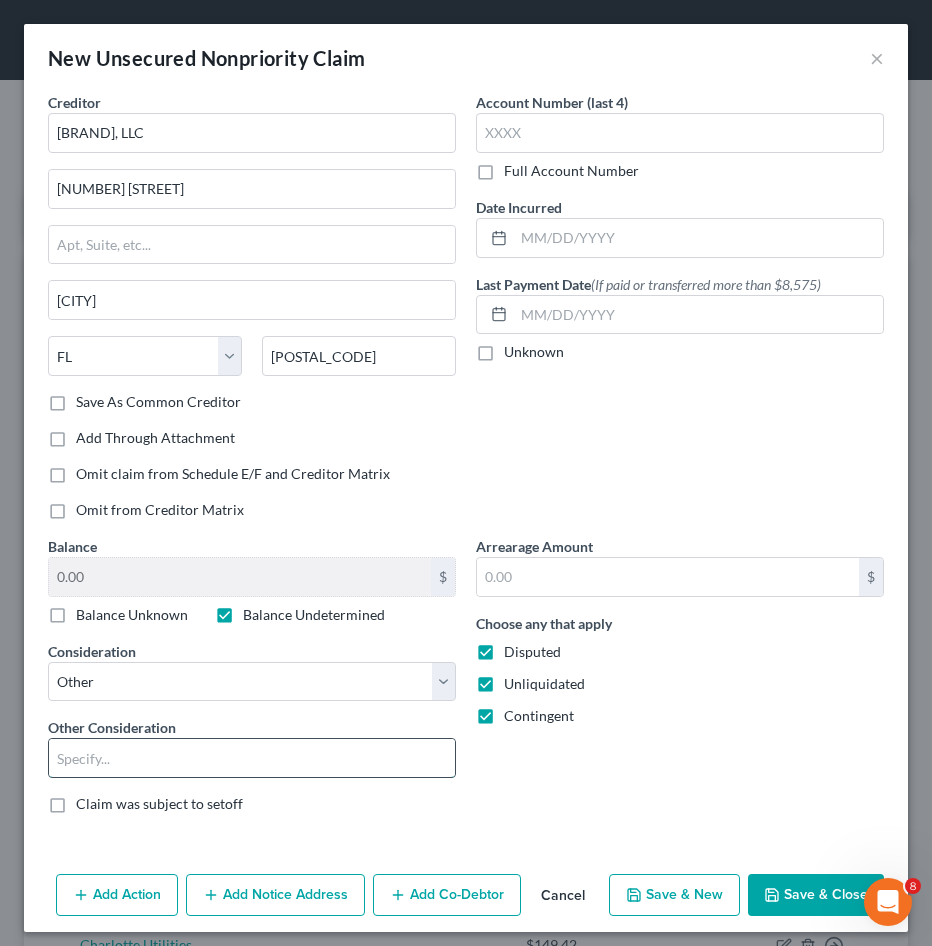 click at bounding box center (252, 758) 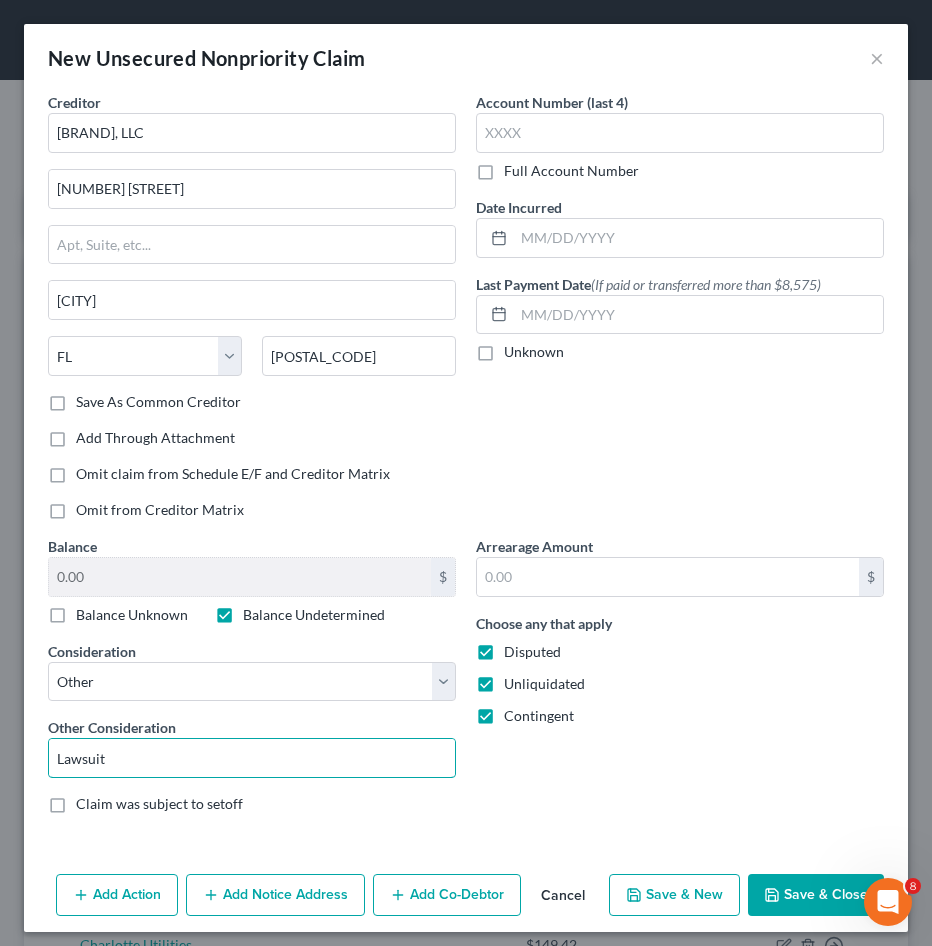 type on "Lawsuit" 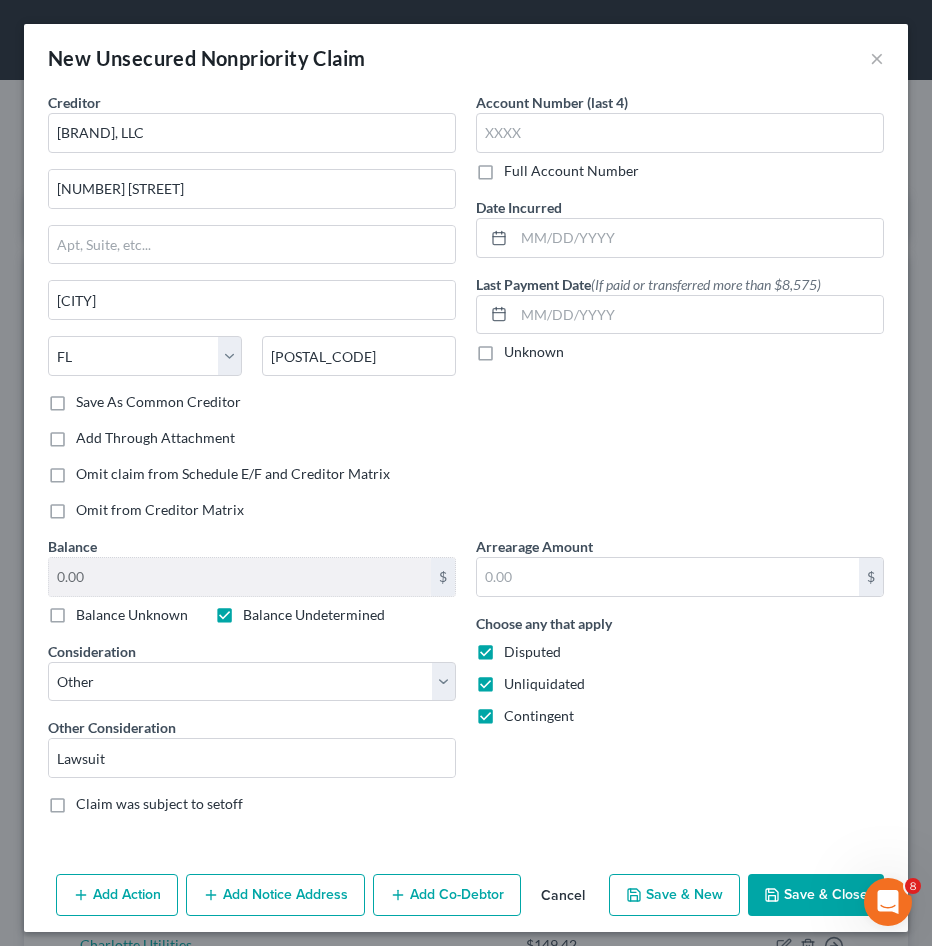 click on "Arrearage Amount $ Choose any that apply Disputed Unliquidated Contingent" at bounding box center [680, 683] 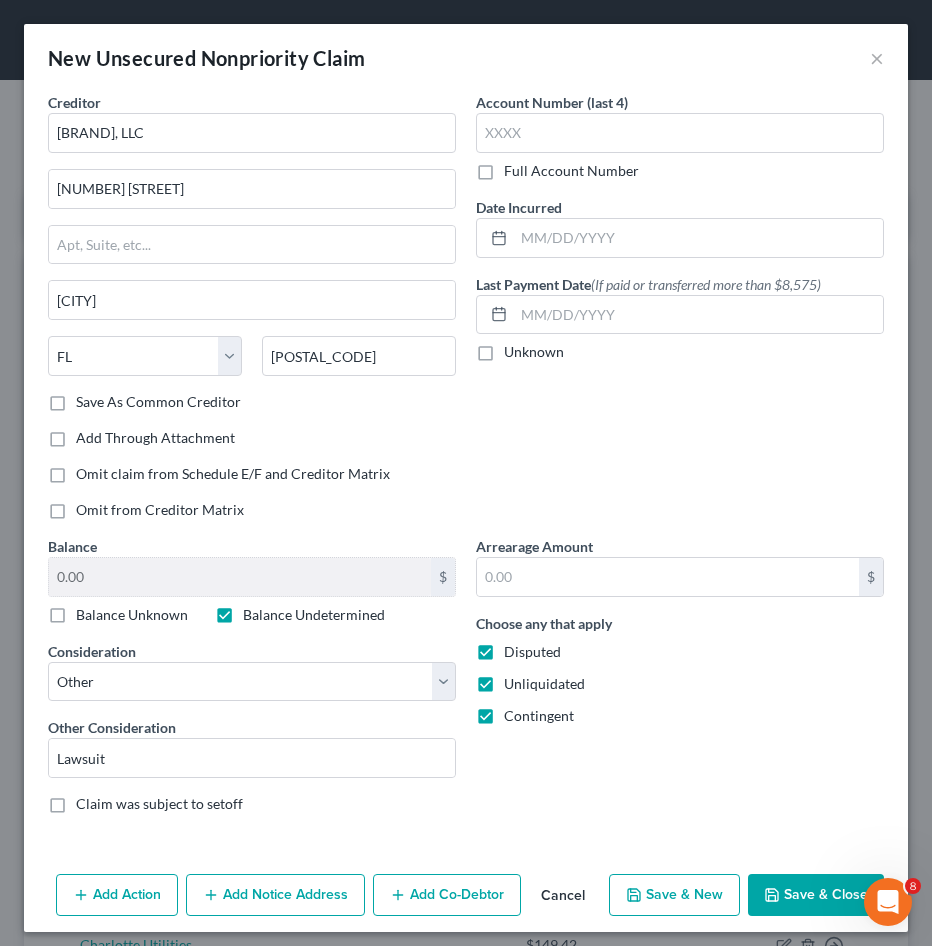 drag, startPoint x: 825, startPoint y: 894, endPoint x: 794, endPoint y: 864, distance: 43.13931 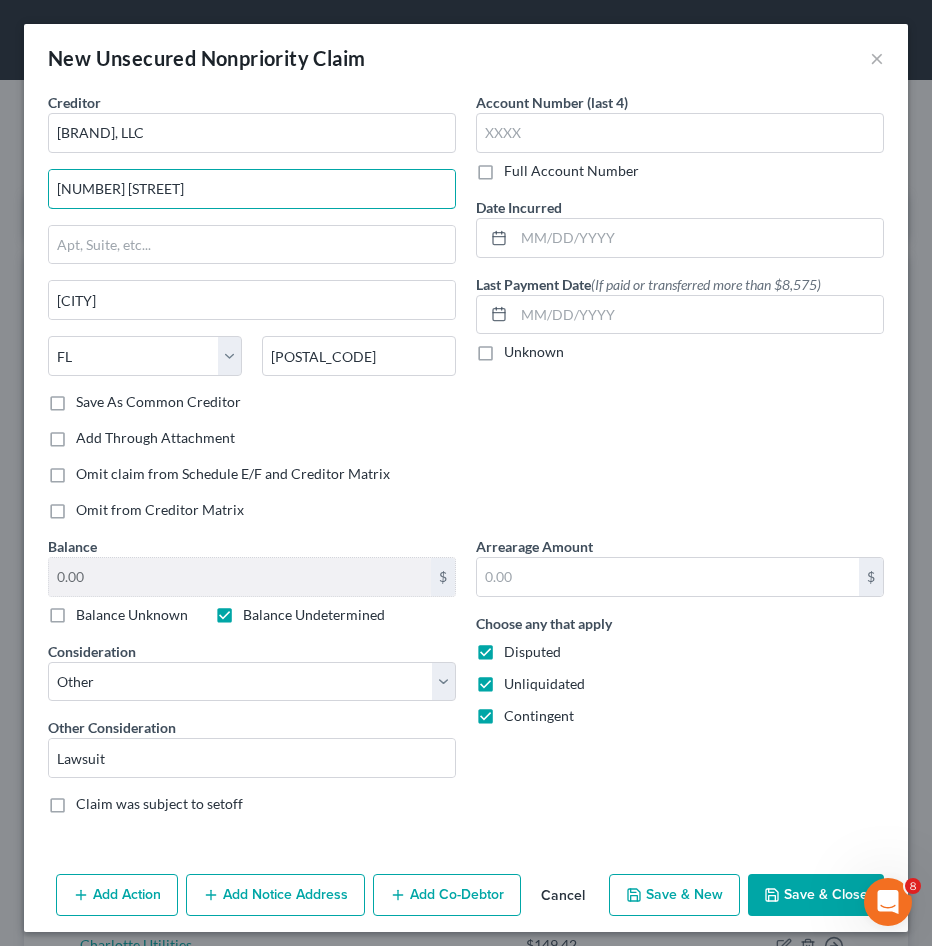 drag, startPoint x: 204, startPoint y: 189, endPoint x: 31, endPoint y: 197, distance: 173.18488 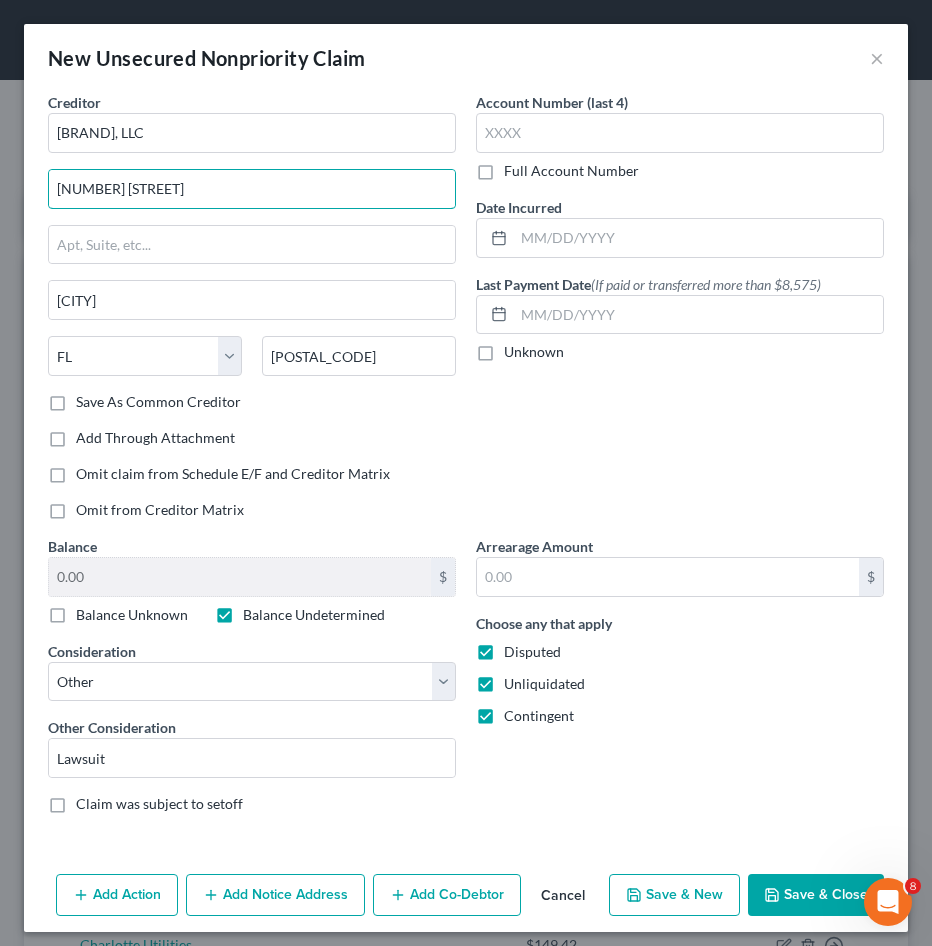 type on "[NUMBER] [STREET]" 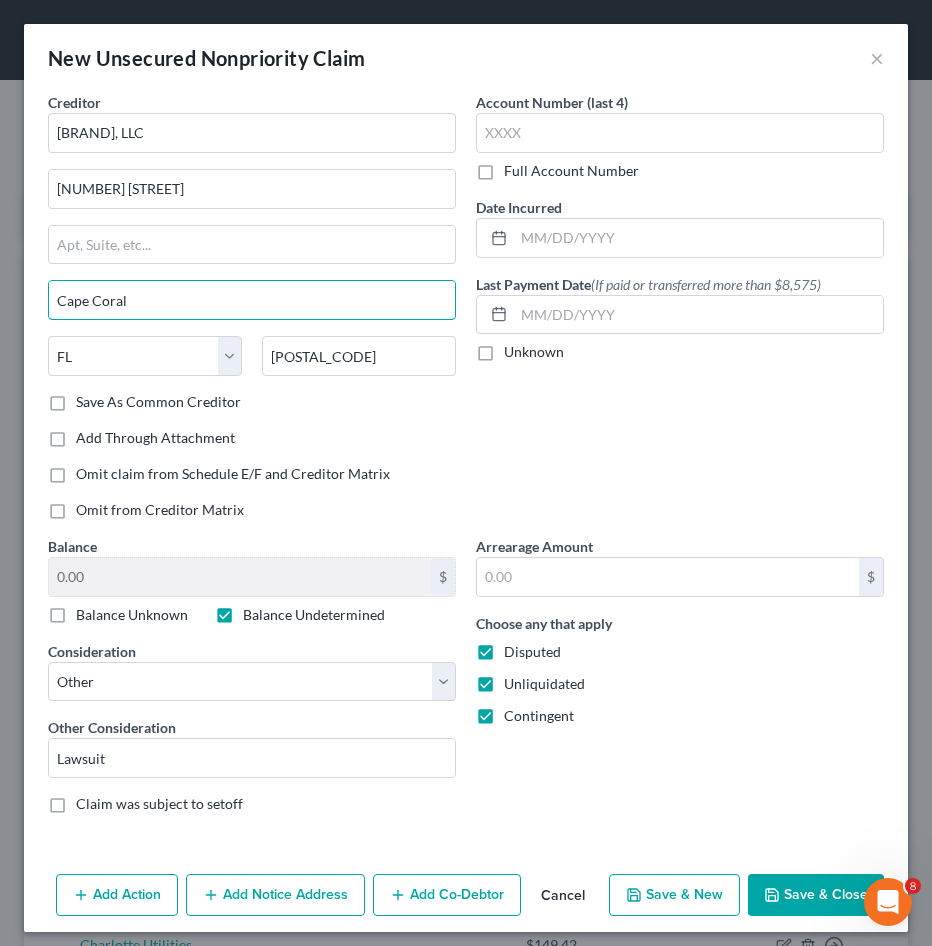 type on "Cape Coral" 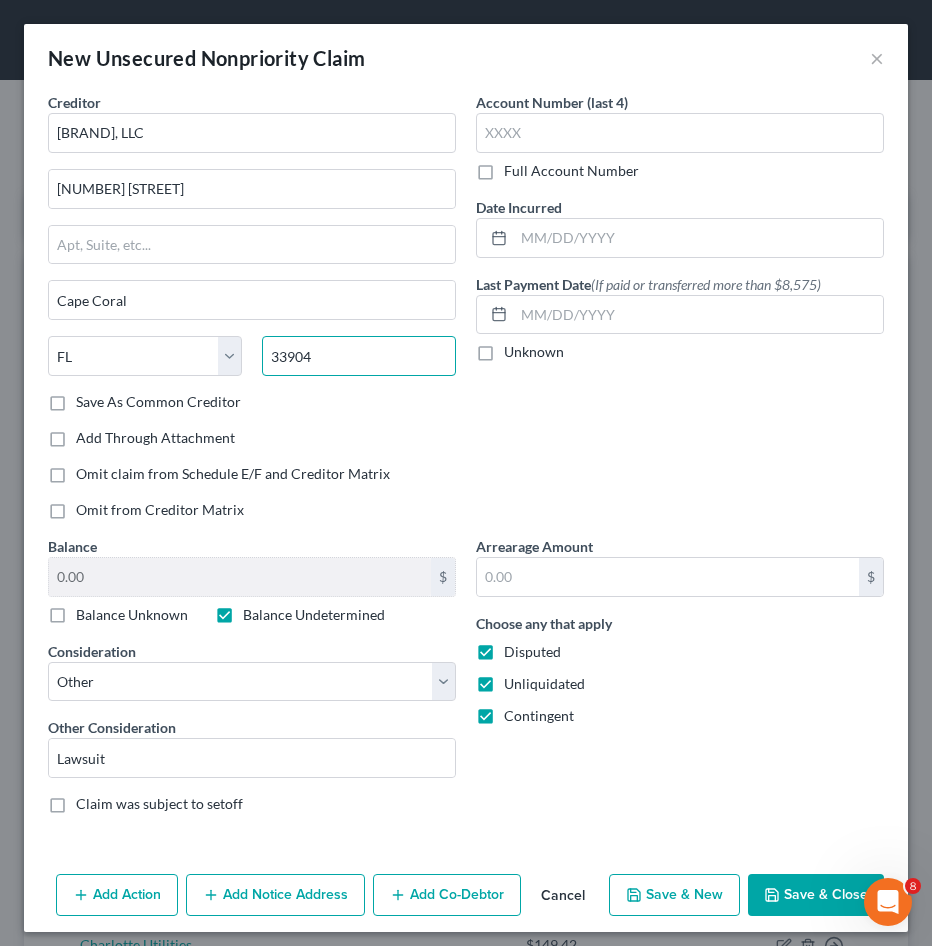 type on "33904" 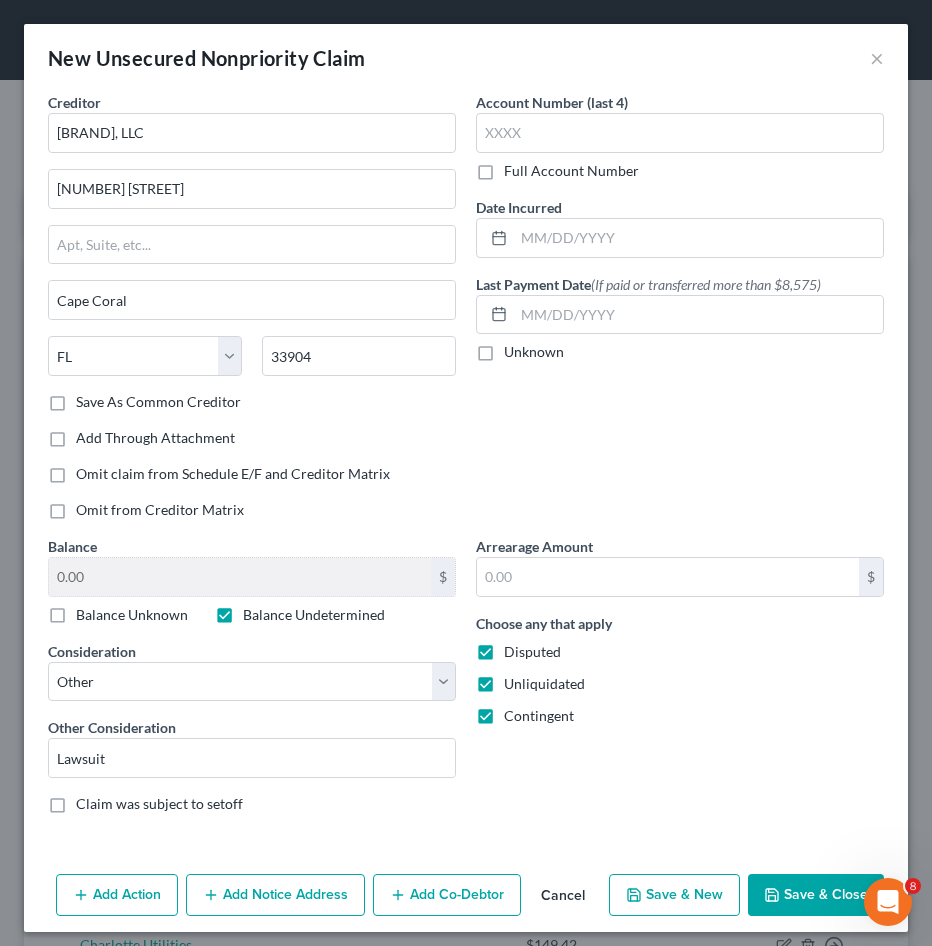 click on "Account Number (last 4)
Full Account Number
Date Incurred         Last Payment Date  (If paid or transferred more than $8,575)         Unknown" at bounding box center (680, 314) 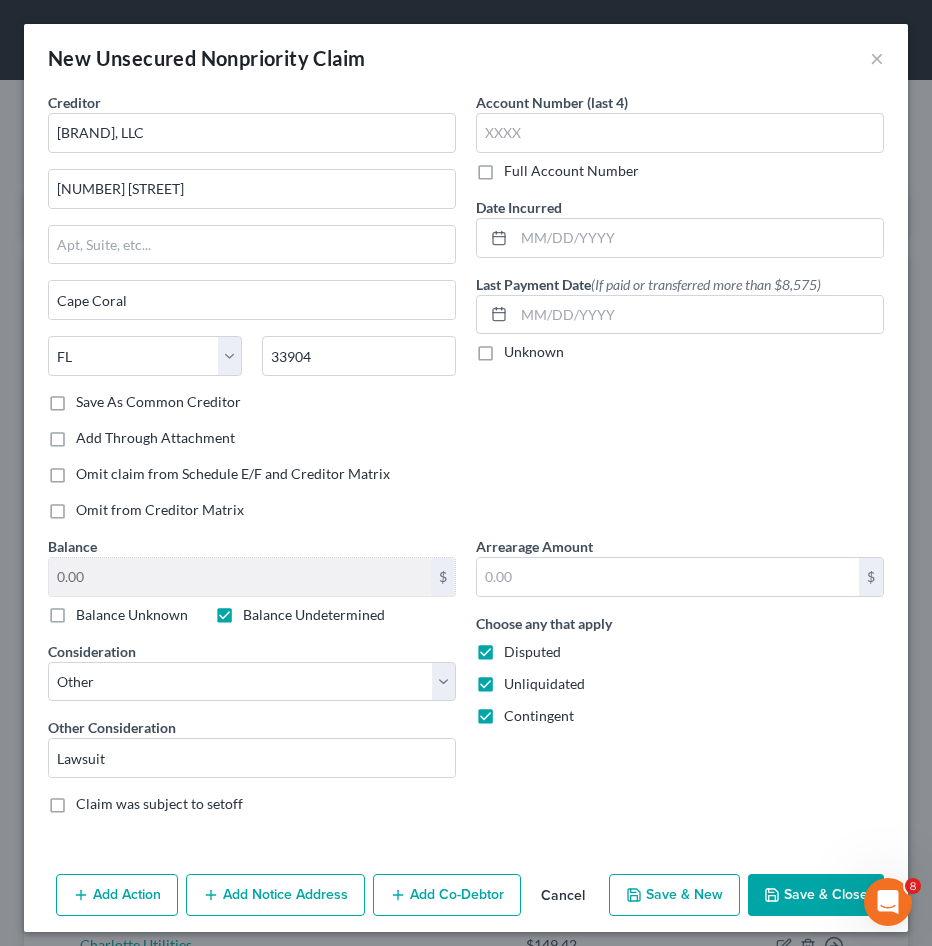 click on "Save & Close" at bounding box center (816, 895) 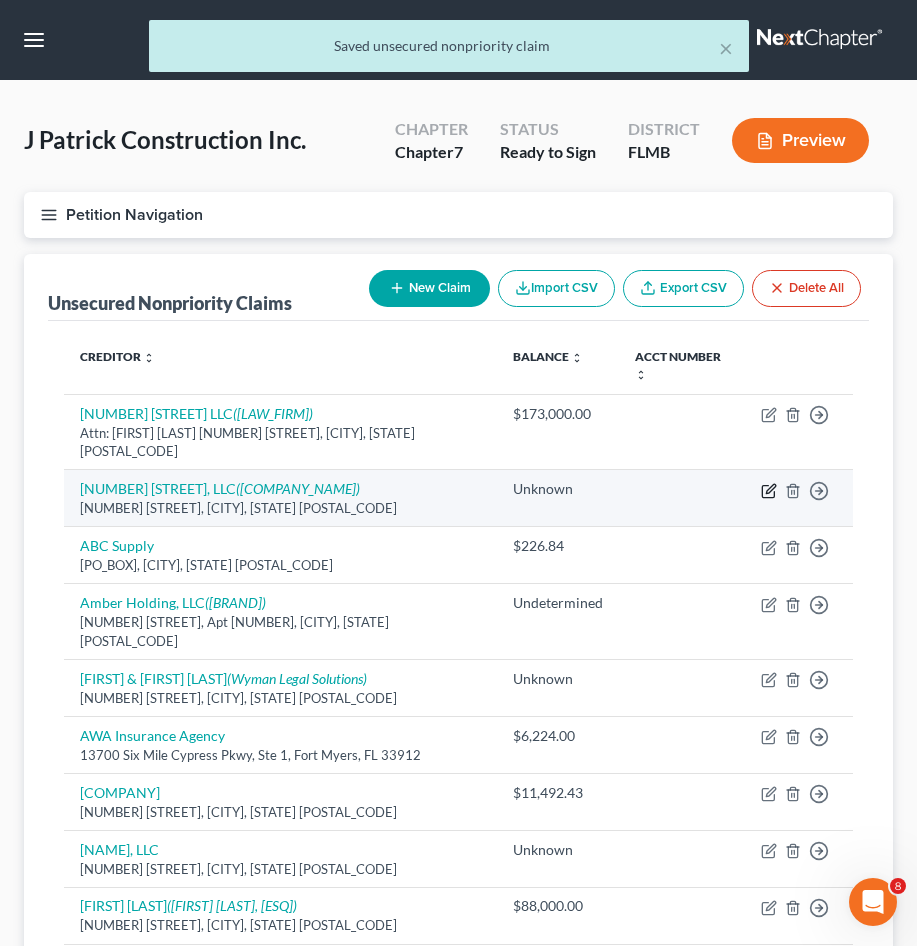 click 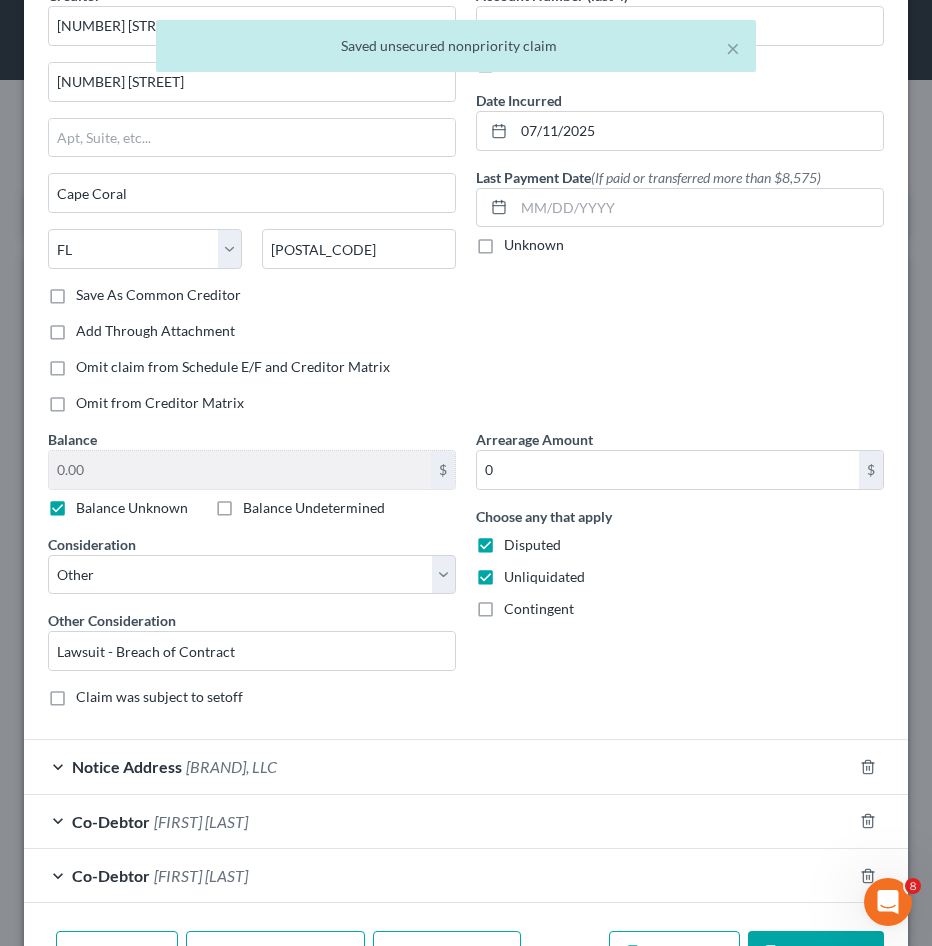 scroll, scrollTop: 200, scrollLeft: 0, axis: vertical 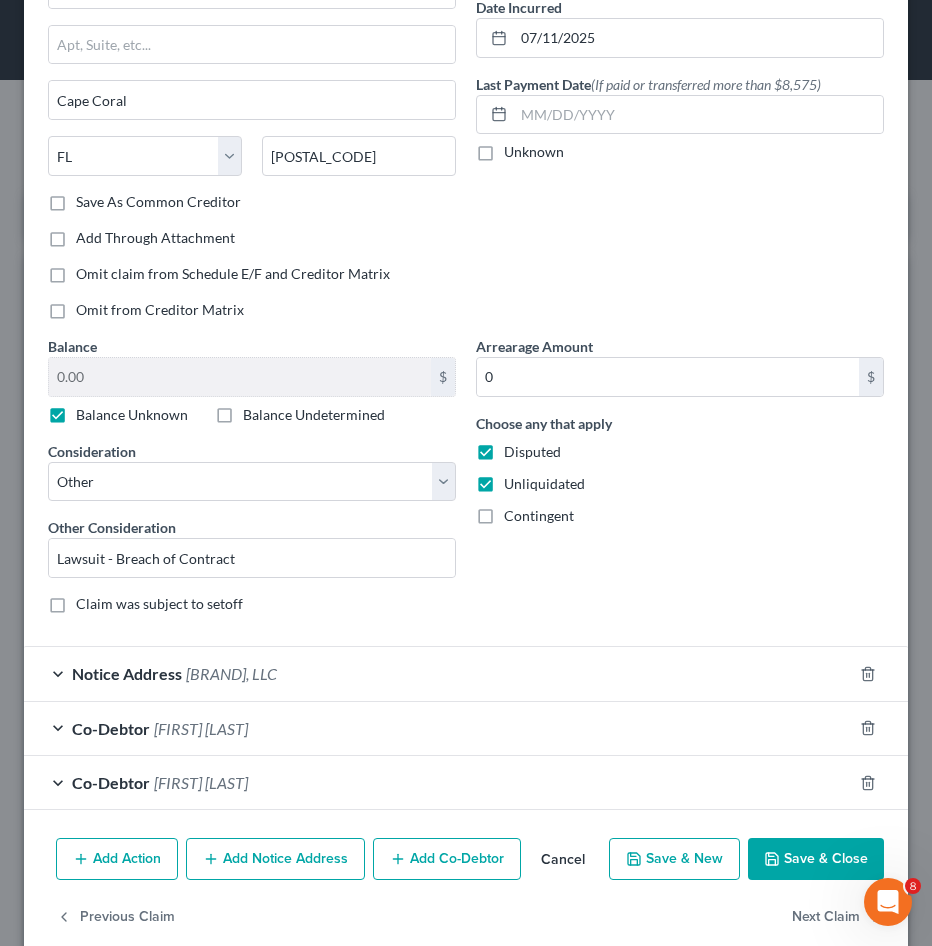 click on "Notice Address" at bounding box center [127, 673] 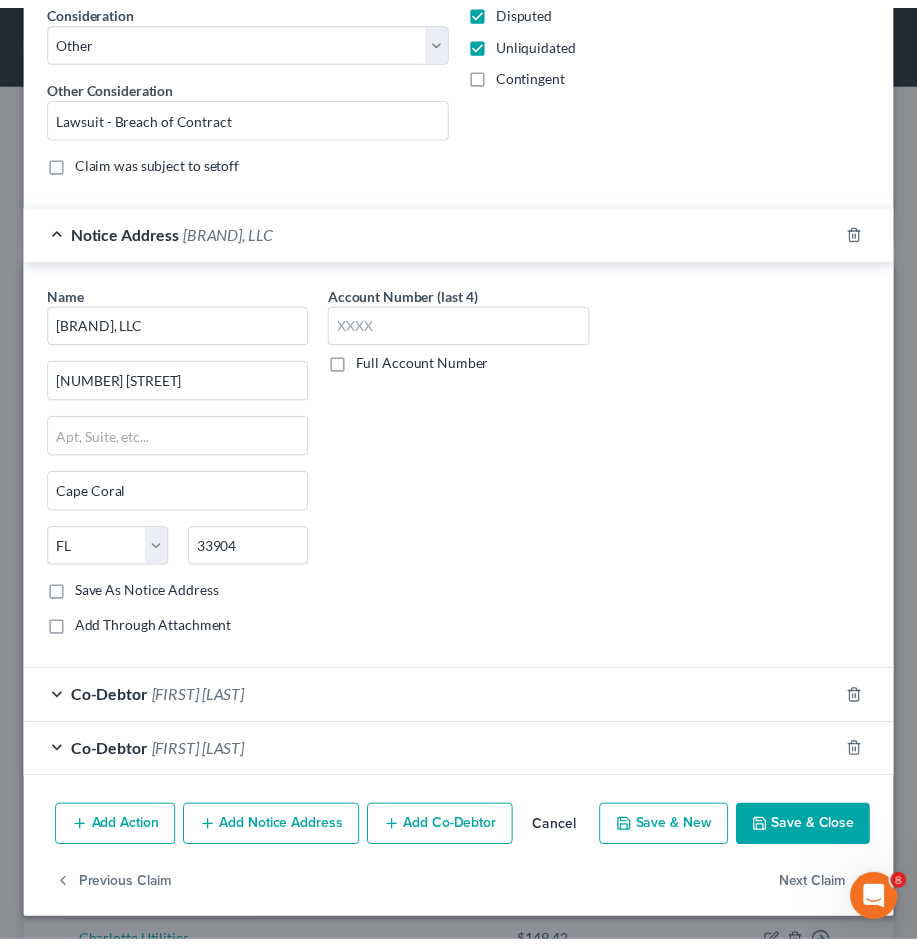 scroll, scrollTop: 644, scrollLeft: 0, axis: vertical 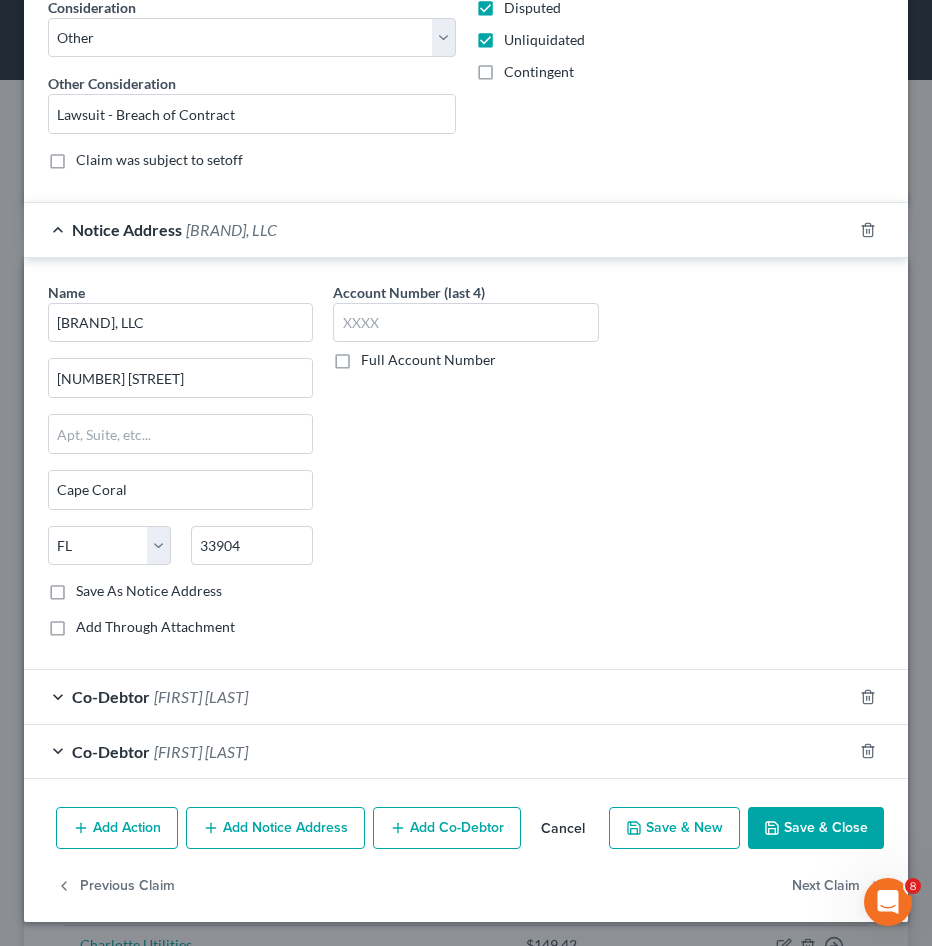 click on "Save & Close" at bounding box center (816, 828) 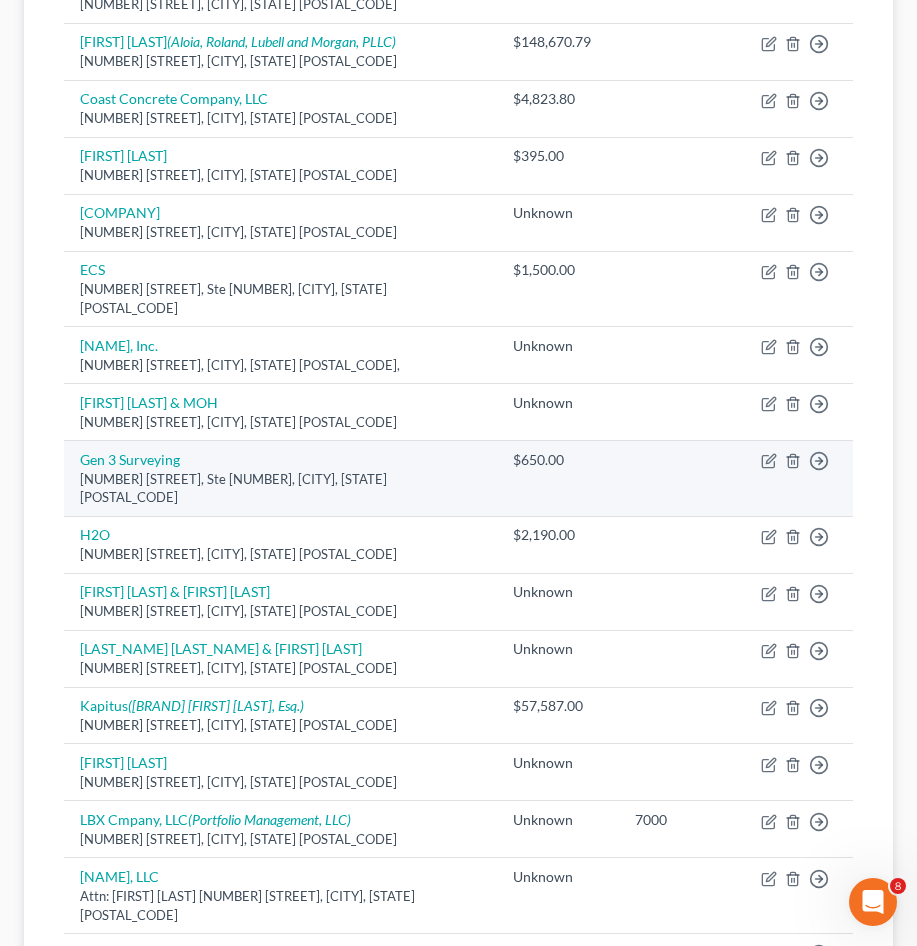 scroll, scrollTop: 1000, scrollLeft: 0, axis: vertical 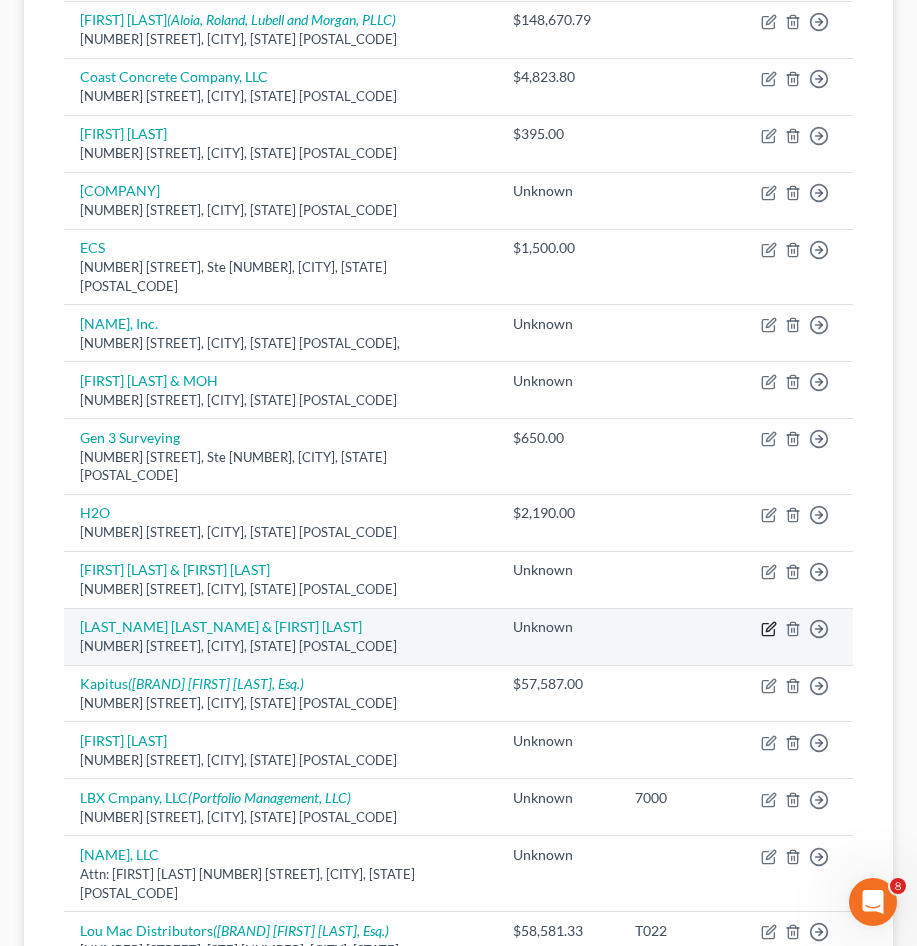 click 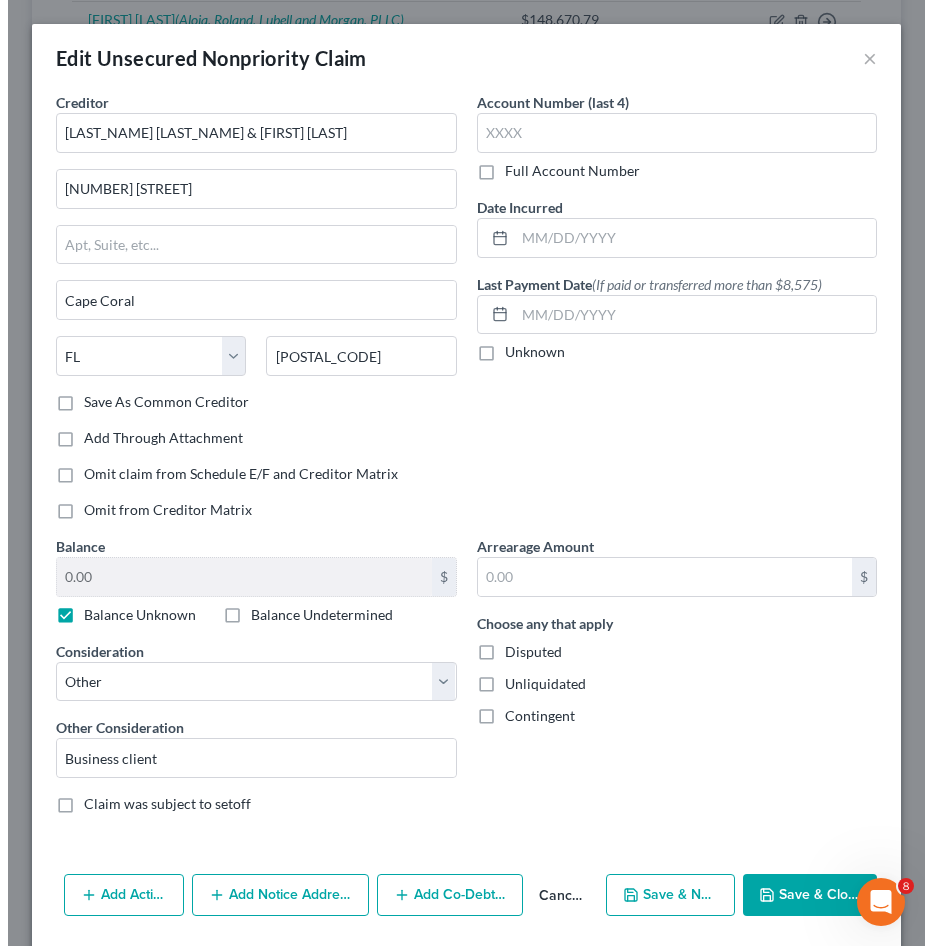 scroll, scrollTop: 983, scrollLeft: 0, axis: vertical 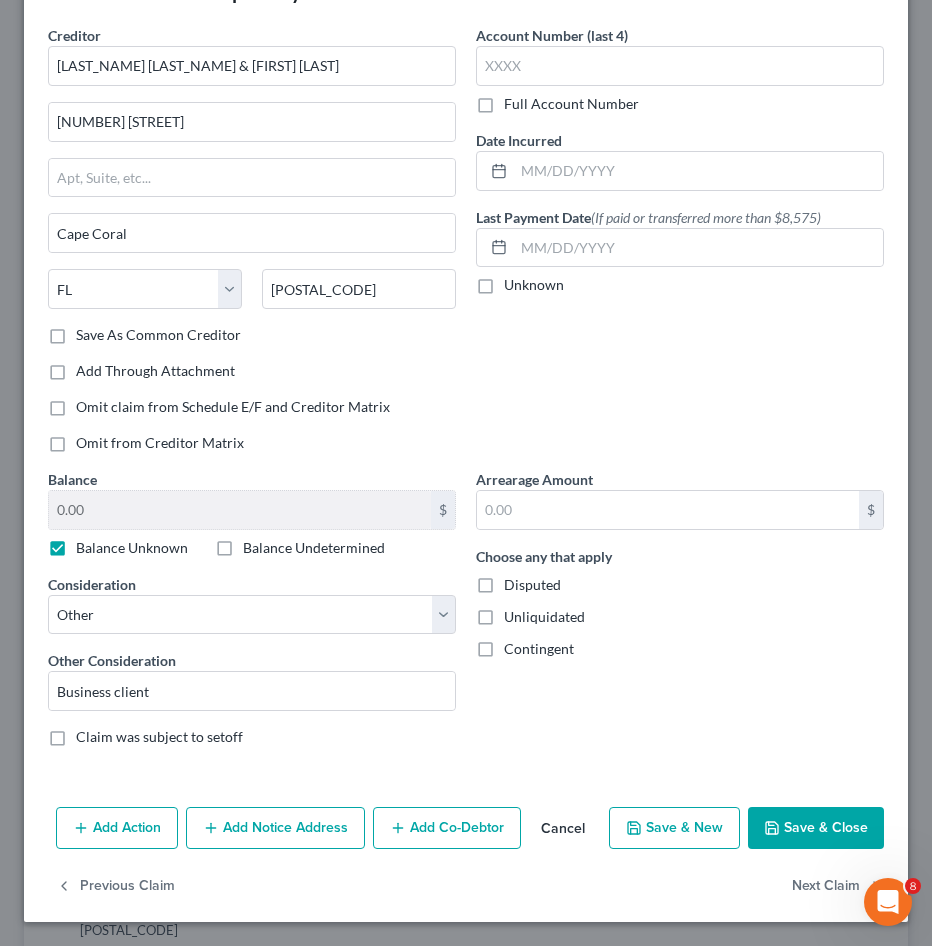 click on "Save & Close" at bounding box center (816, 828) 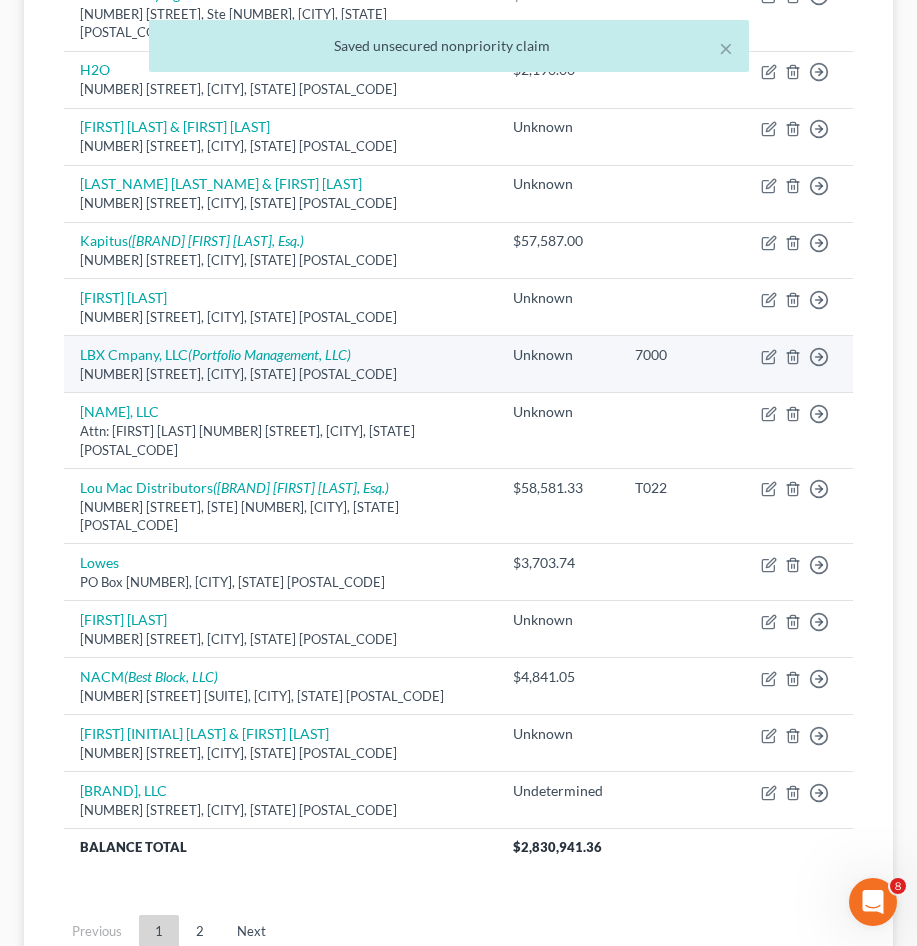 scroll, scrollTop: 1519, scrollLeft: 0, axis: vertical 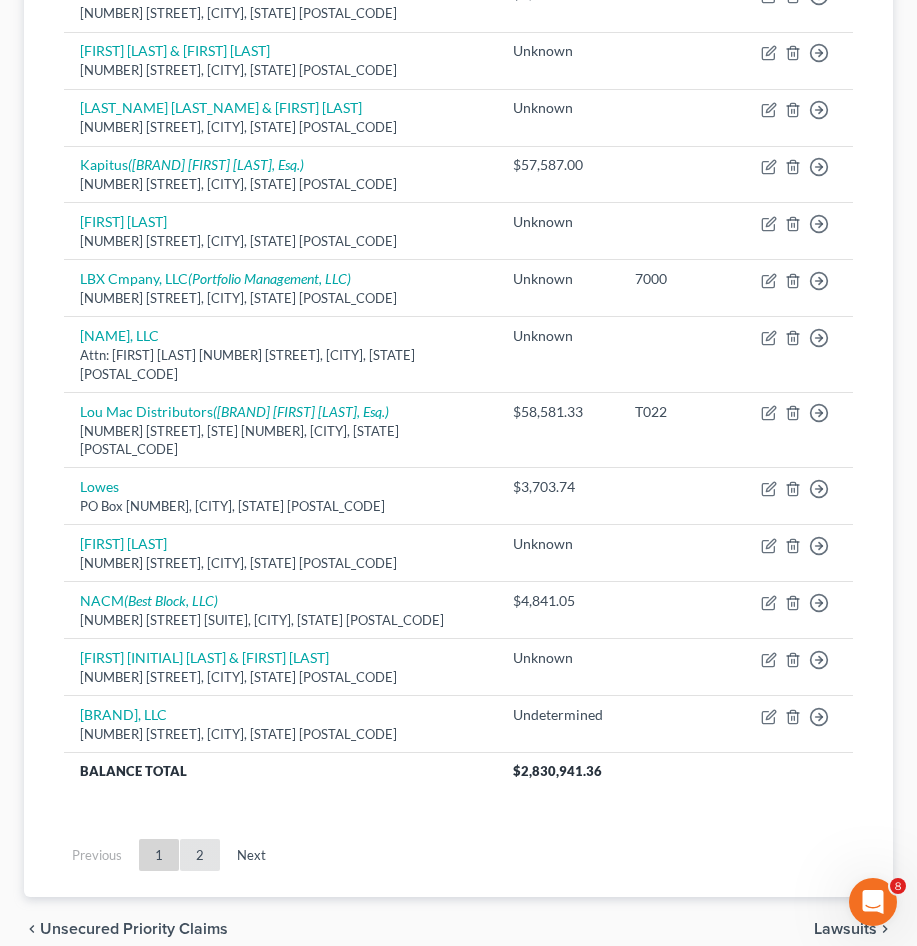 click on "2" at bounding box center (200, 855) 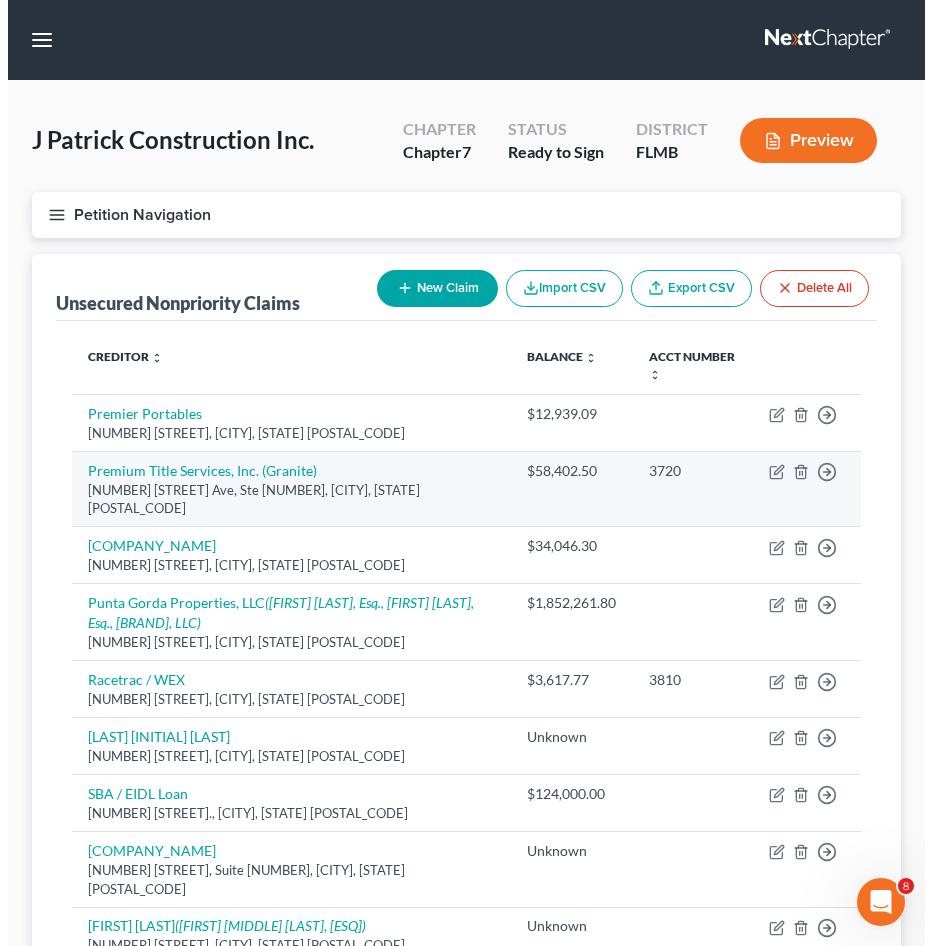 scroll, scrollTop: 600, scrollLeft: 0, axis: vertical 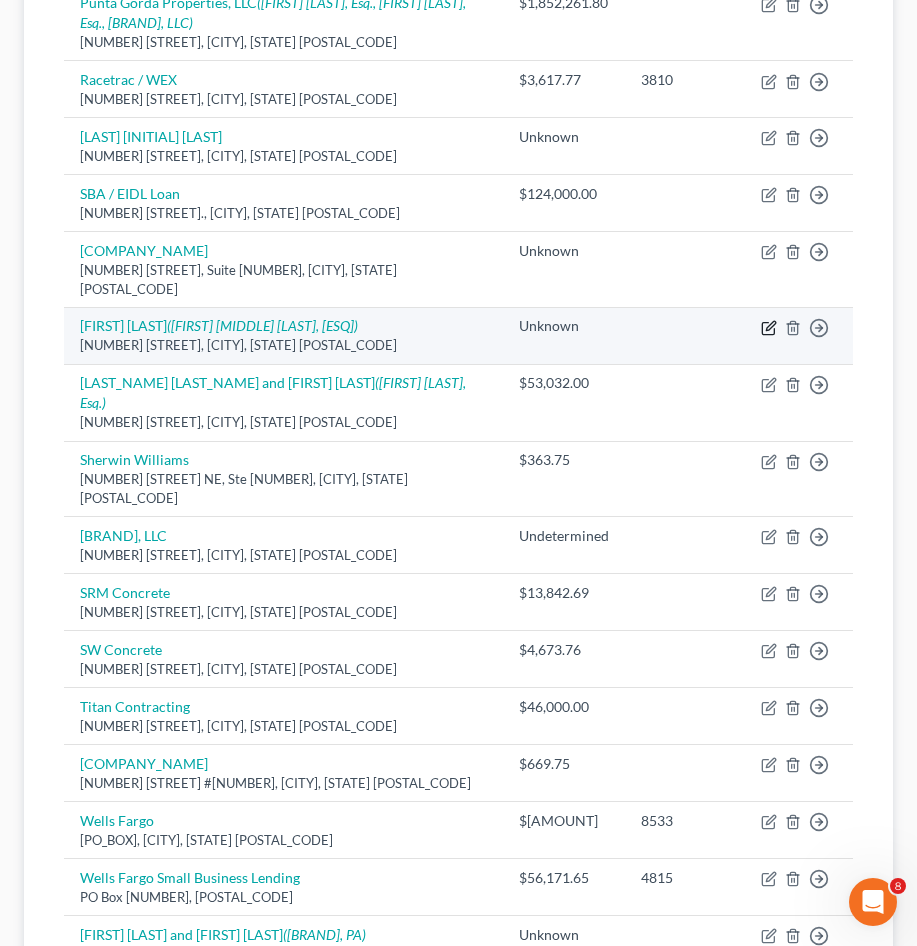 click 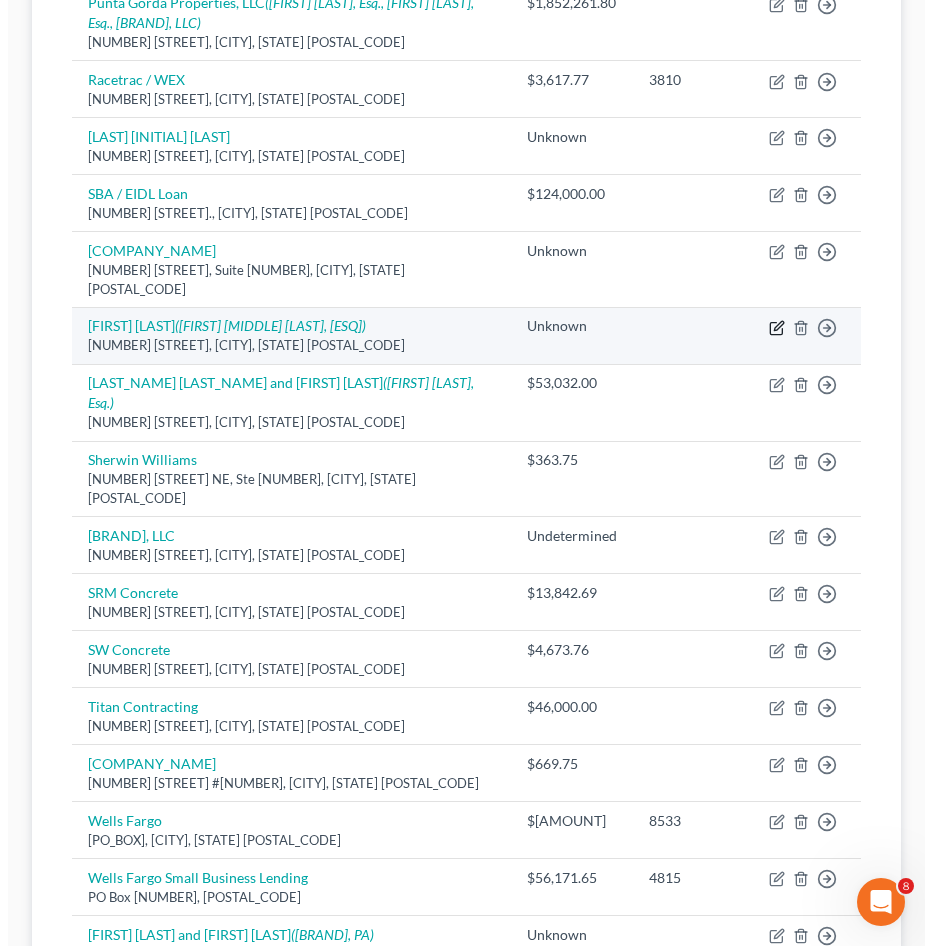 select on "9" 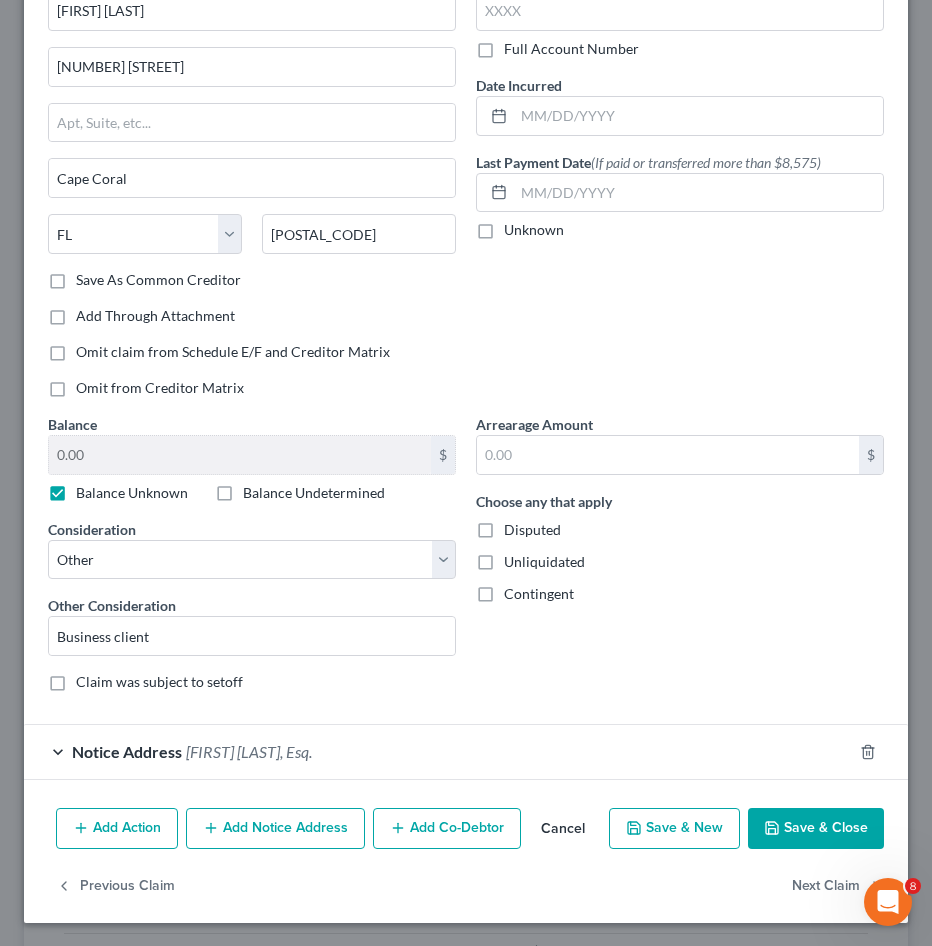 scroll, scrollTop: 123, scrollLeft: 0, axis: vertical 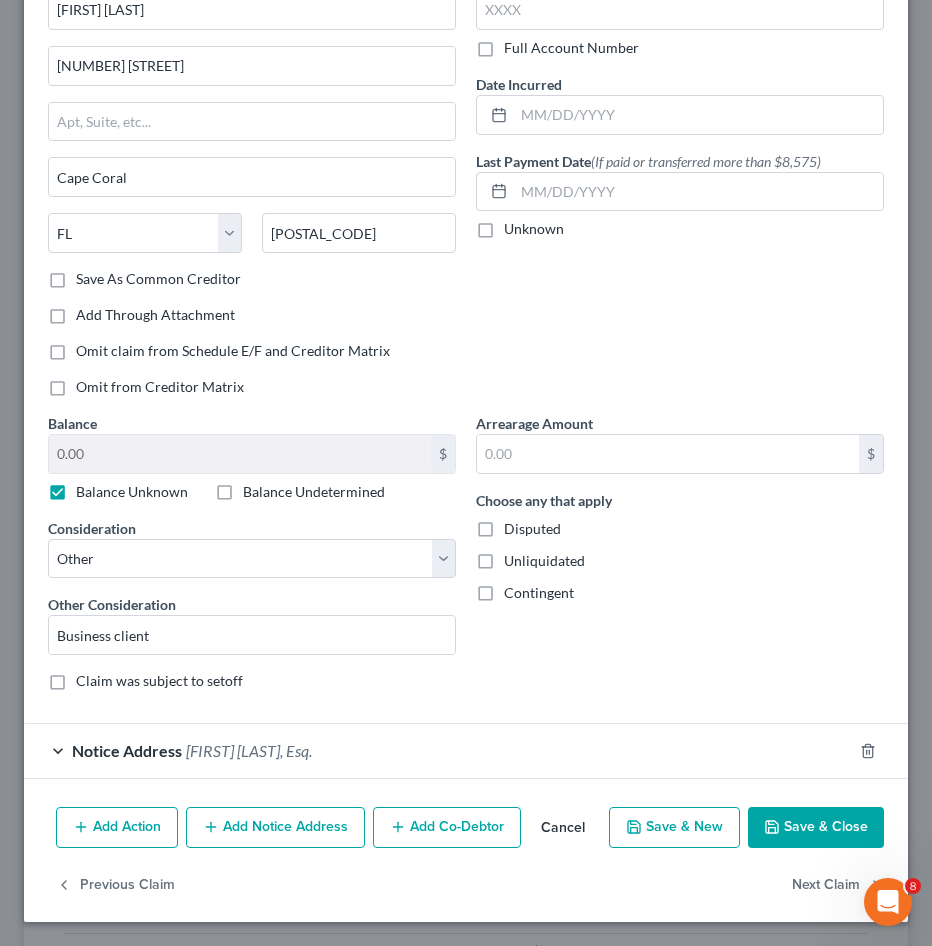 click on "Disputed" at bounding box center [532, 529] 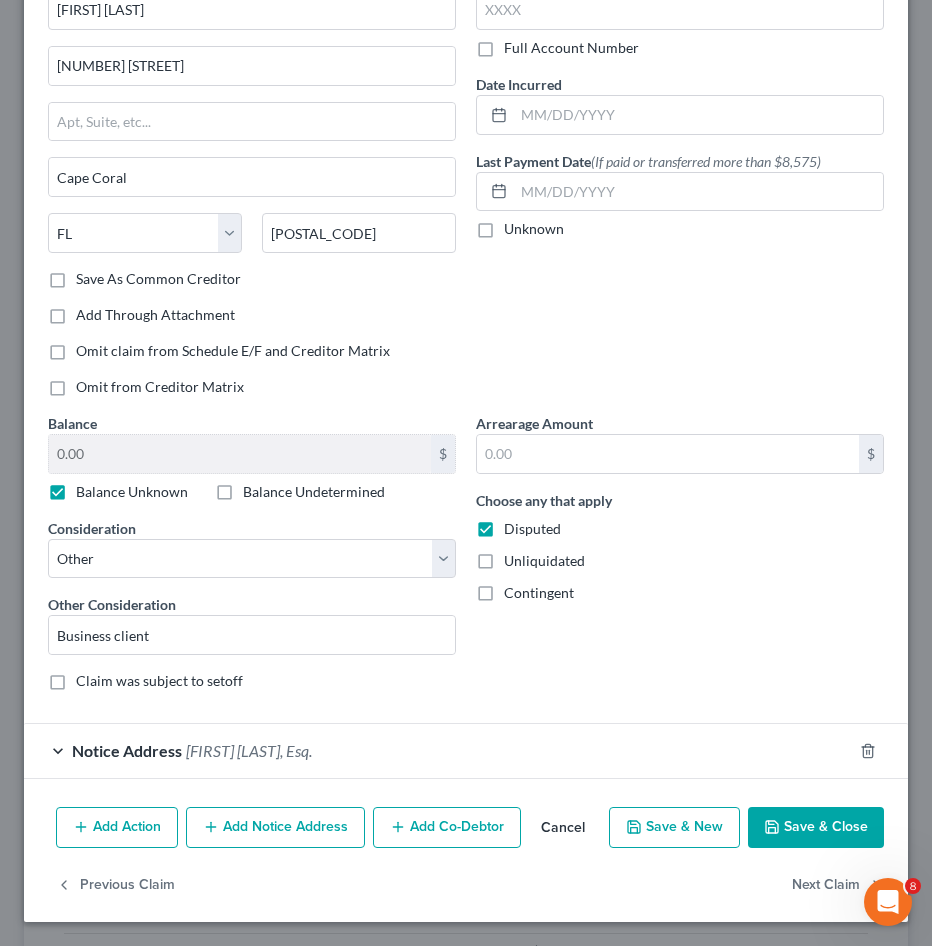 click on "Unliquidated" at bounding box center [544, 561] 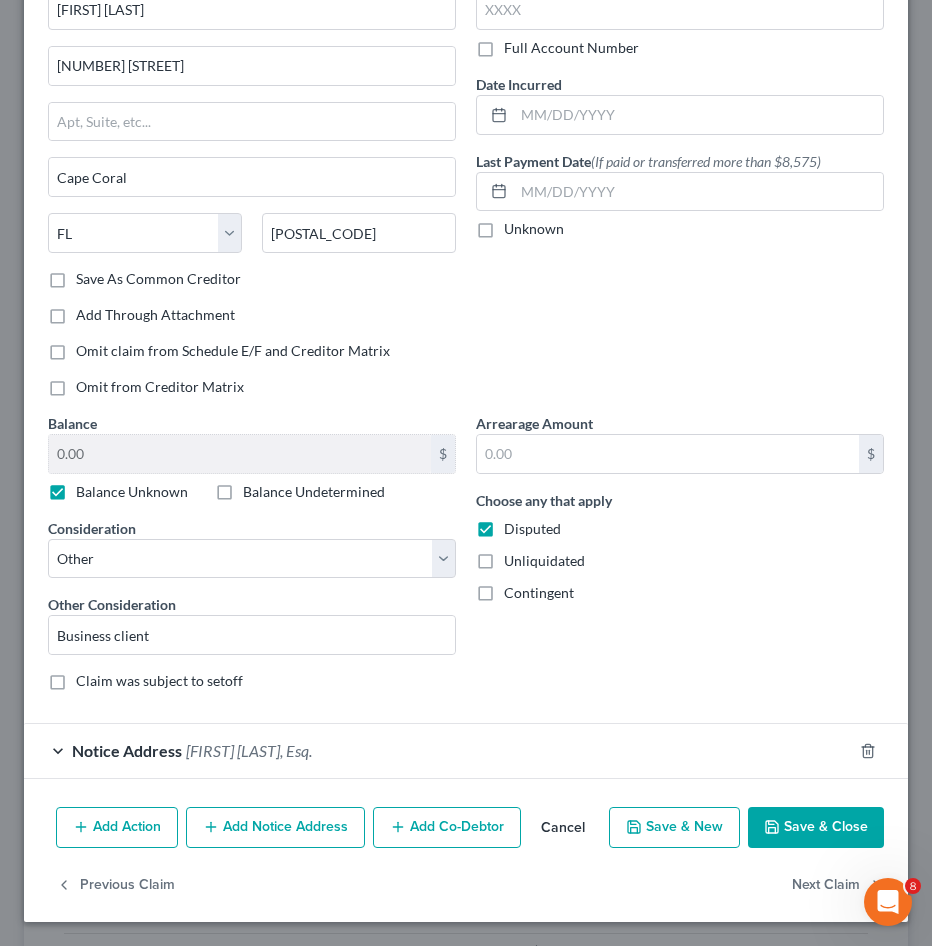 click on "Unliquidated" at bounding box center (518, 557) 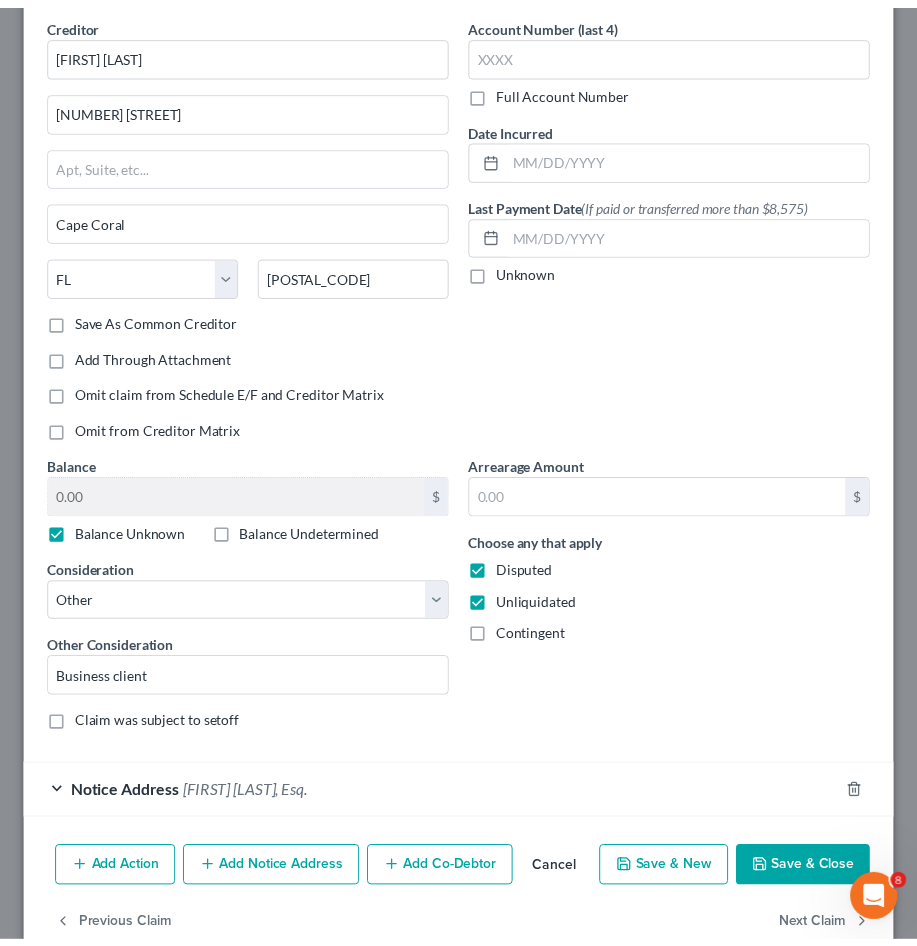 scroll, scrollTop: 23, scrollLeft: 0, axis: vertical 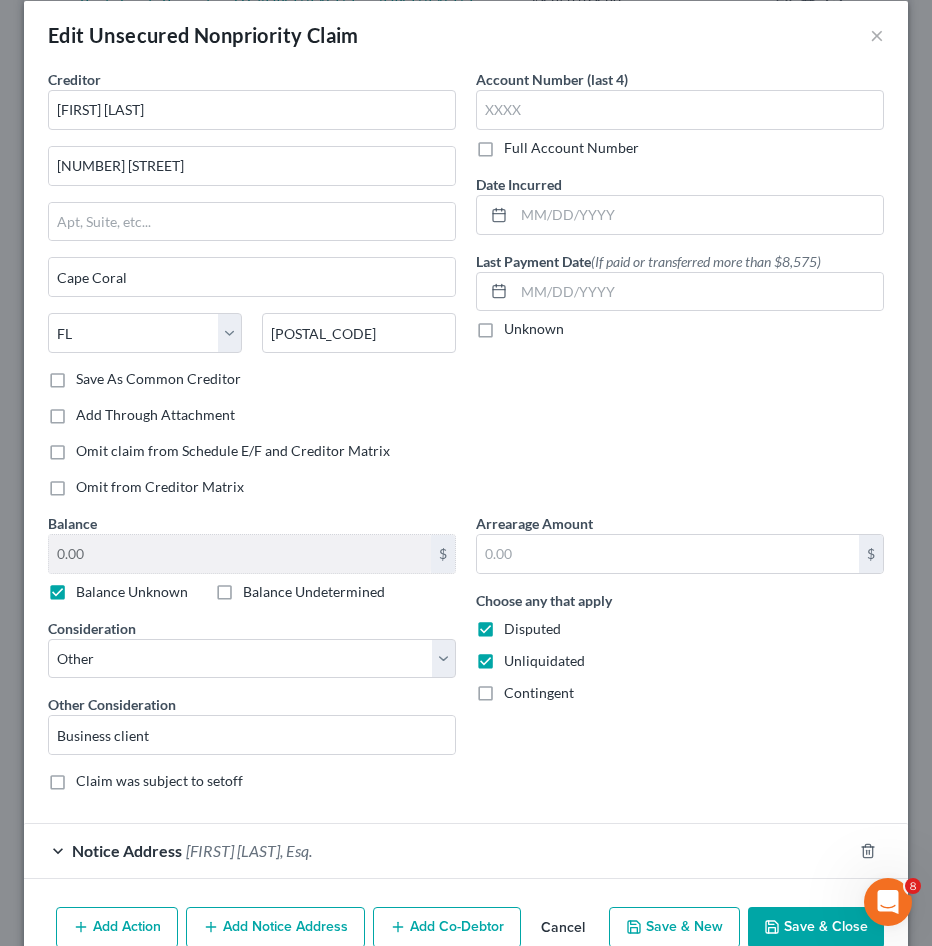 click on "Save & Close" at bounding box center (816, 928) 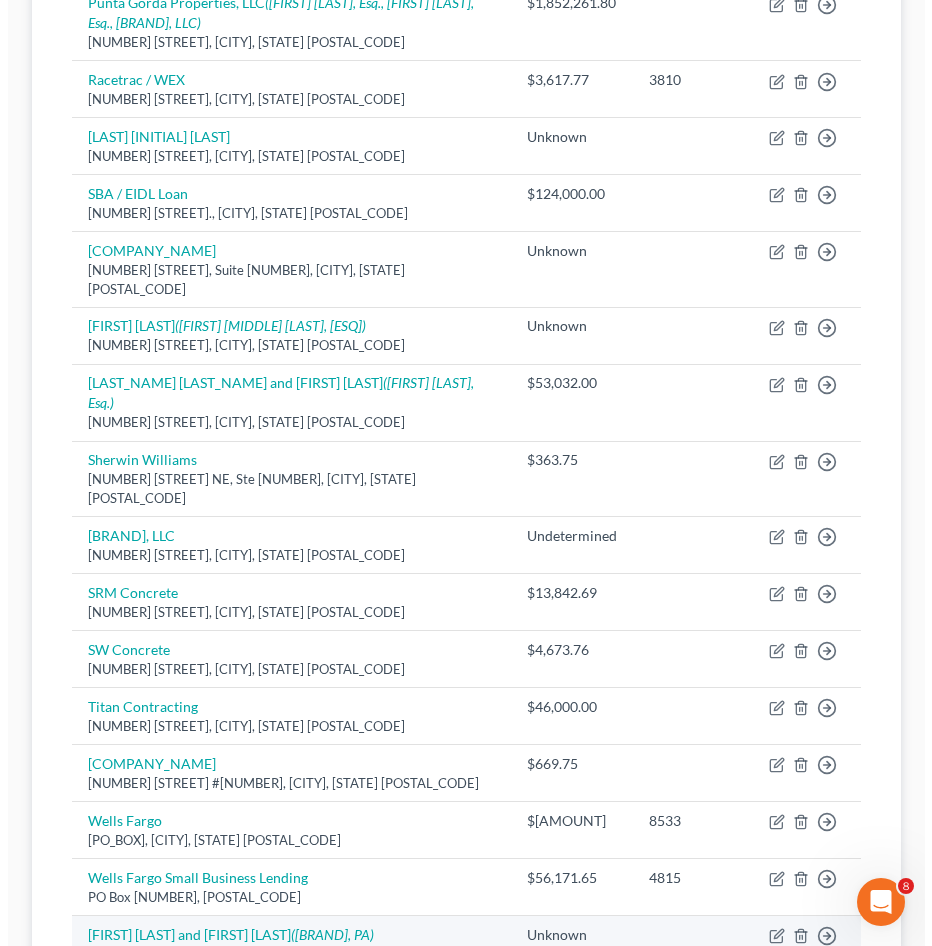 scroll, scrollTop: 700, scrollLeft: 0, axis: vertical 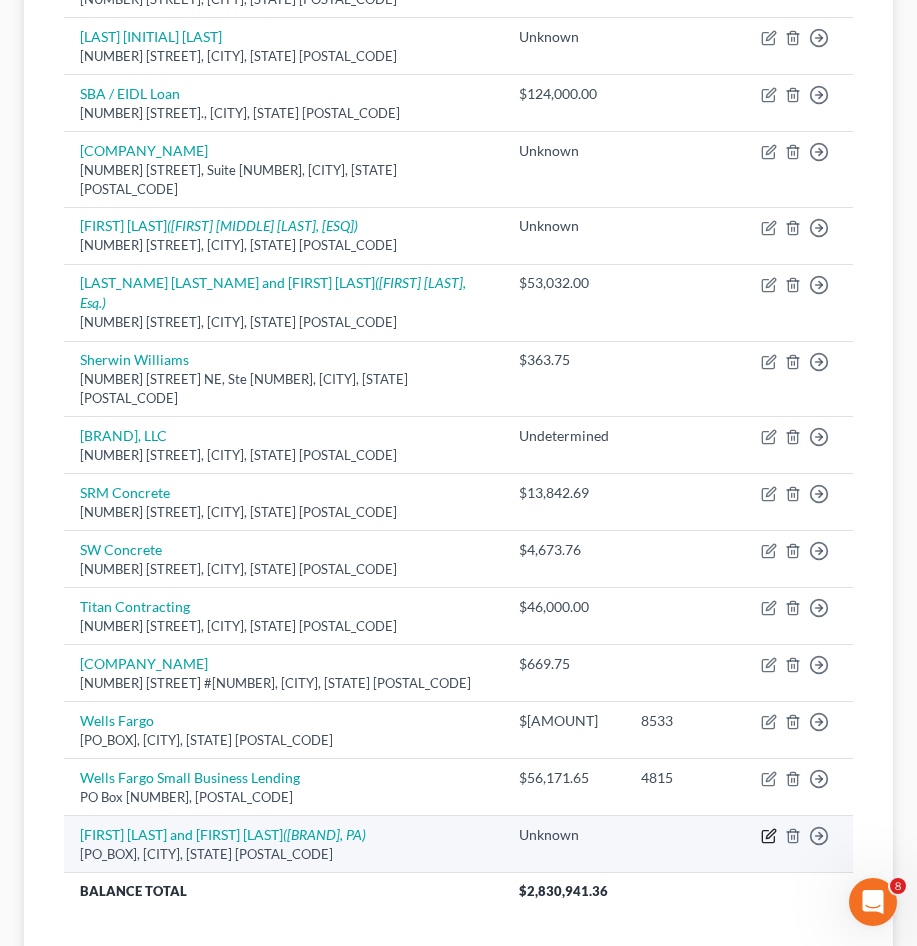 click 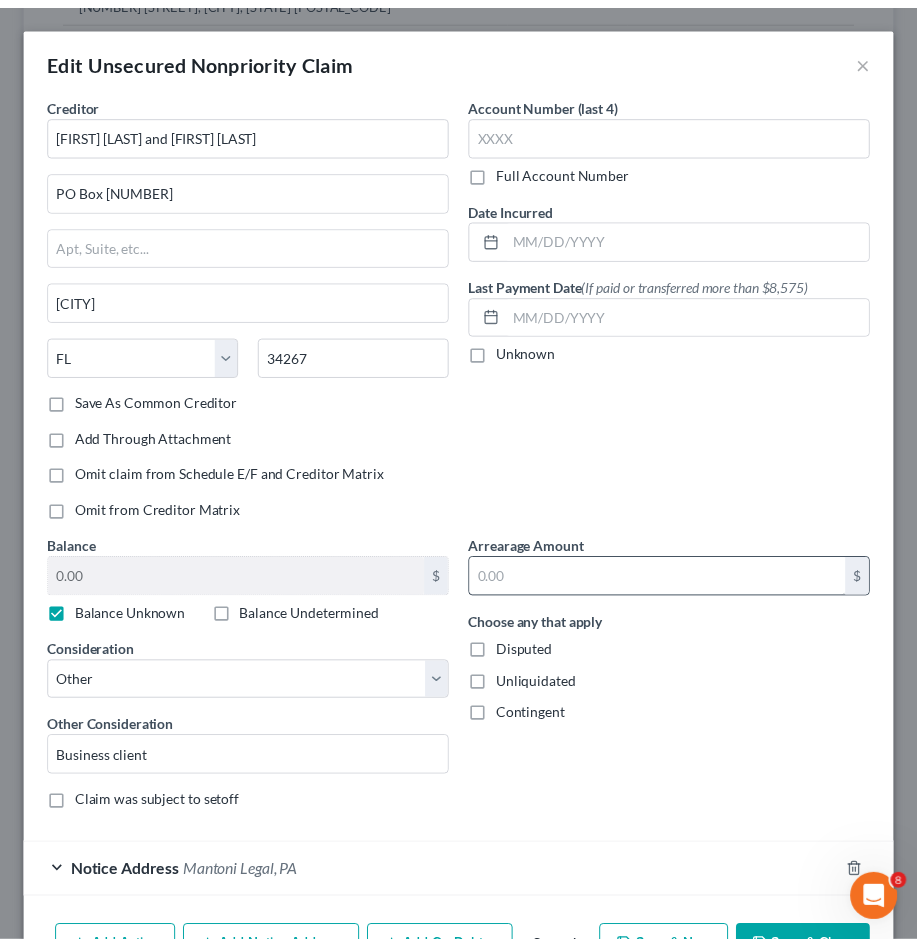 scroll, scrollTop: 123, scrollLeft: 0, axis: vertical 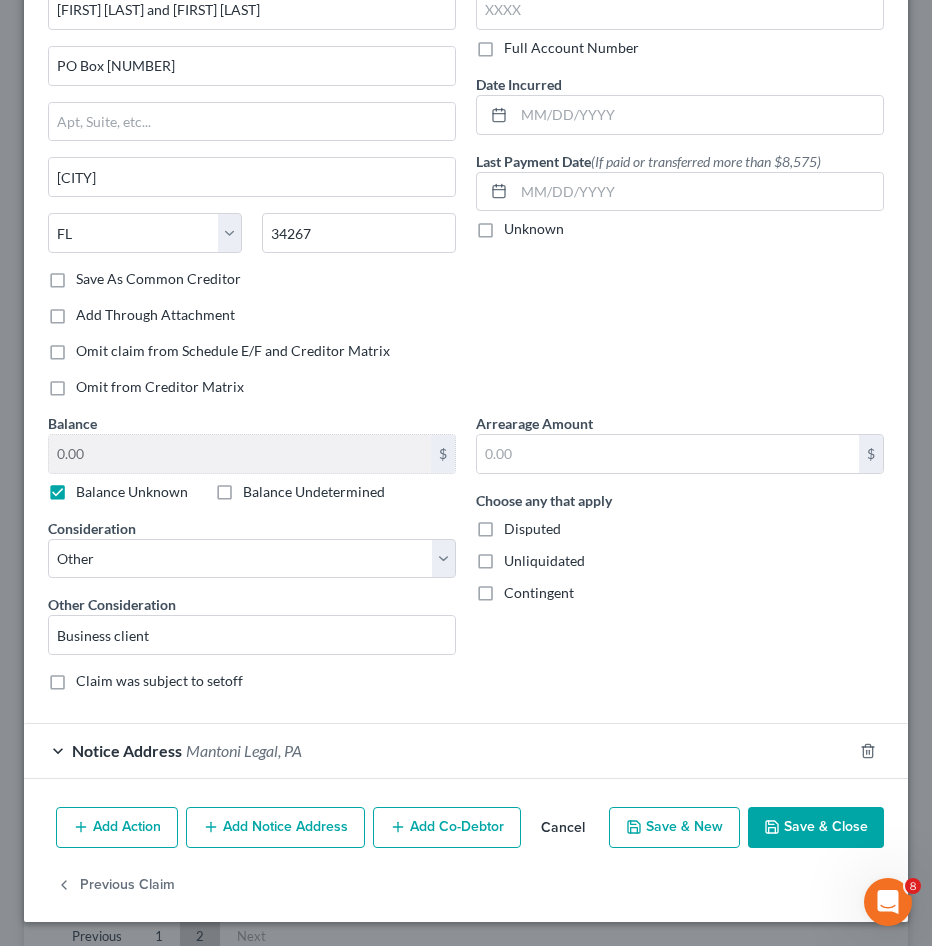 click 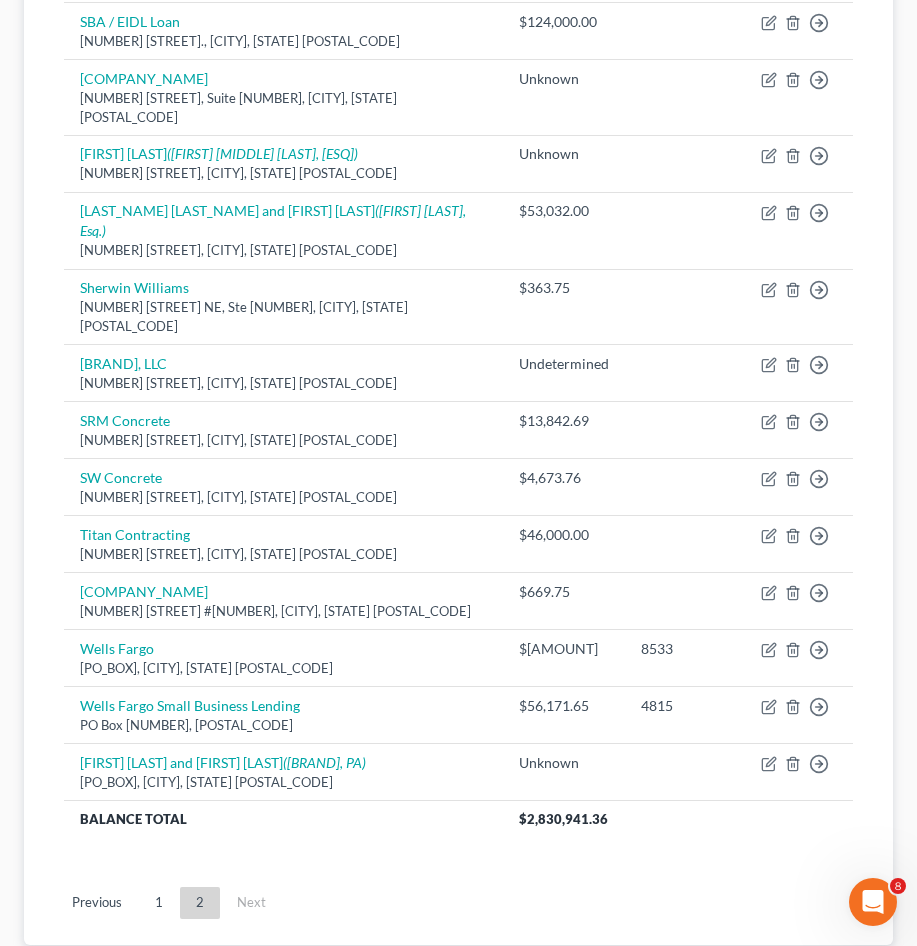scroll, scrollTop: 855, scrollLeft: 0, axis: vertical 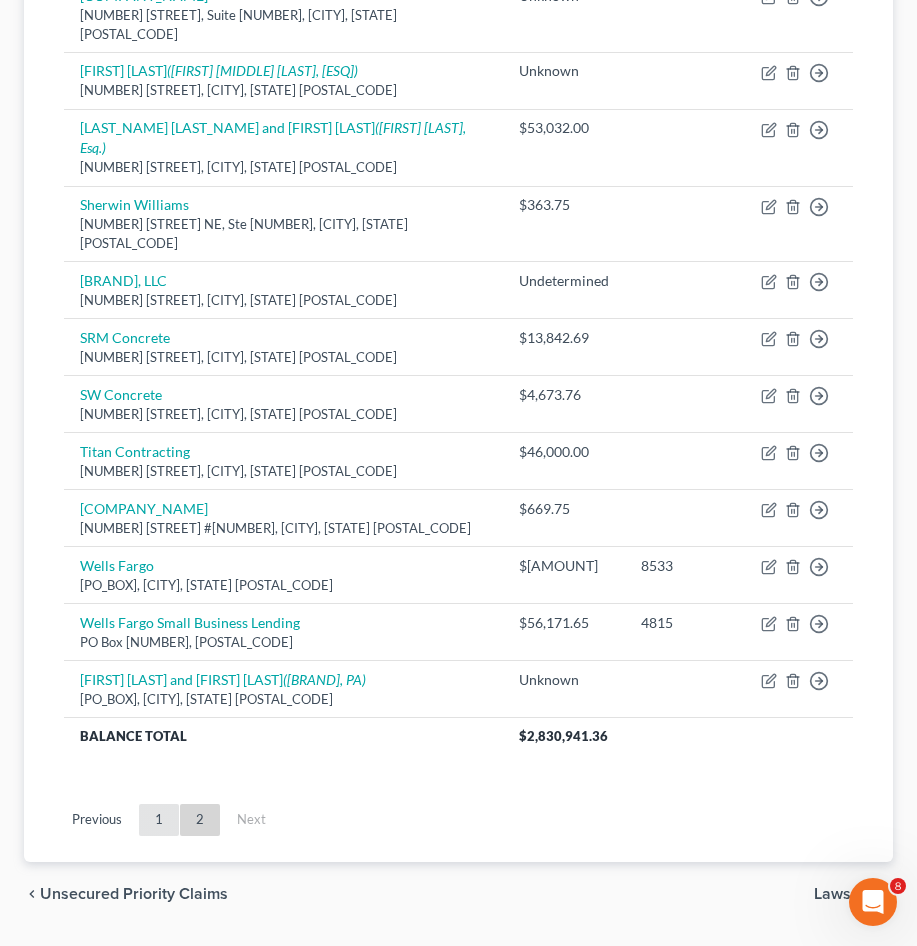 click on "1" at bounding box center (159, 820) 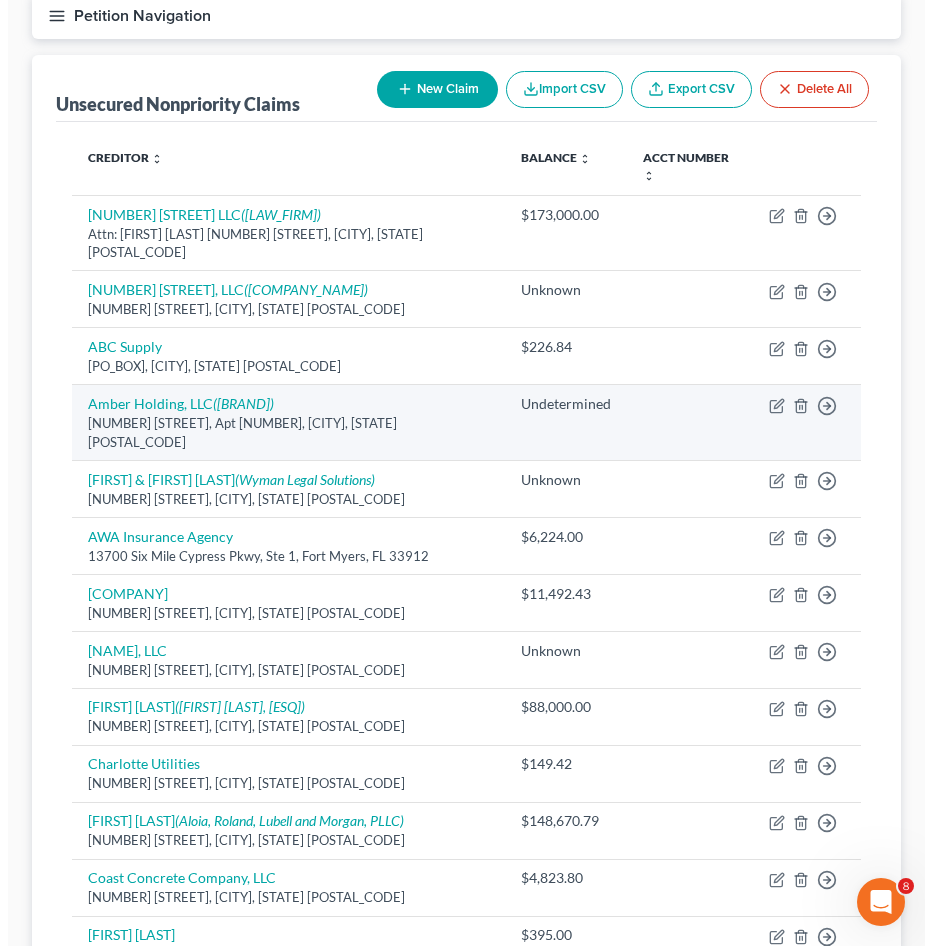 scroll, scrollTop: 200, scrollLeft: 0, axis: vertical 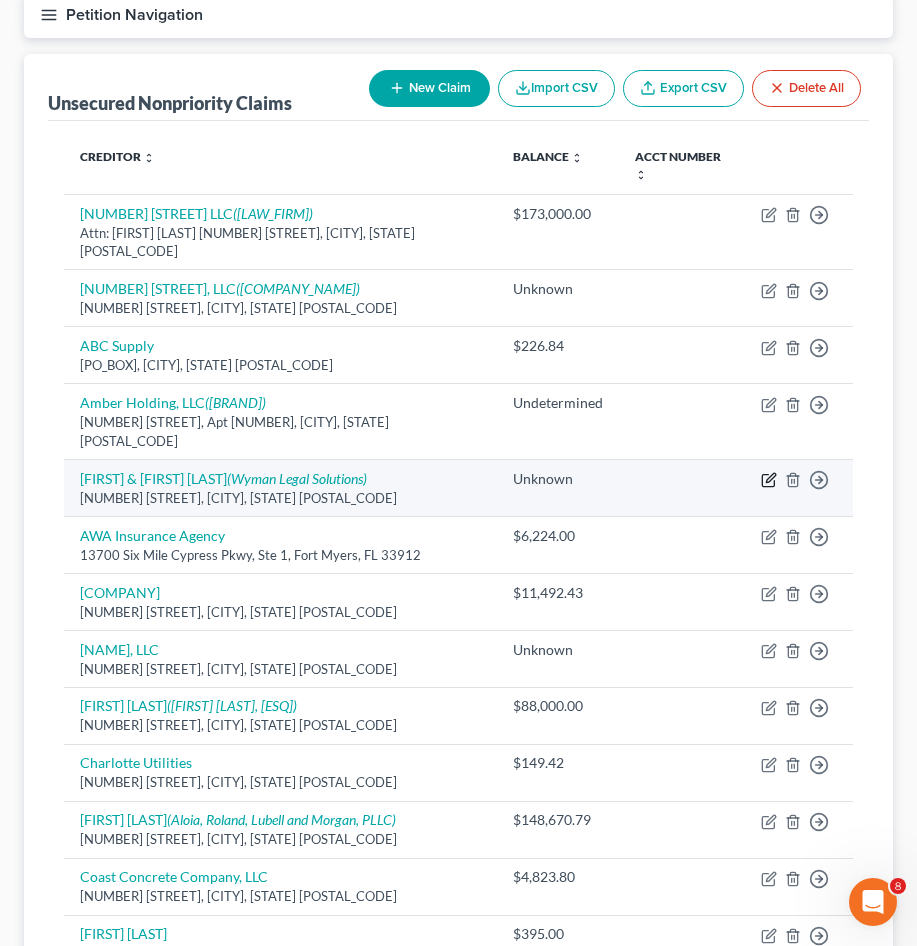 click 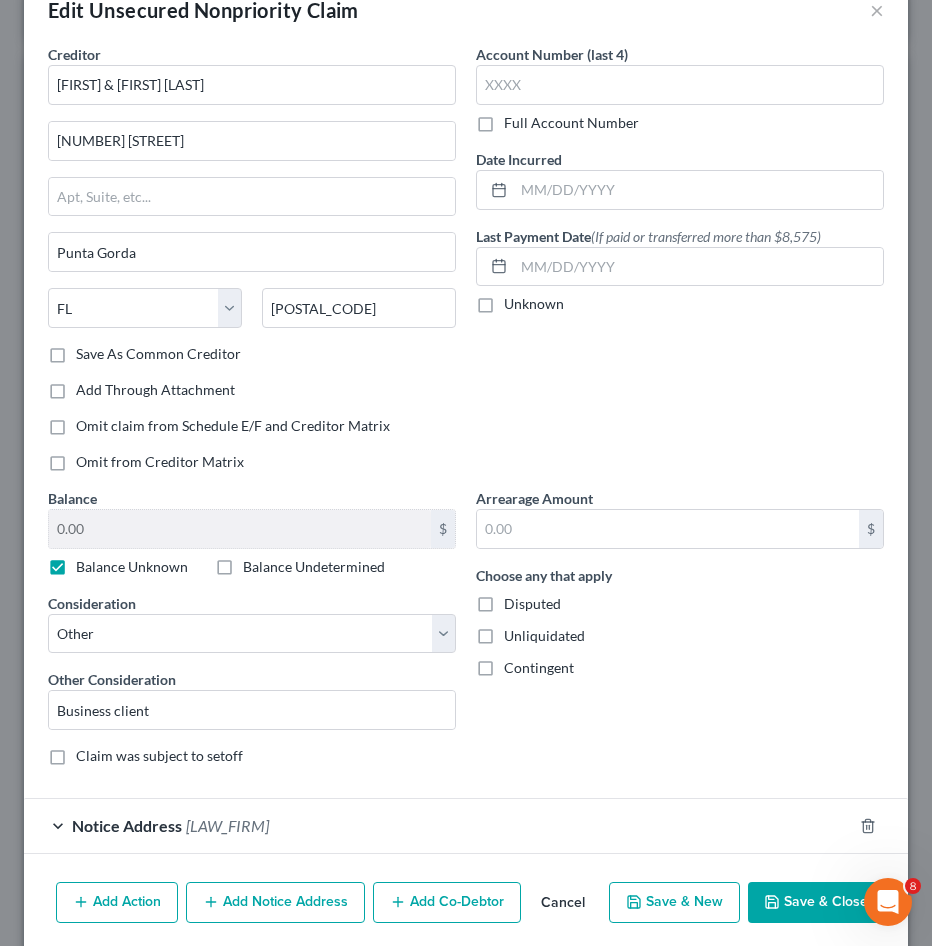 scroll, scrollTop: 0, scrollLeft: 0, axis: both 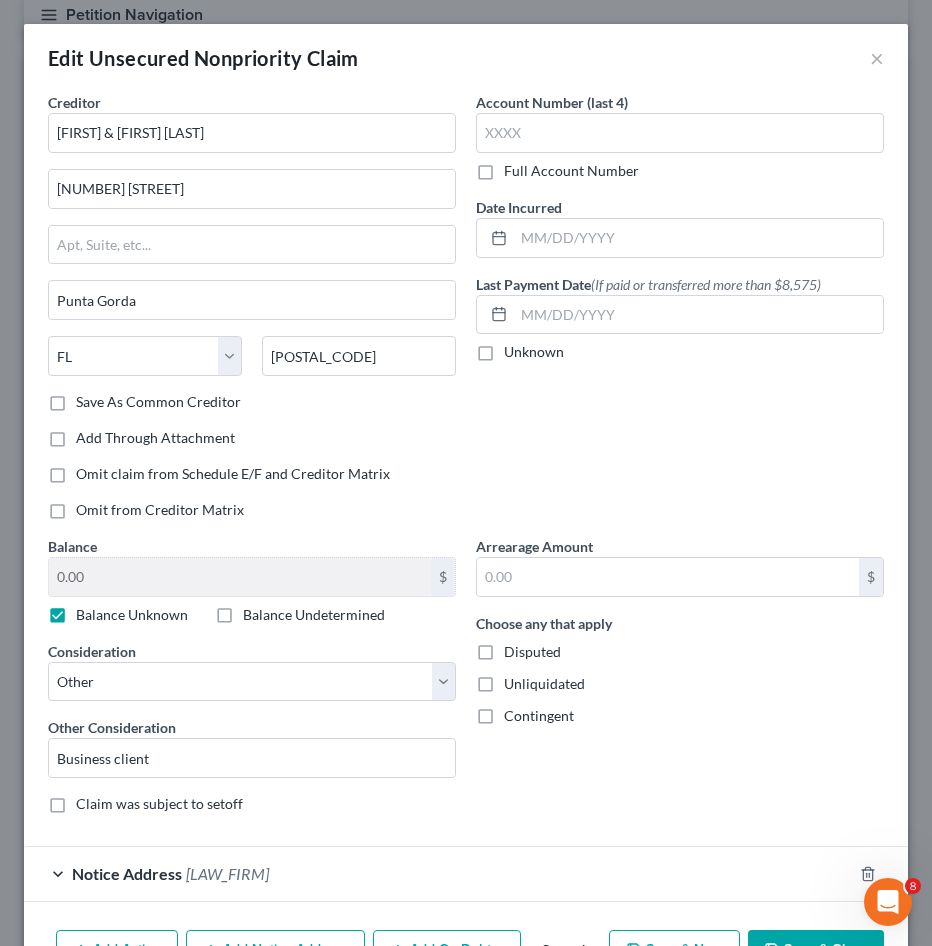 click on "Disputed" at bounding box center (532, 652) 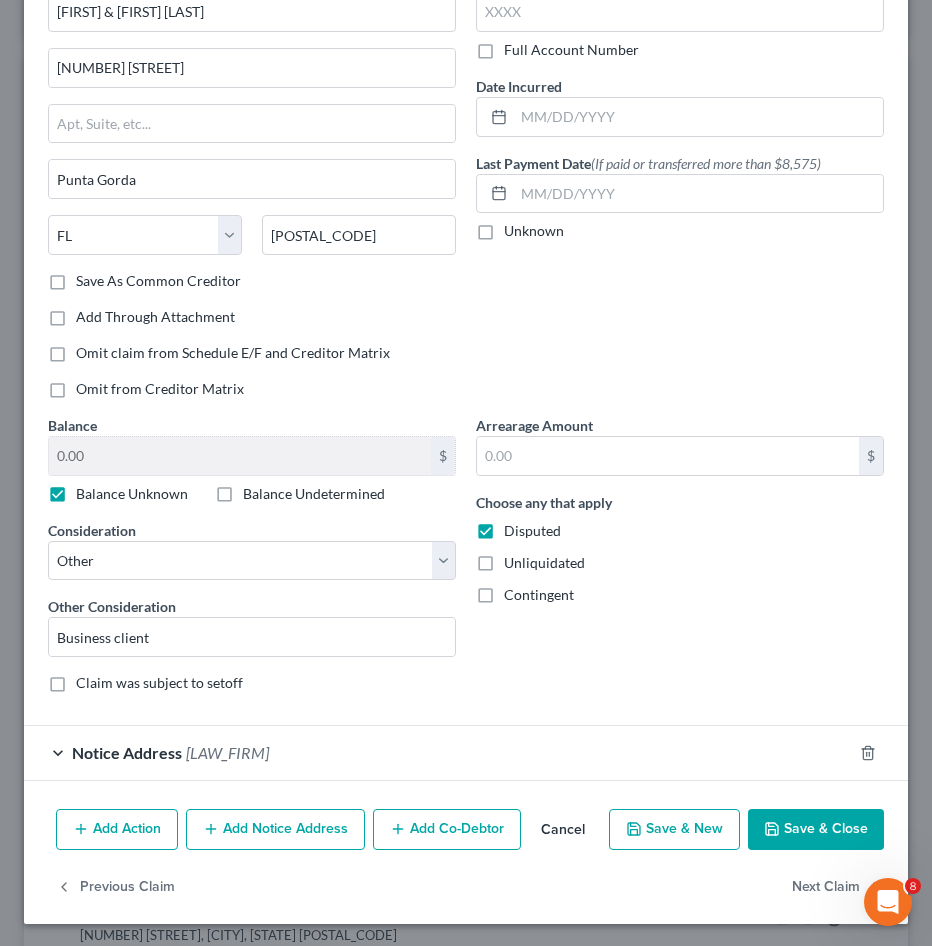 scroll, scrollTop: 123, scrollLeft: 0, axis: vertical 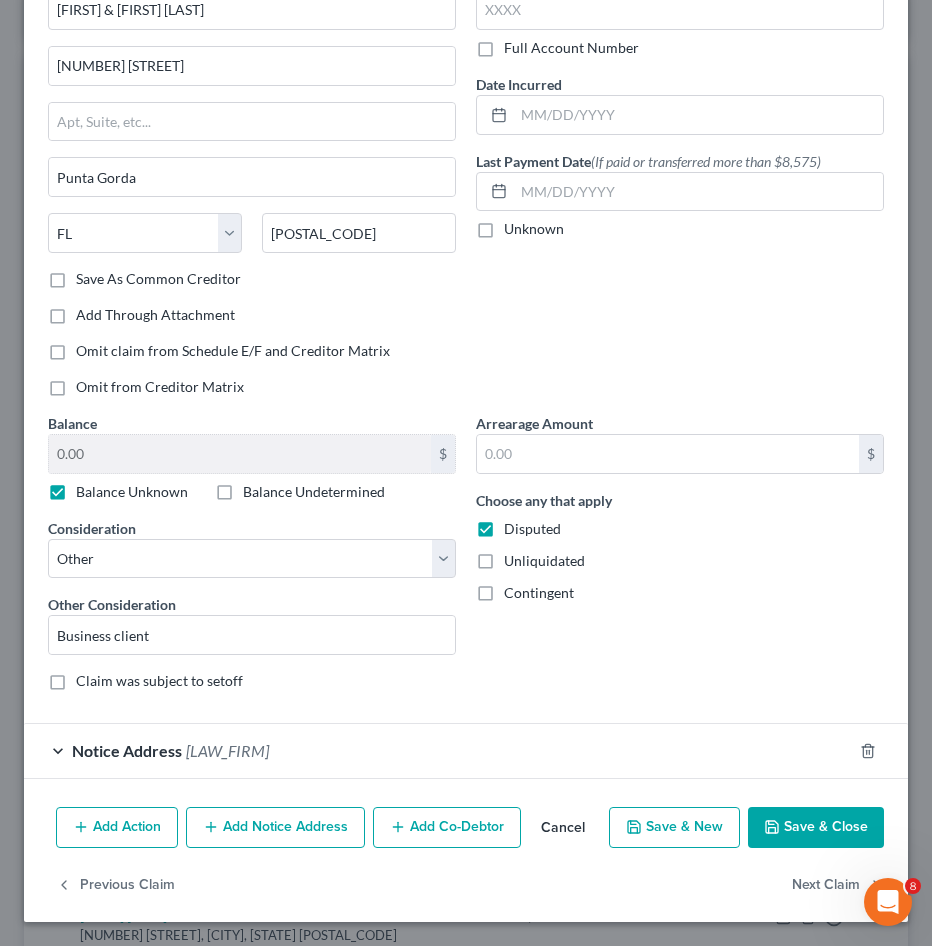 click on "Save & Close" at bounding box center [816, 828] 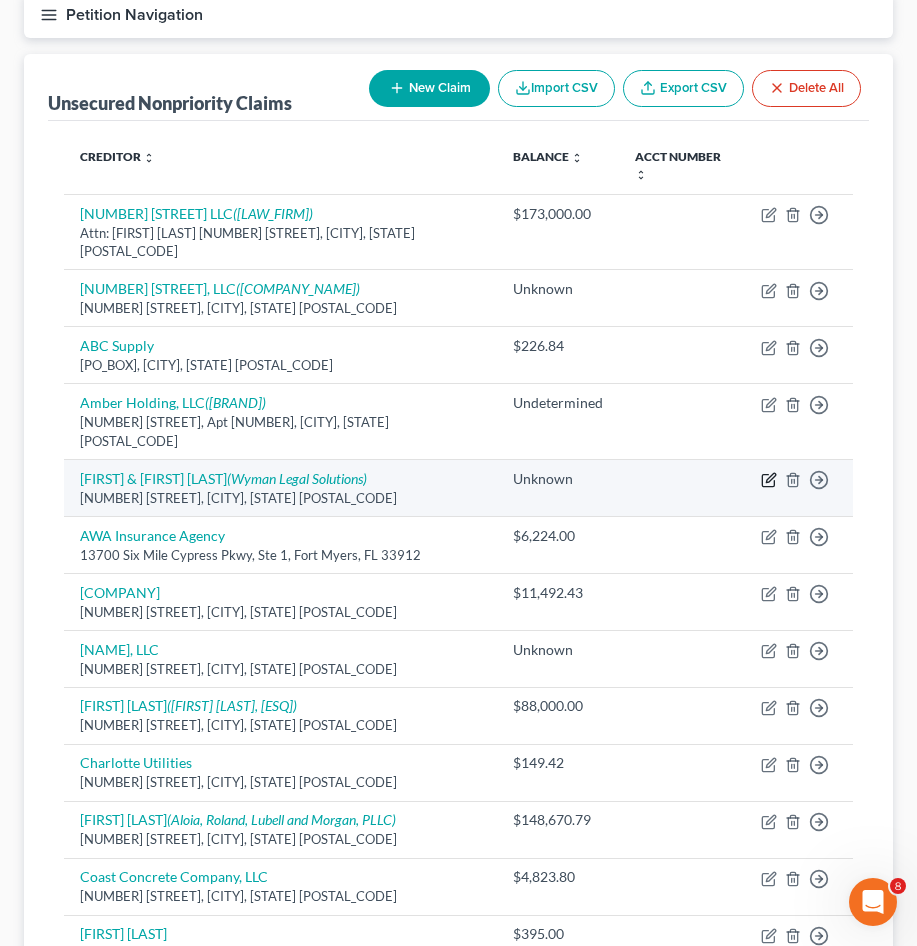click 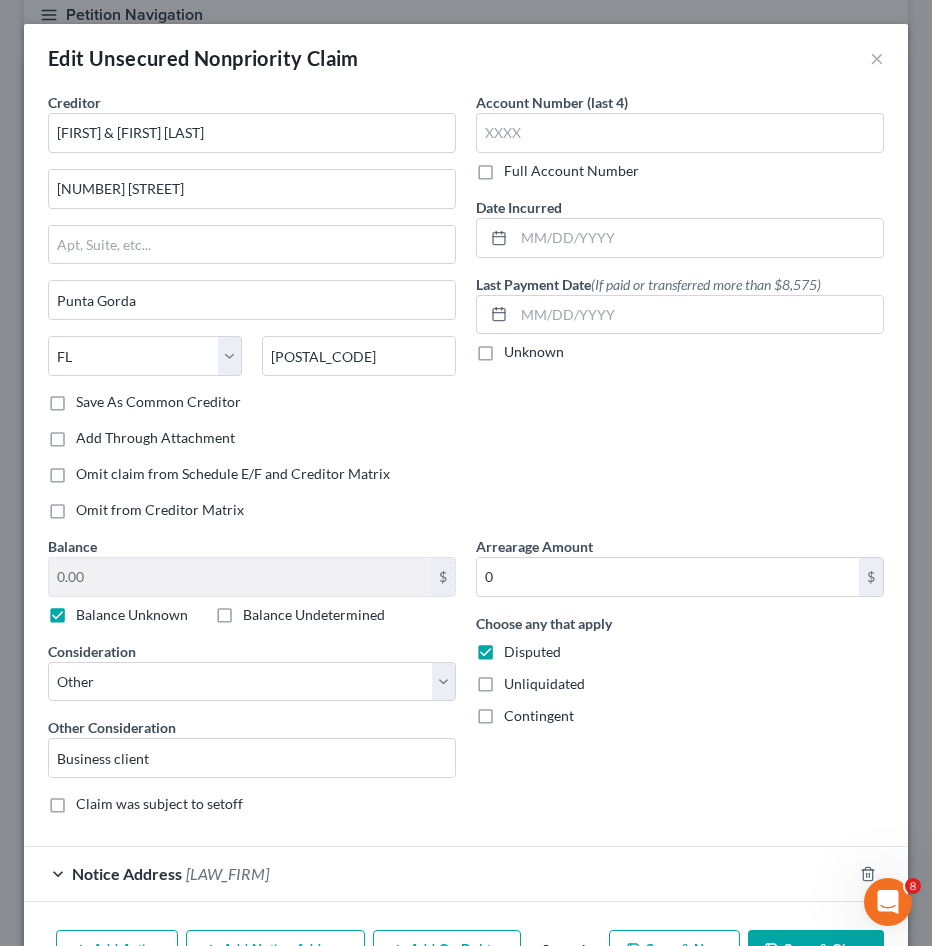 click on "Balance Unknown" at bounding box center (132, 615) 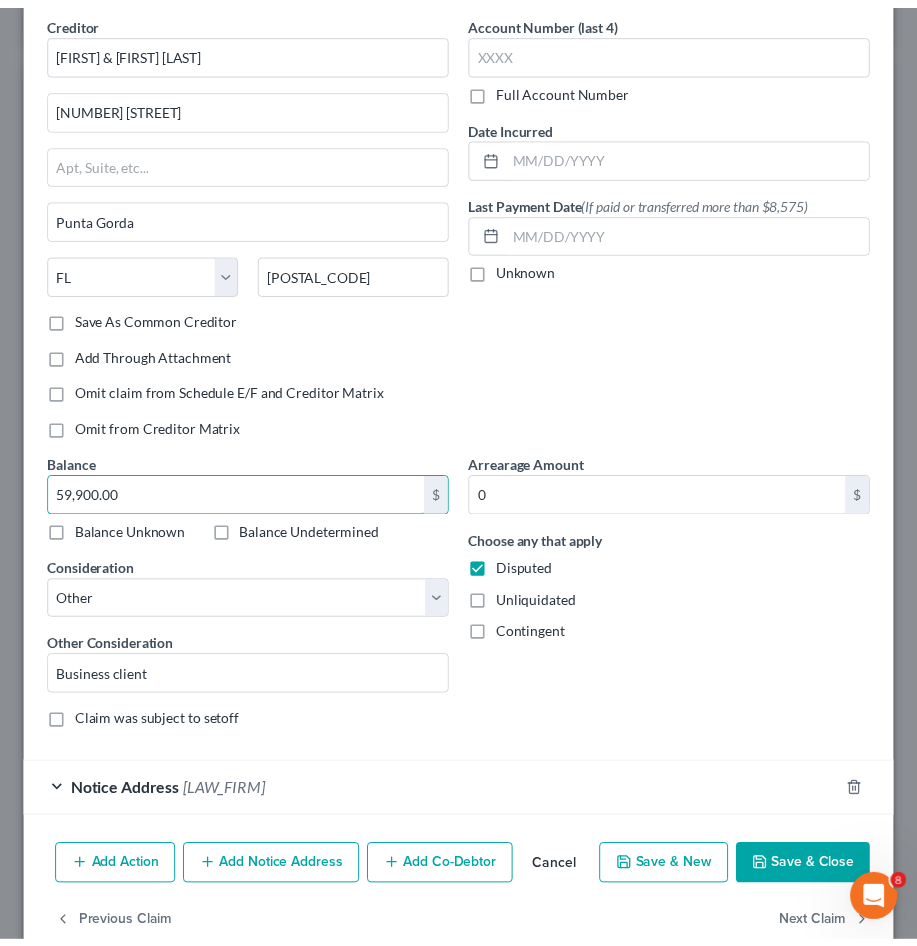 scroll, scrollTop: 123, scrollLeft: 0, axis: vertical 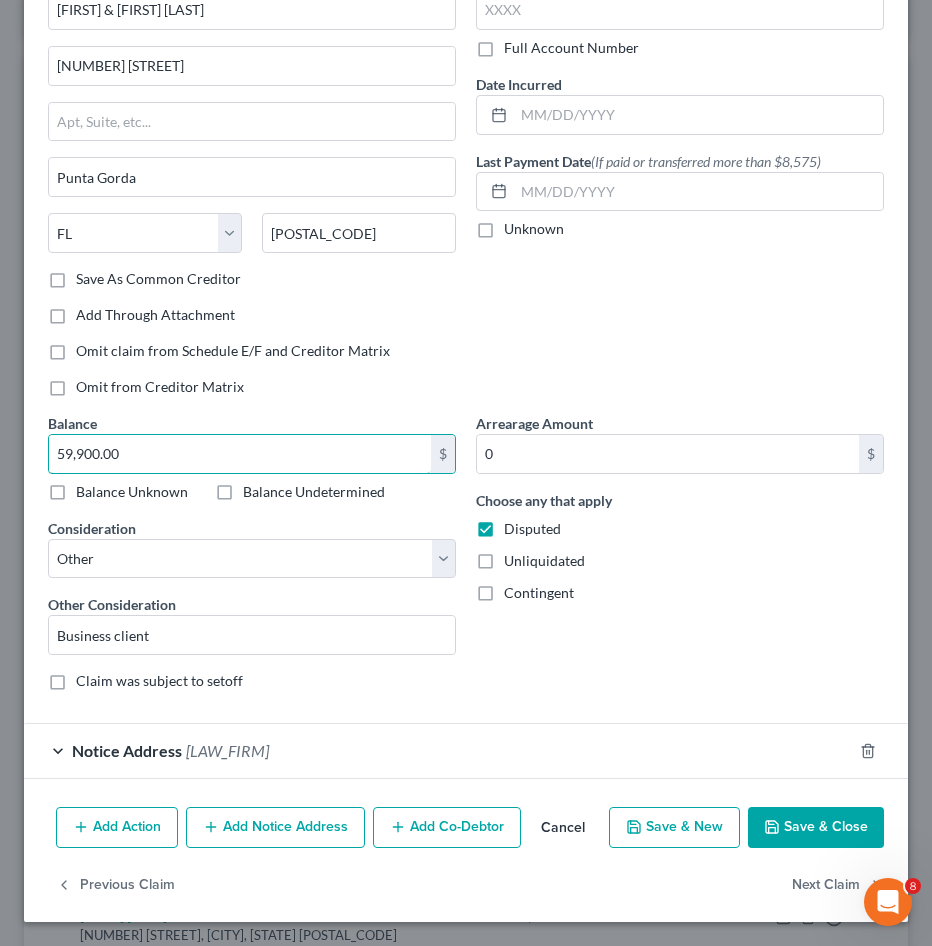 type on "59,900.00" 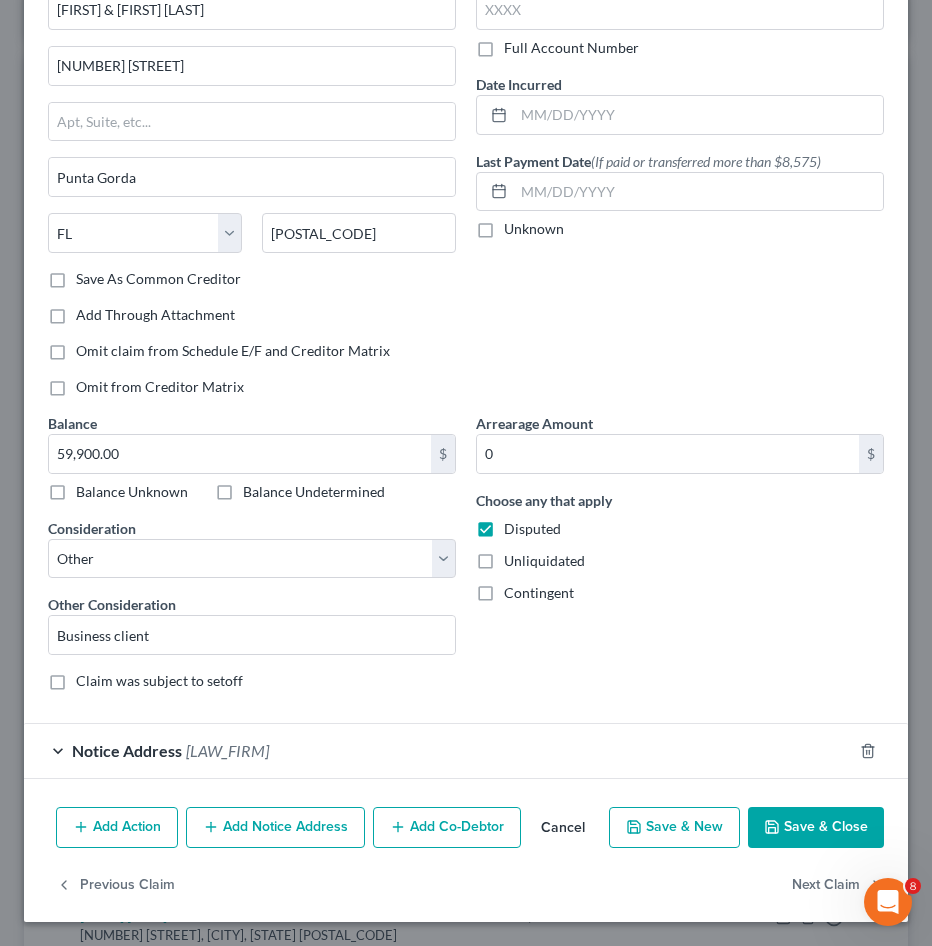 click on "Save & Close" at bounding box center [816, 828] 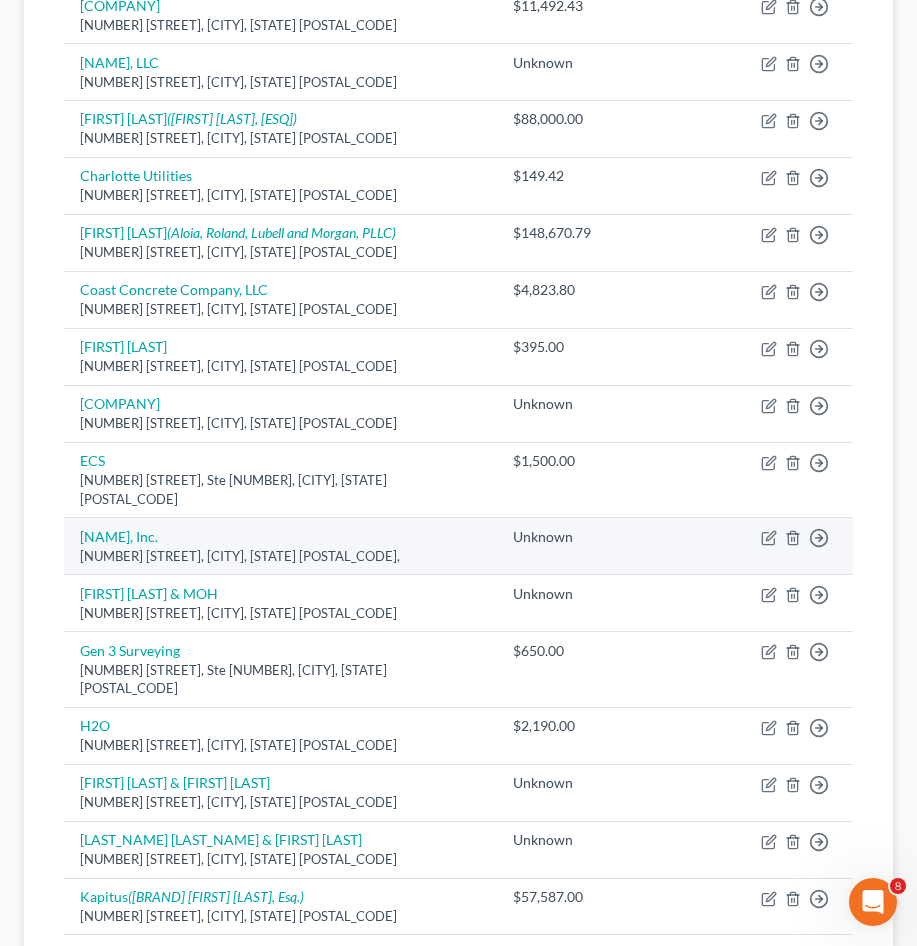 scroll, scrollTop: 900, scrollLeft: 0, axis: vertical 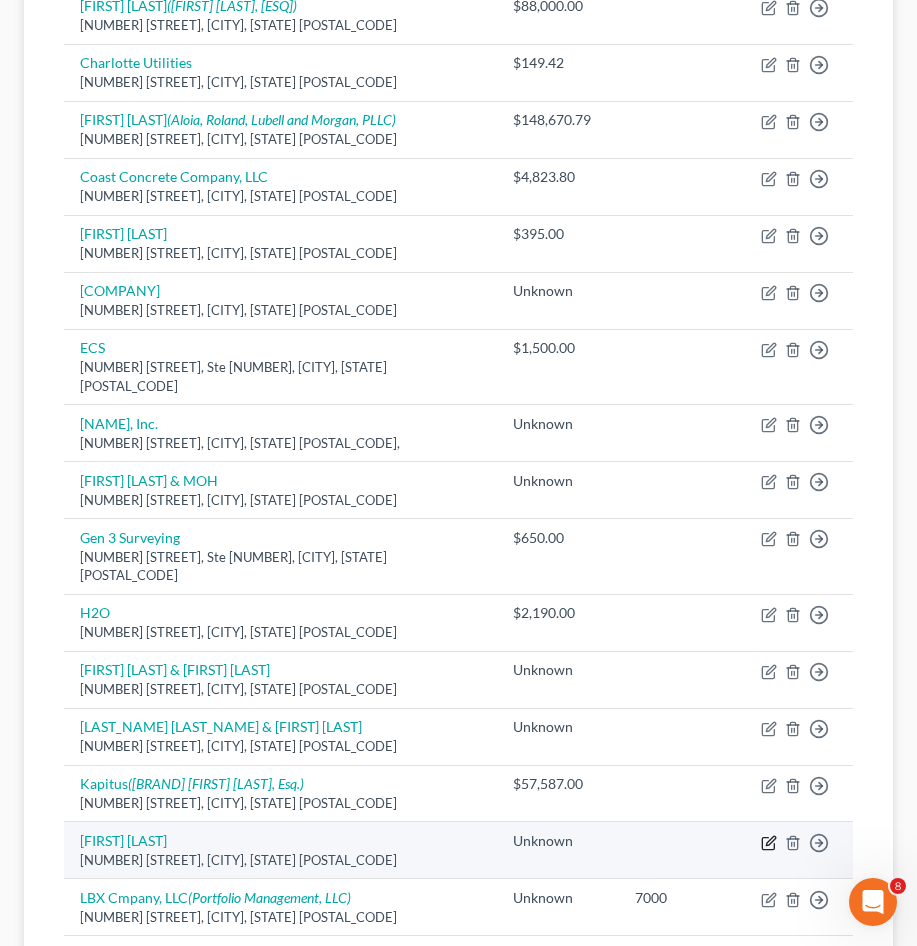 click 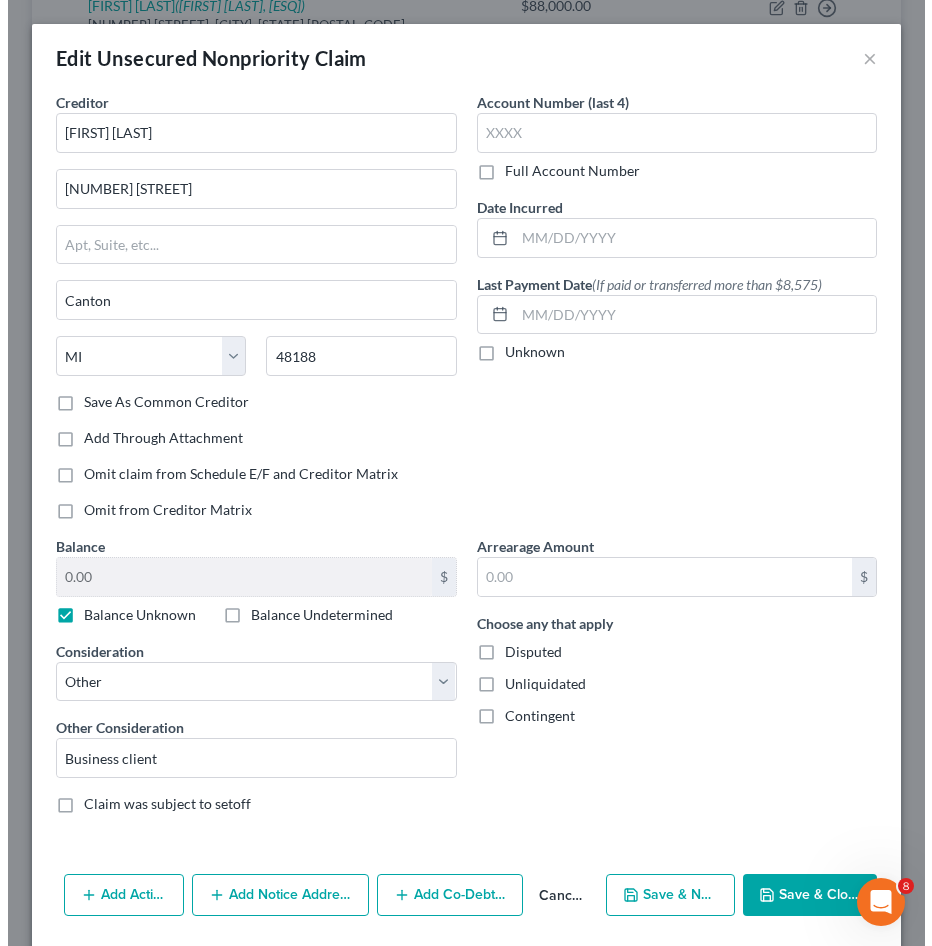 scroll, scrollTop: 883, scrollLeft: 0, axis: vertical 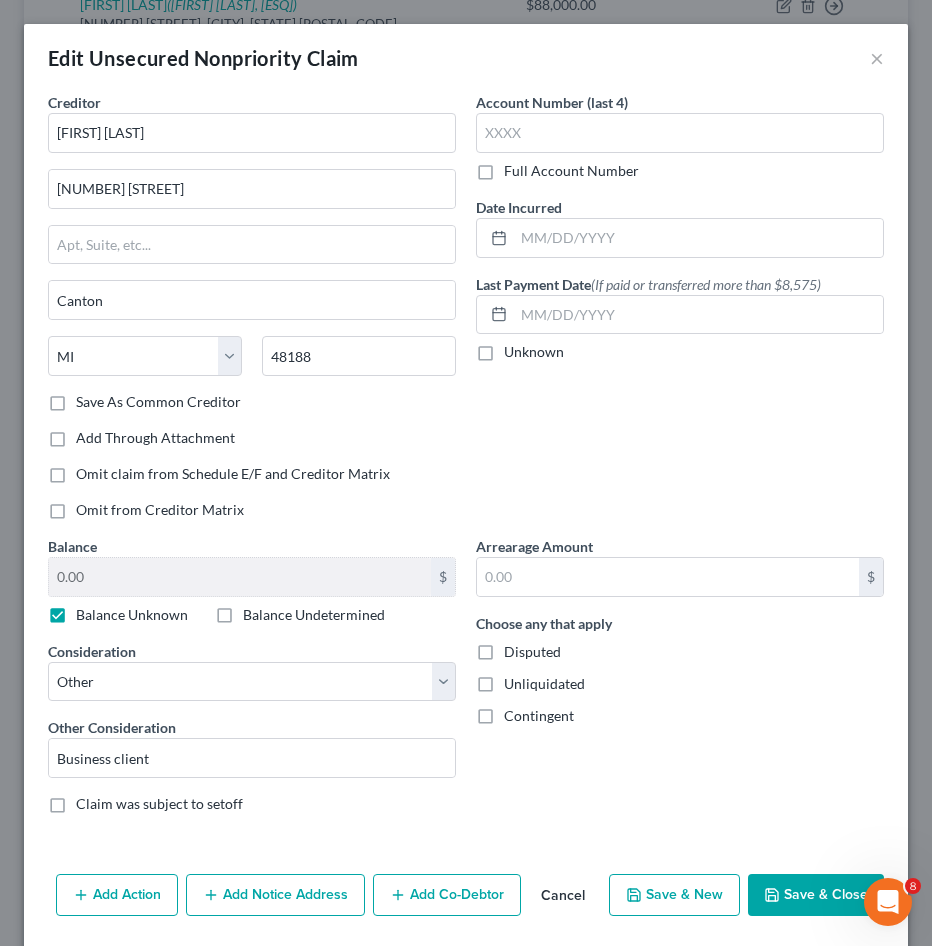 click on "Save & Close" at bounding box center (816, 895) 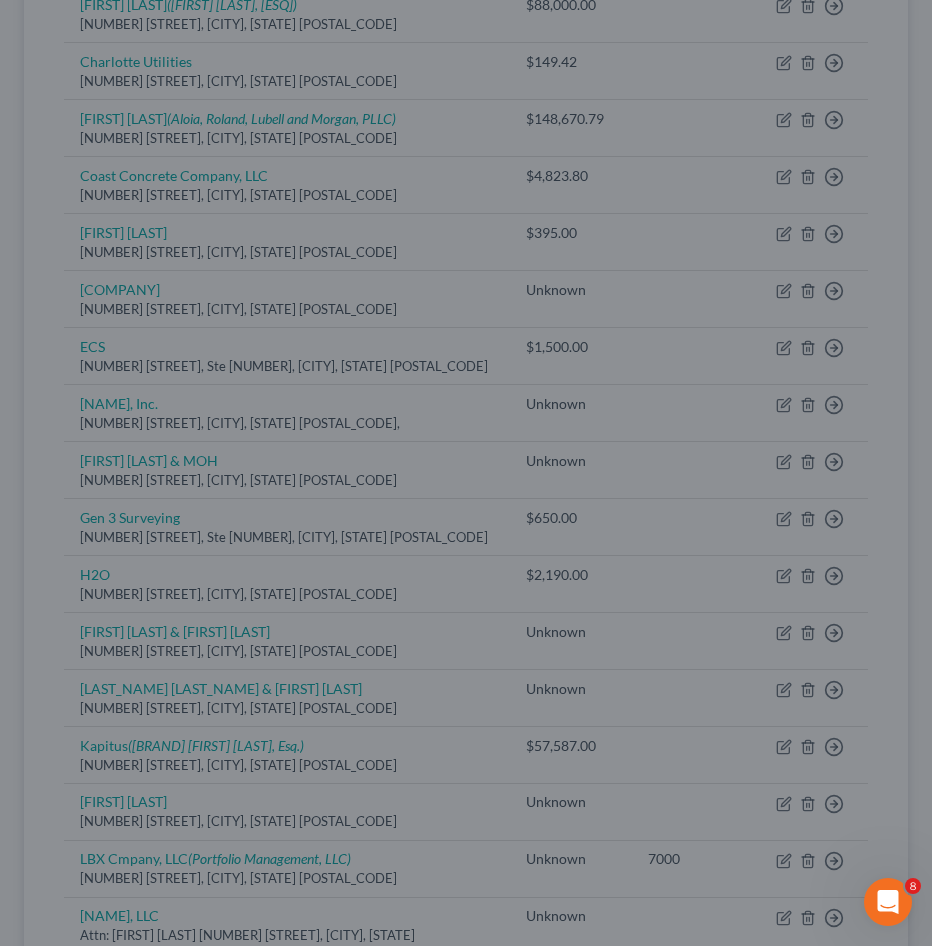 type on "0" 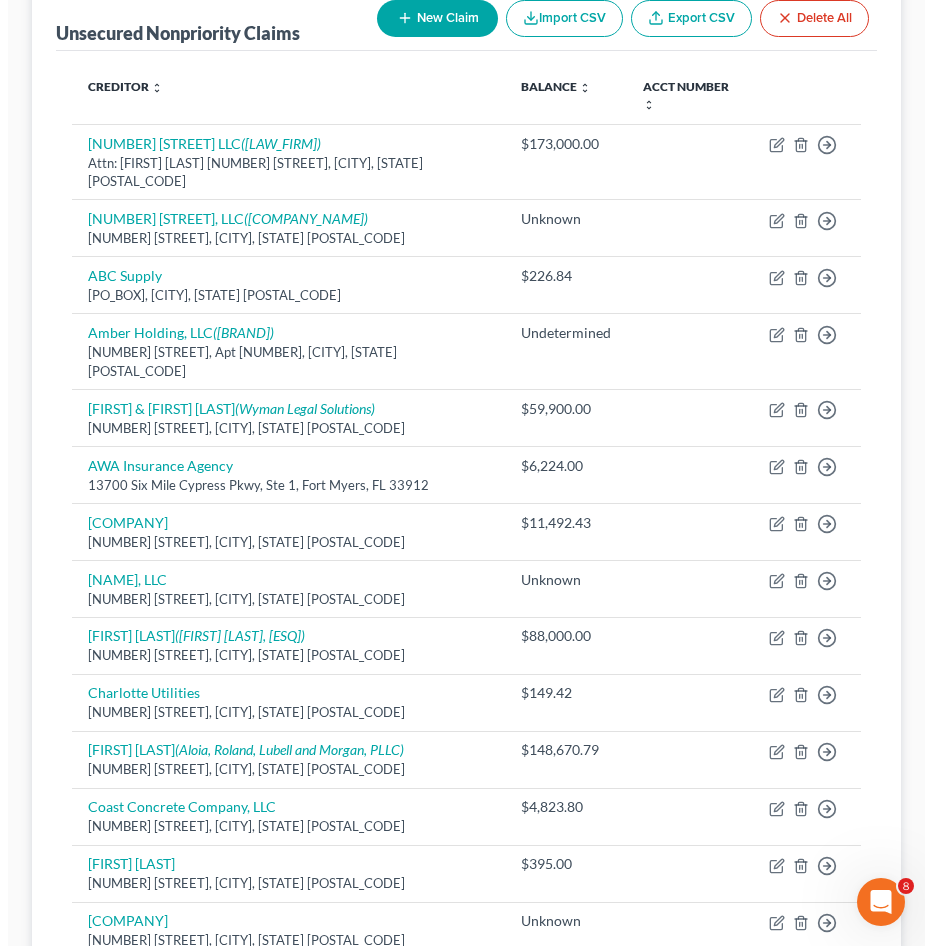 scroll, scrollTop: 100, scrollLeft: 0, axis: vertical 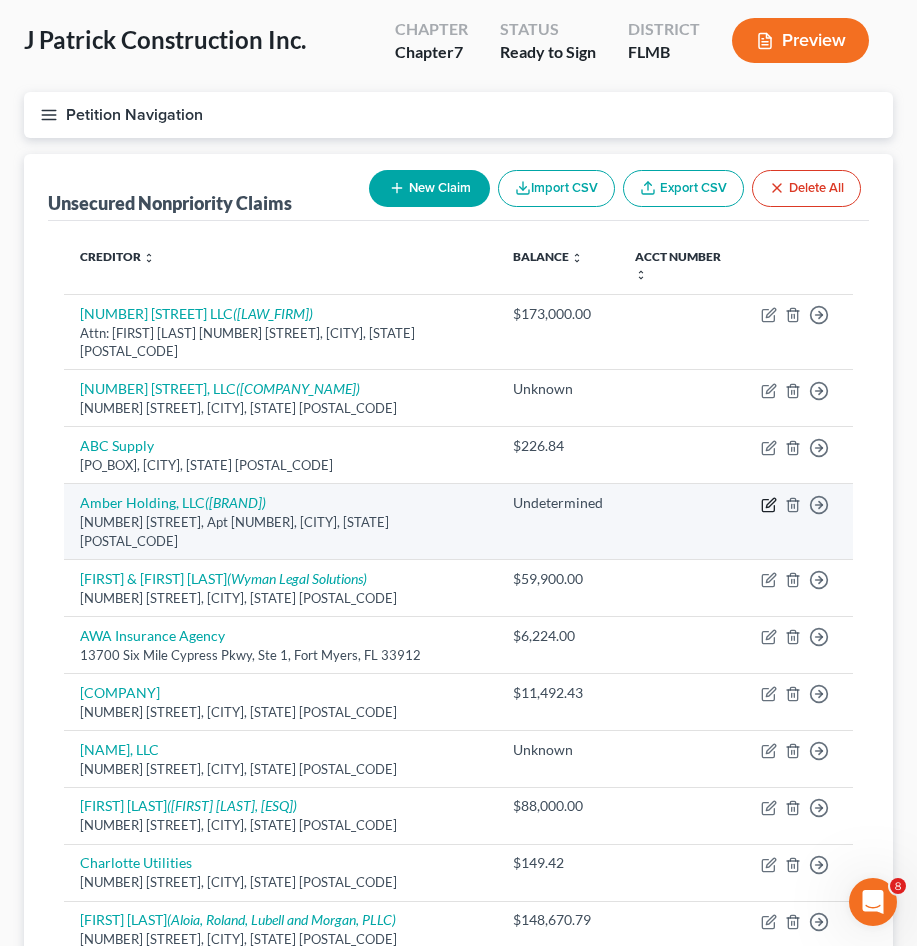 click 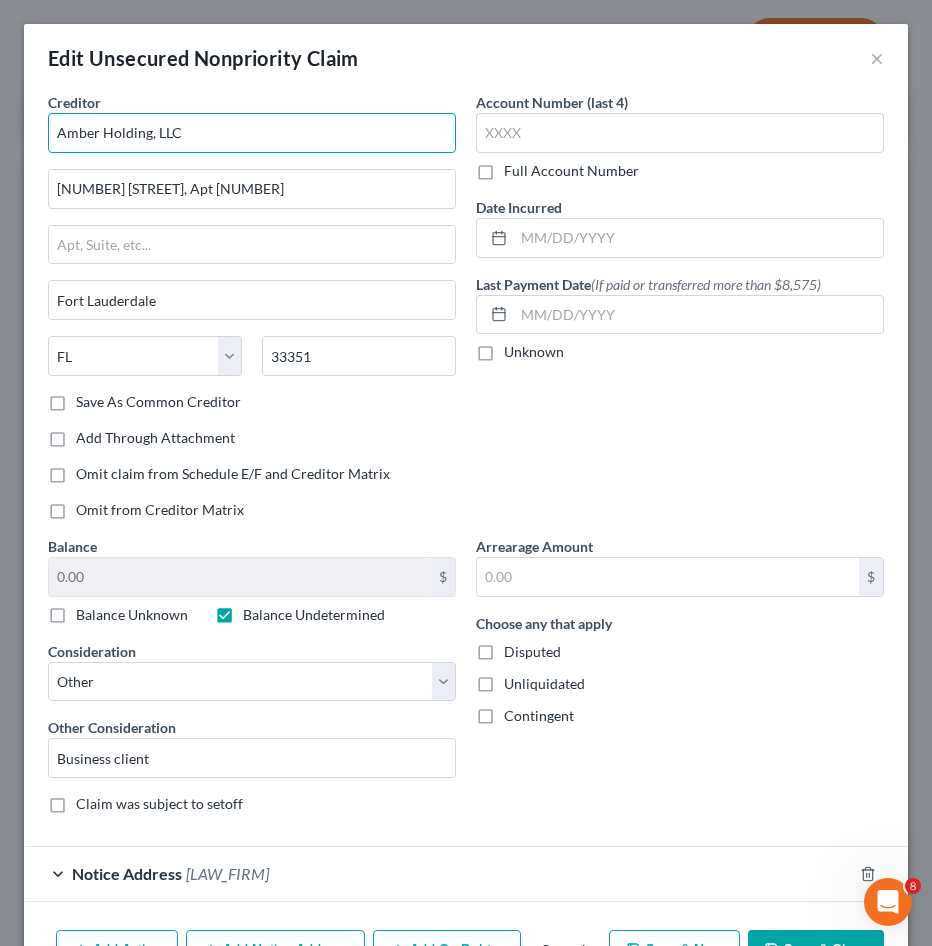 drag, startPoint x: 69, startPoint y: 129, endPoint x: 98, endPoint y: 137, distance: 30.083218 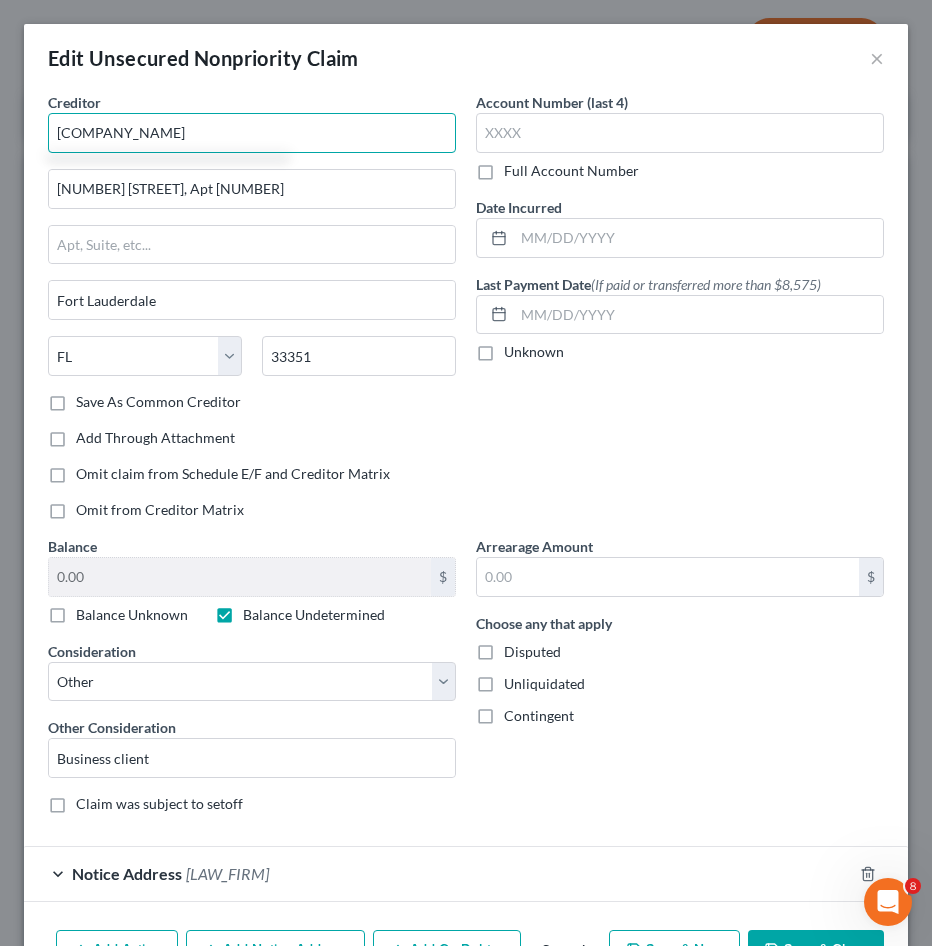 type on "[COMPANY_NAME]" 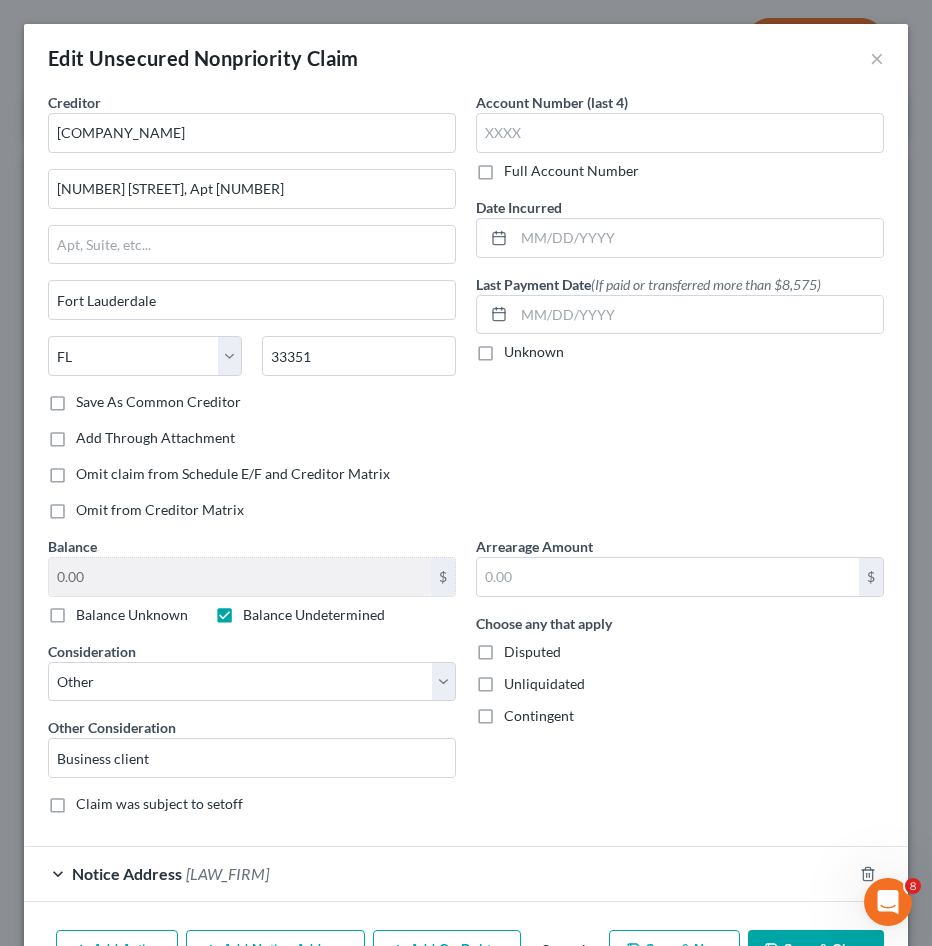 click on "Account Number (last 4)
Full Account Number
Date Incurred         Last Payment Date  (If paid or transferred more than $8,575)         Unknown" at bounding box center [680, 314] 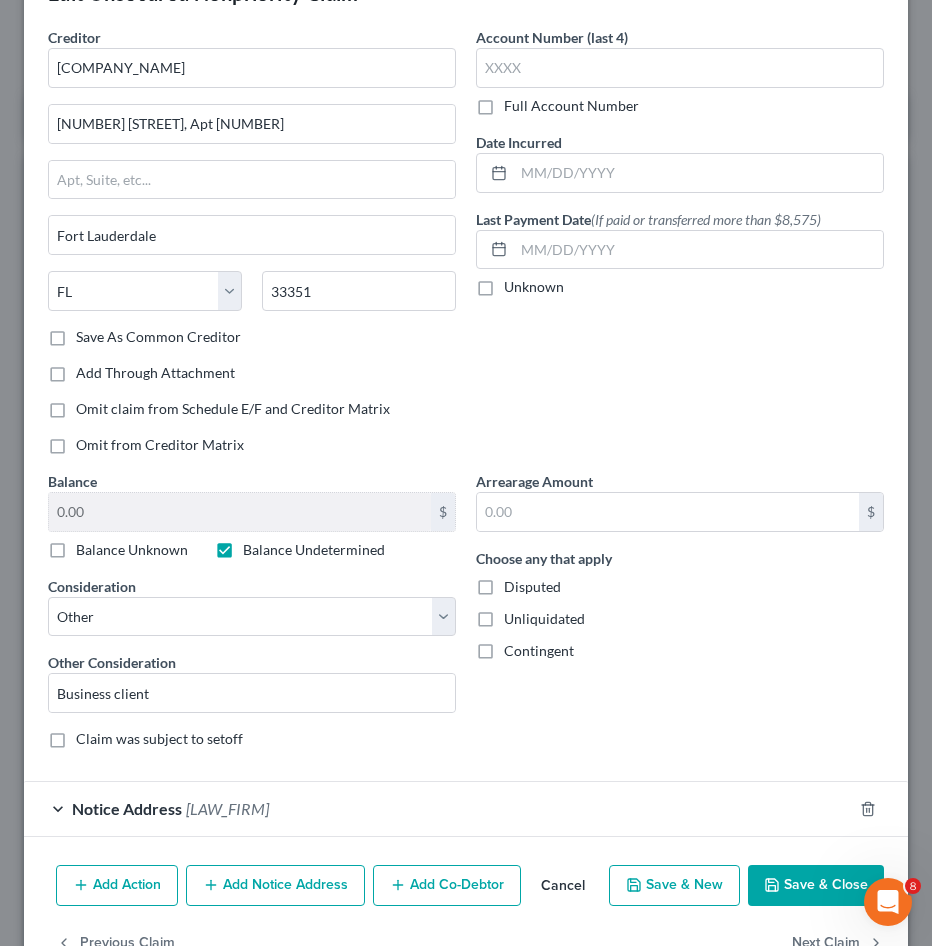 scroll, scrollTop: 100, scrollLeft: 0, axis: vertical 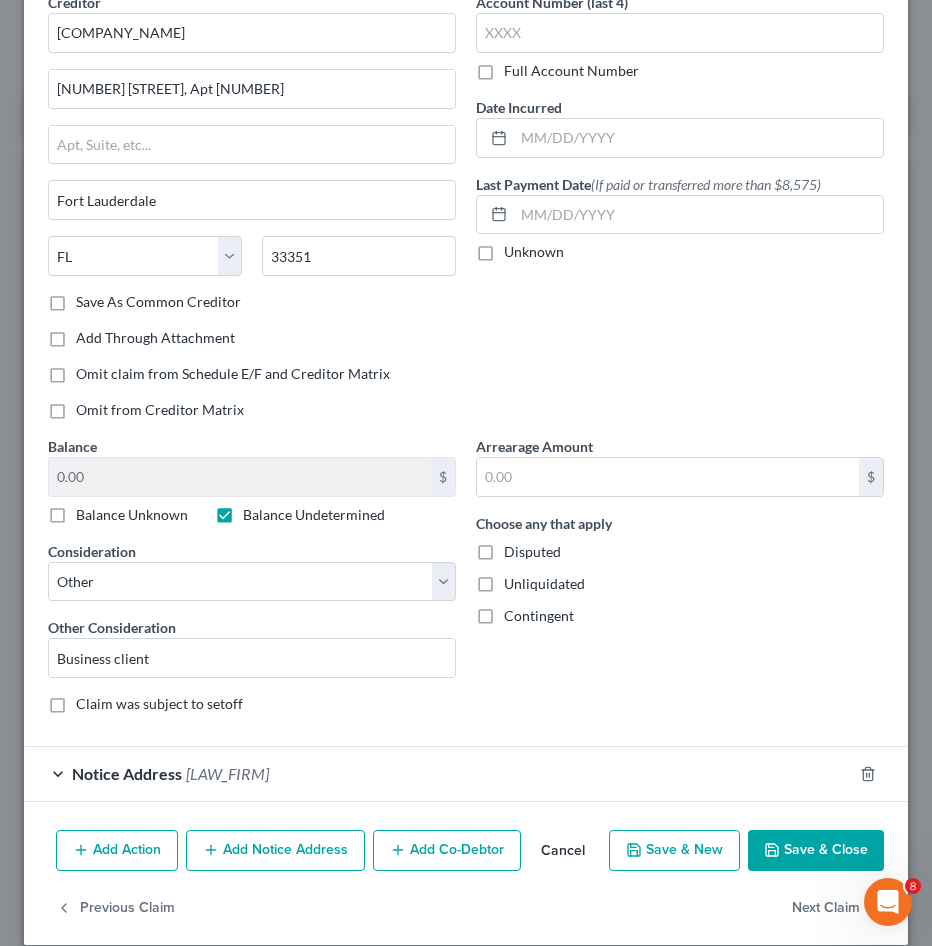 click on "Save & Close" at bounding box center [816, 851] 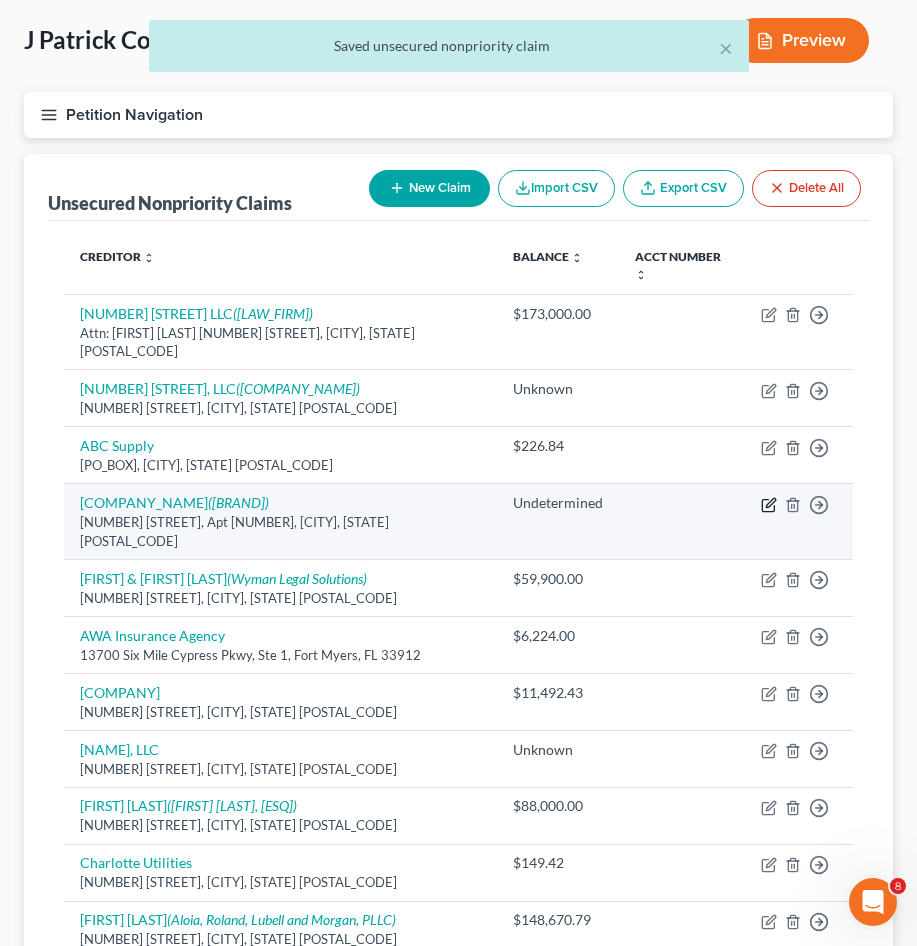 click 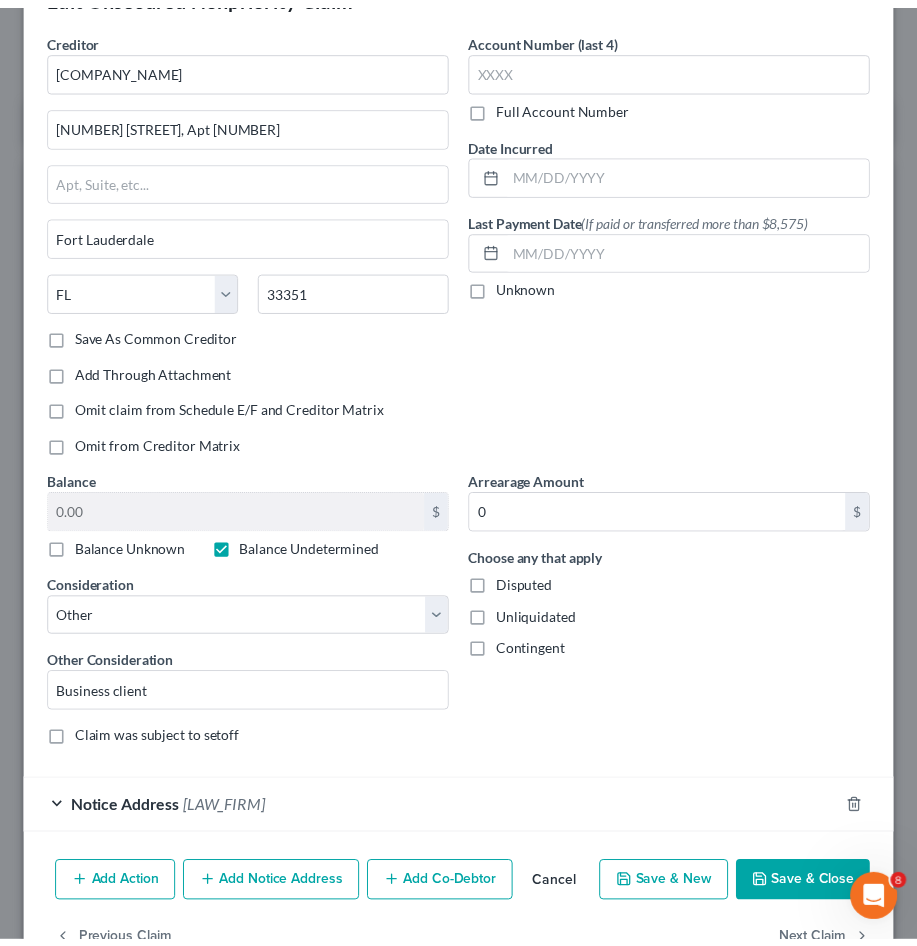 scroll, scrollTop: 100, scrollLeft: 0, axis: vertical 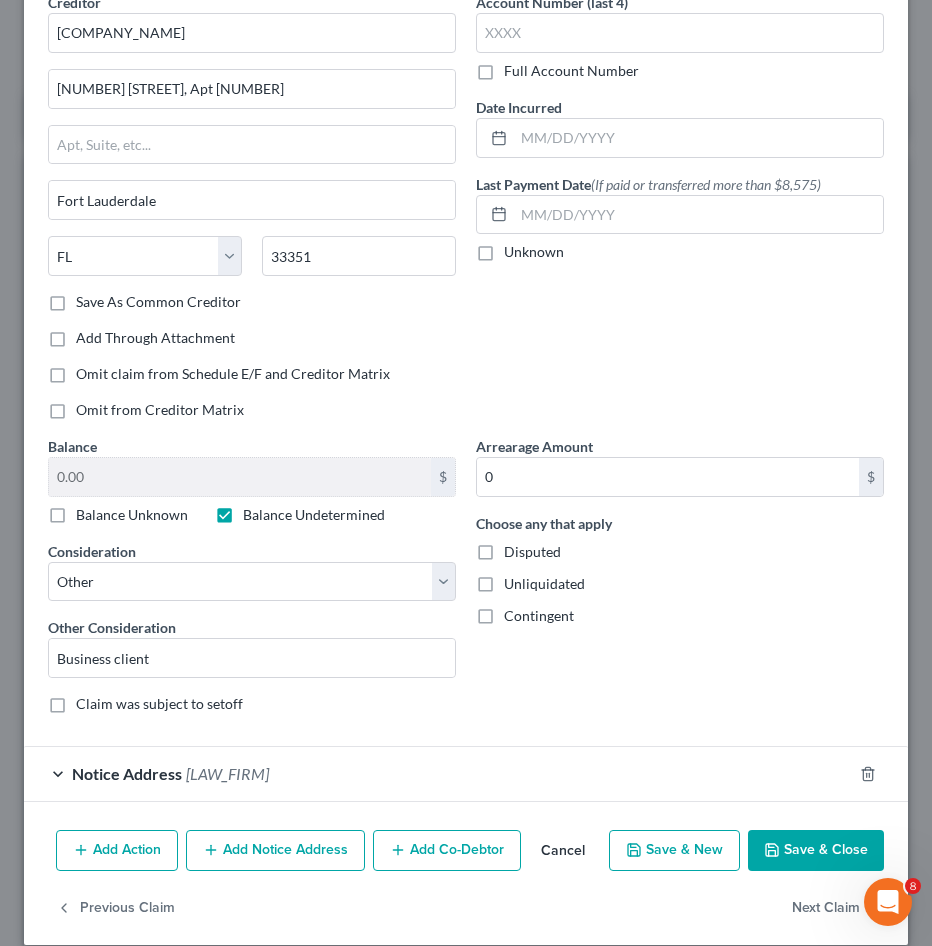 click on "Save & Close" at bounding box center [816, 851] 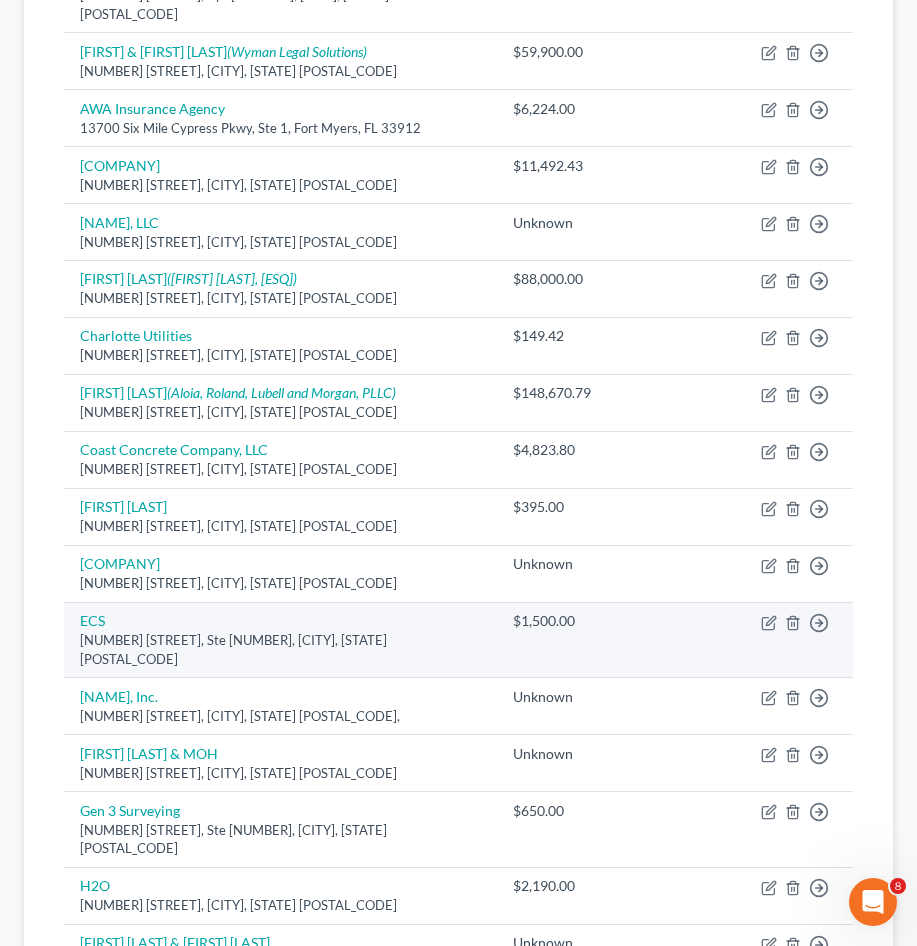 scroll, scrollTop: 800, scrollLeft: 0, axis: vertical 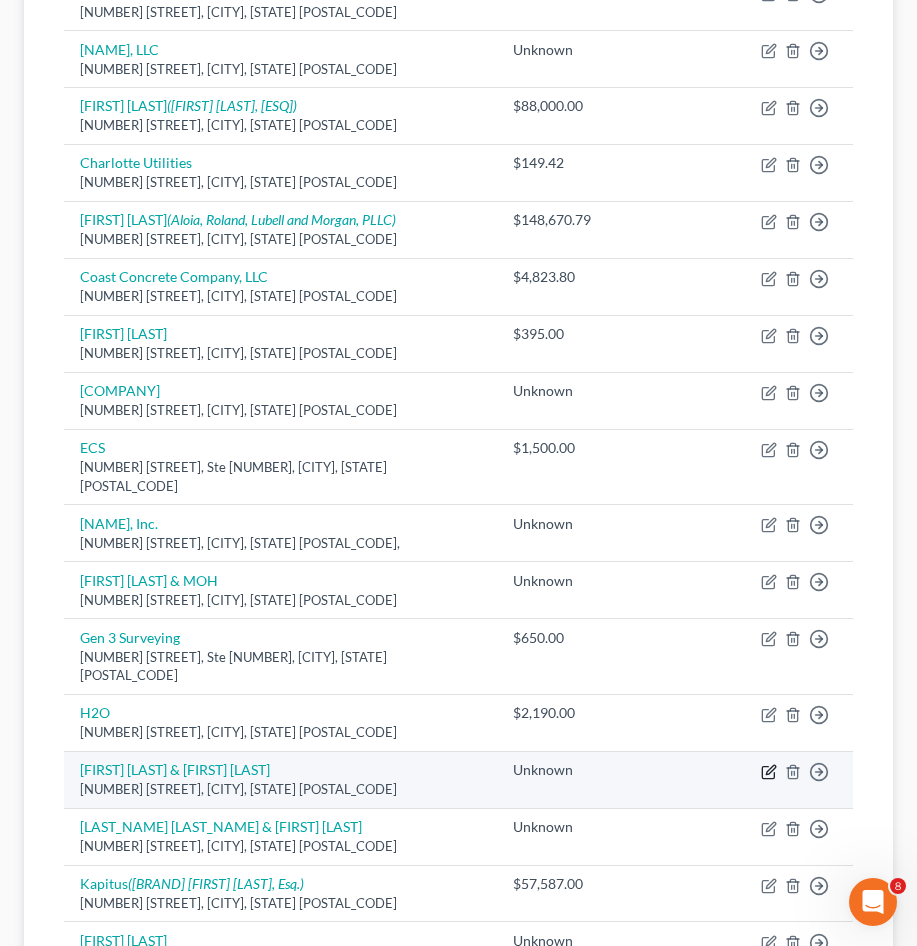 click 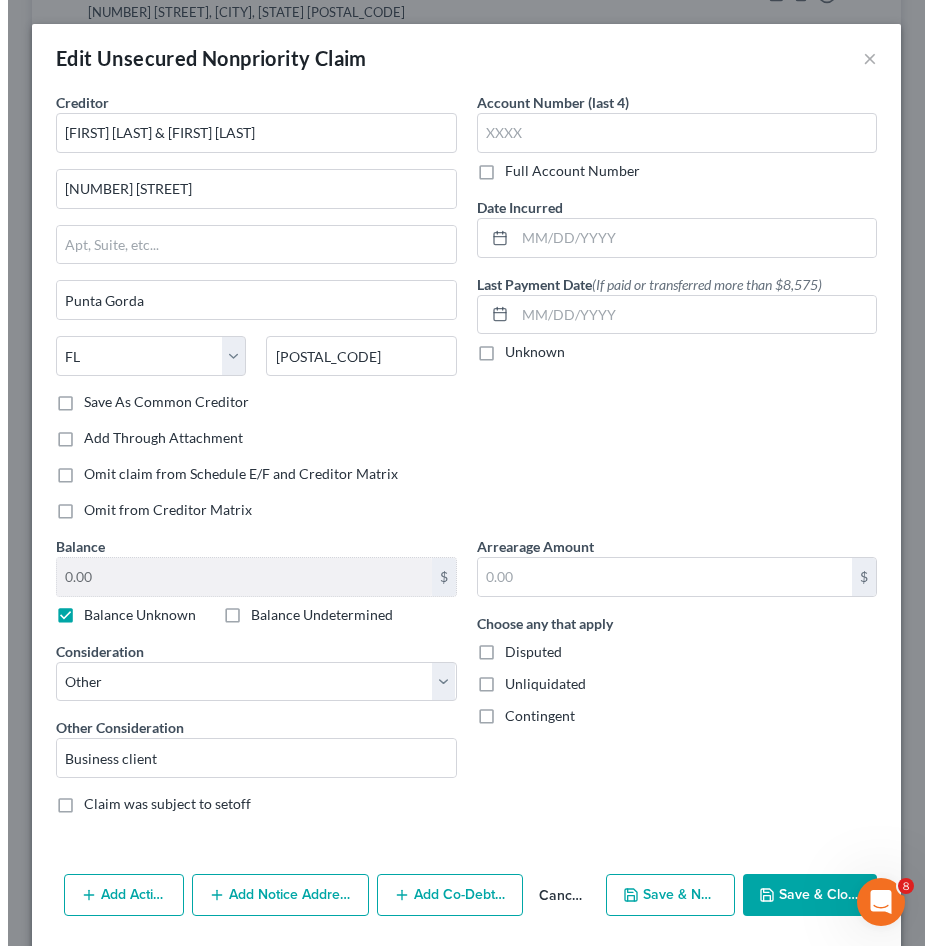 scroll, scrollTop: 783, scrollLeft: 0, axis: vertical 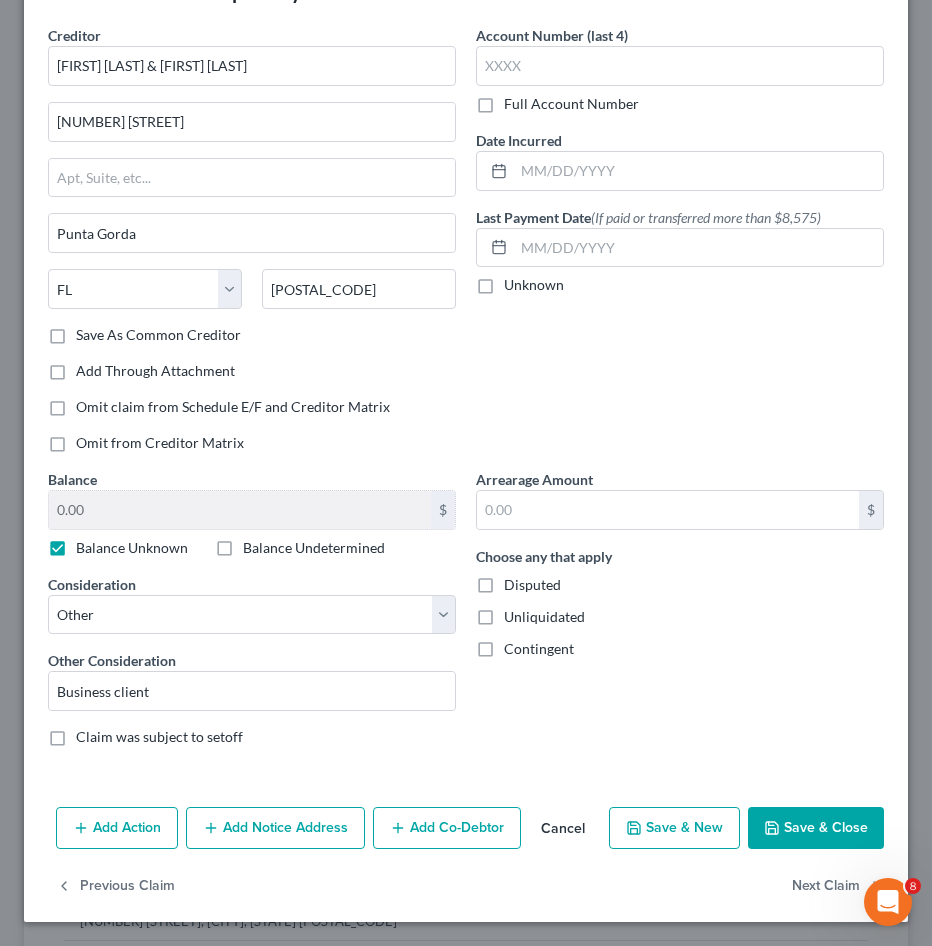 click on "Save & Close" at bounding box center (816, 828) 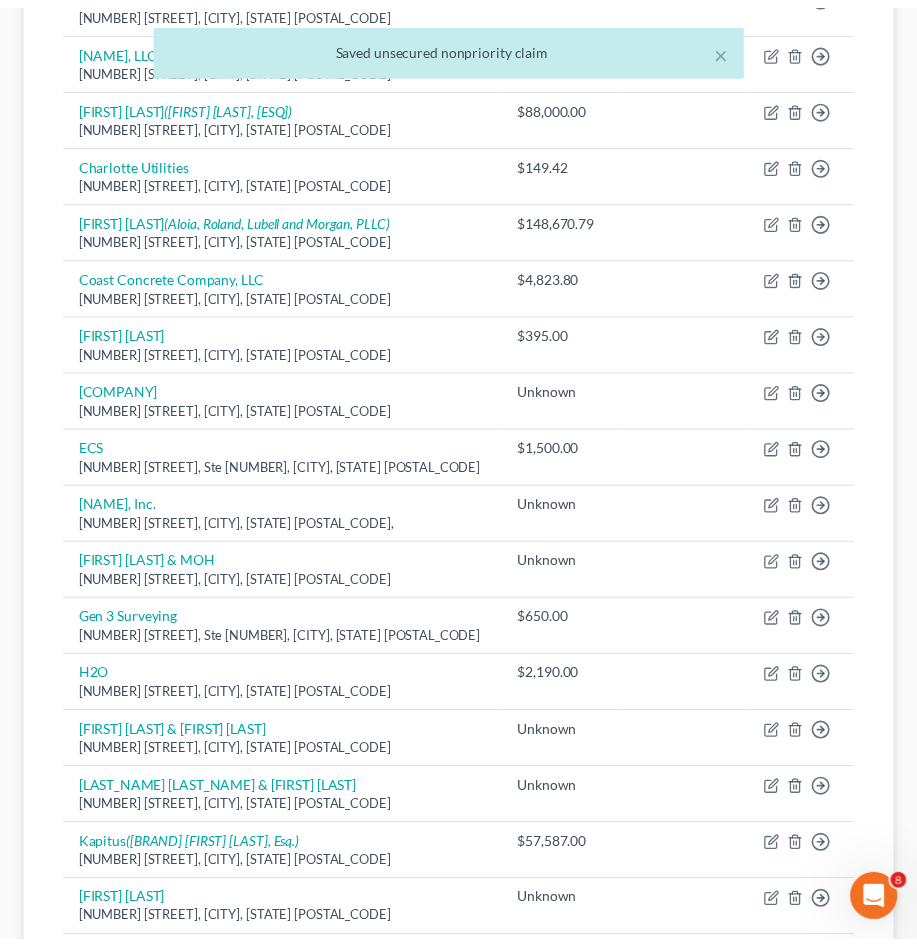 scroll, scrollTop: 800, scrollLeft: 0, axis: vertical 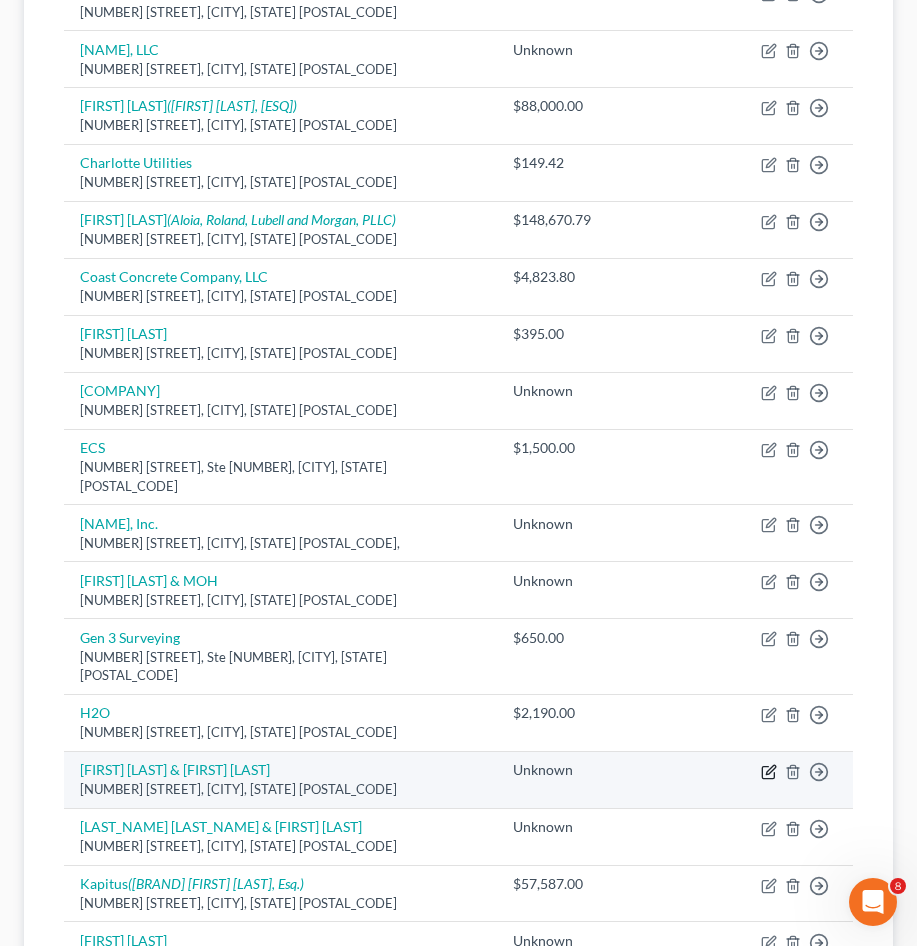 click 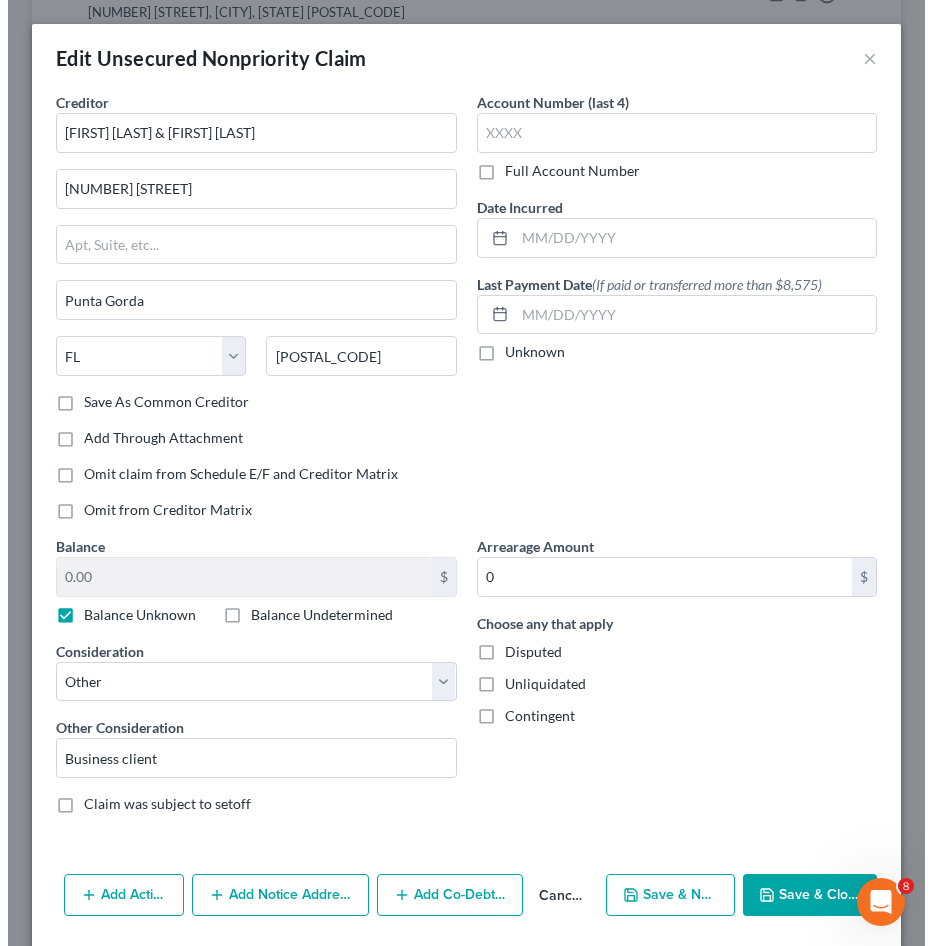 scroll, scrollTop: 783, scrollLeft: 0, axis: vertical 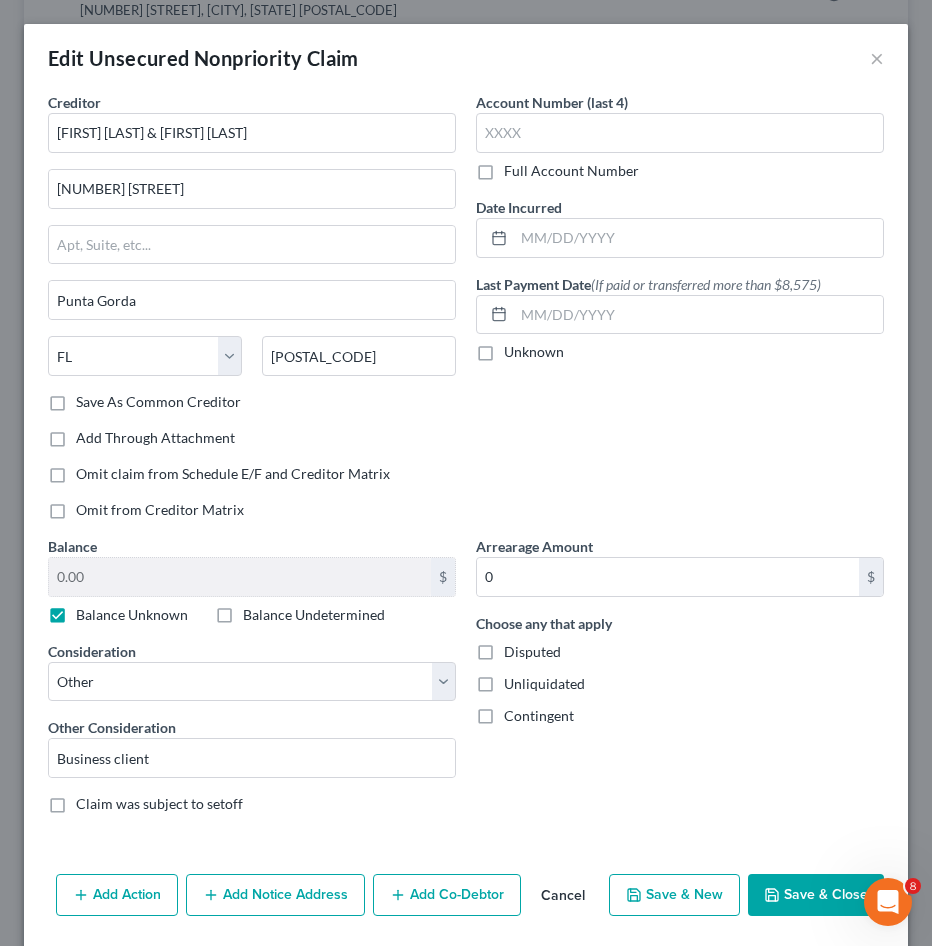 click on "Disputed" at bounding box center (532, 652) 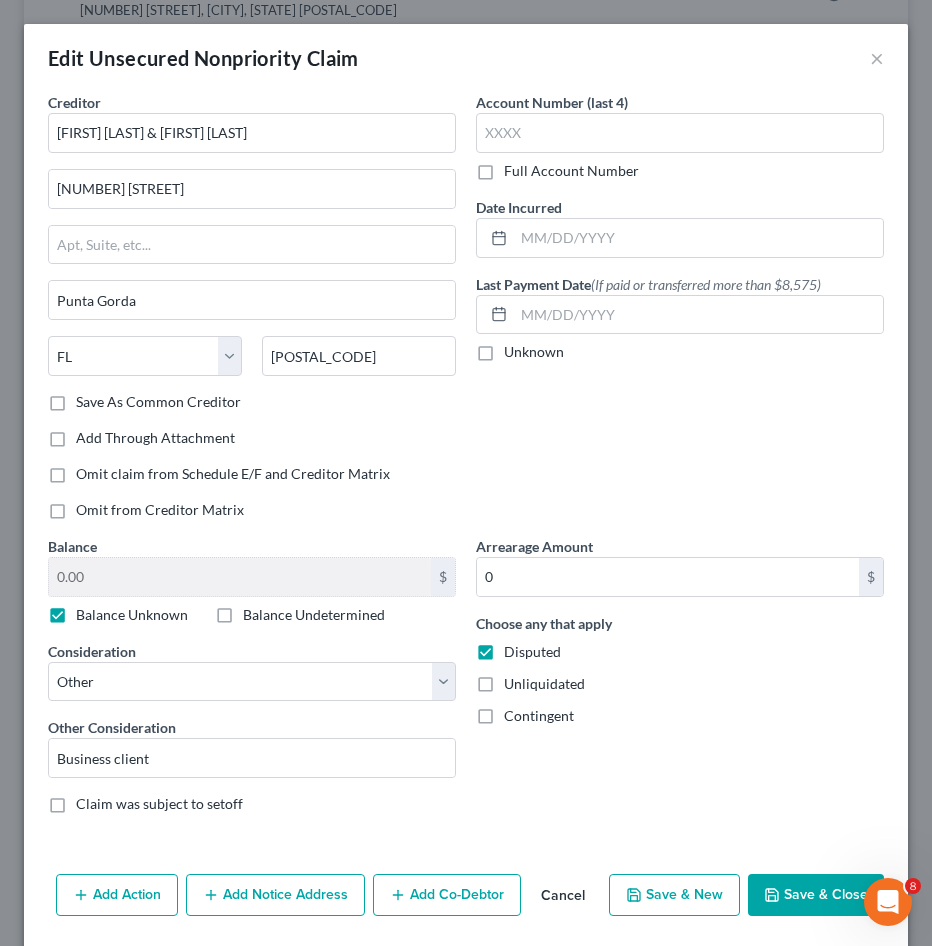 click on "Save & Close" at bounding box center (816, 895) 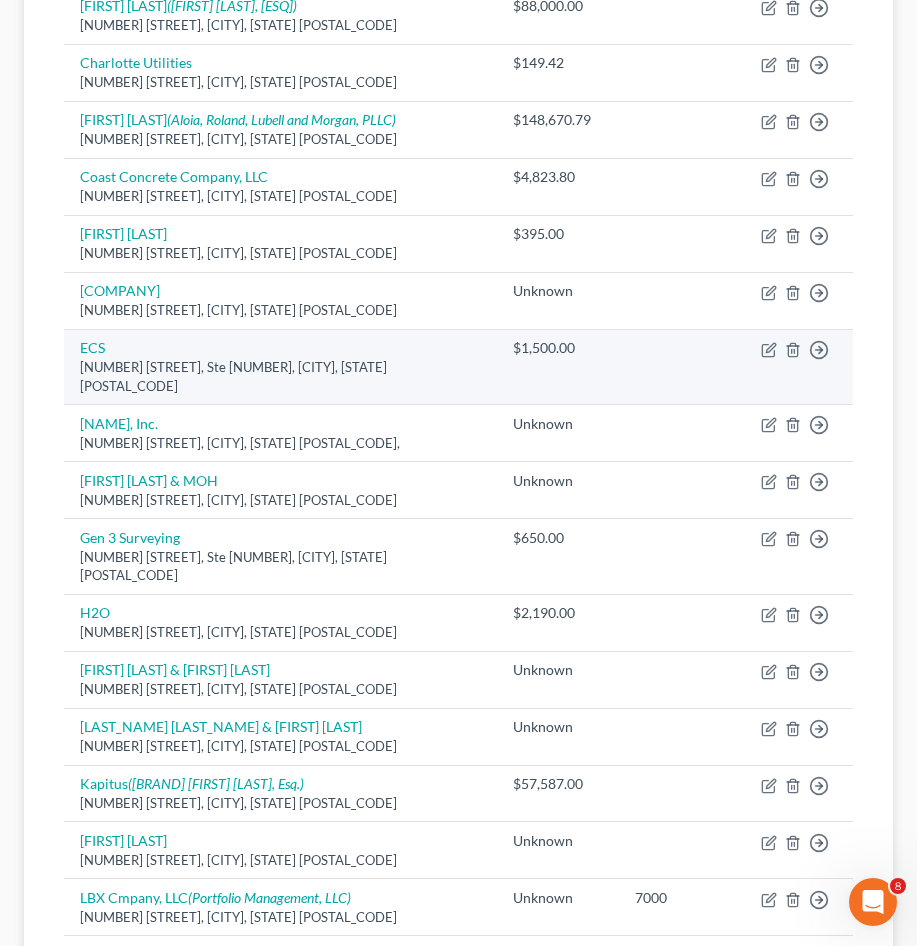 scroll, scrollTop: 1000, scrollLeft: 0, axis: vertical 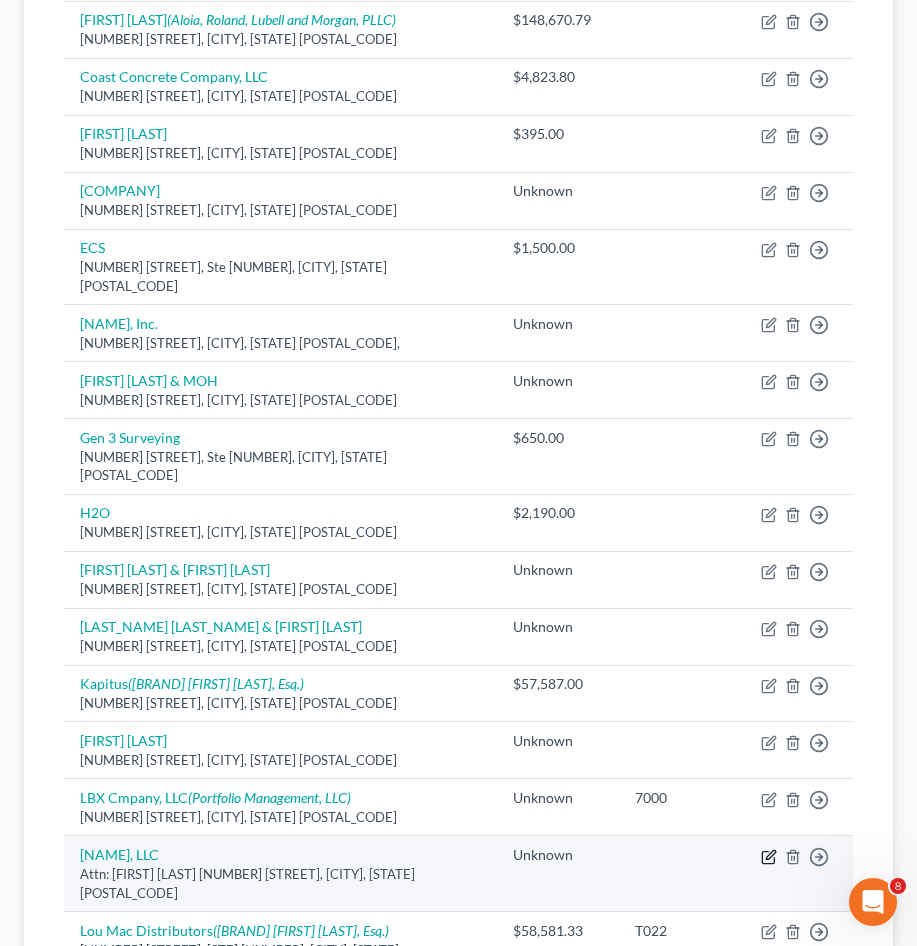 click 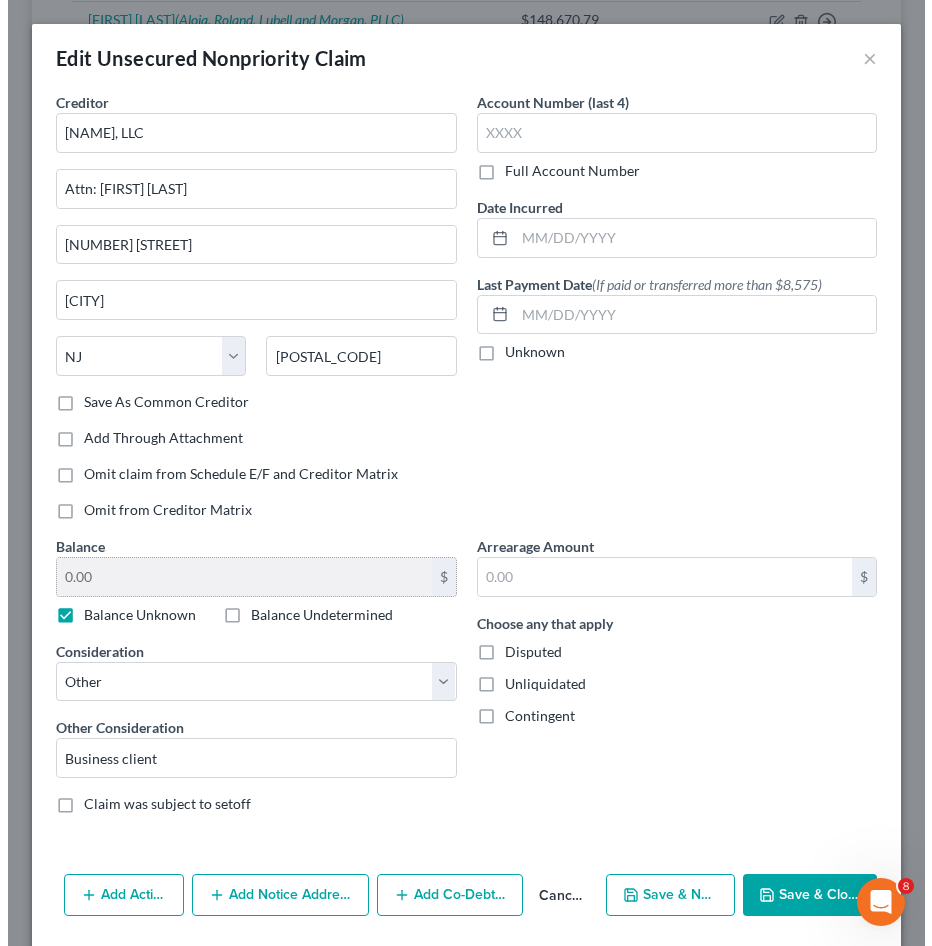 scroll, scrollTop: 983, scrollLeft: 0, axis: vertical 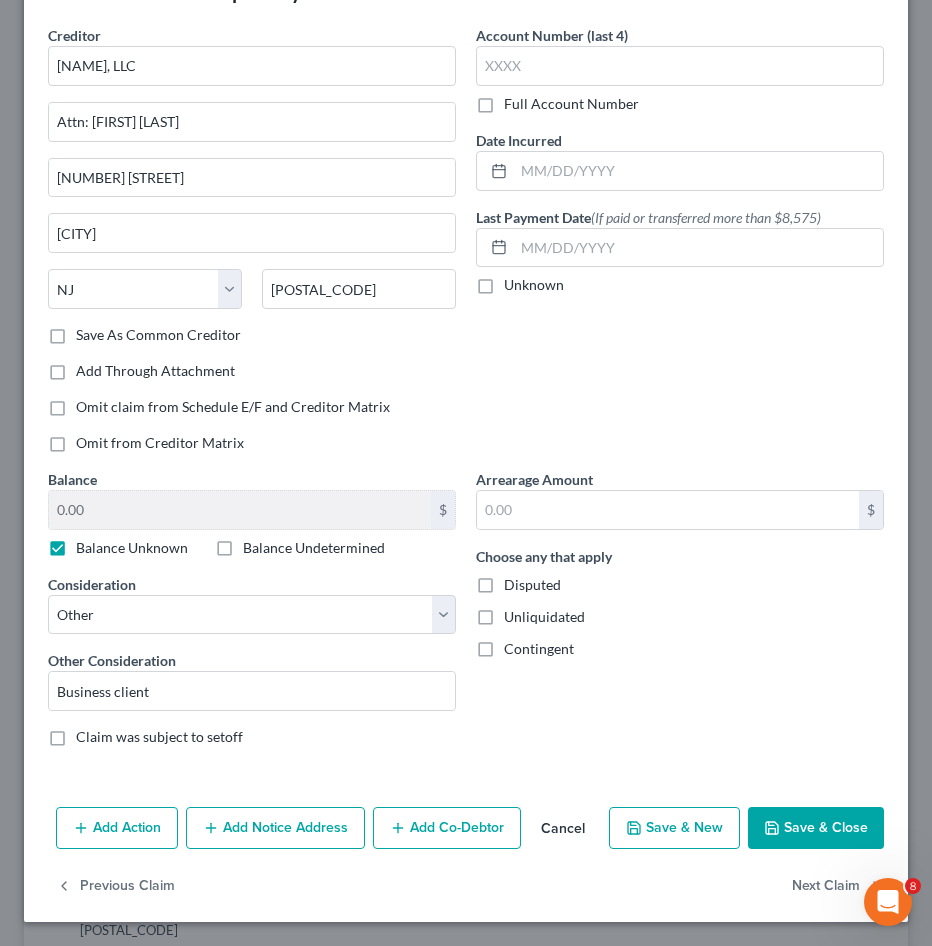 click on "Save & Close" at bounding box center (816, 828) 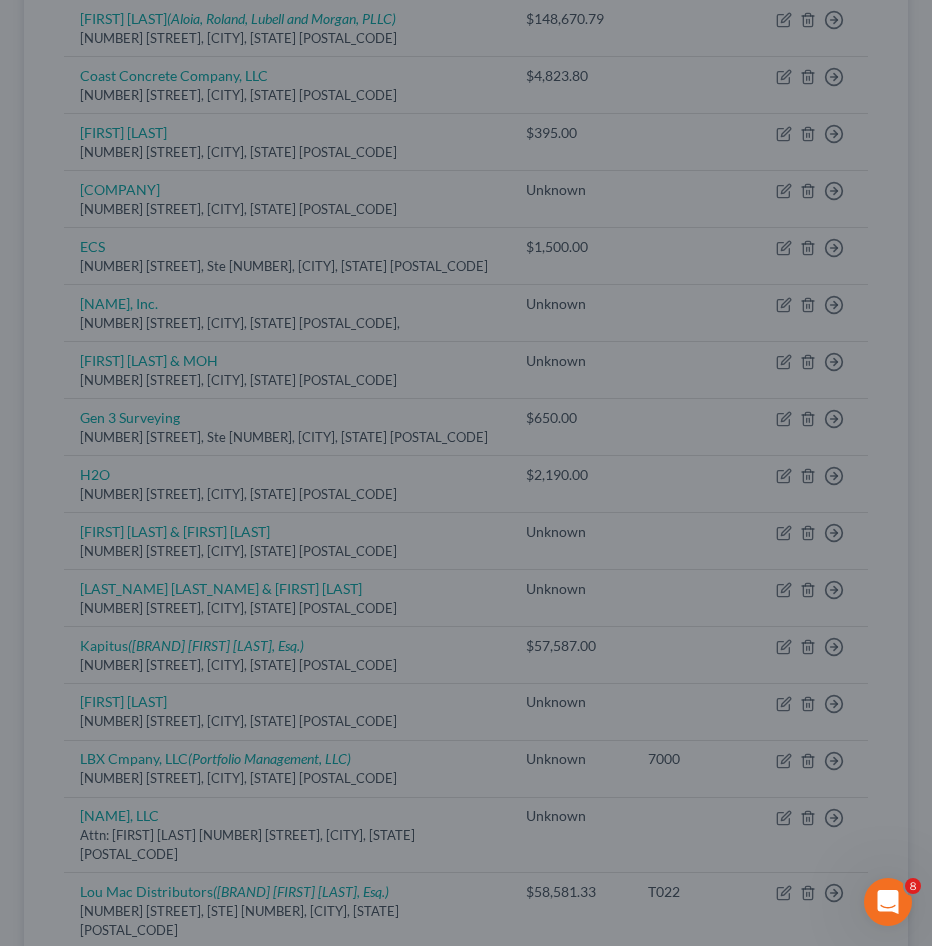 type on "0" 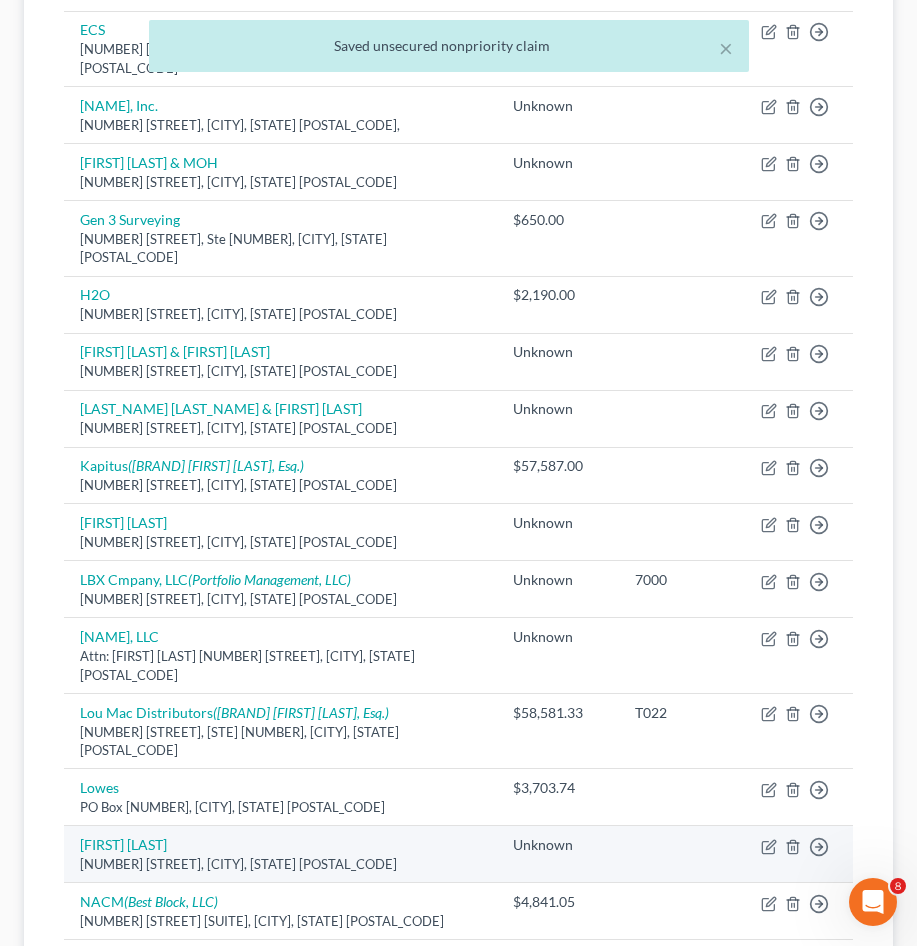 scroll, scrollTop: 1220, scrollLeft: 0, axis: vertical 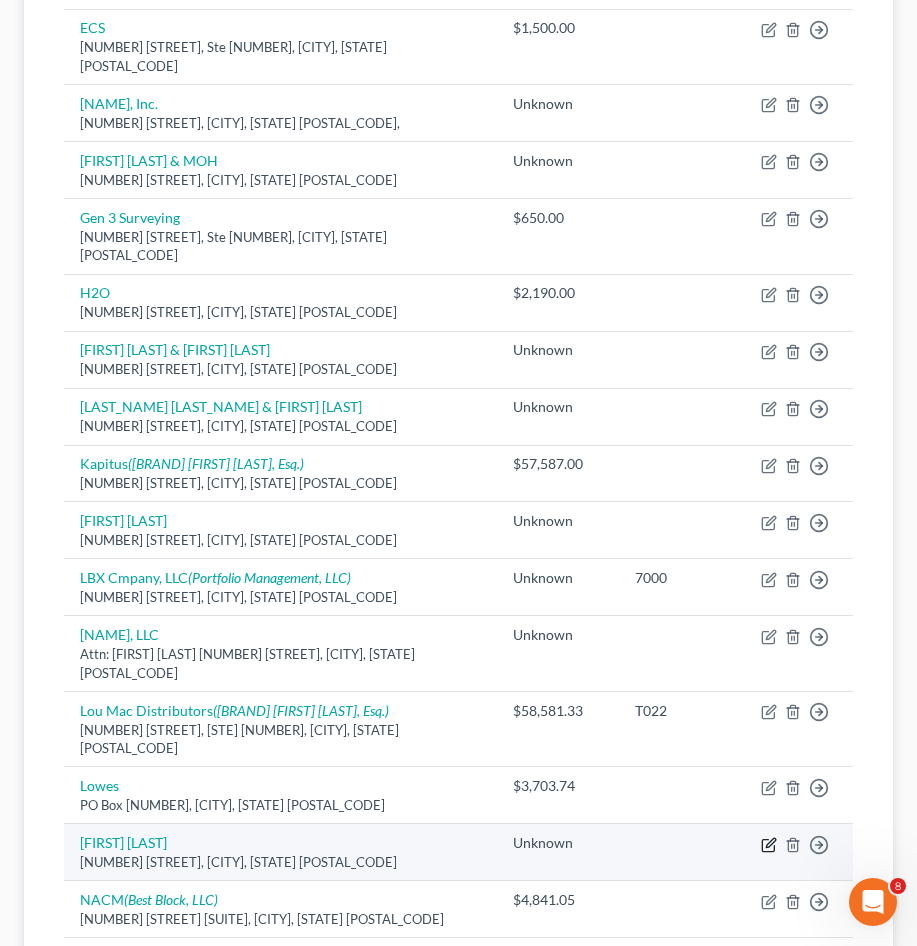 click 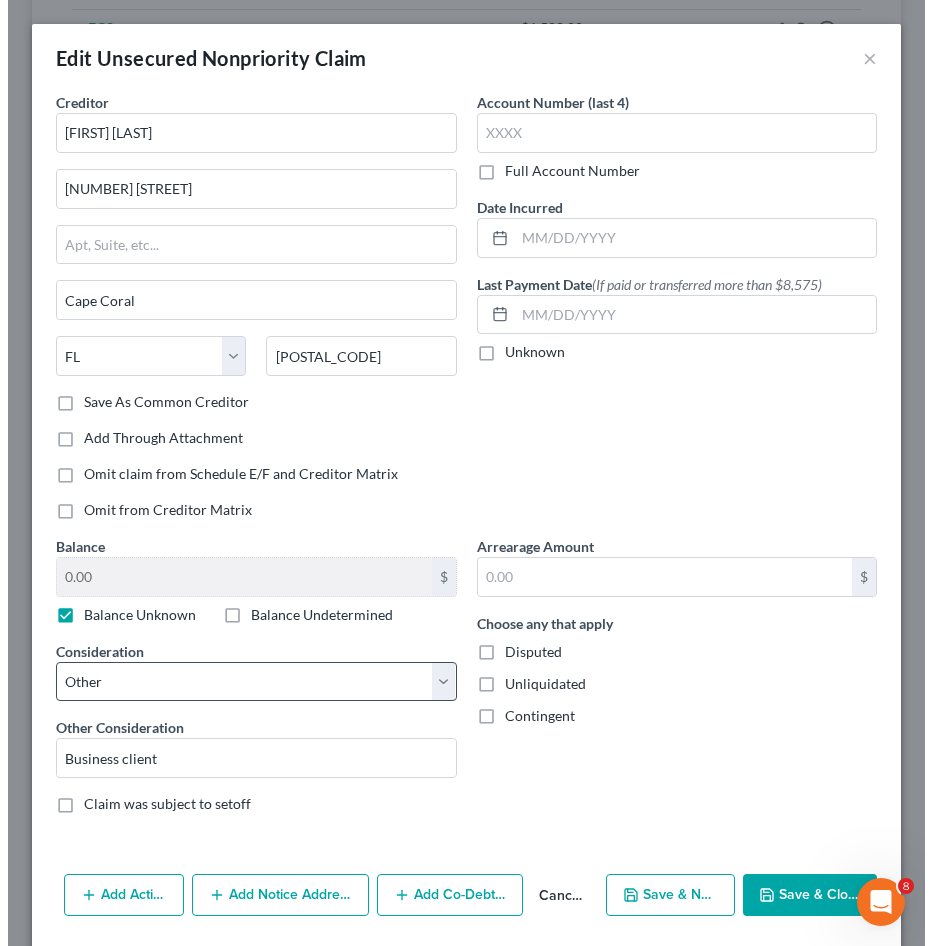 scroll, scrollTop: 1183, scrollLeft: 0, axis: vertical 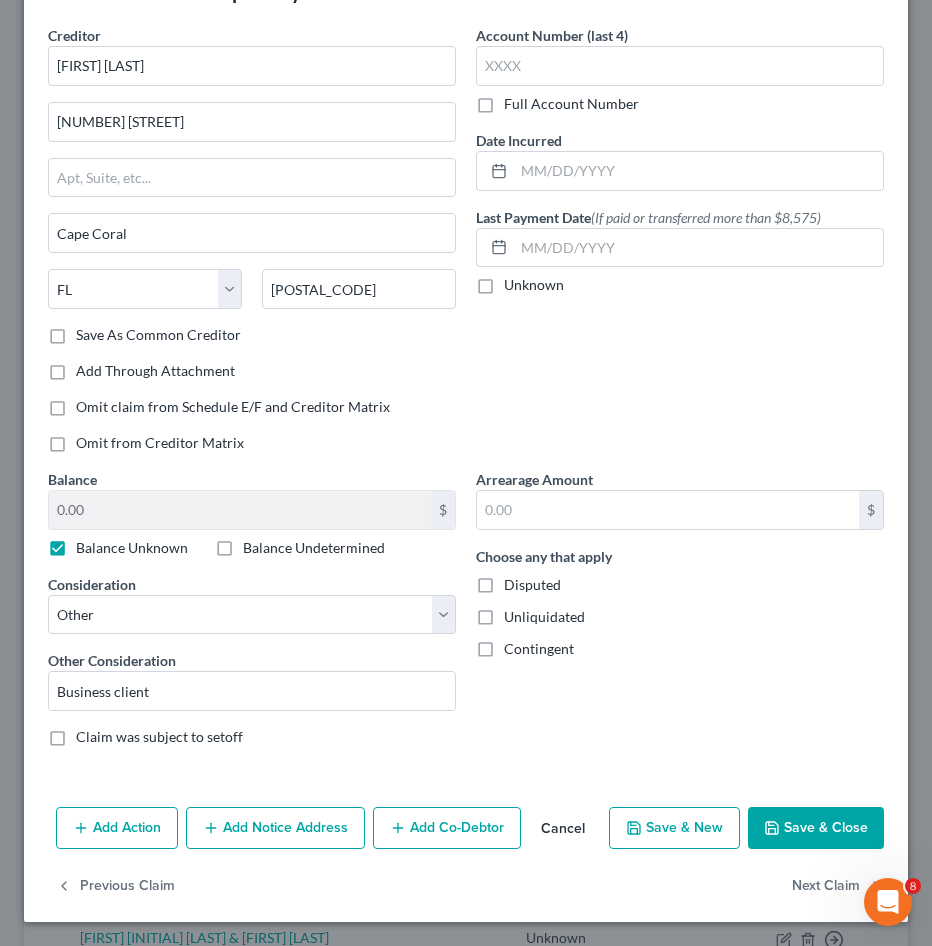 click on "Save & Close" at bounding box center (816, 828) 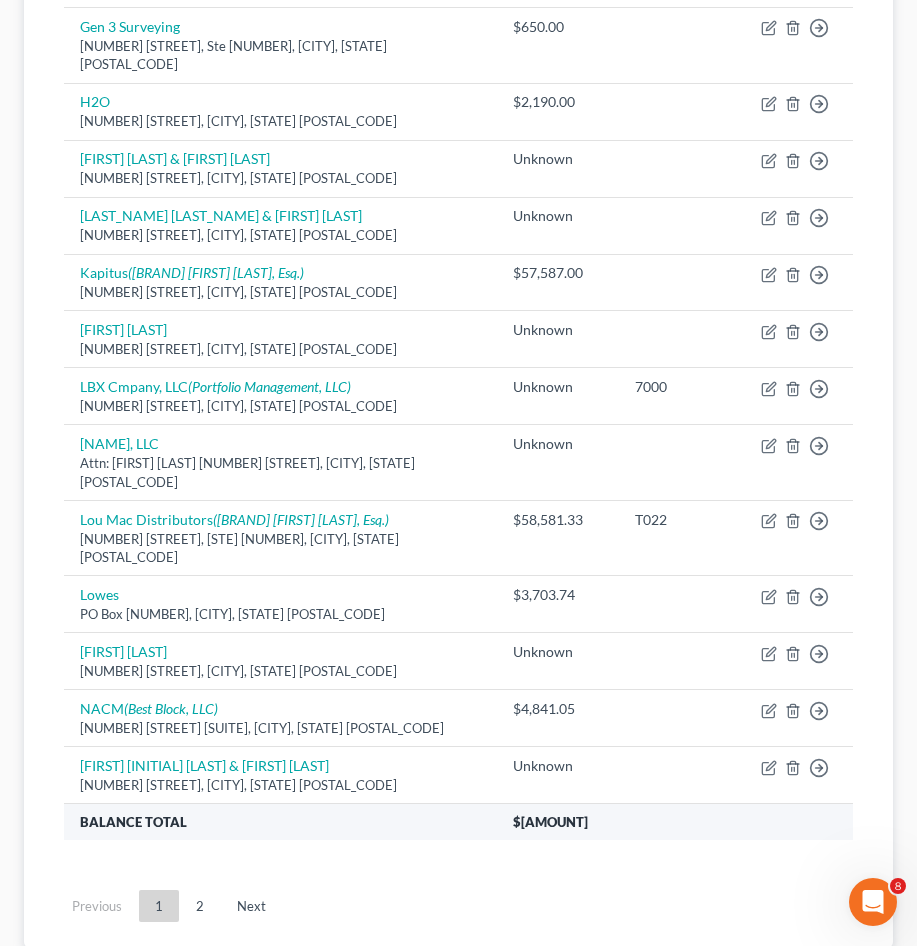 scroll, scrollTop: 1420, scrollLeft: 0, axis: vertical 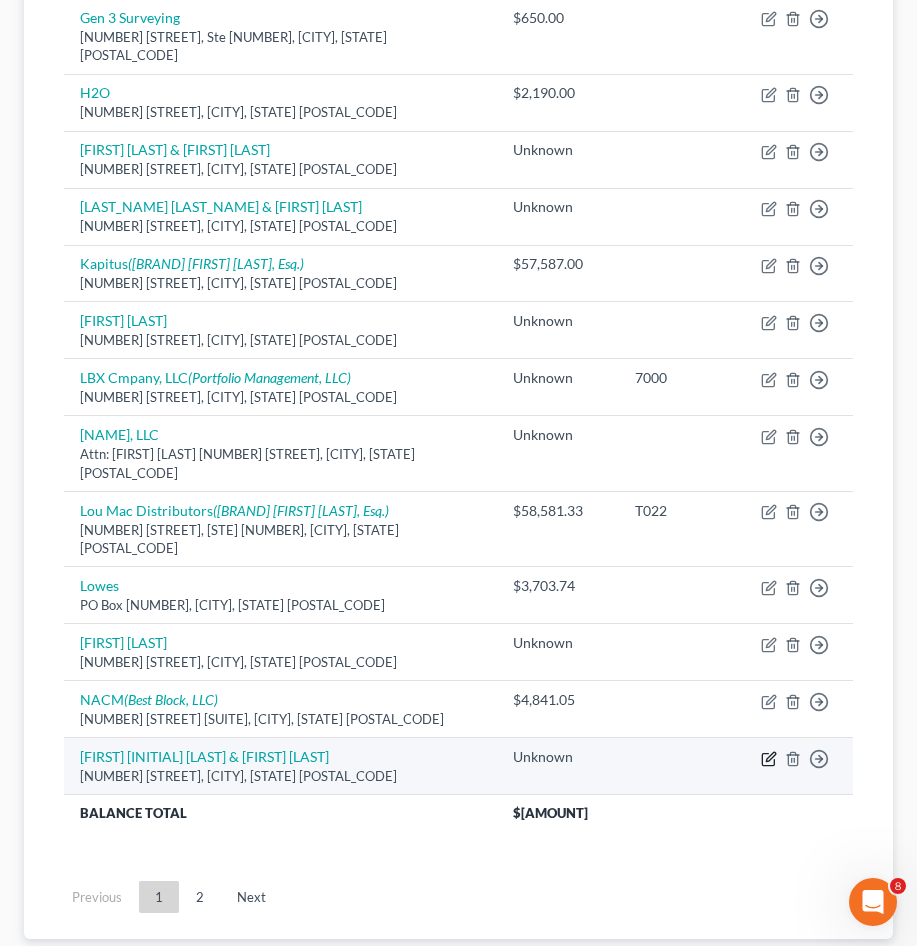 click 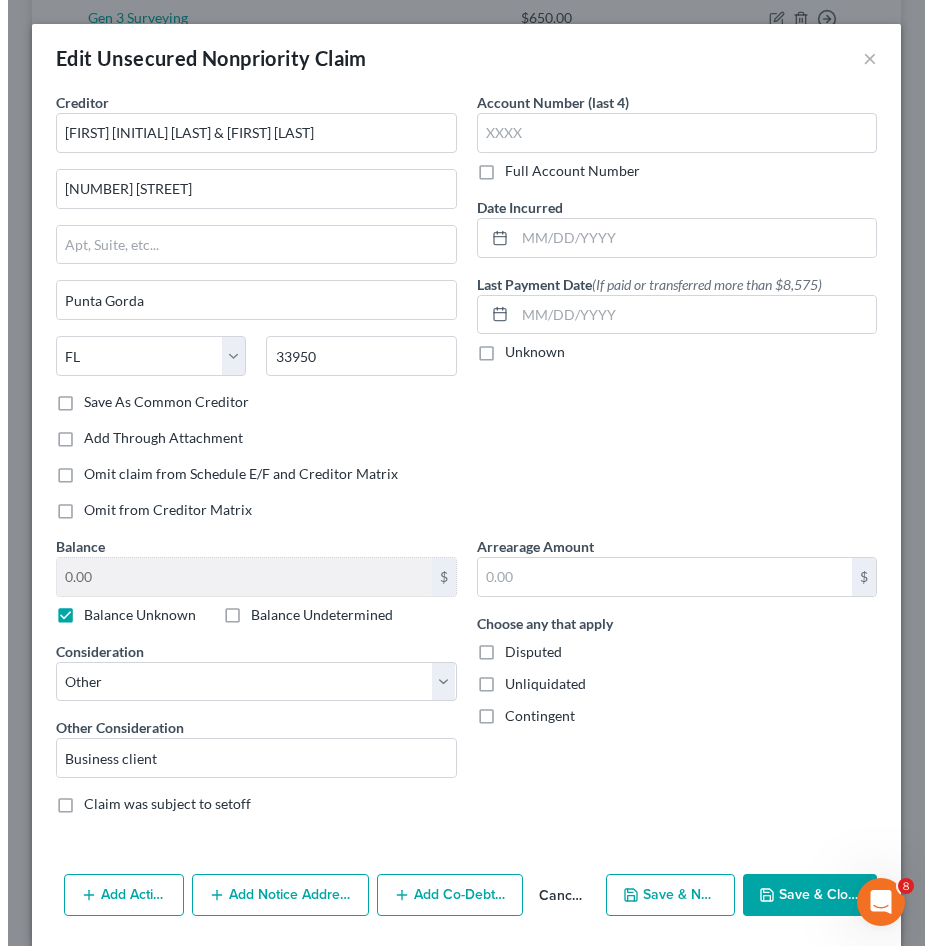 scroll, scrollTop: 1383, scrollLeft: 0, axis: vertical 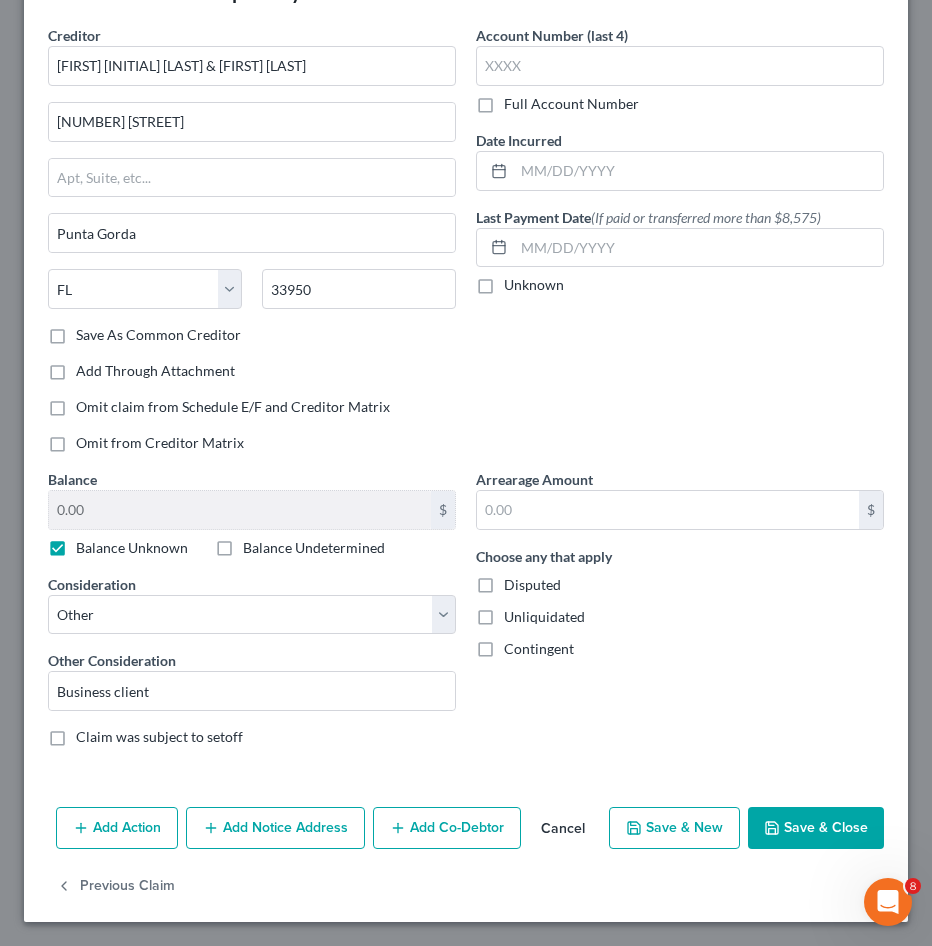 click on "Save & Close" at bounding box center (816, 828) 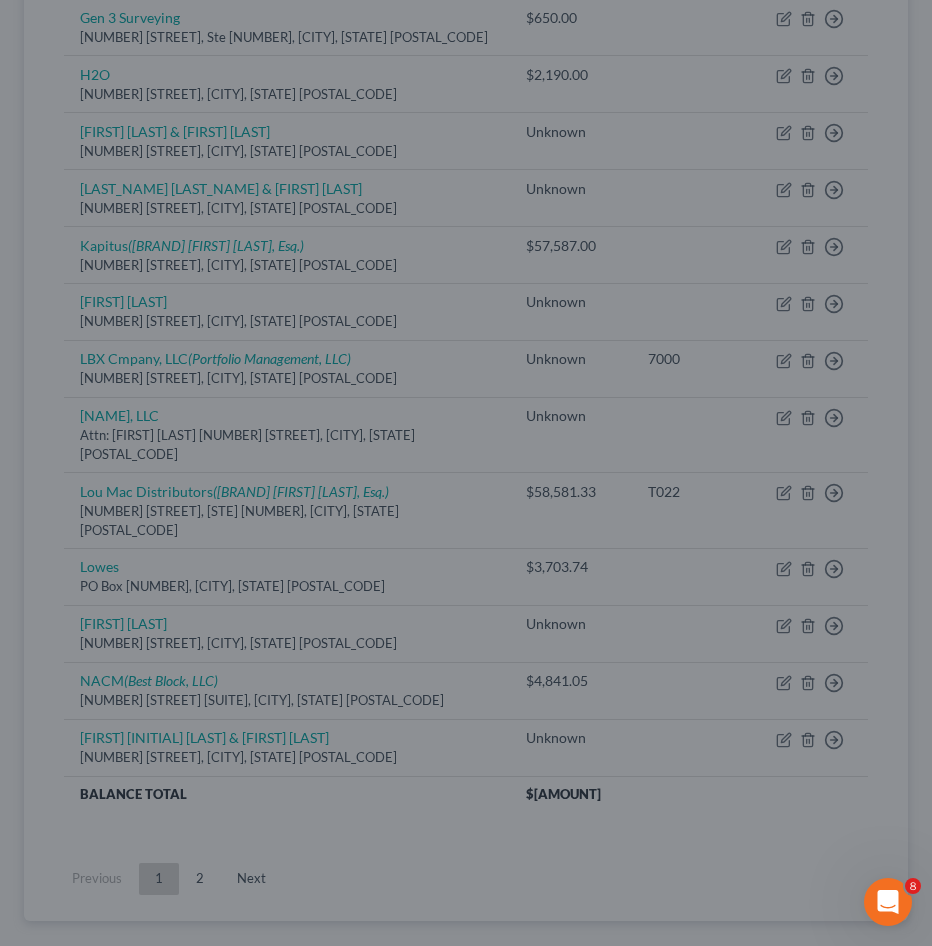type on "0" 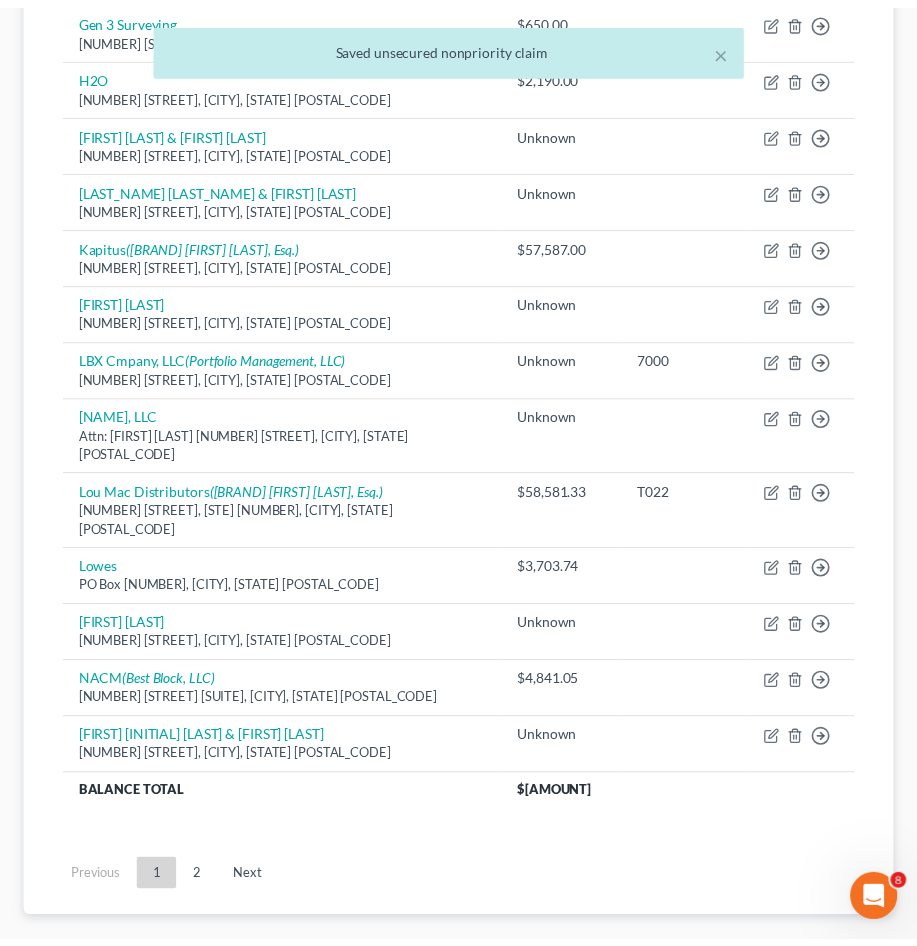 scroll, scrollTop: 1420, scrollLeft: 0, axis: vertical 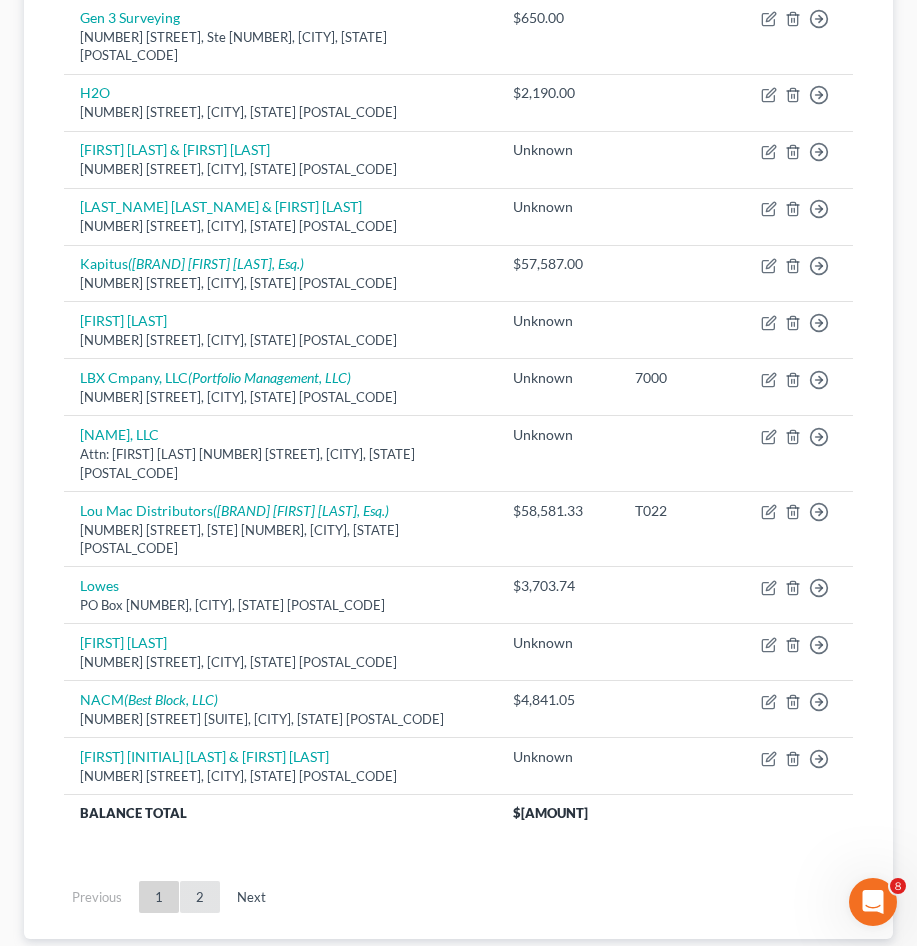 click on "2" at bounding box center (200, 897) 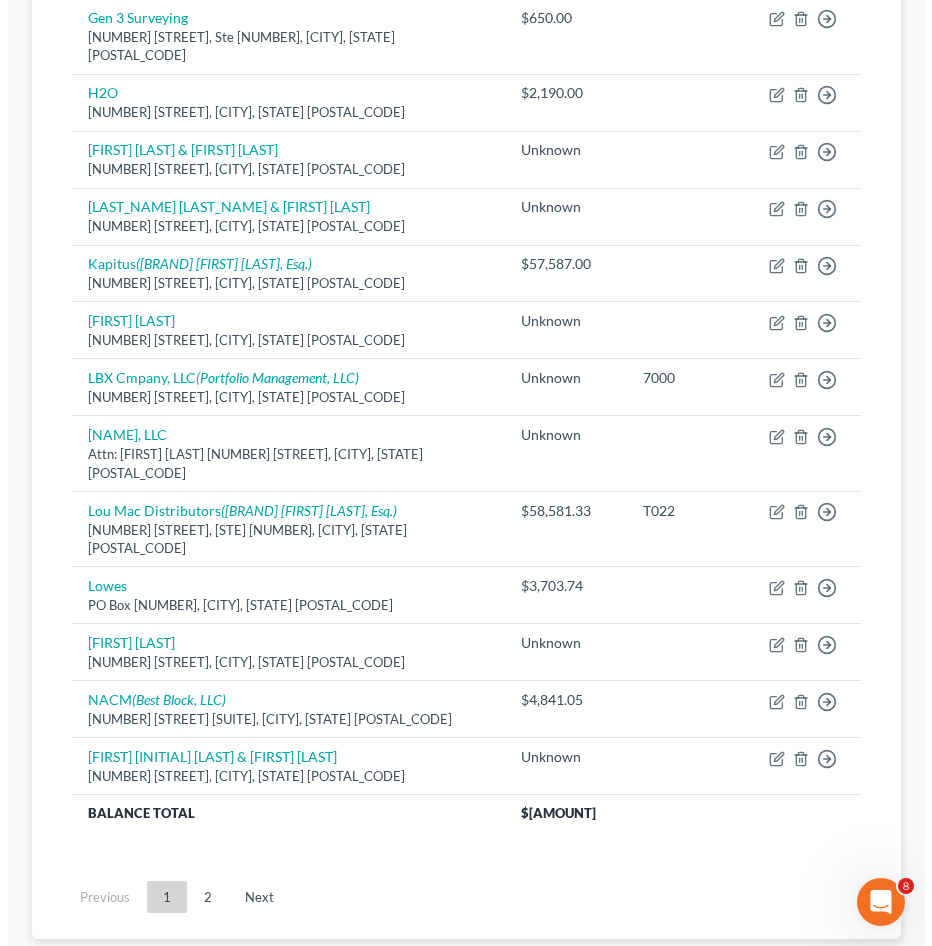 scroll, scrollTop: 0, scrollLeft: 0, axis: both 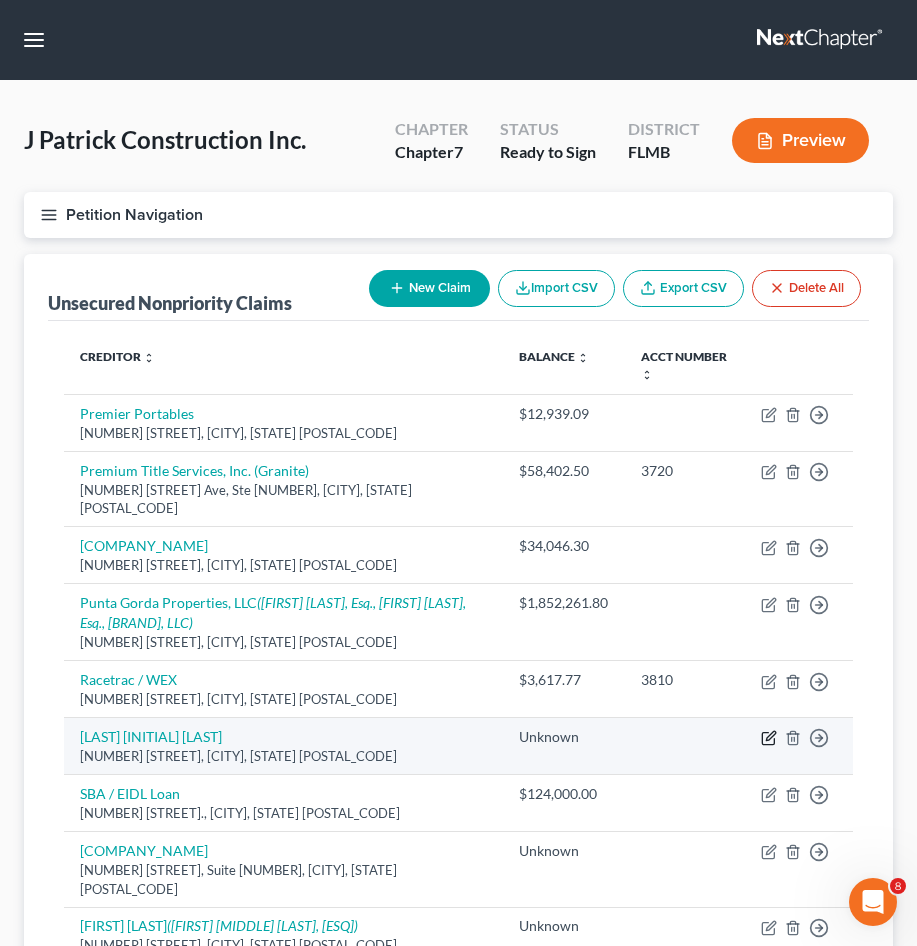 click 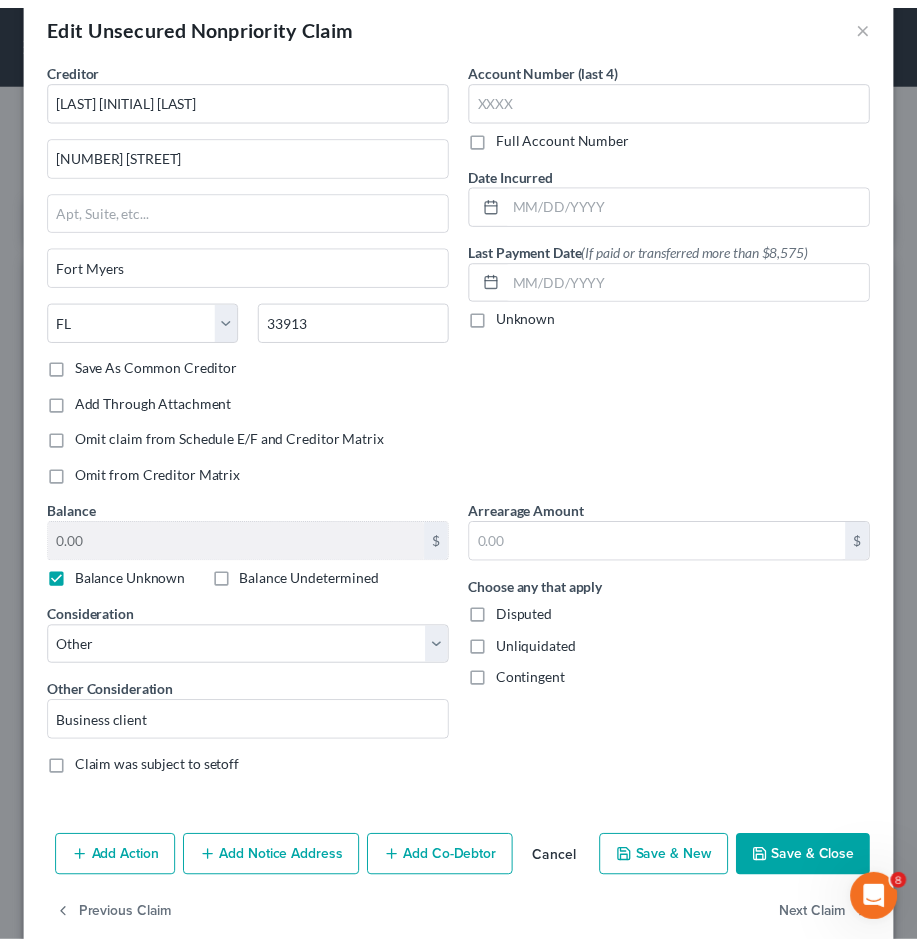 scroll, scrollTop: 67, scrollLeft: 0, axis: vertical 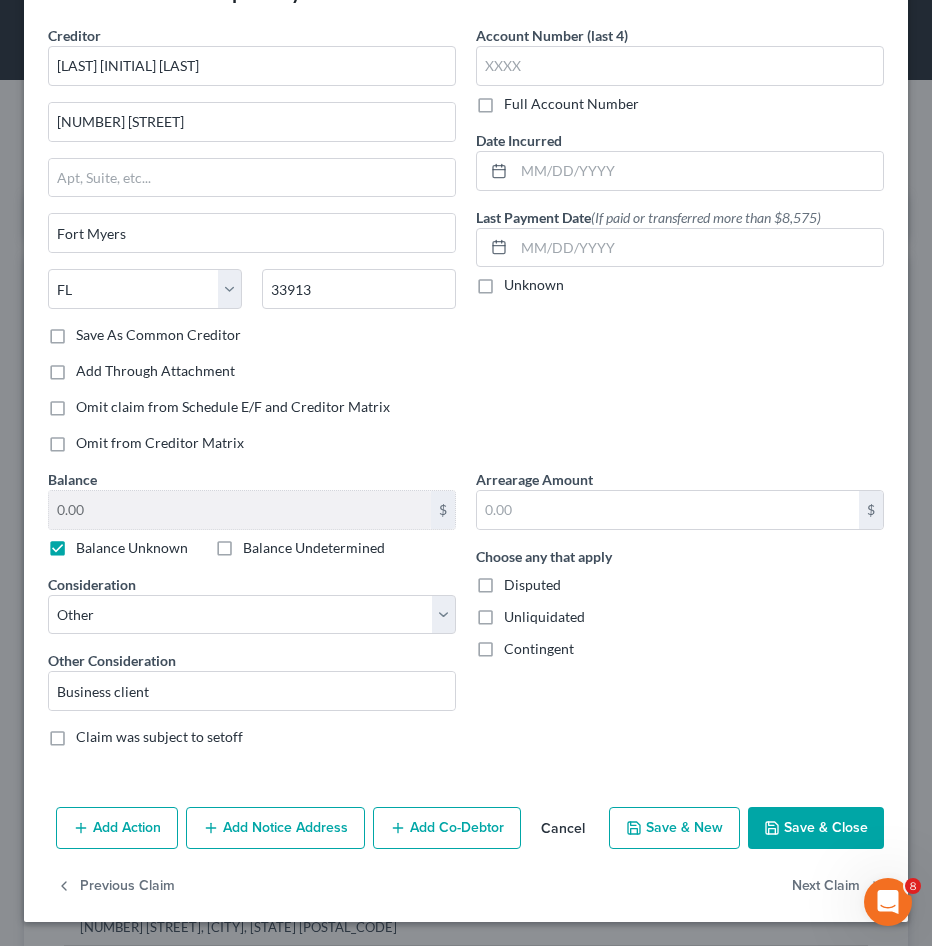 click on "Save & Close" at bounding box center [816, 828] 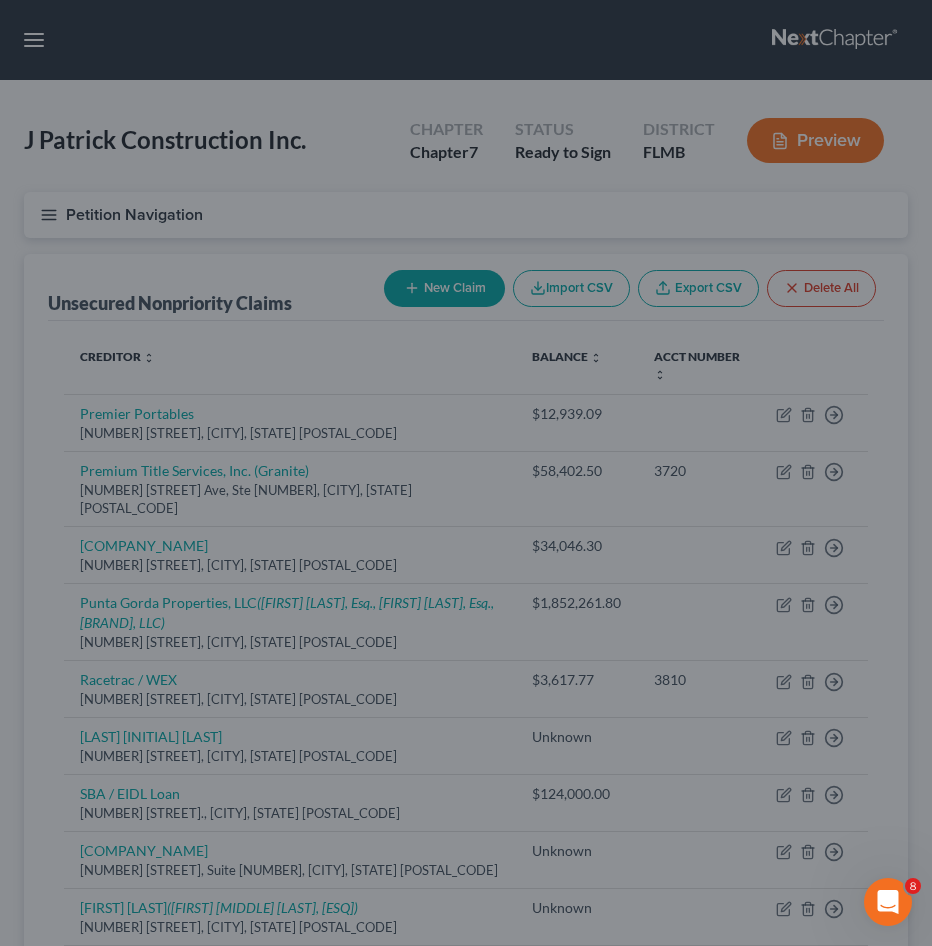 type on "0" 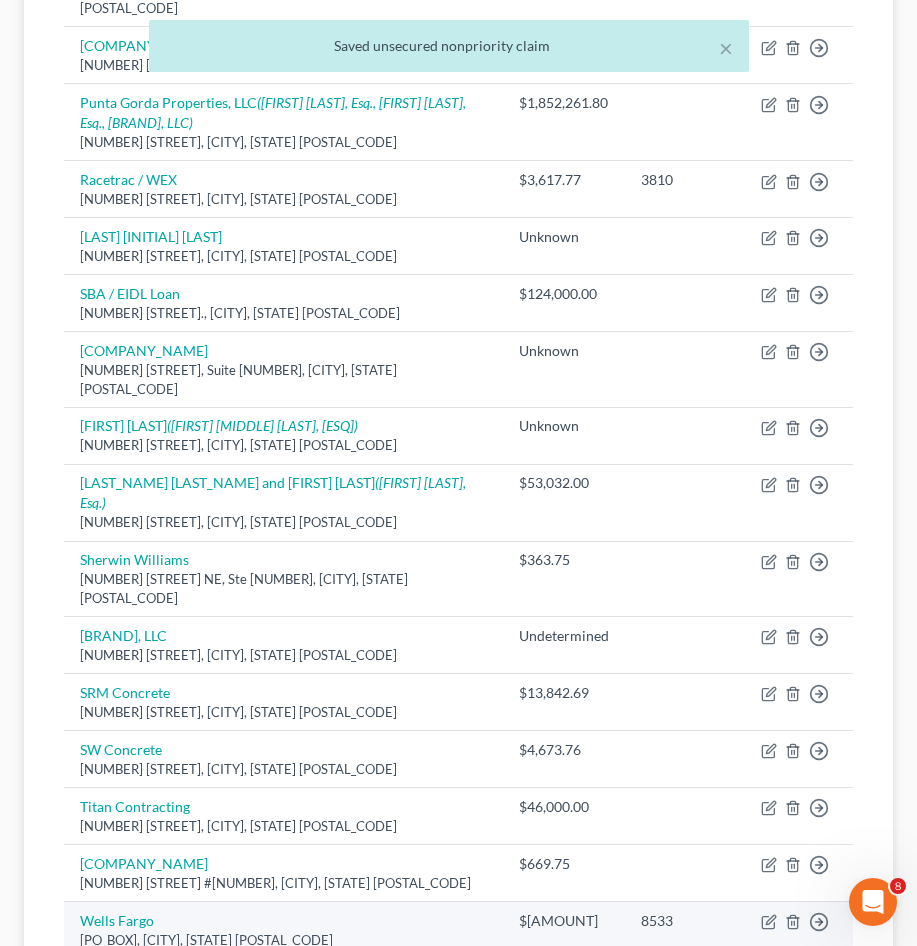 scroll, scrollTop: 855, scrollLeft: 0, axis: vertical 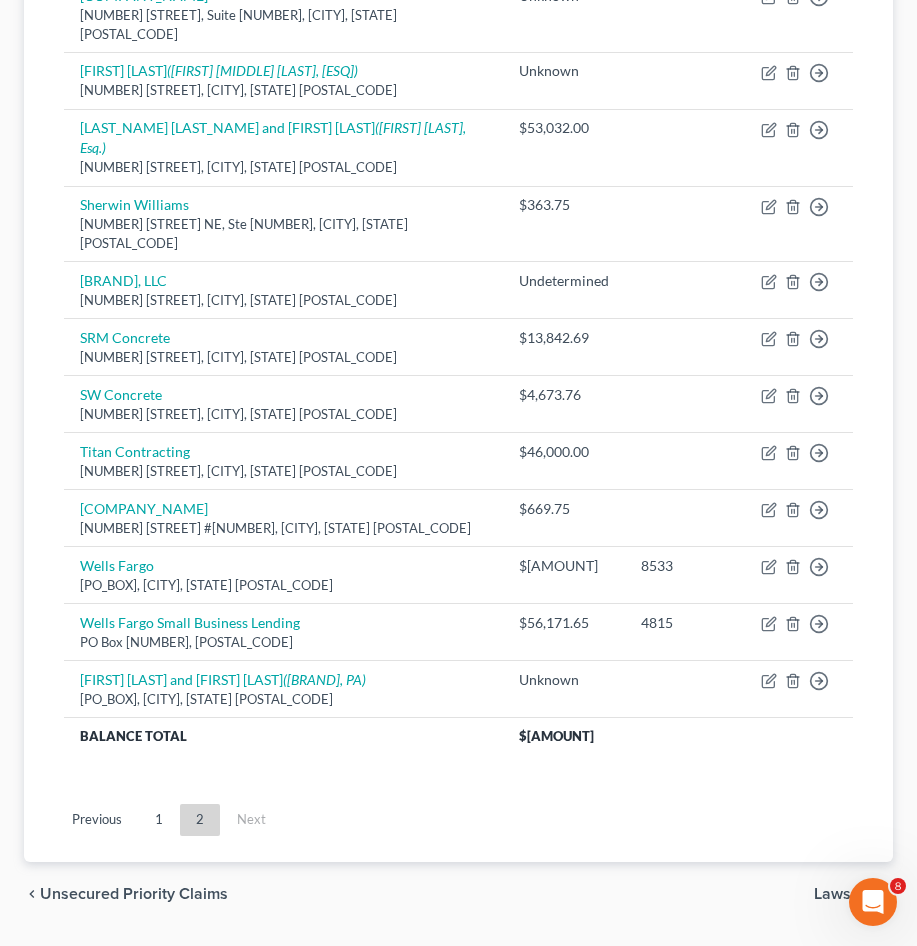 click on "1" at bounding box center (159, 820) 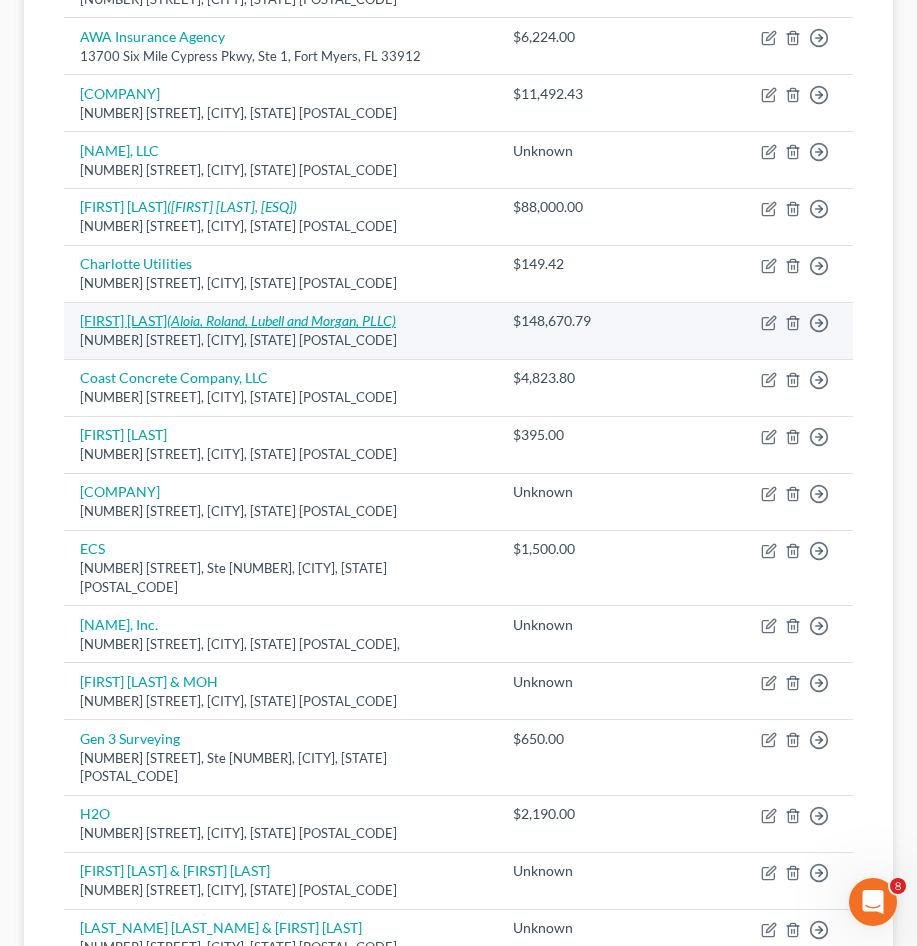 scroll, scrollTop: 700, scrollLeft: 0, axis: vertical 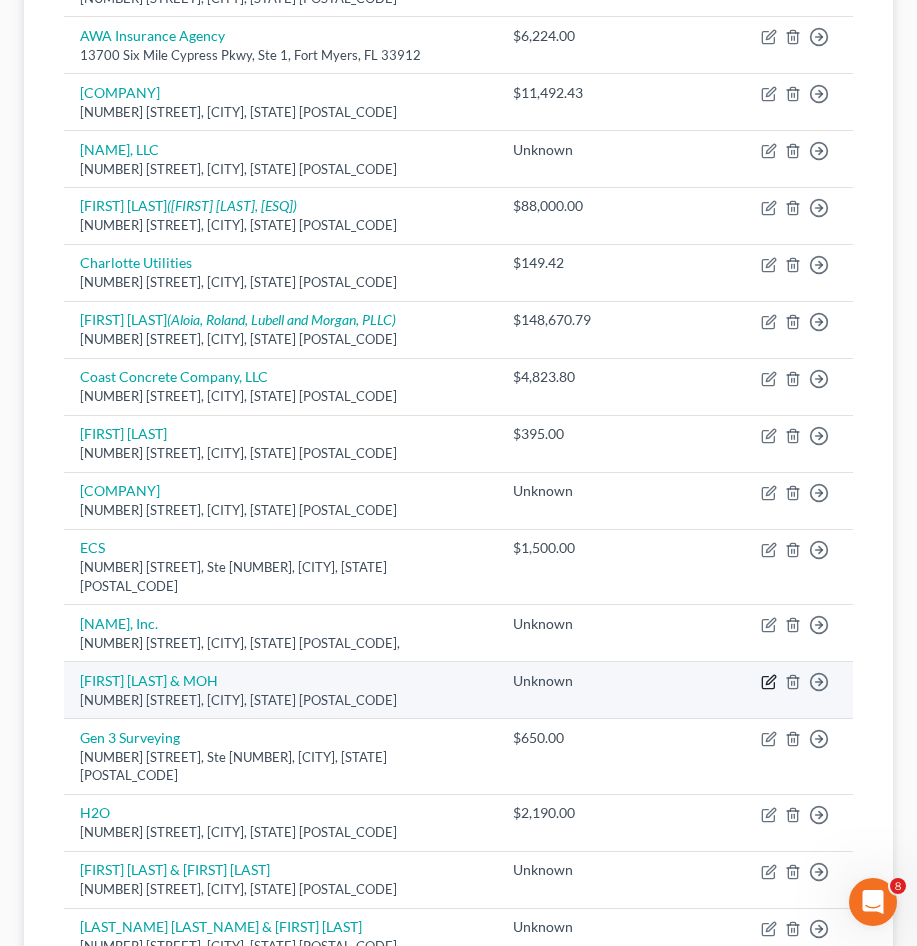 click 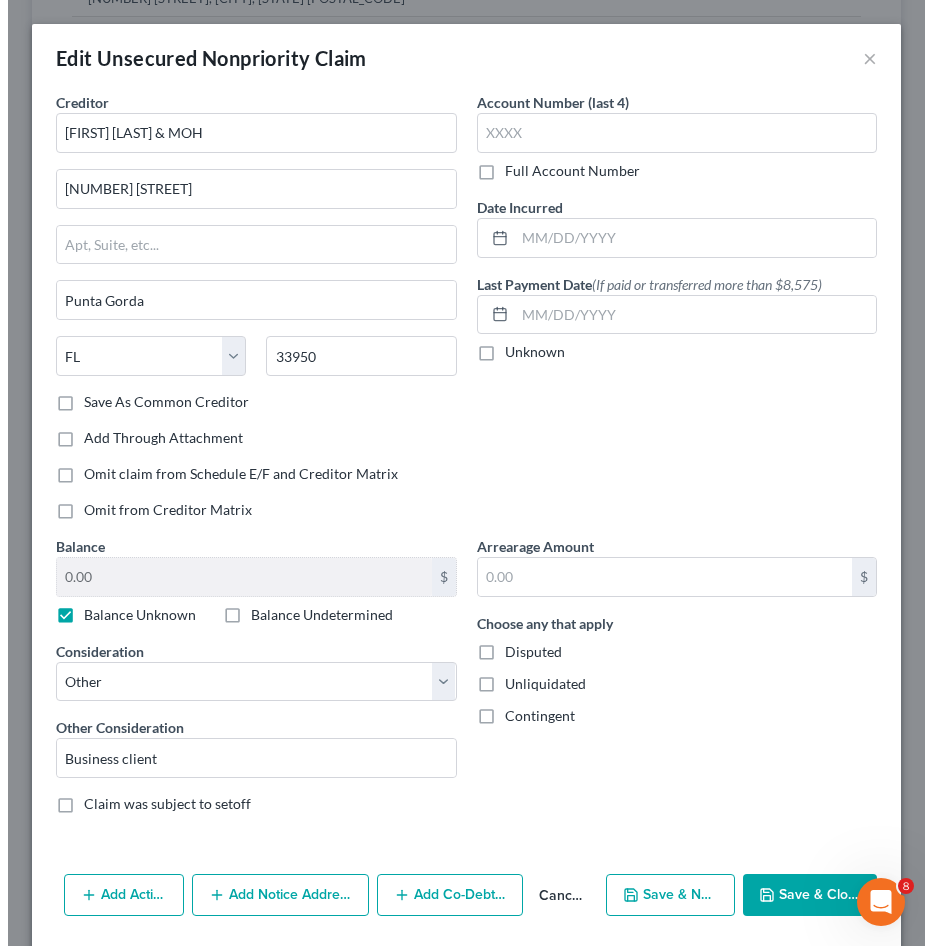 scroll, scrollTop: 683, scrollLeft: 0, axis: vertical 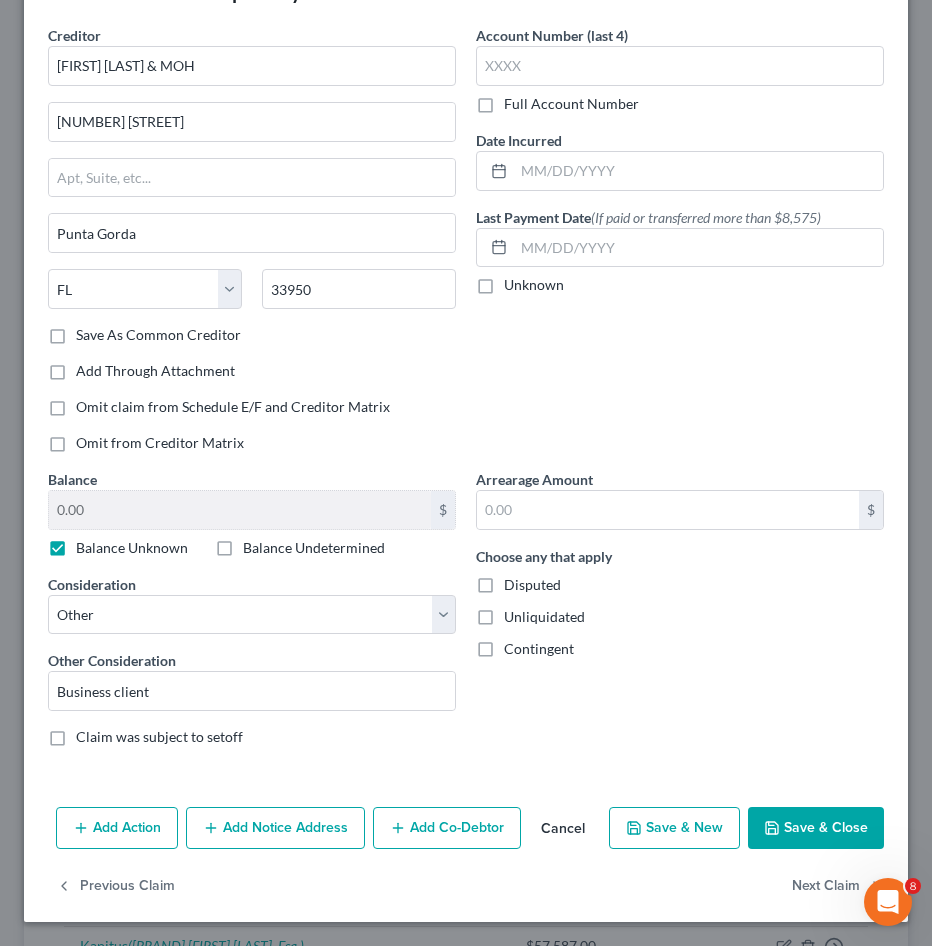 click on "Save & Close" at bounding box center [816, 828] 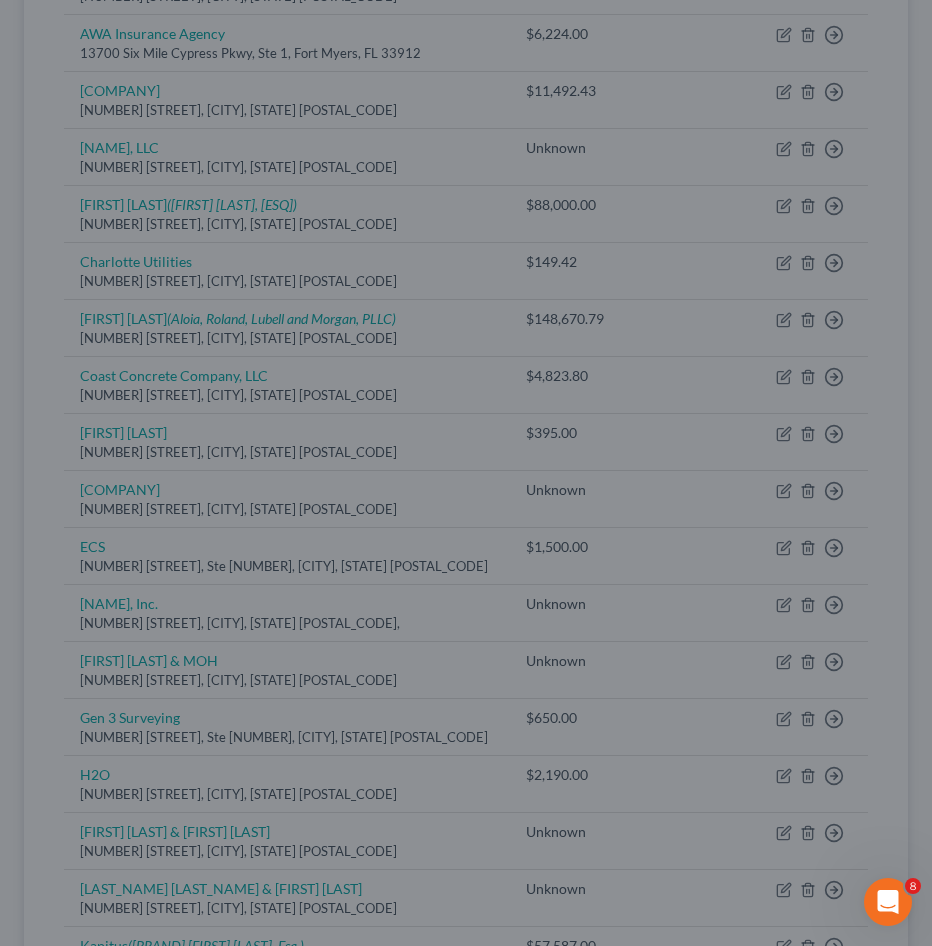 type on "0" 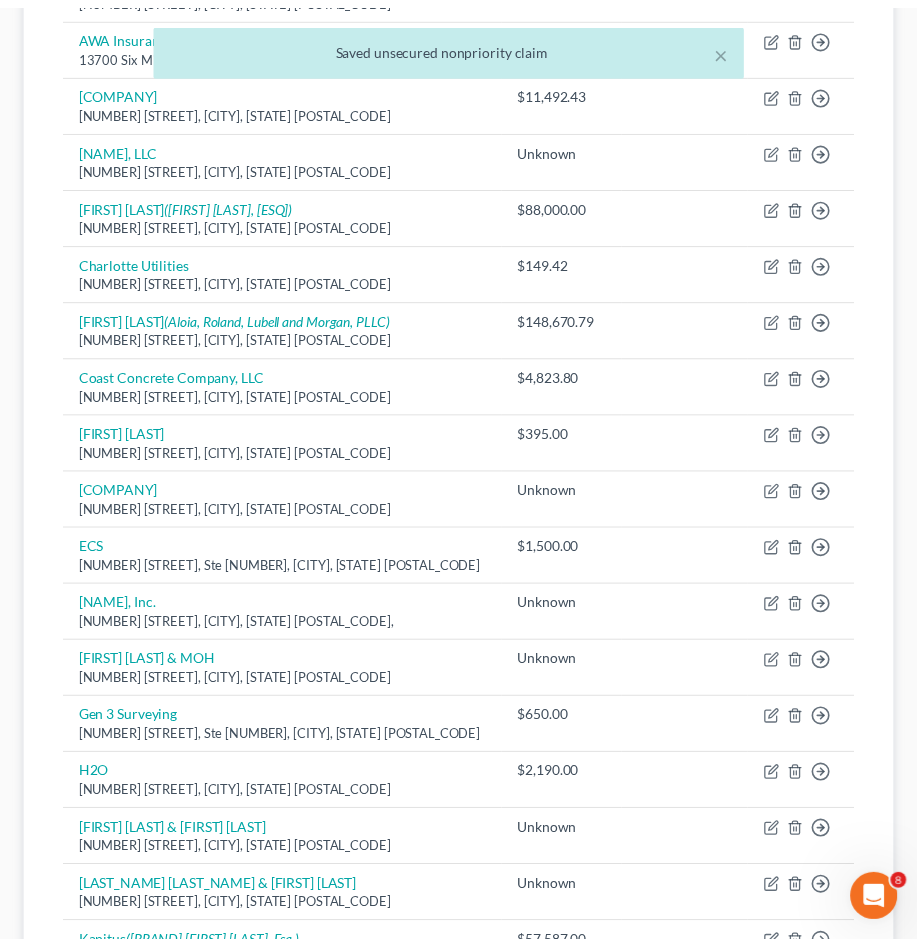 scroll, scrollTop: 700, scrollLeft: 0, axis: vertical 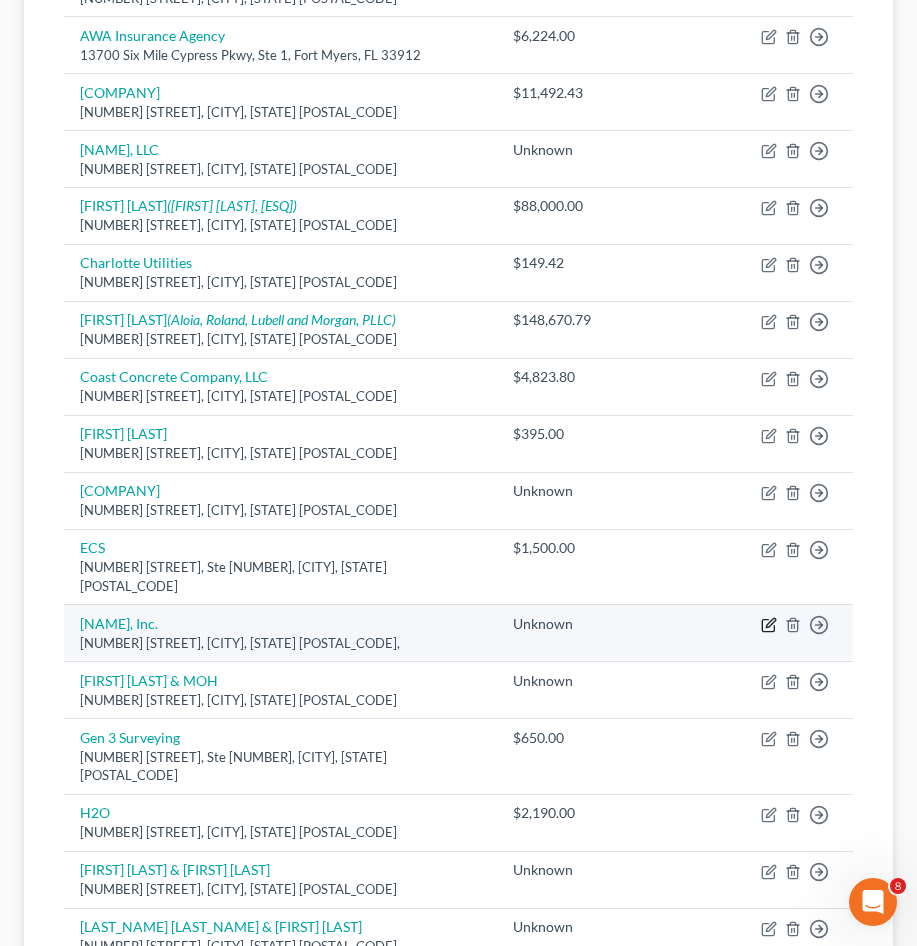 click 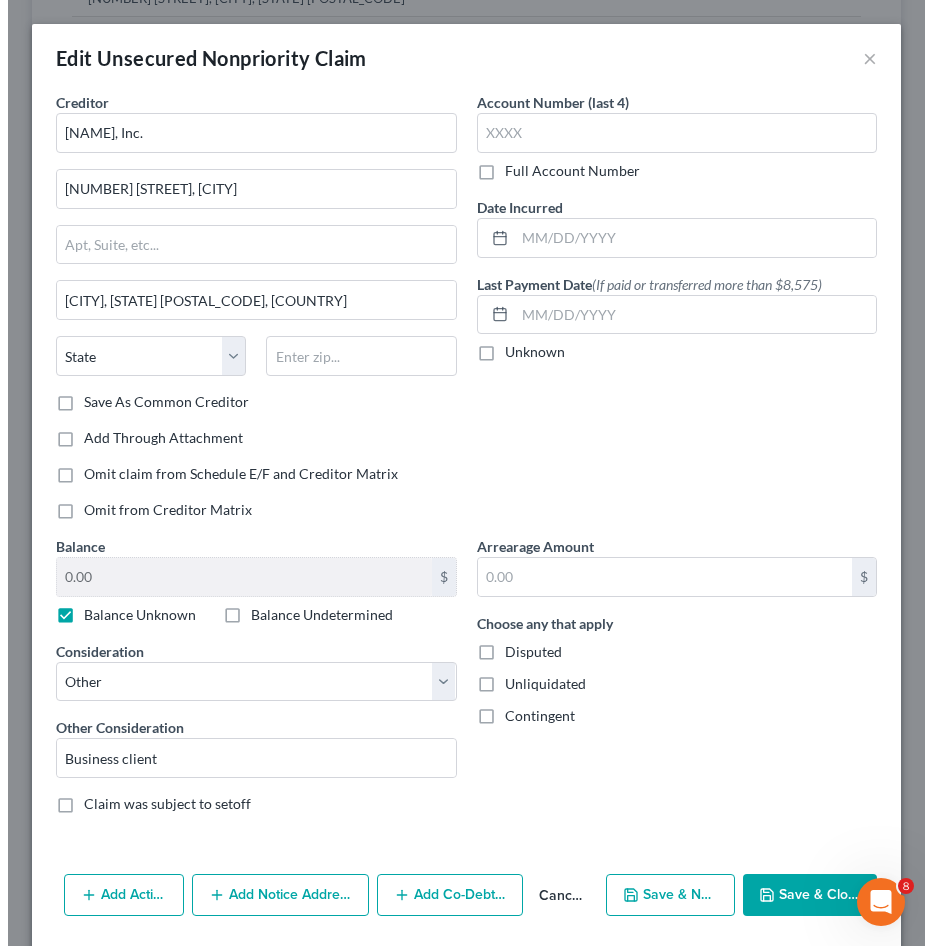 scroll, scrollTop: 683, scrollLeft: 0, axis: vertical 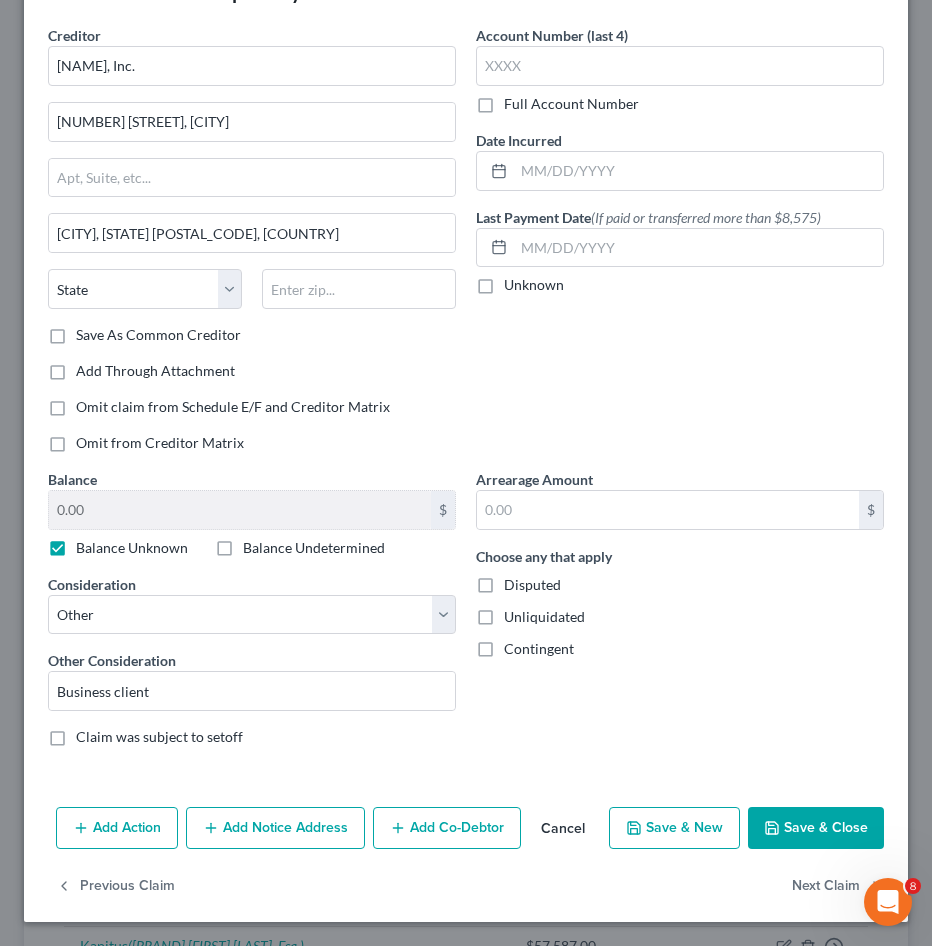 click on "Save & Close" at bounding box center [816, 828] 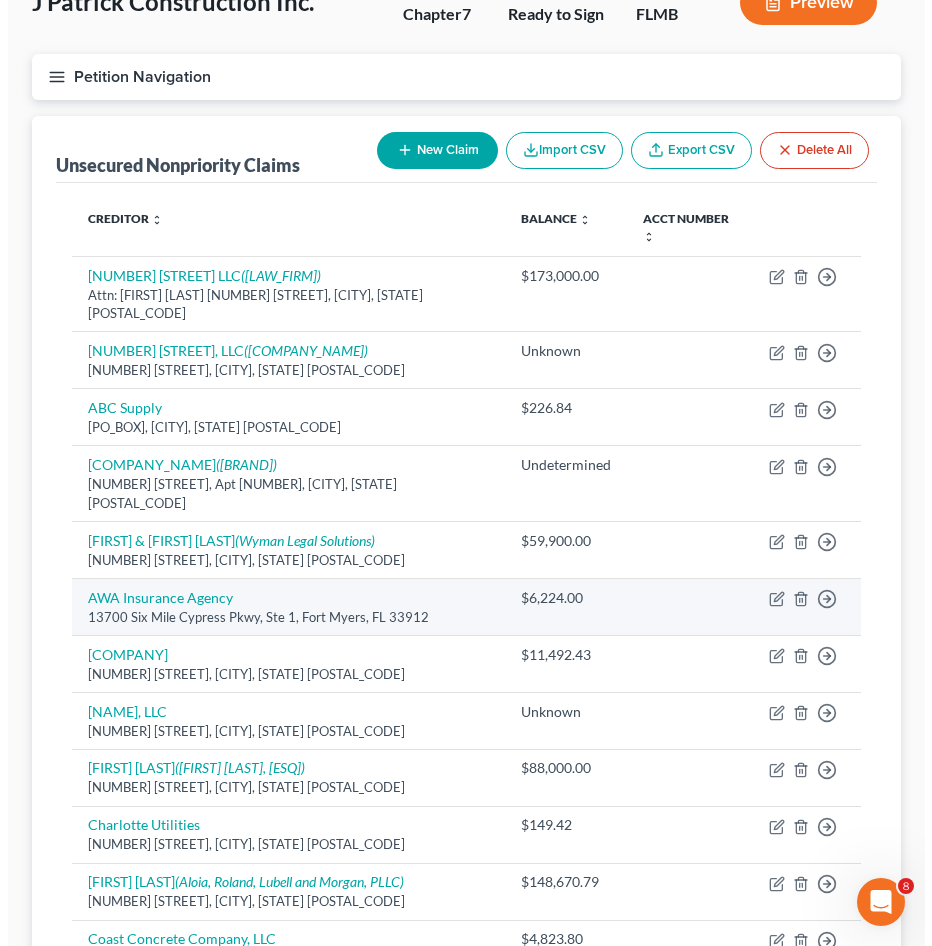 scroll, scrollTop: 200, scrollLeft: 0, axis: vertical 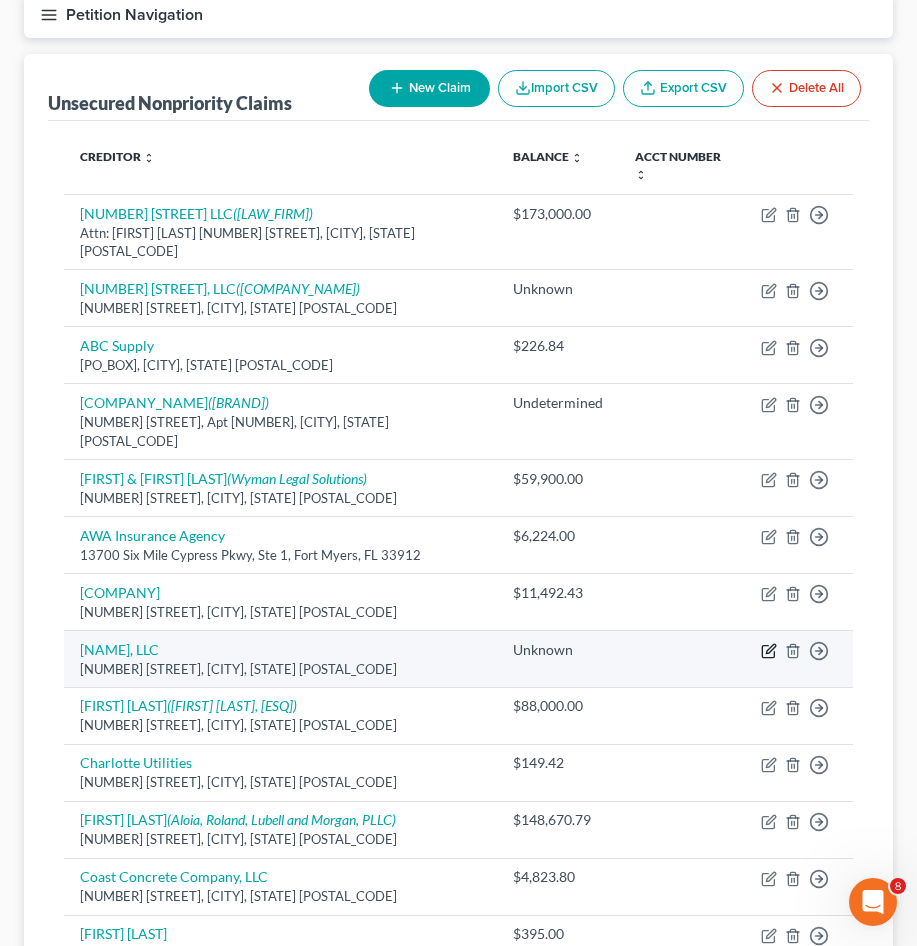 click 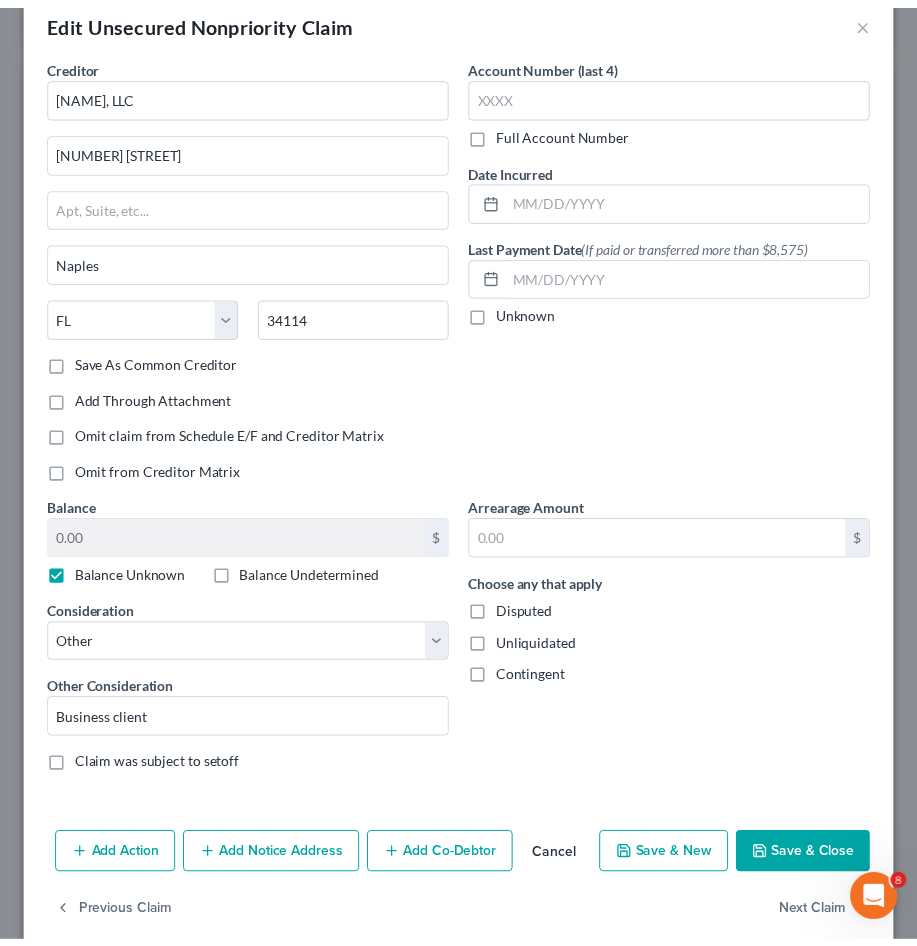 scroll, scrollTop: 67, scrollLeft: 0, axis: vertical 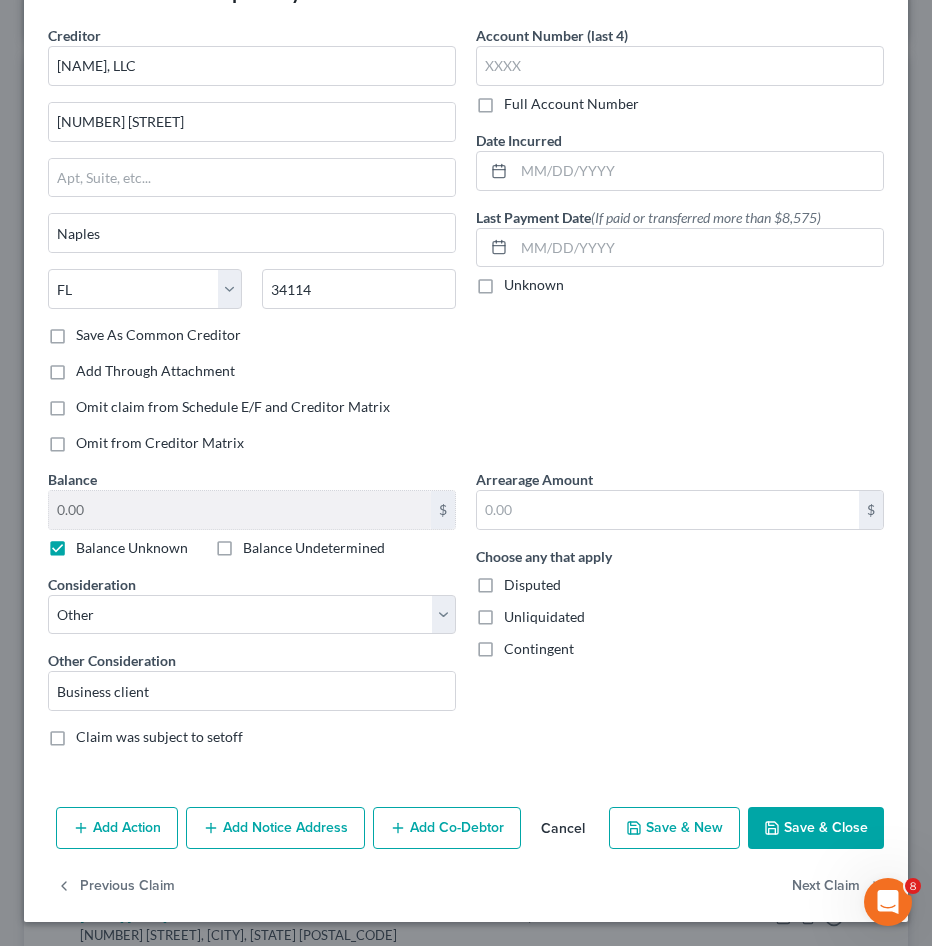 click on "Save & Close" at bounding box center (816, 828) 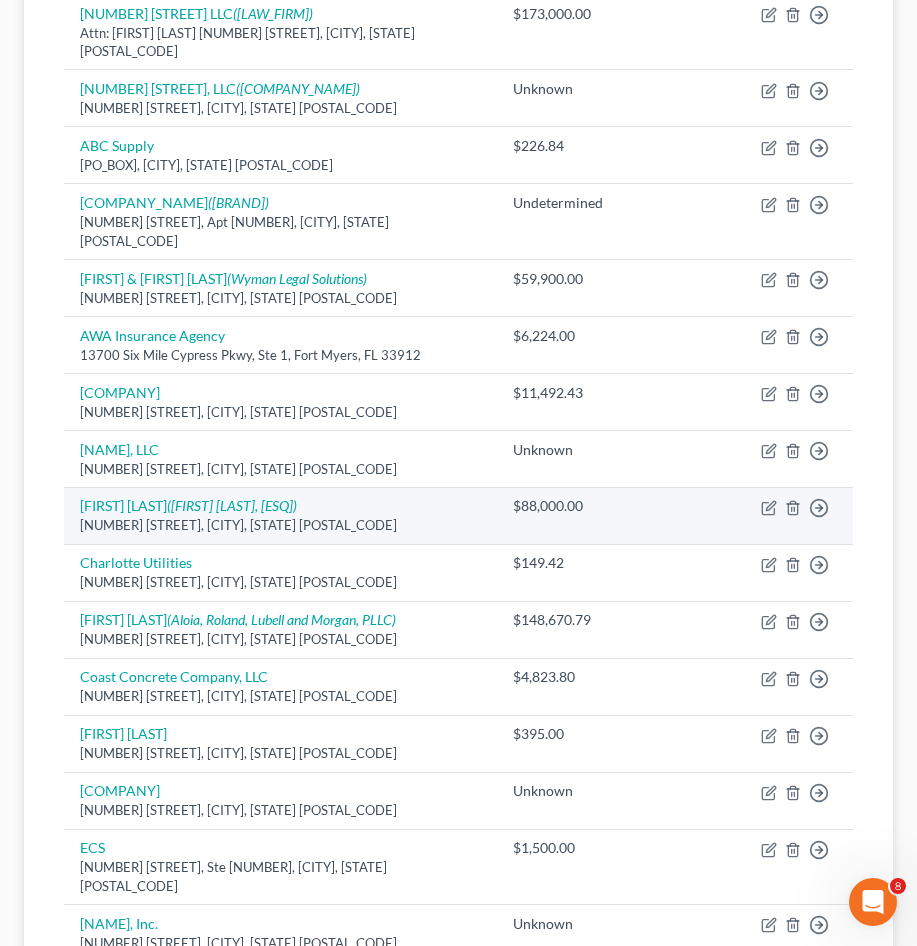 scroll, scrollTop: 500, scrollLeft: 0, axis: vertical 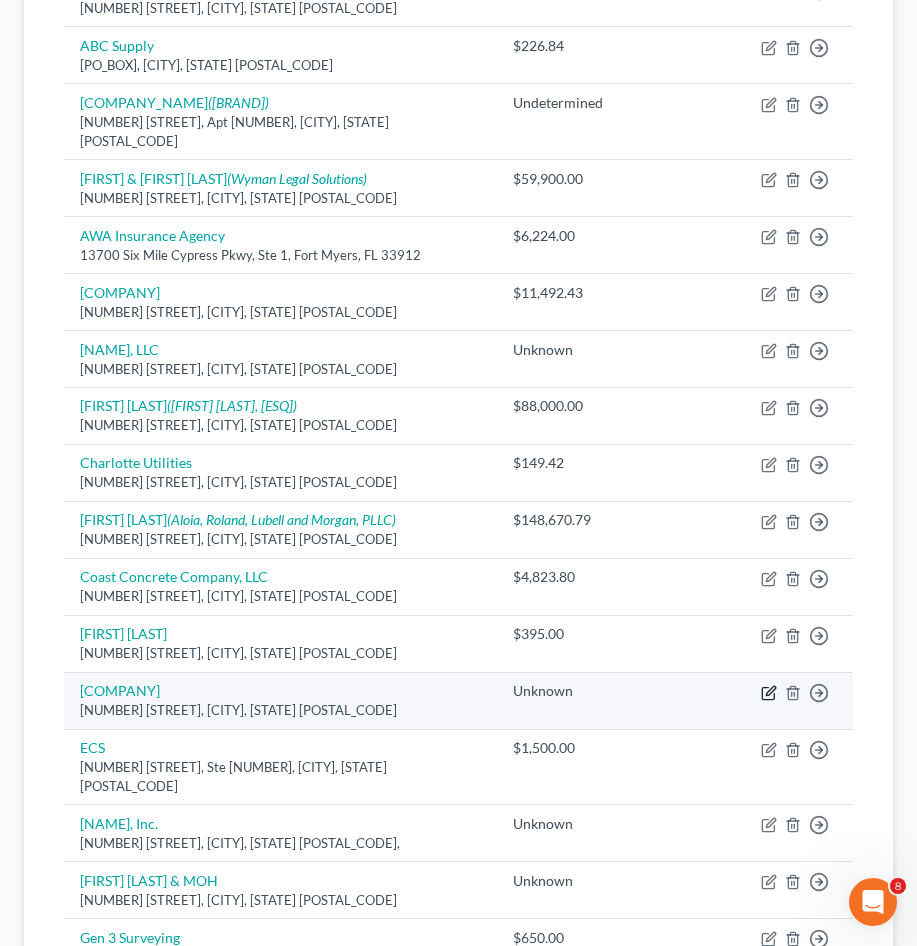 click 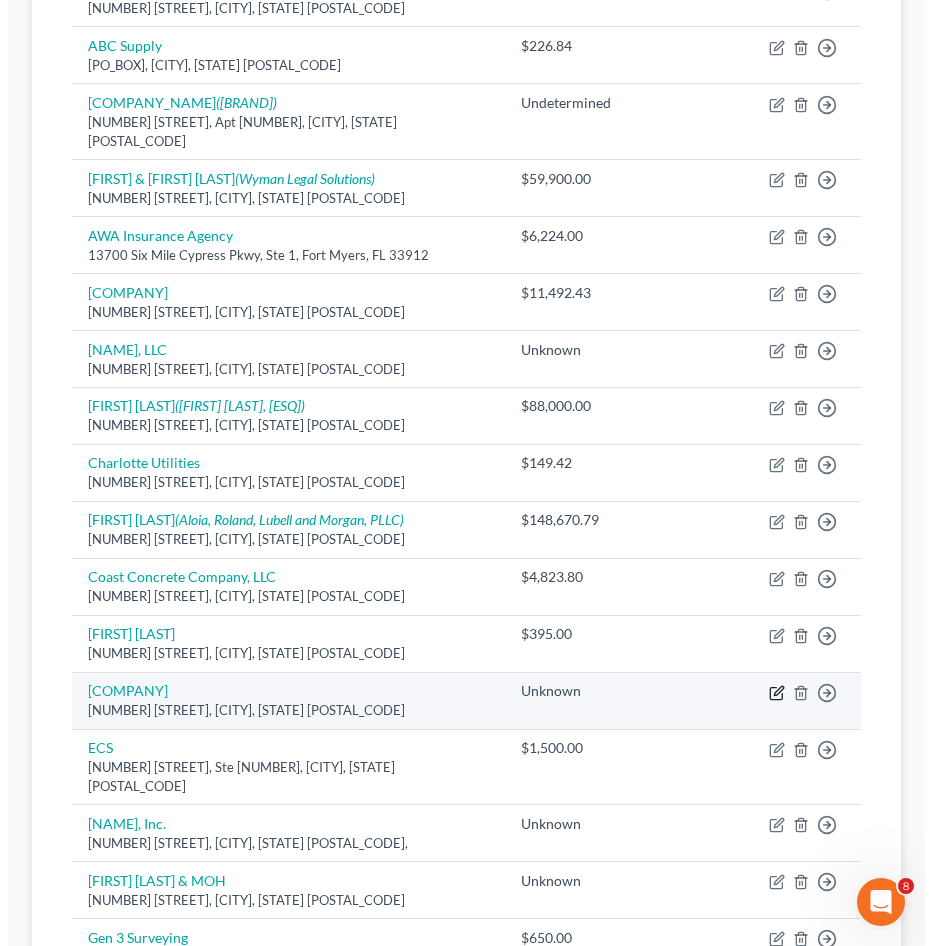 scroll, scrollTop: 483, scrollLeft: 0, axis: vertical 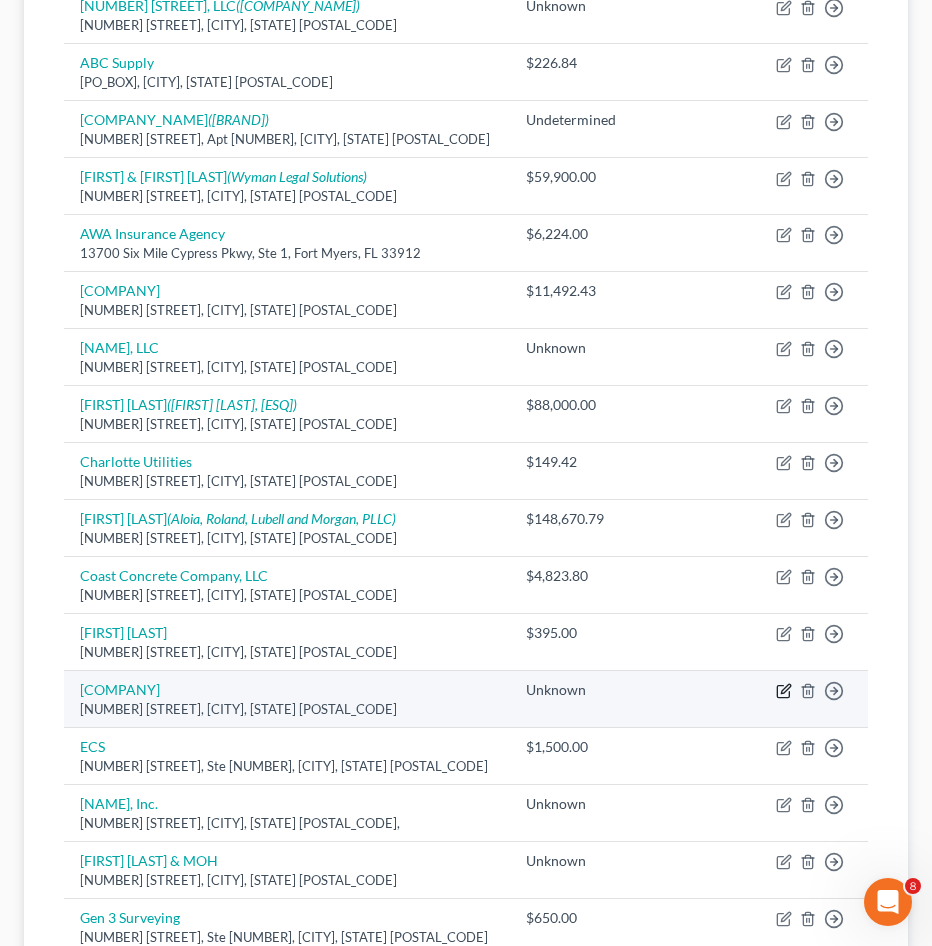 select on "9" 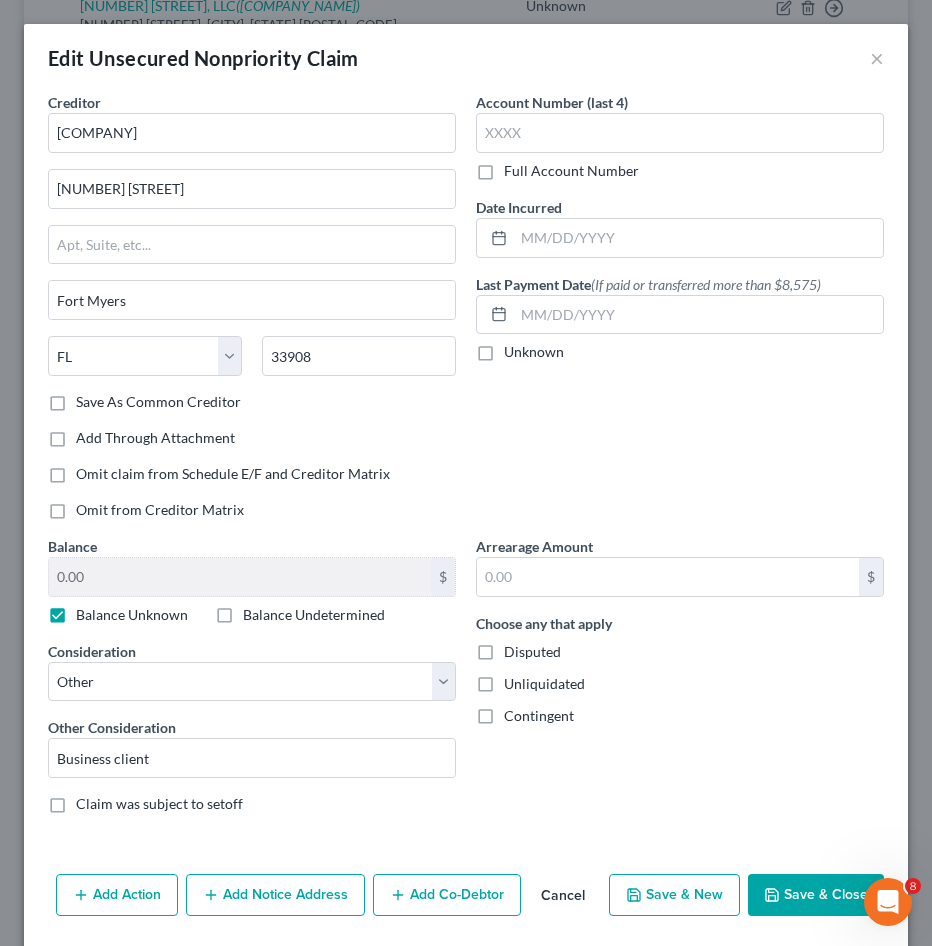 click on "Save & Close" at bounding box center (816, 895) 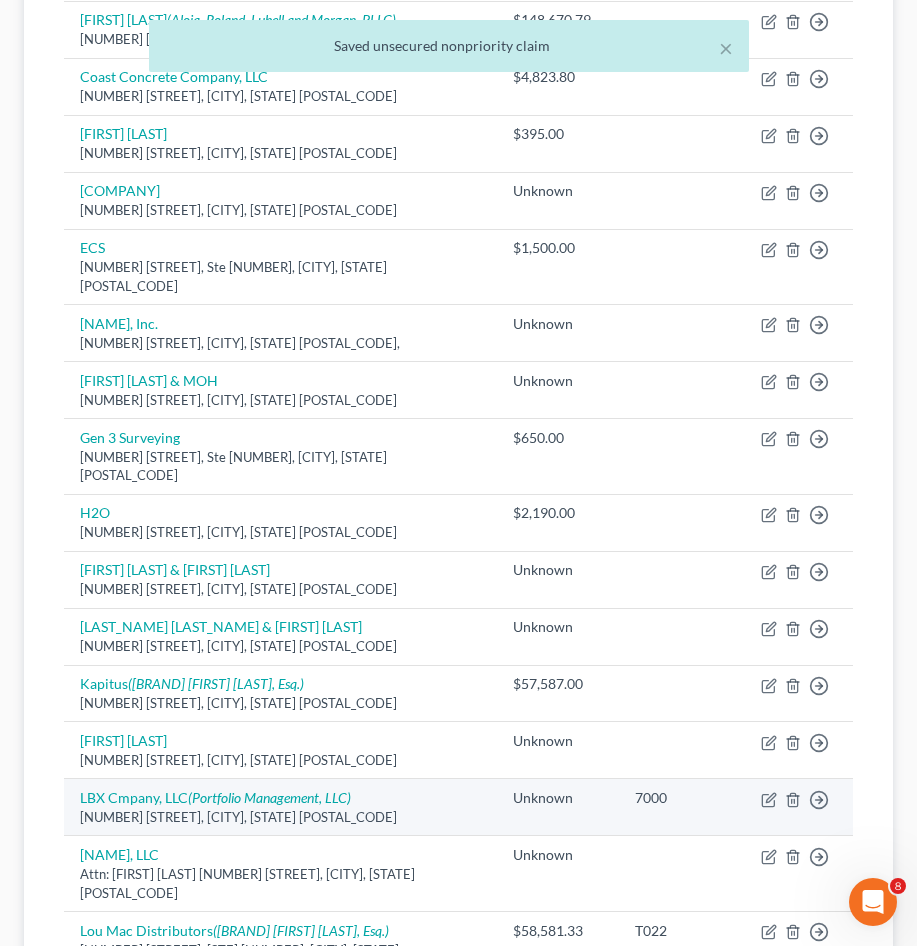scroll, scrollTop: 1462, scrollLeft: 0, axis: vertical 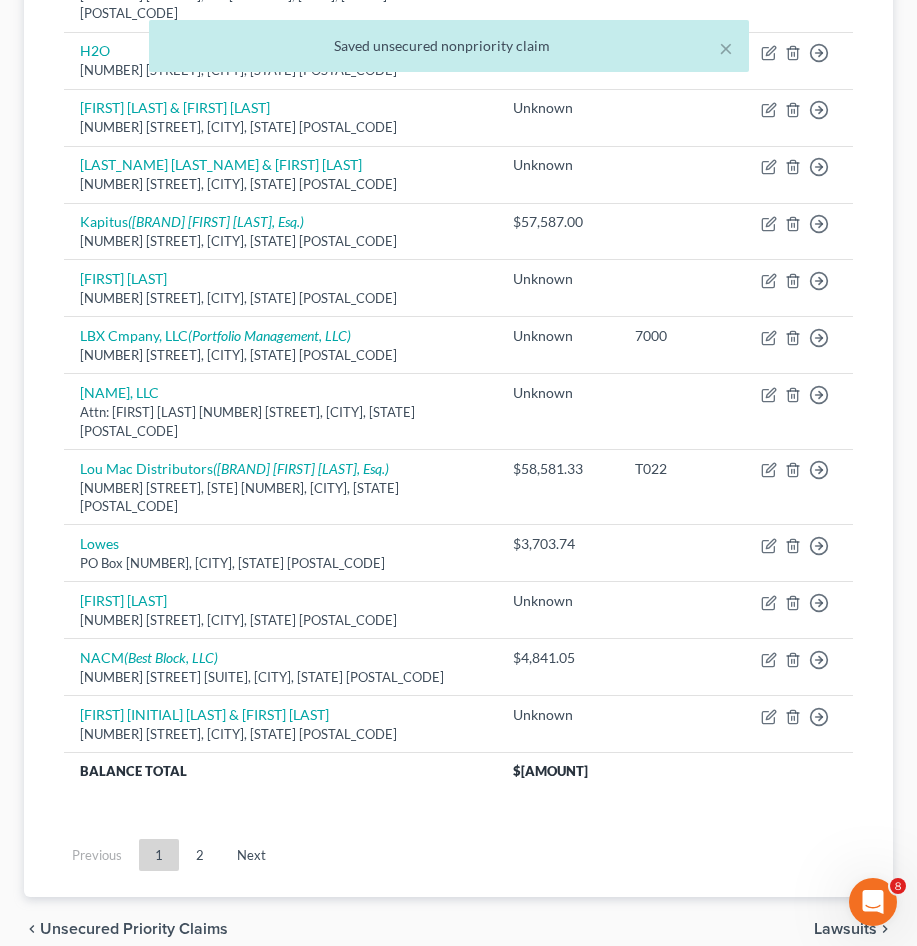 click on "2" at bounding box center (200, 855) 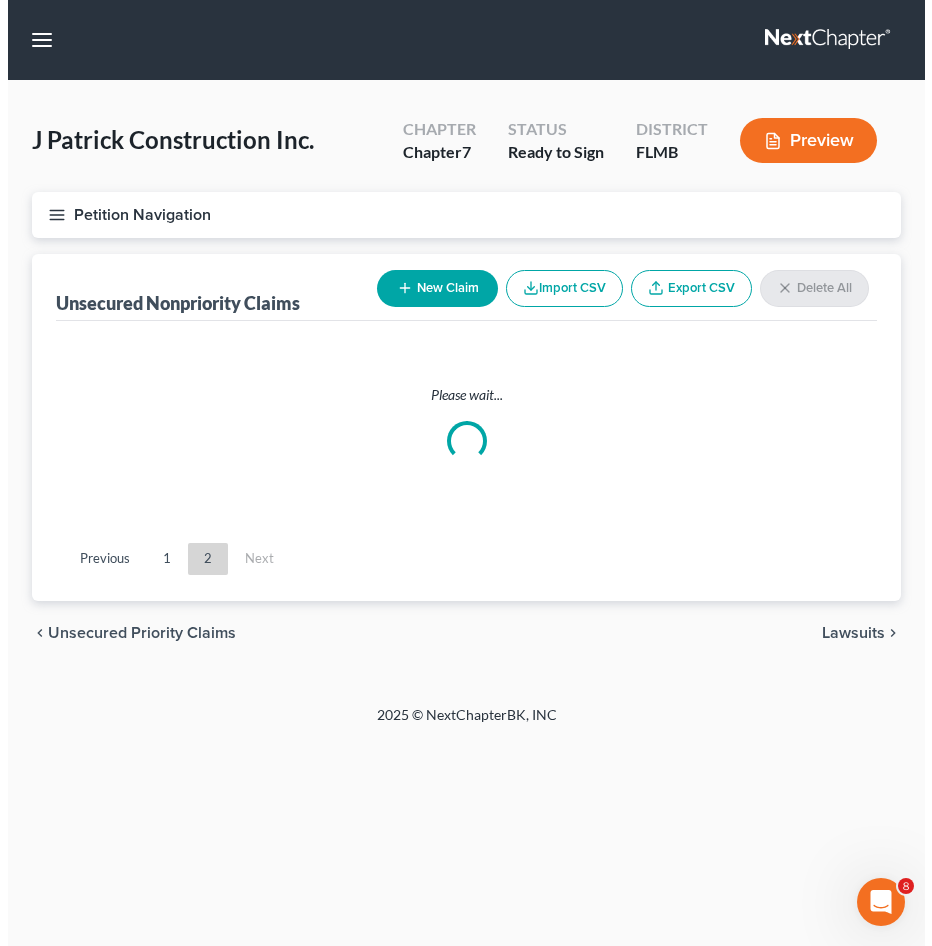 scroll, scrollTop: 0, scrollLeft: 0, axis: both 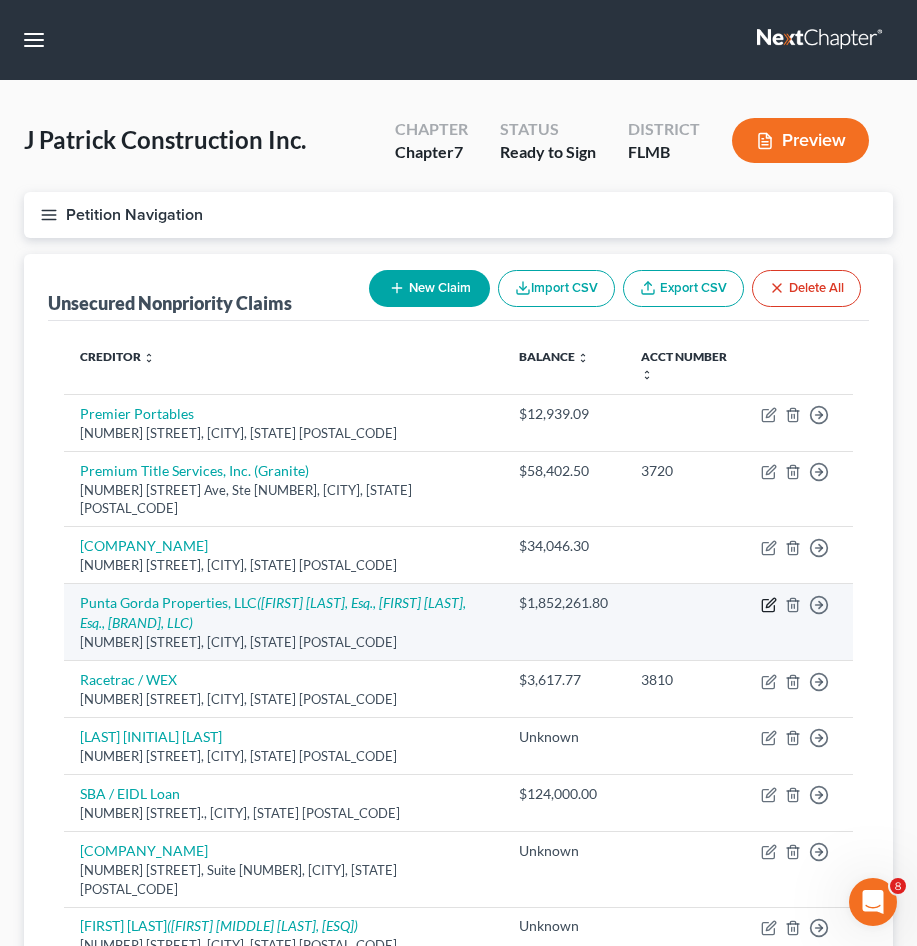 click 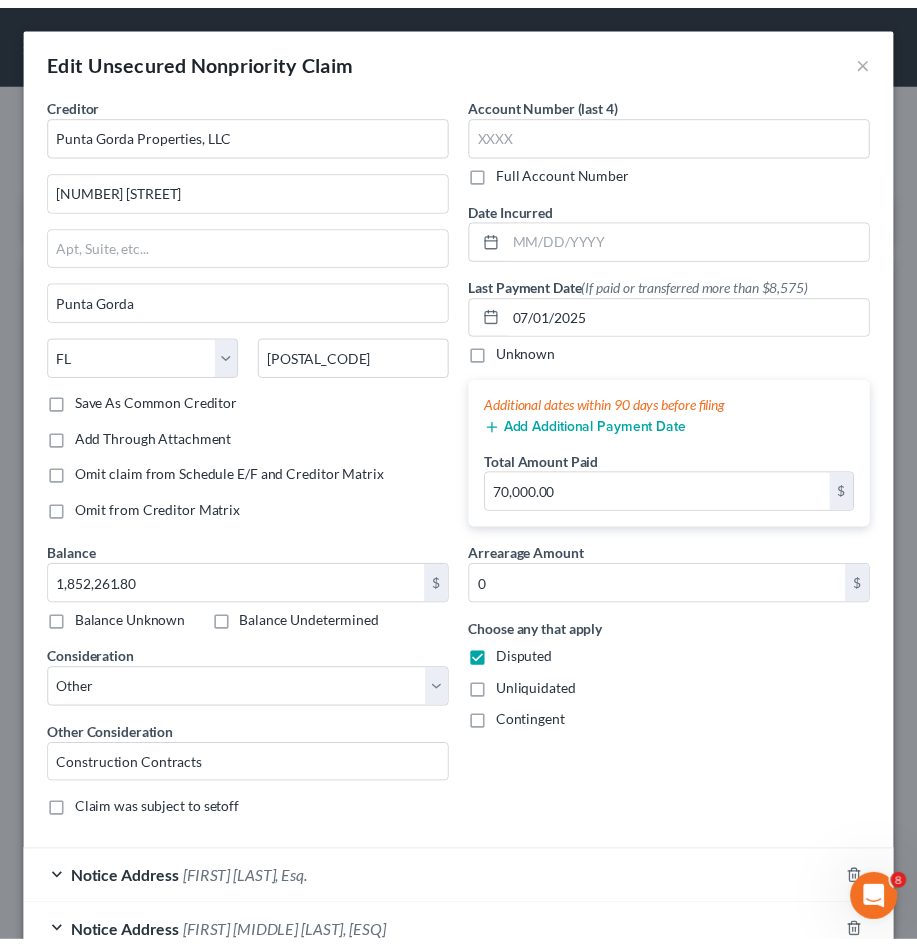 scroll, scrollTop: 293, scrollLeft: 0, axis: vertical 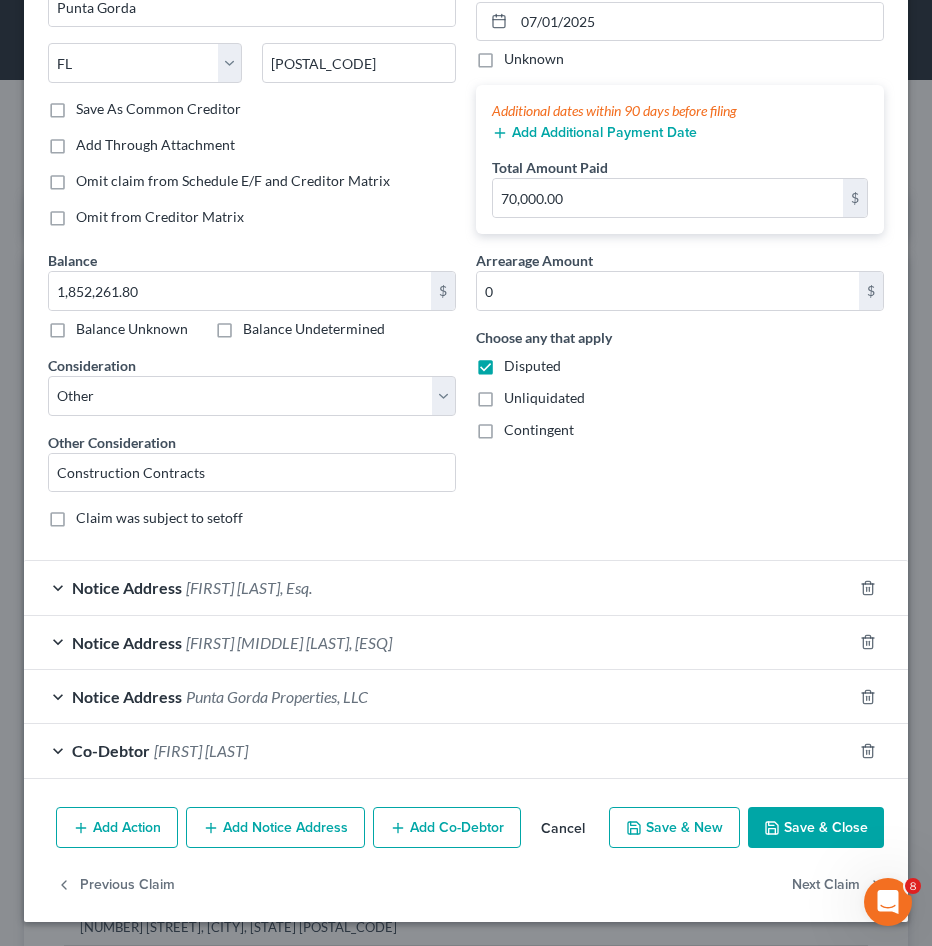 click on "Save & Close" at bounding box center [816, 828] 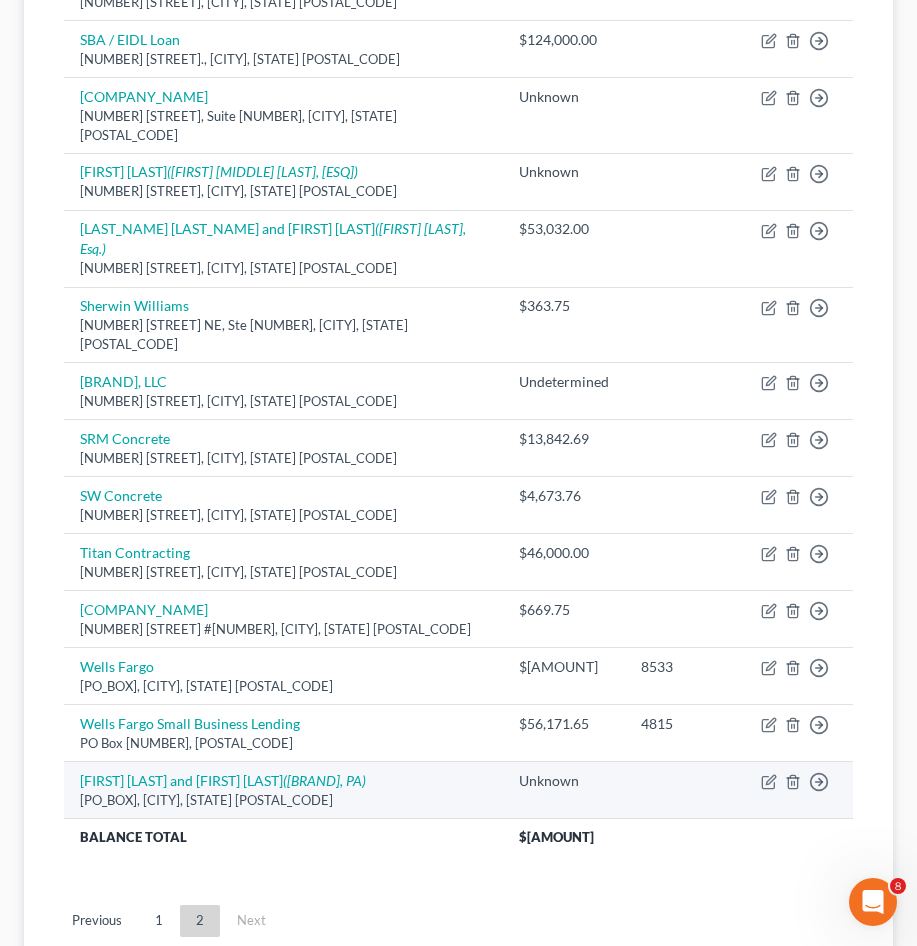 scroll, scrollTop: 855, scrollLeft: 0, axis: vertical 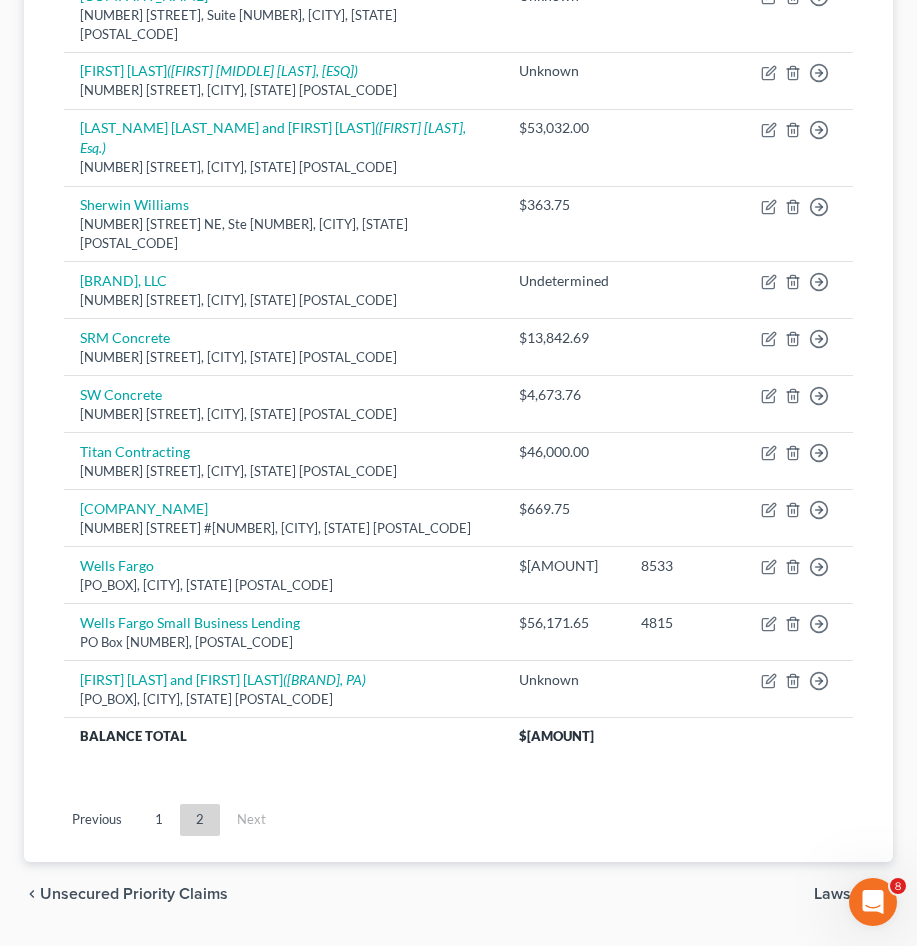 click on "1" at bounding box center (159, 820) 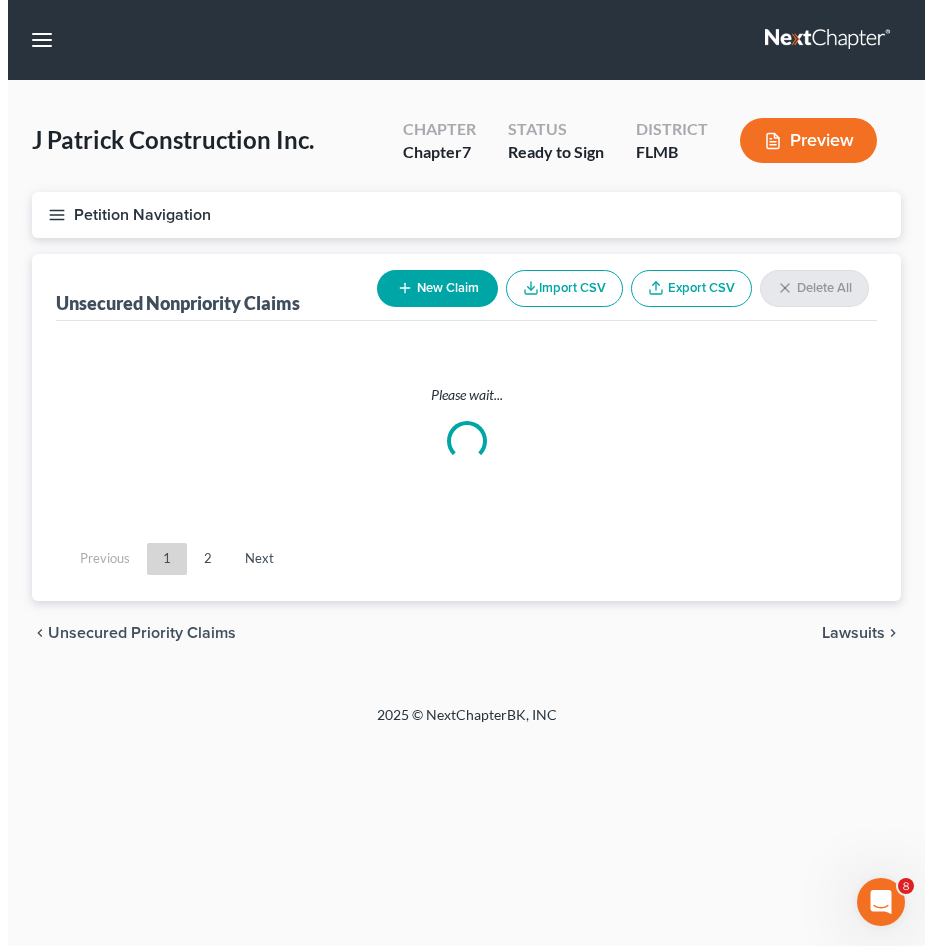 scroll, scrollTop: 0, scrollLeft: 0, axis: both 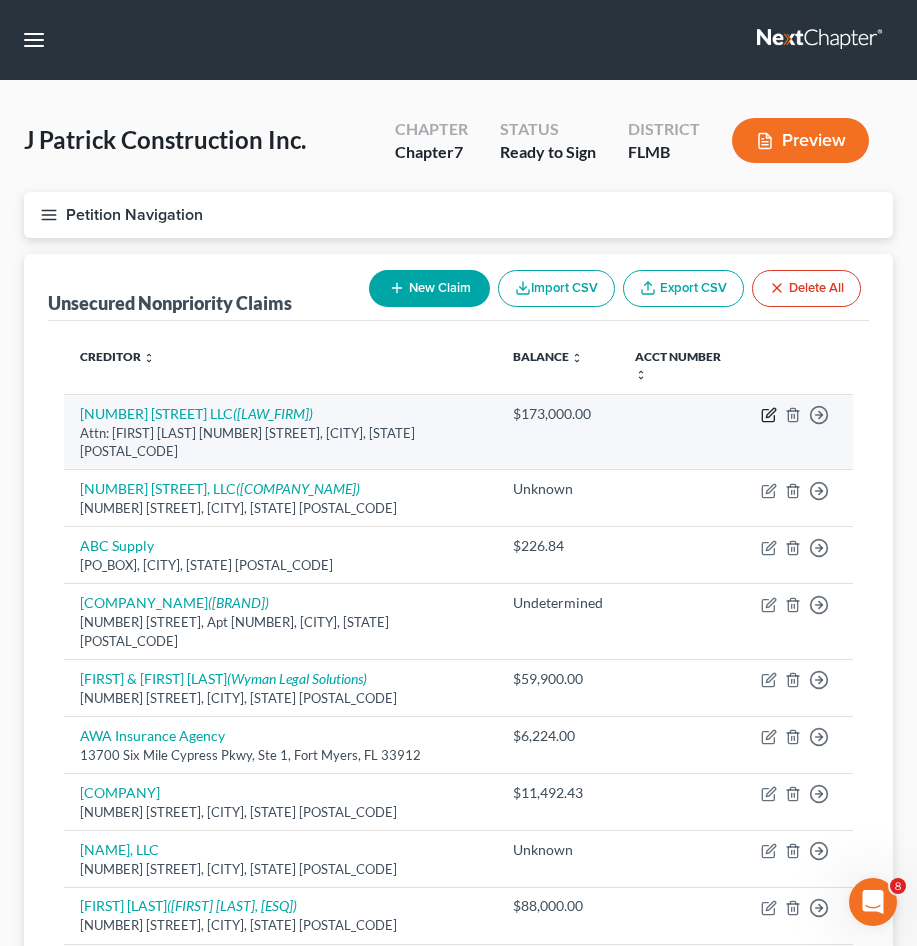 click 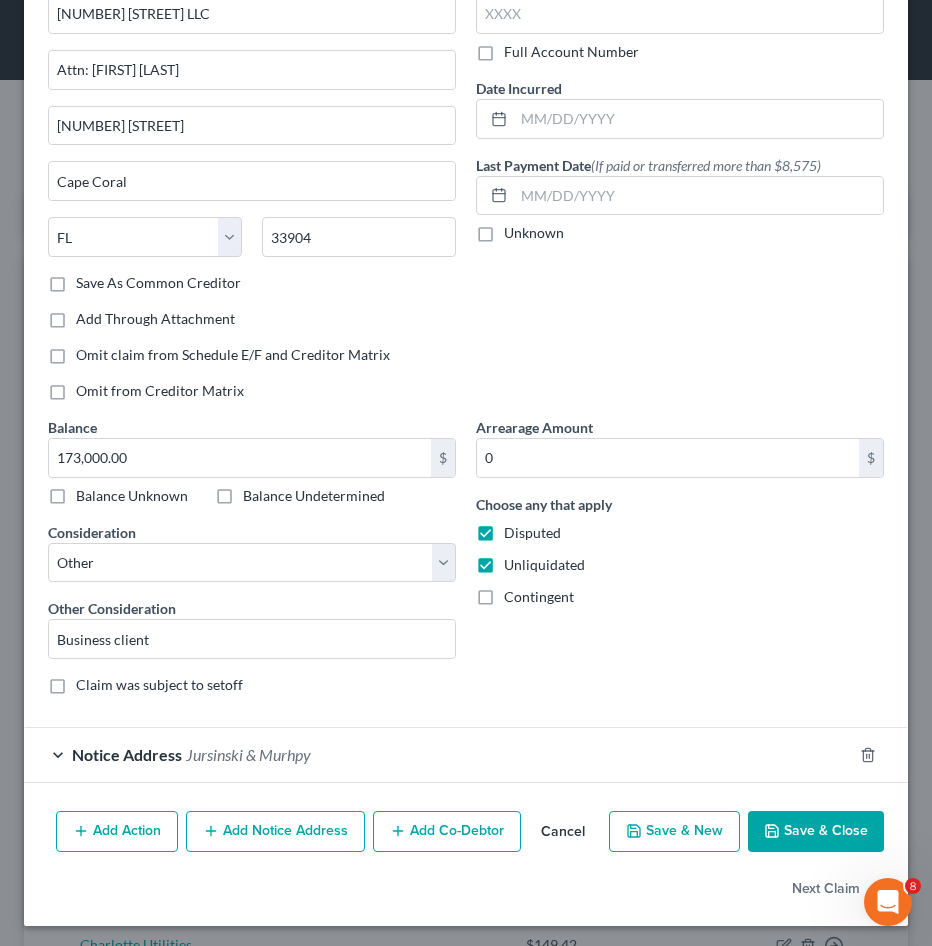 scroll, scrollTop: 123, scrollLeft: 0, axis: vertical 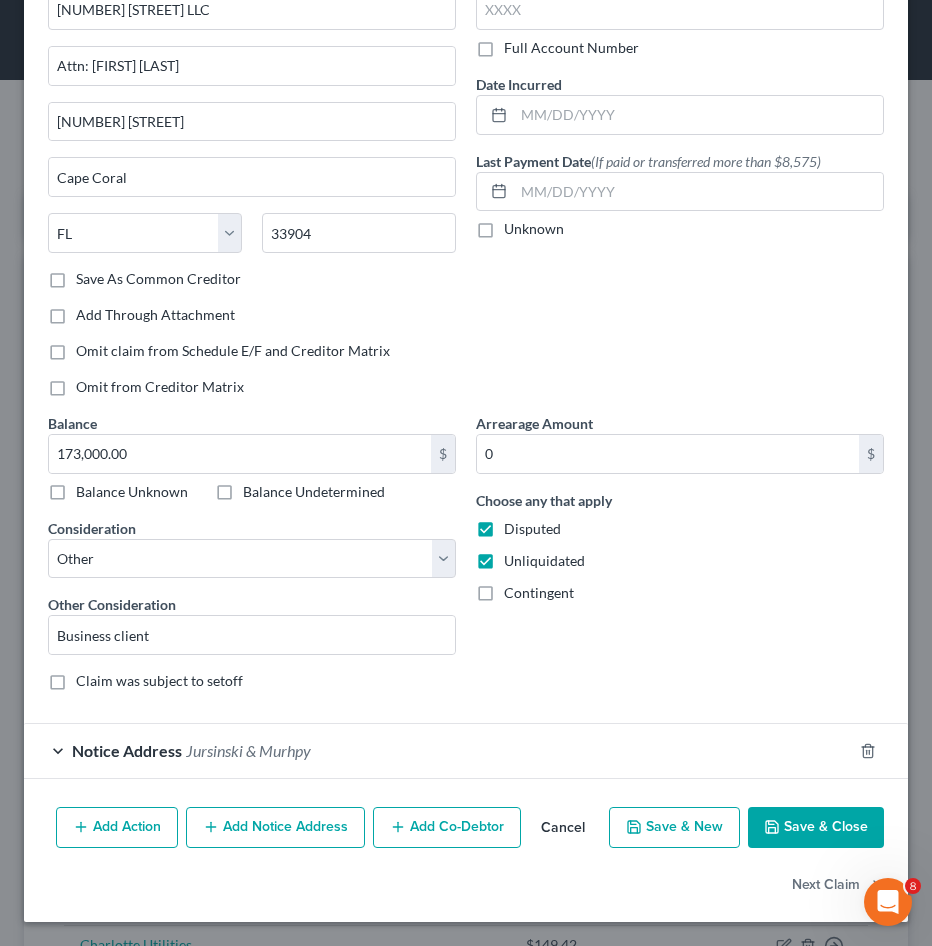 click on "Add Co-Debtor" at bounding box center [447, 828] 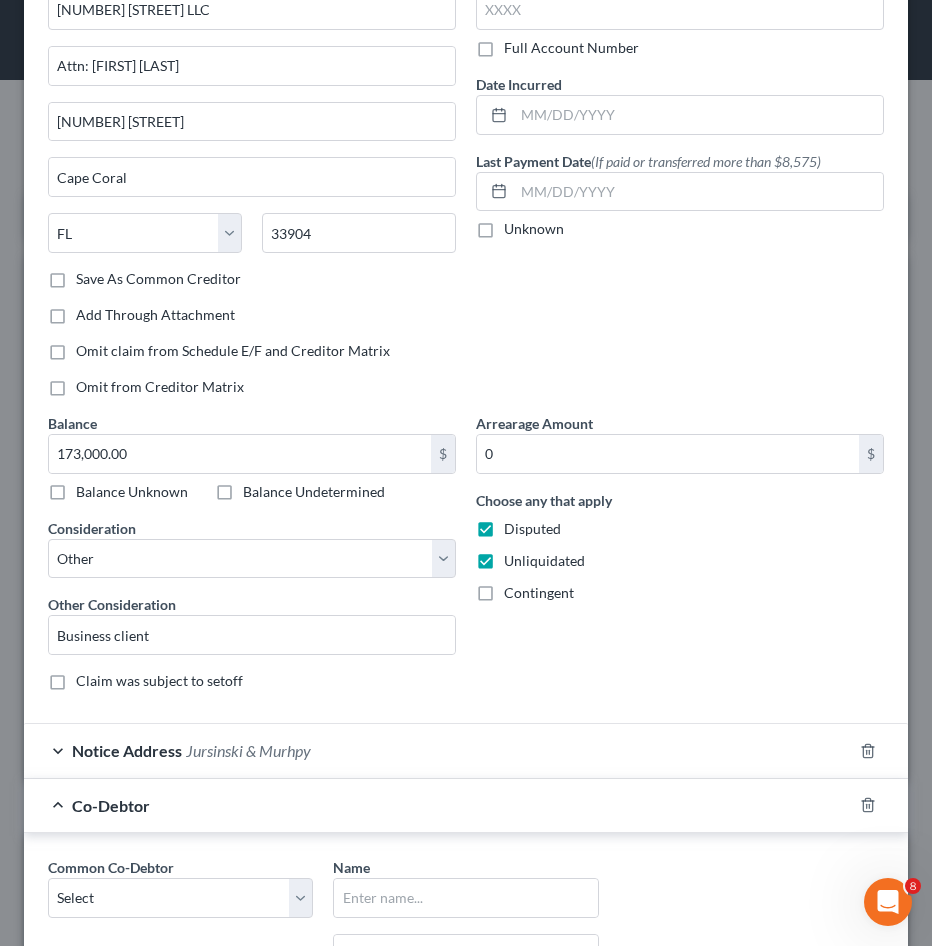 click on "Co-Debtor" at bounding box center [111, 805] 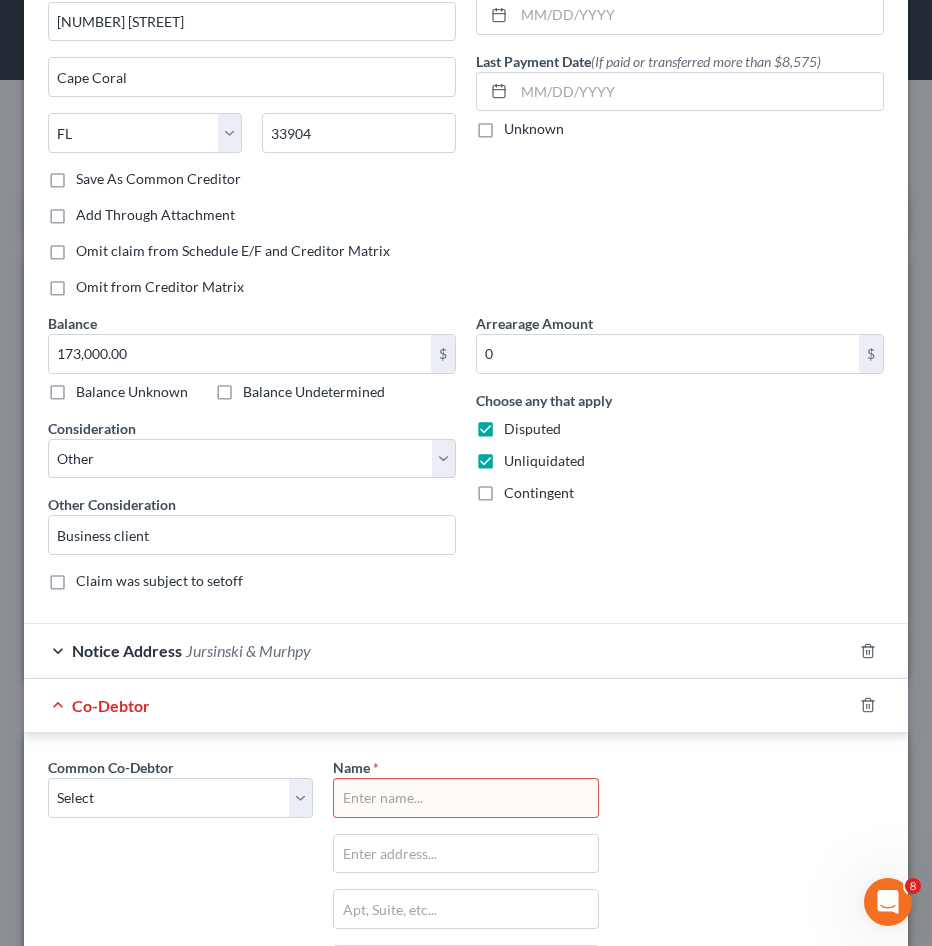 scroll, scrollTop: 423, scrollLeft: 0, axis: vertical 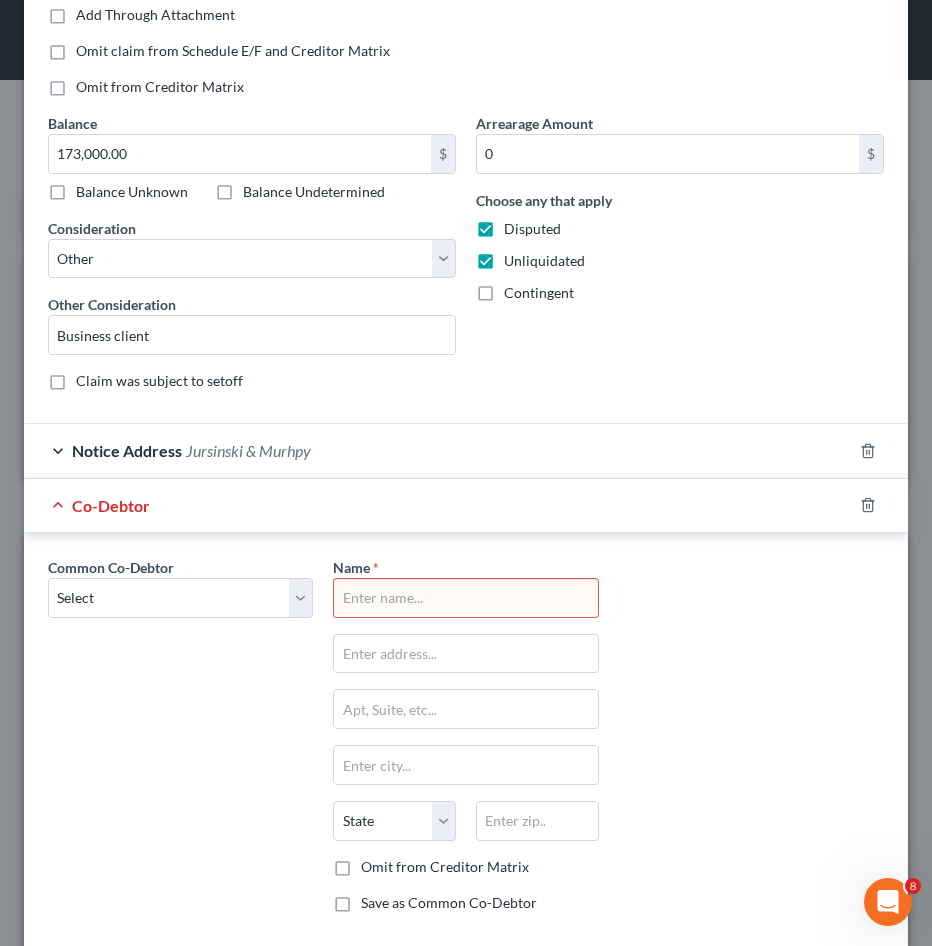 click at bounding box center [465, 598] 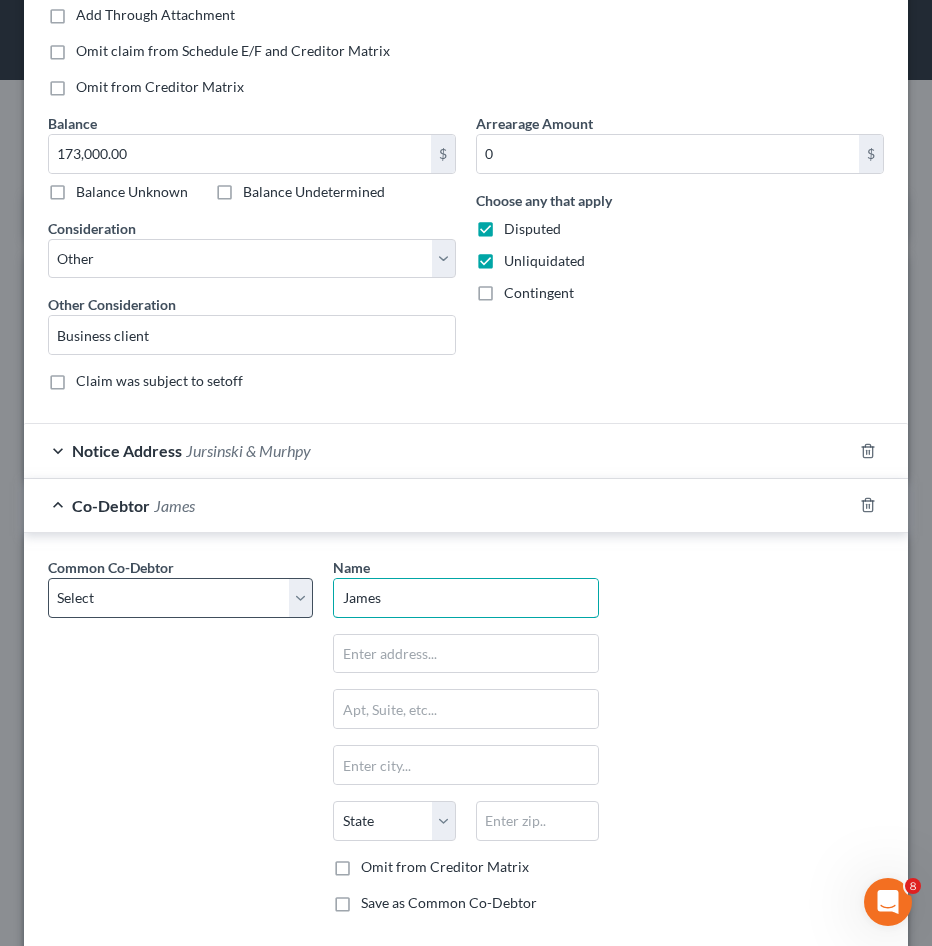 type on "James" 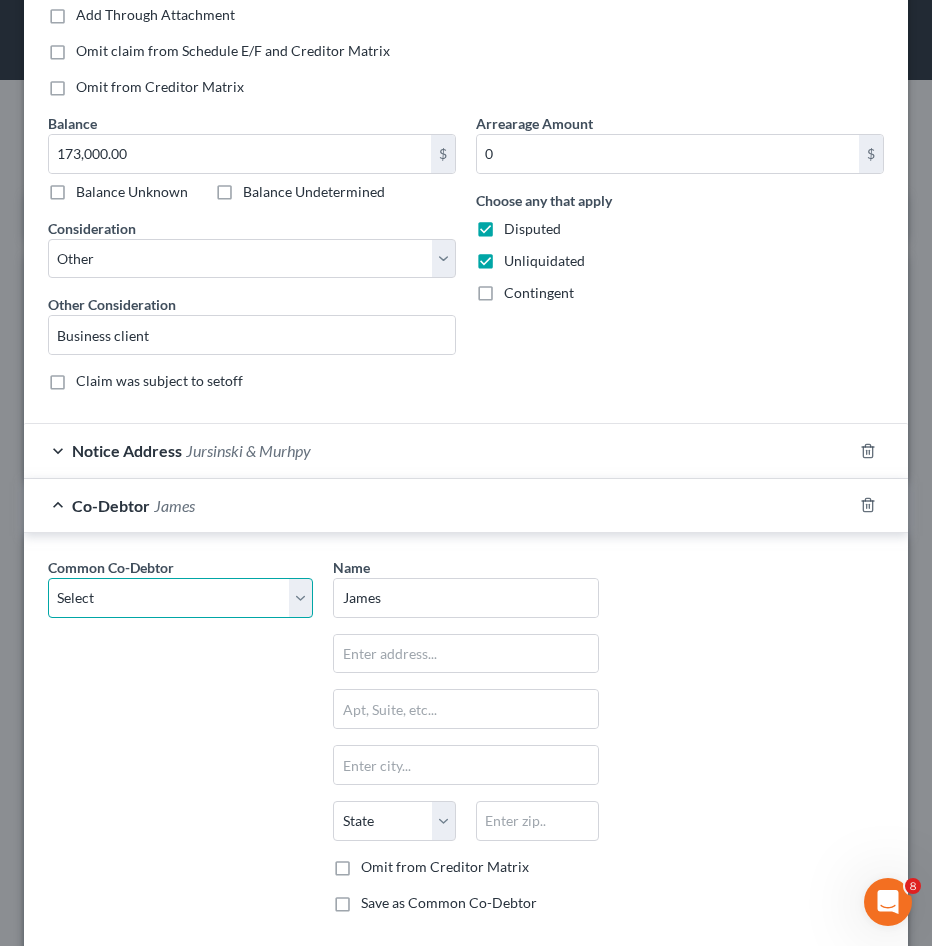 drag, startPoint x: 299, startPoint y: 598, endPoint x: 266, endPoint y: 621, distance: 40.22437 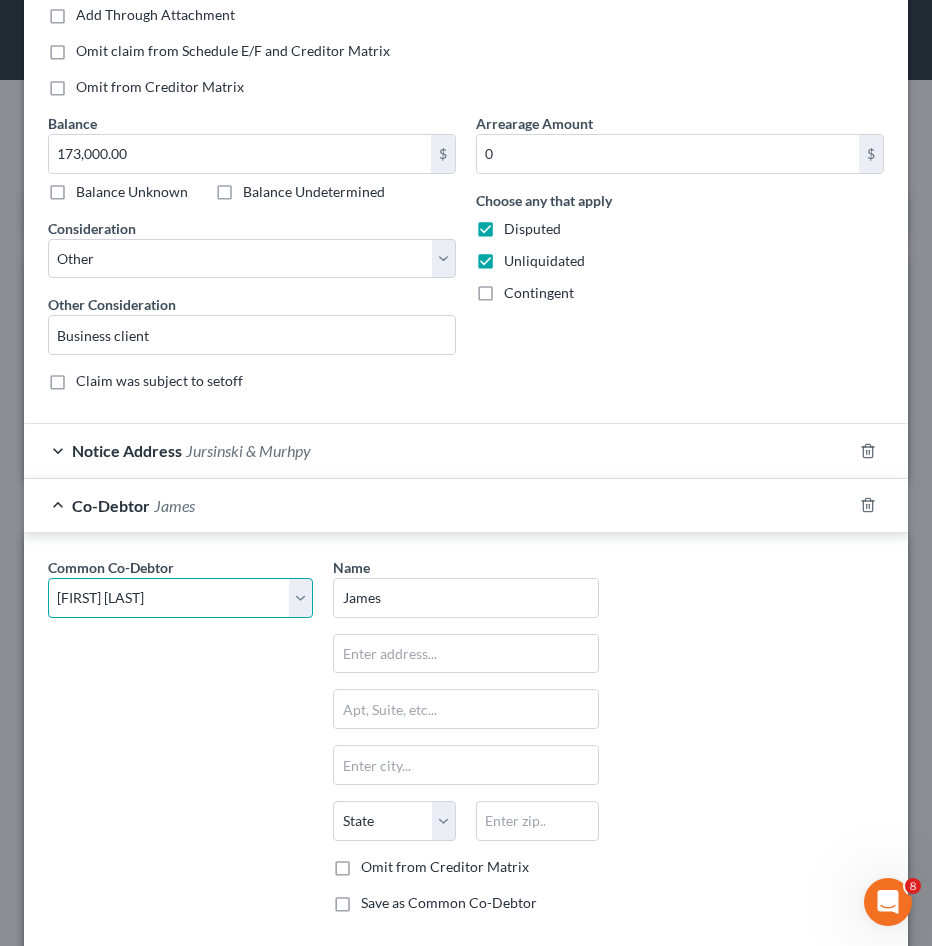 click on "Select [FIRST] [LAST] [FIRST] [LAST] [FIRST] [LAST]" at bounding box center (180, 598) 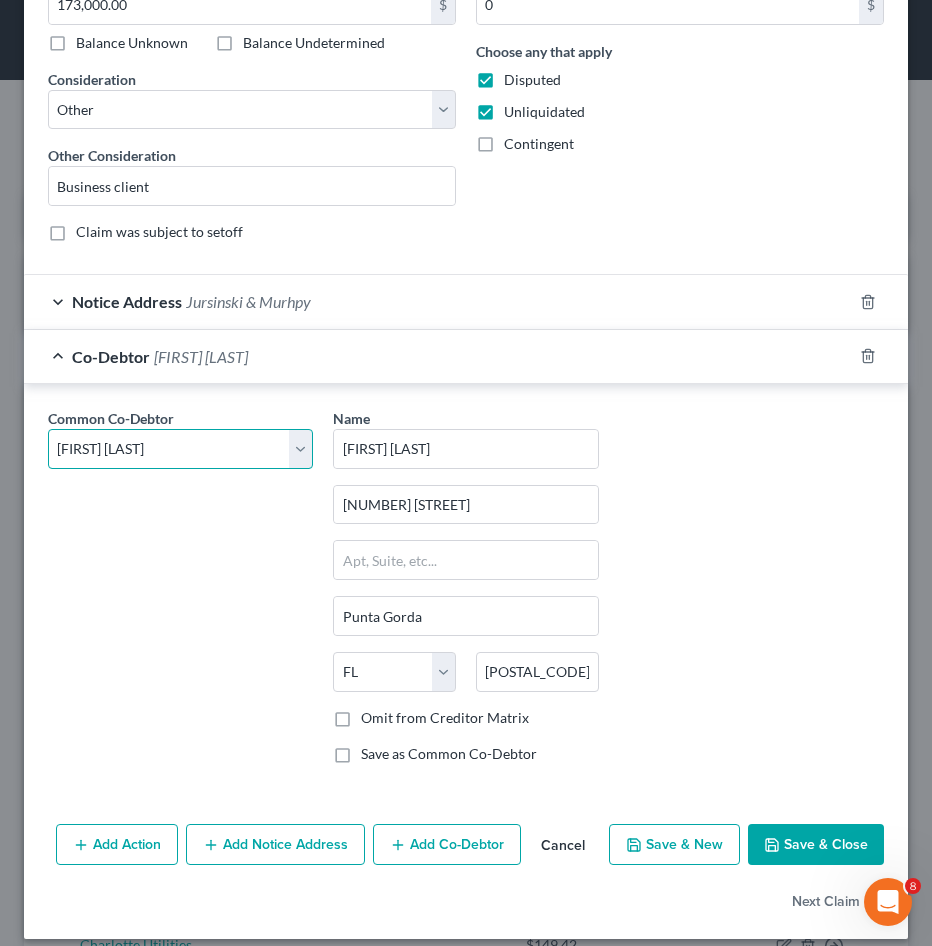 scroll, scrollTop: 589, scrollLeft: 0, axis: vertical 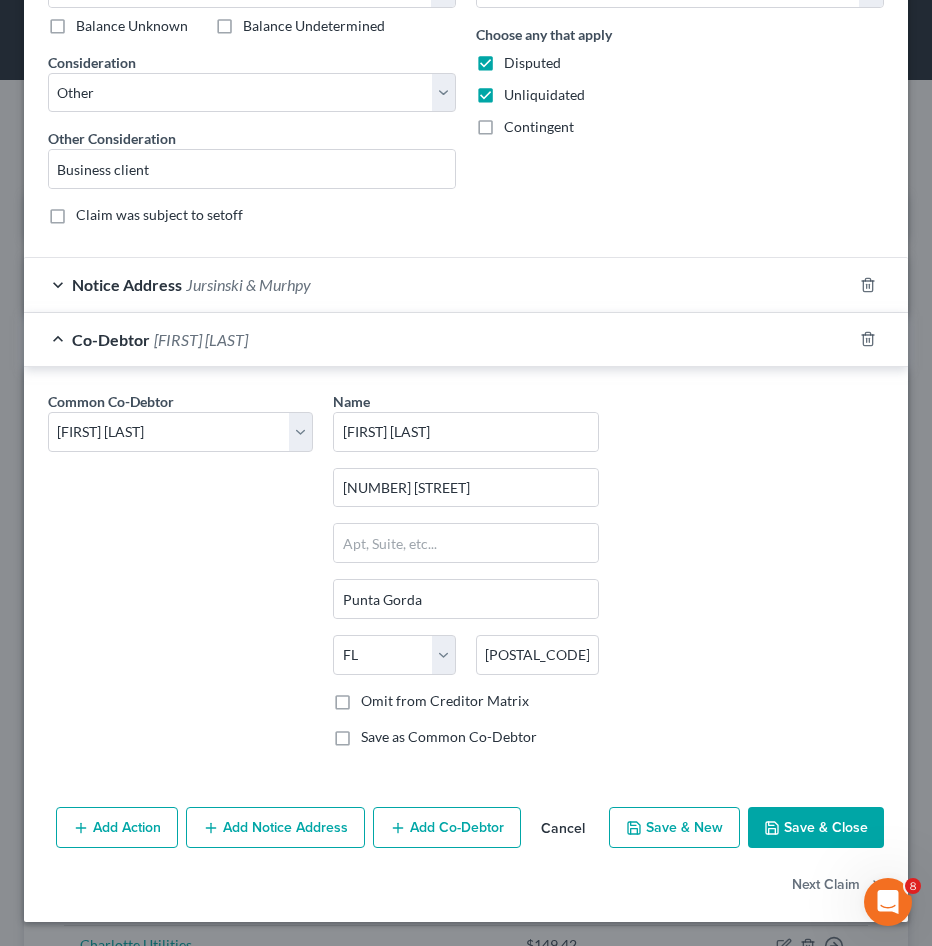 click 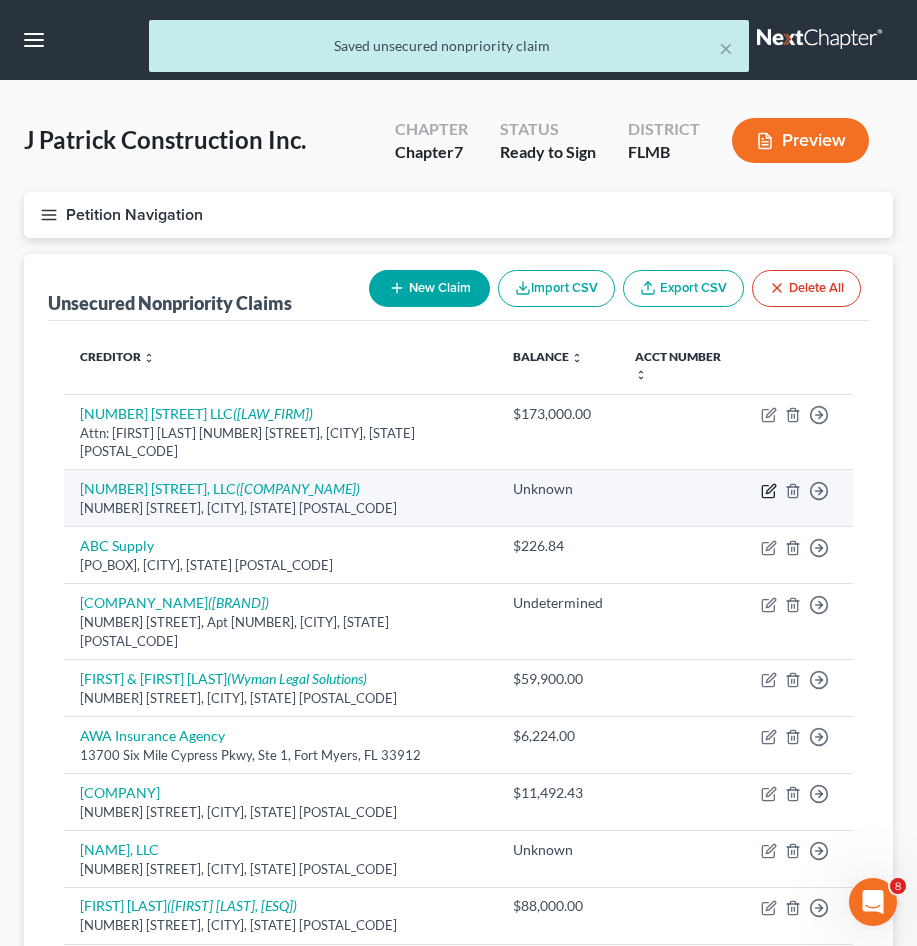 click 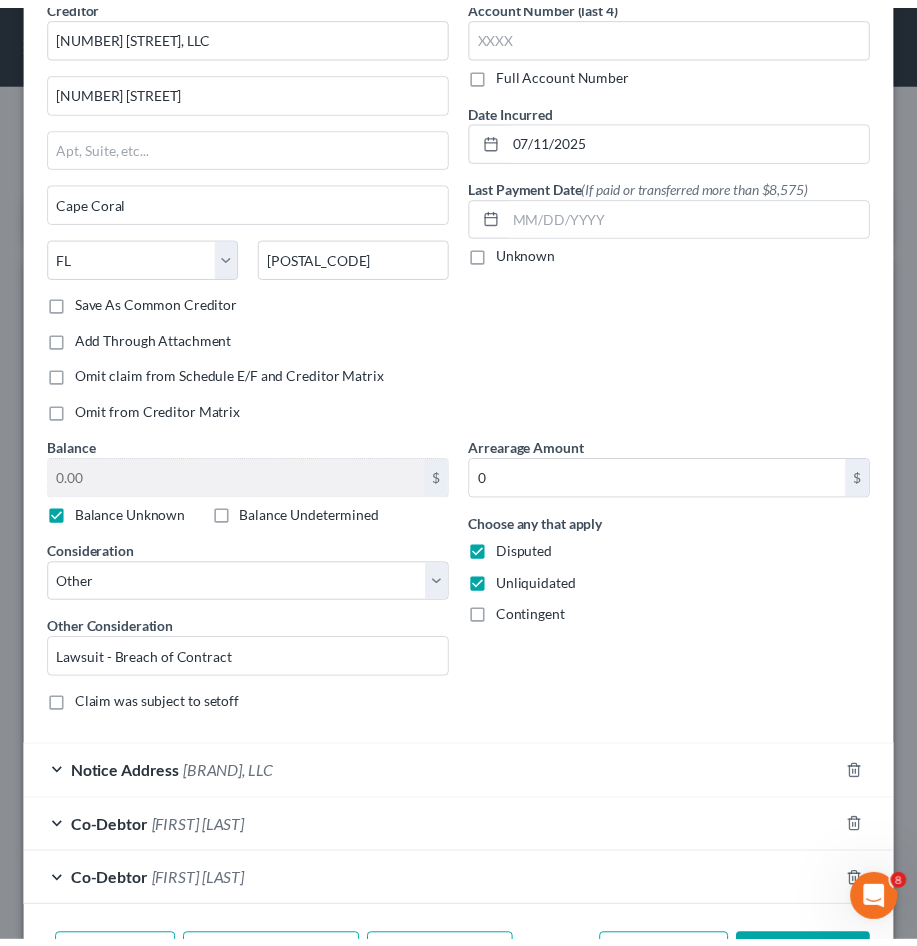 scroll, scrollTop: 0, scrollLeft: 0, axis: both 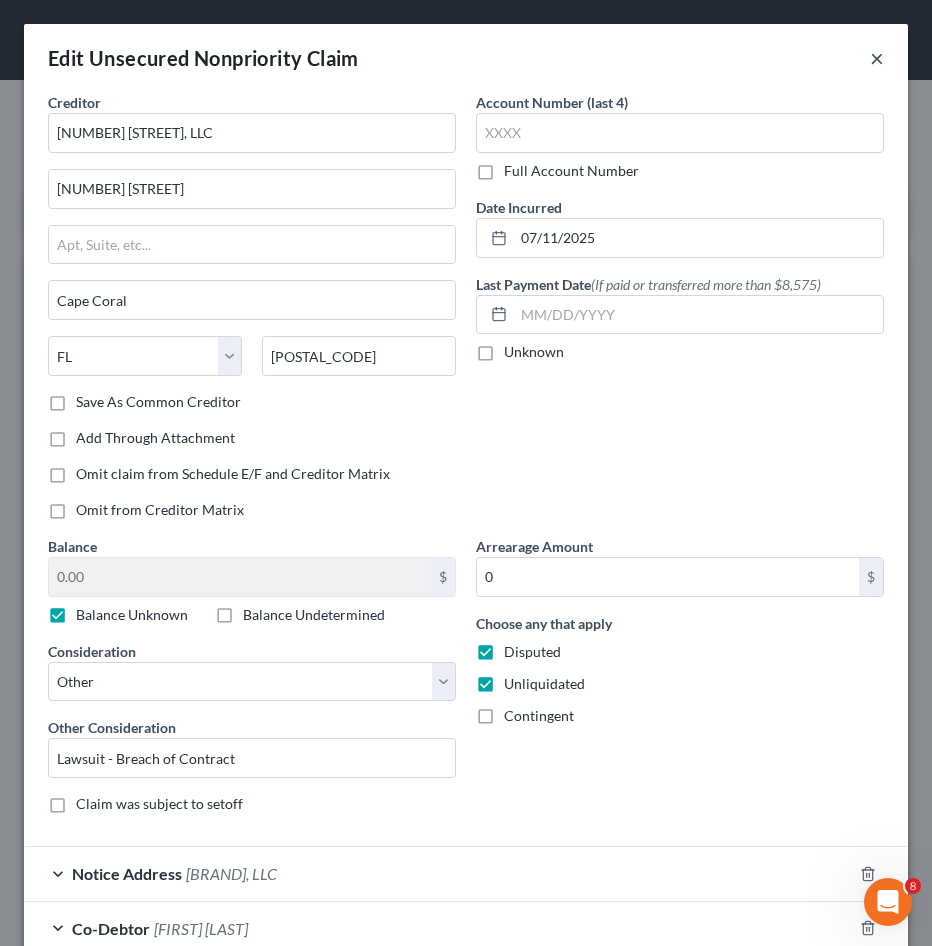 click on "×" at bounding box center (877, 58) 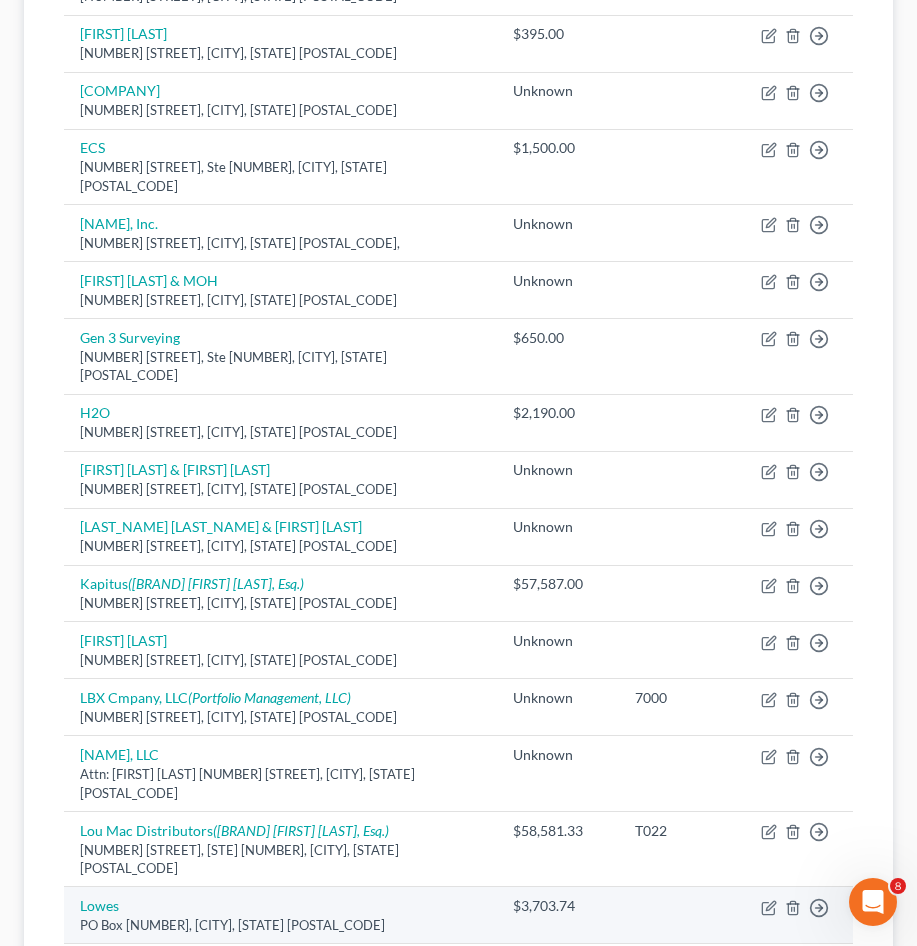 scroll, scrollTop: 1462, scrollLeft: 0, axis: vertical 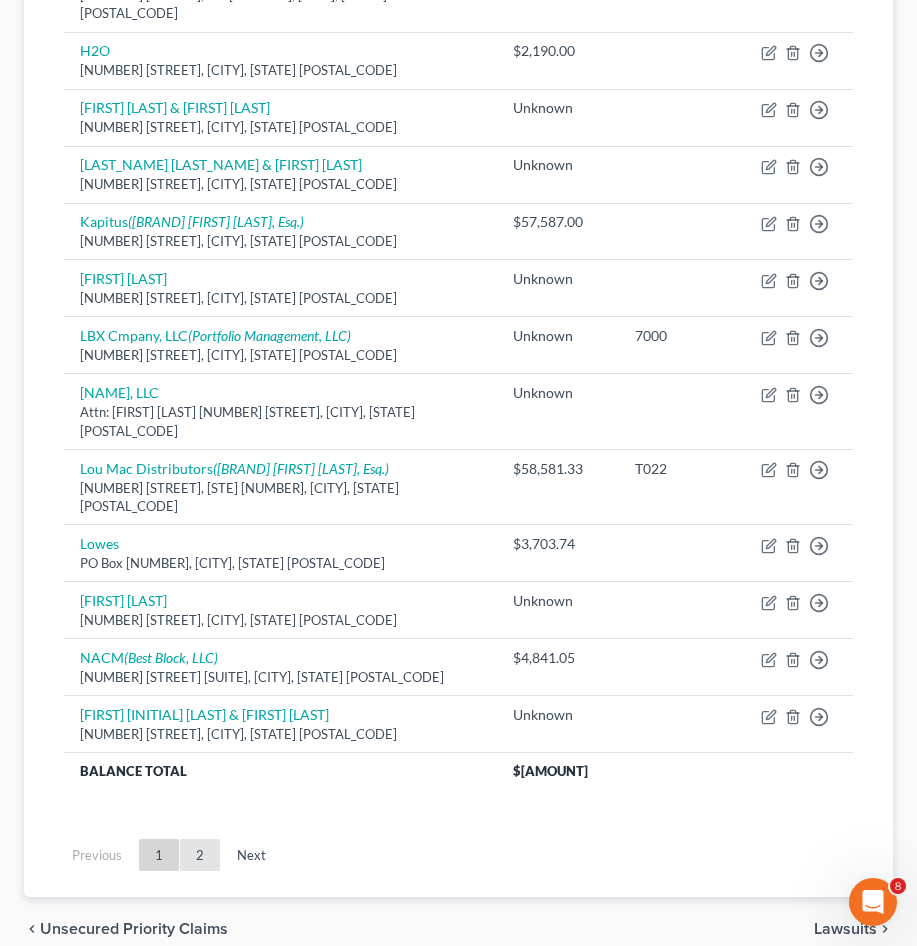 click on "2" at bounding box center (200, 855) 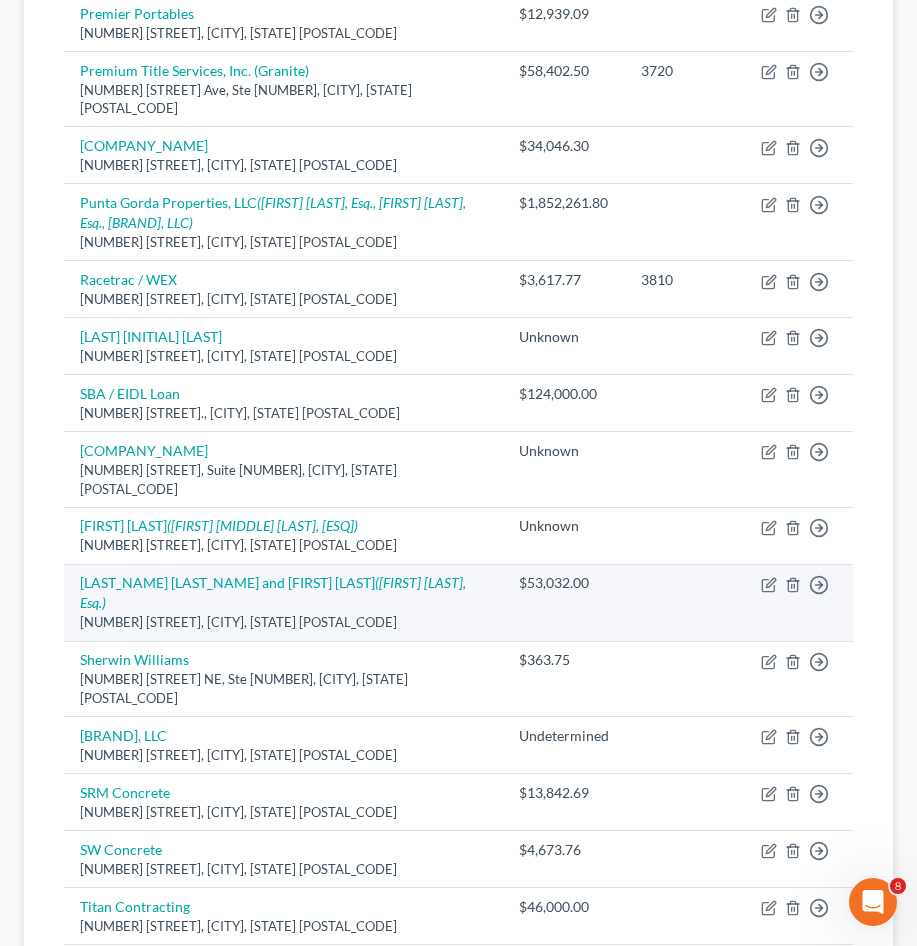 scroll, scrollTop: 855, scrollLeft: 0, axis: vertical 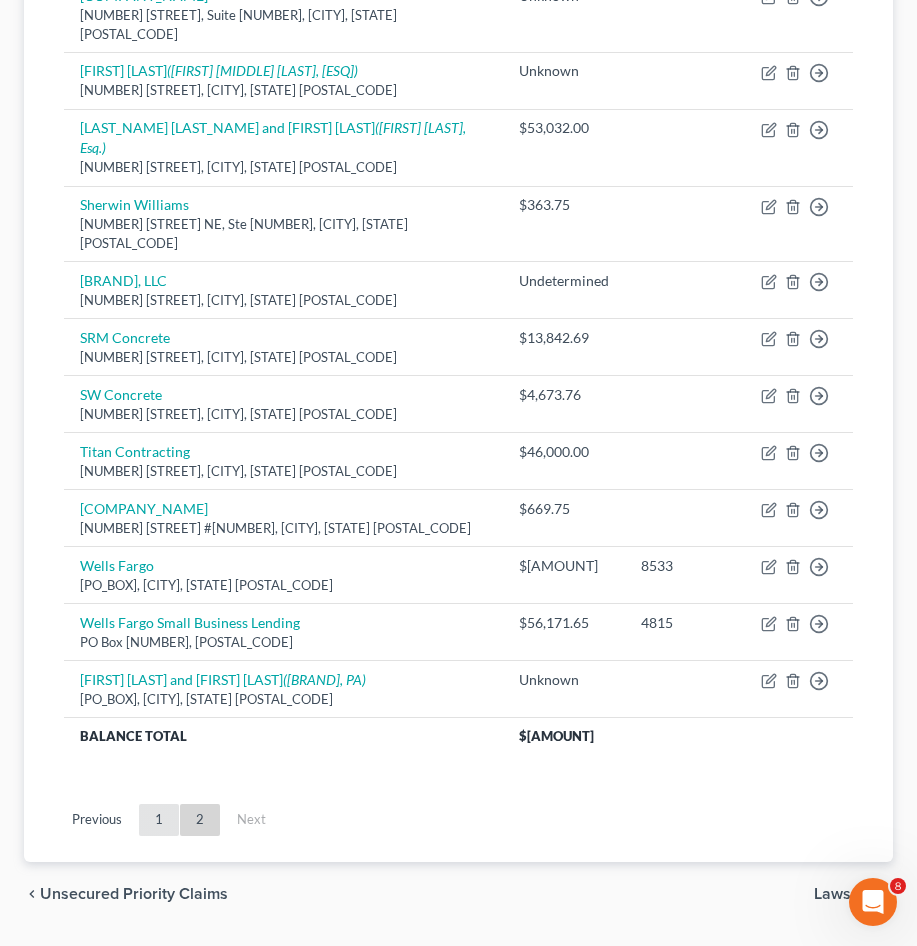 click on "1" at bounding box center [159, 820] 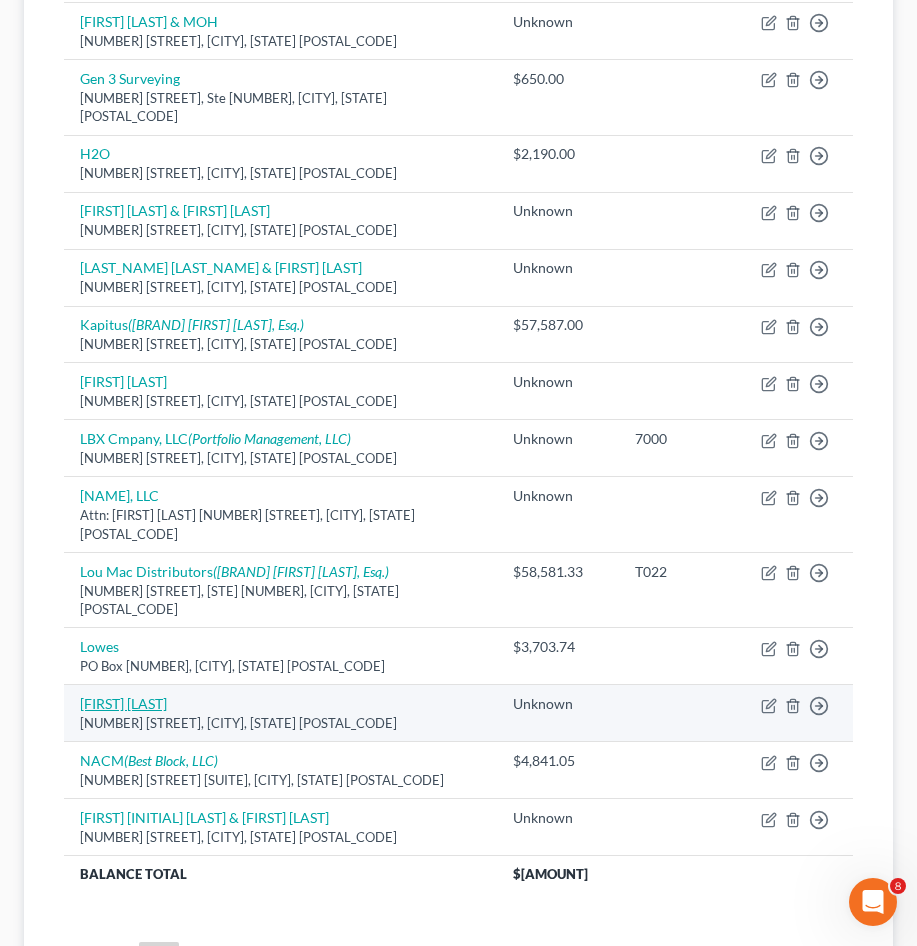 scroll, scrollTop: 1462, scrollLeft: 0, axis: vertical 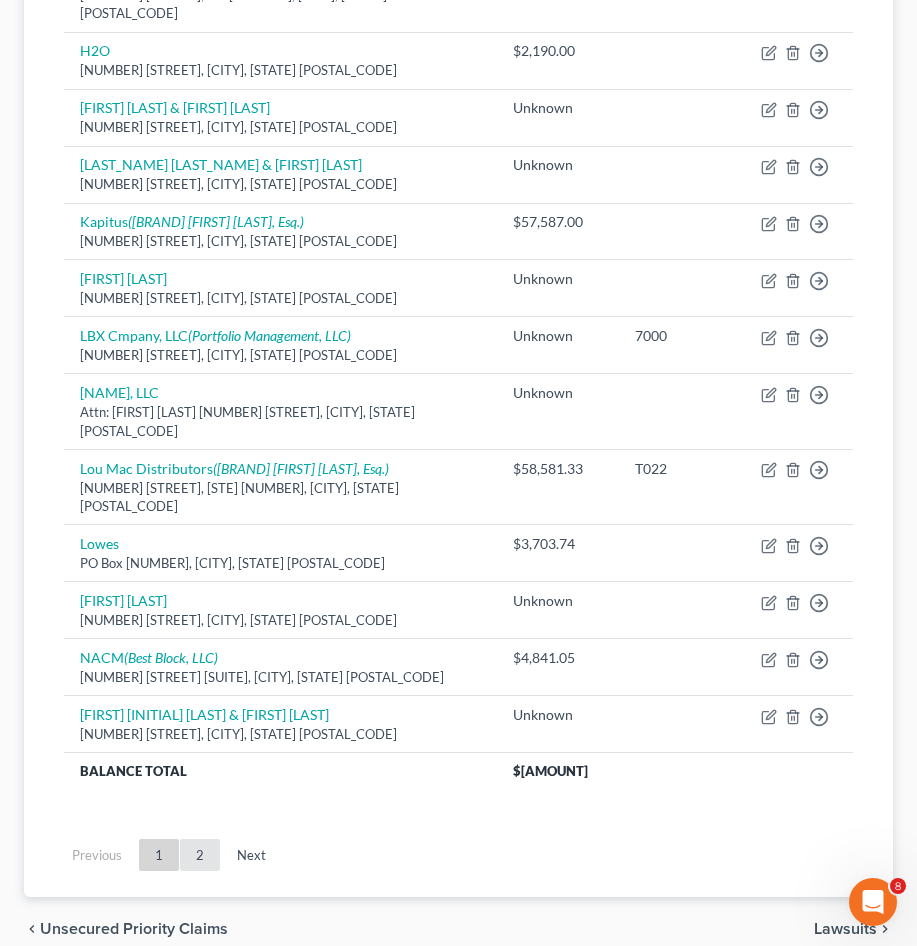click on "2" at bounding box center (200, 855) 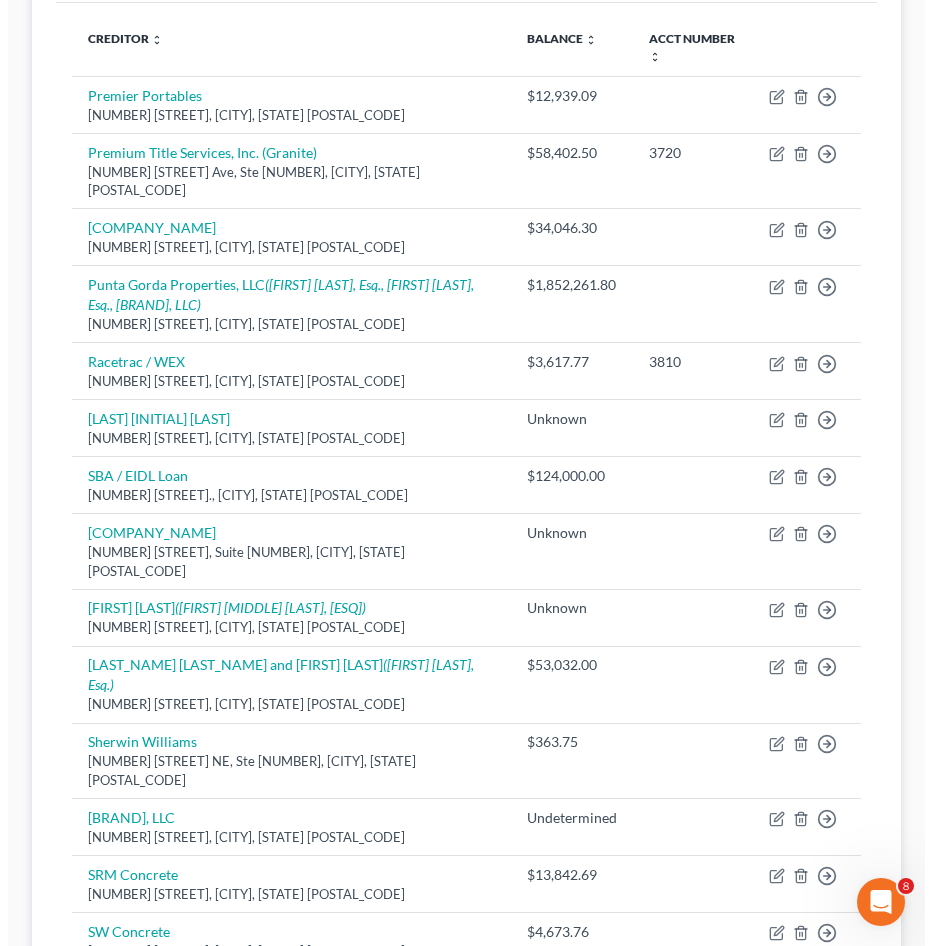 scroll, scrollTop: 155, scrollLeft: 0, axis: vertical 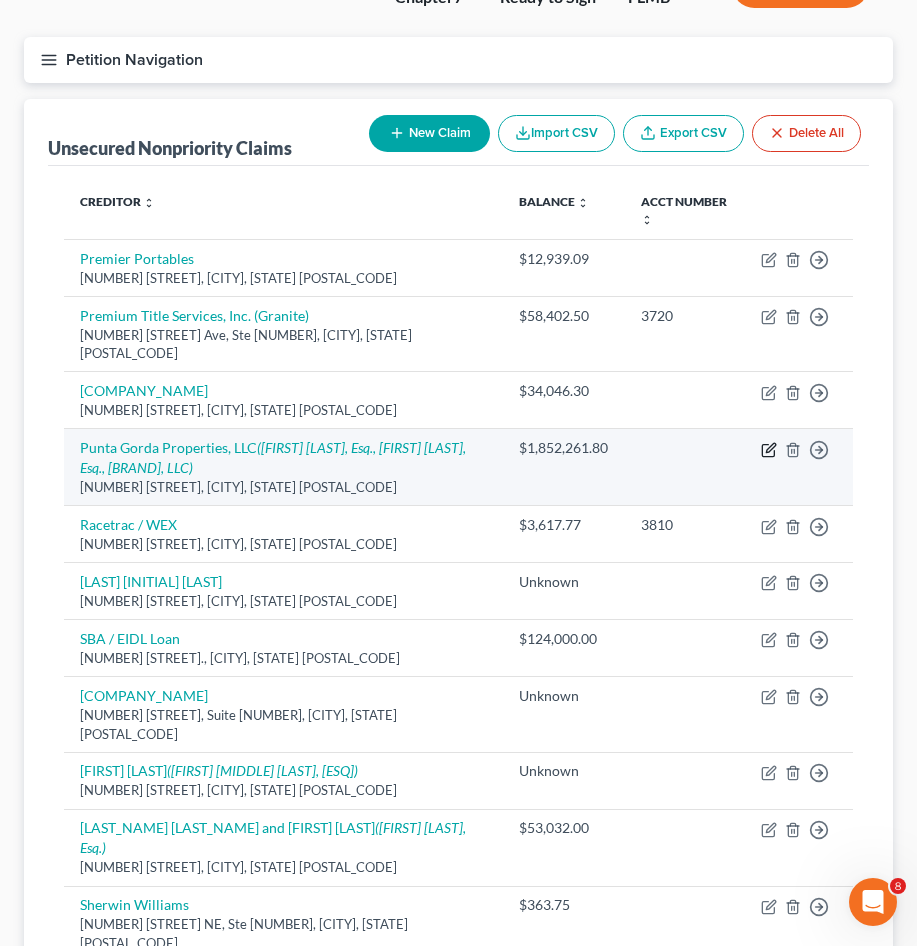 click 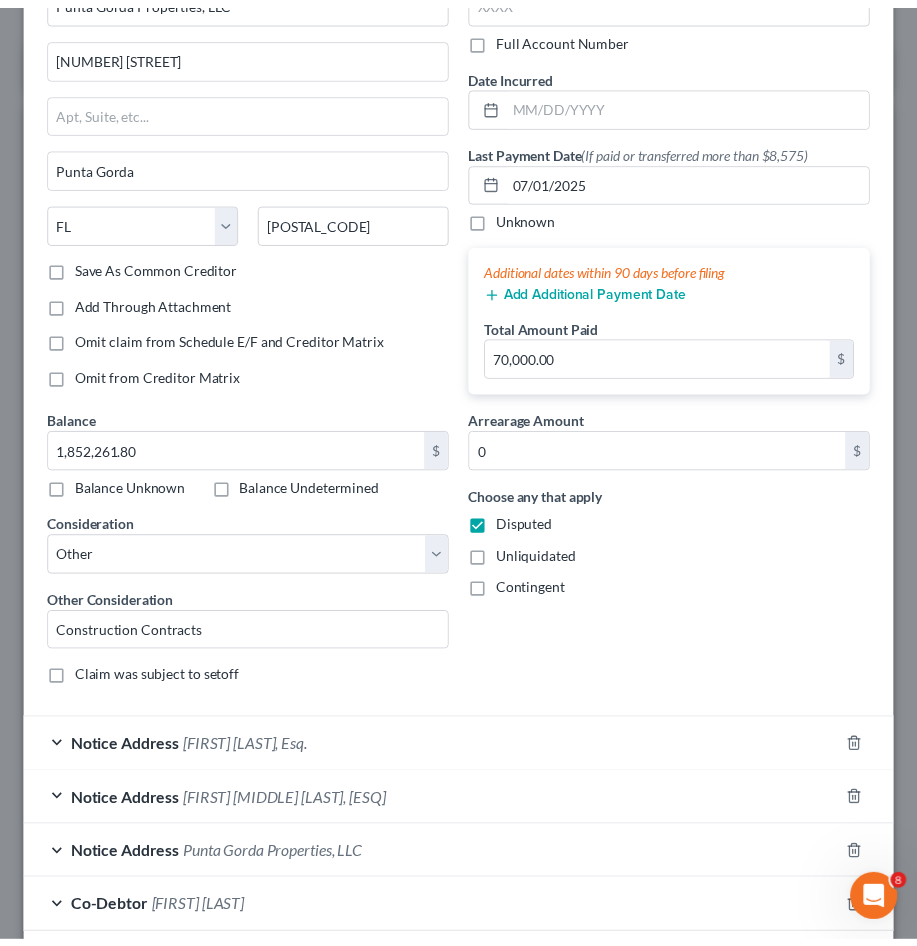 scroll, scrollTop: 293, scrollLeft: 0, axis: vertical 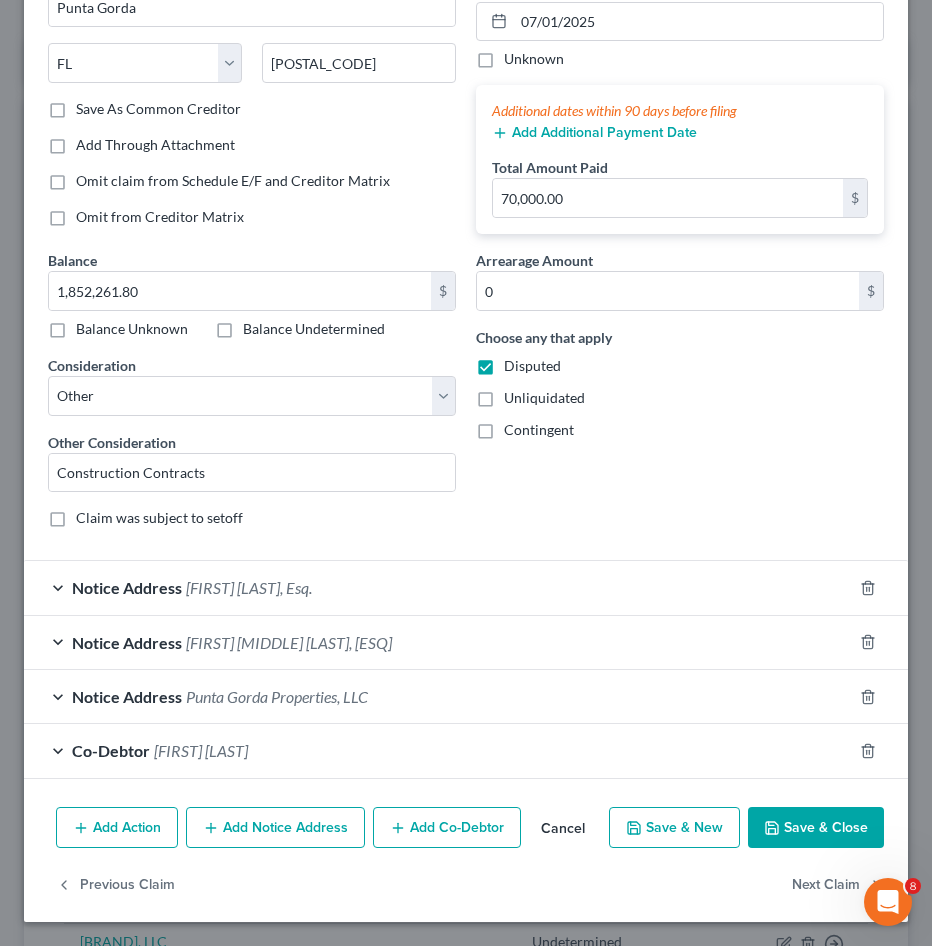 click on "Cancel" at bounding box center [563, 829] 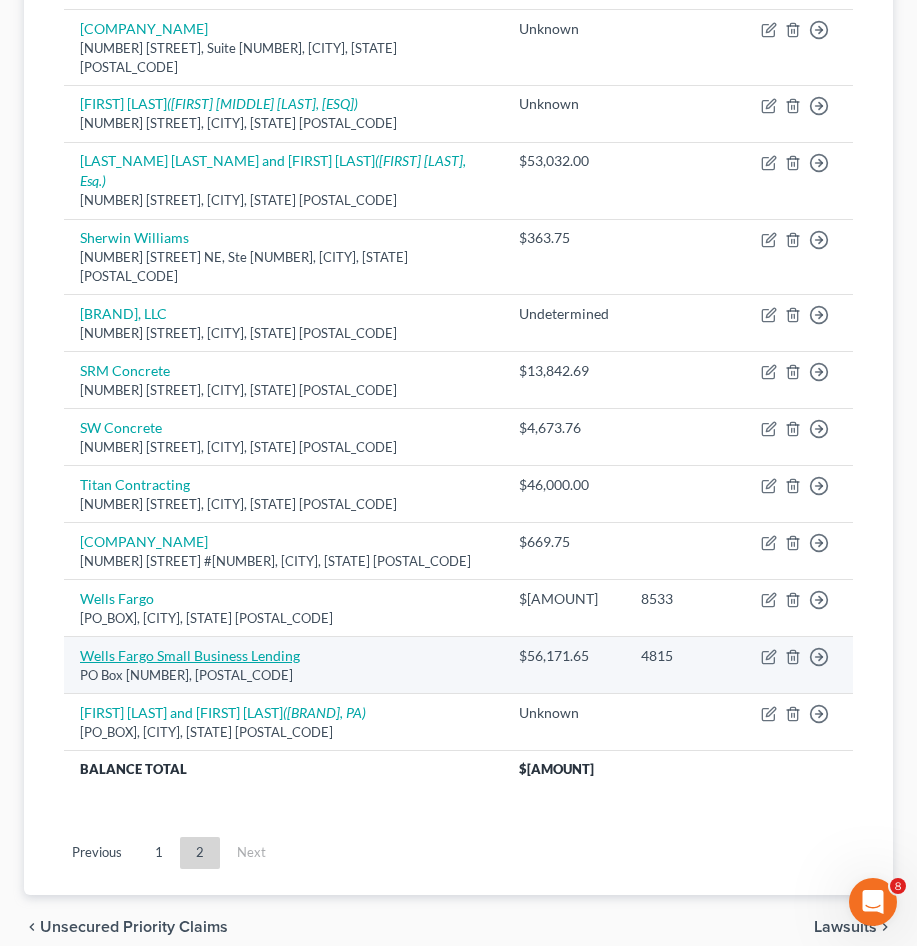 scroll, scrollTop: 855, scrollLeft: 0, axis: vertical 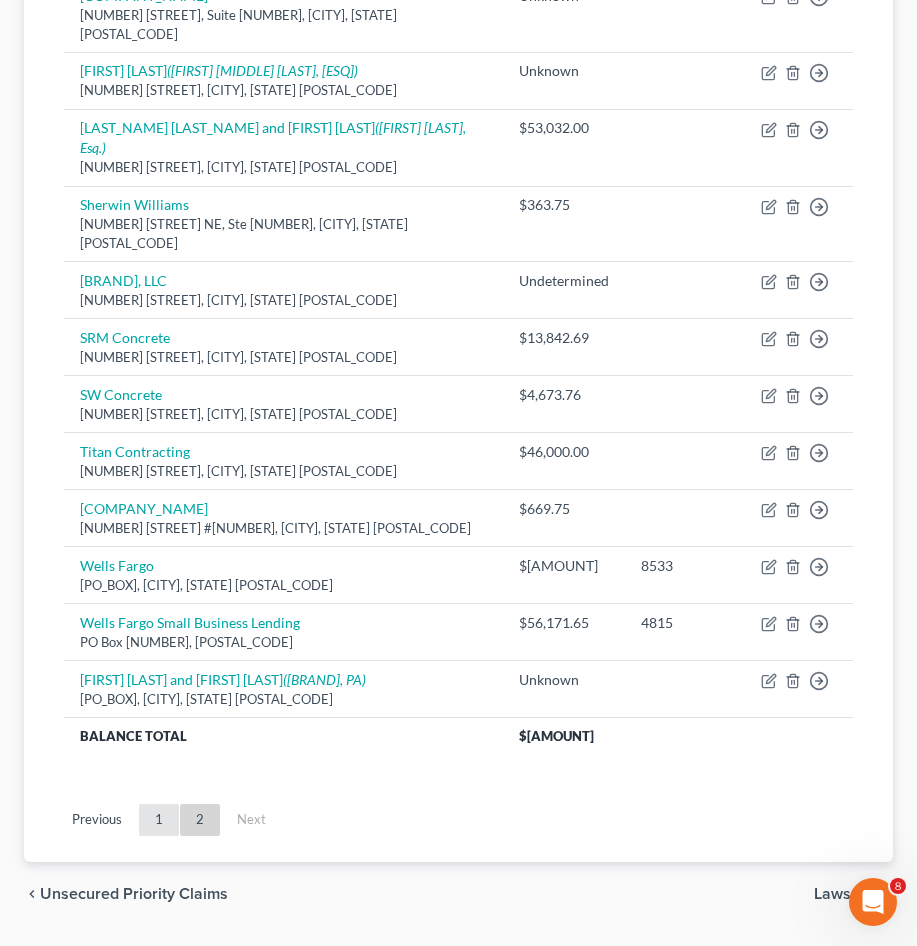 click on "1" at bounding box center (159, 820) 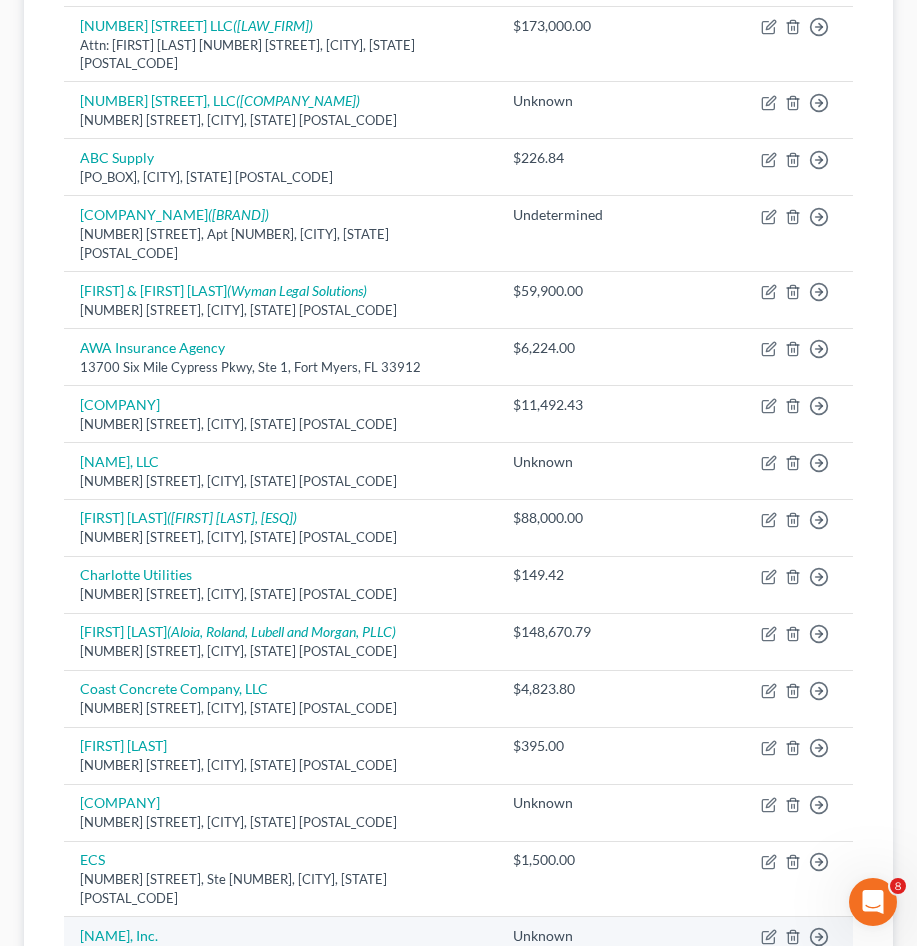 scroll, scrollTop: 335, scrollLeft: 0, axis: vertical 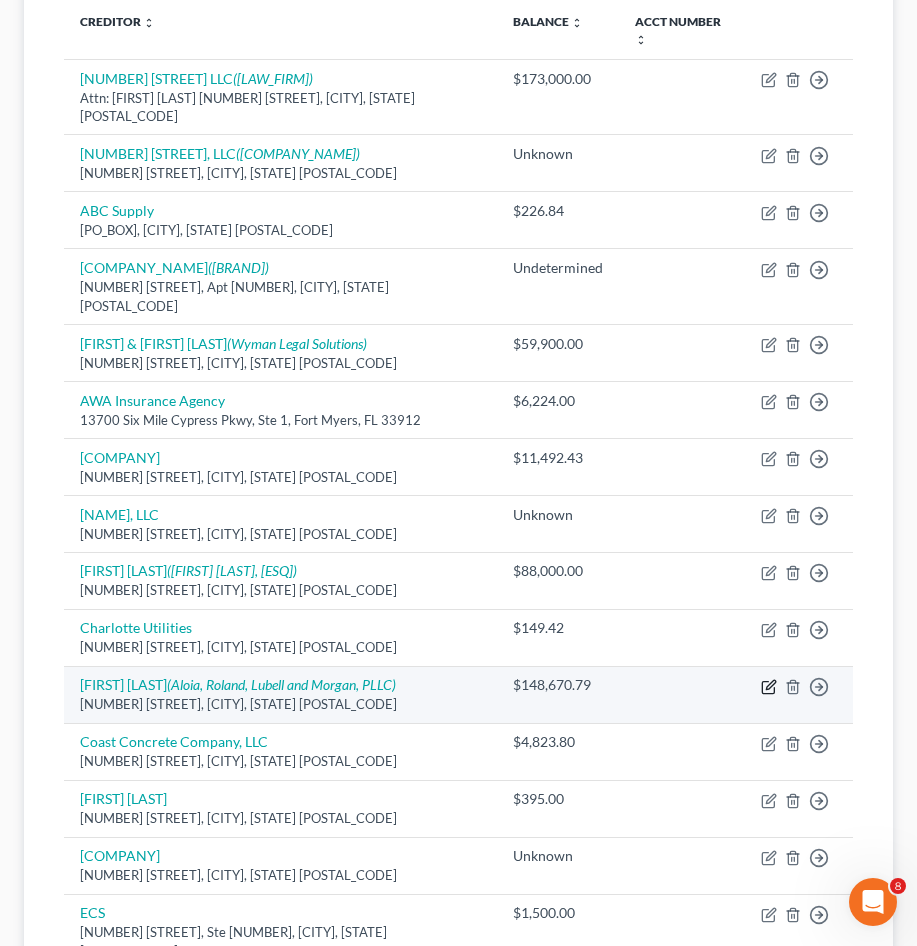 click 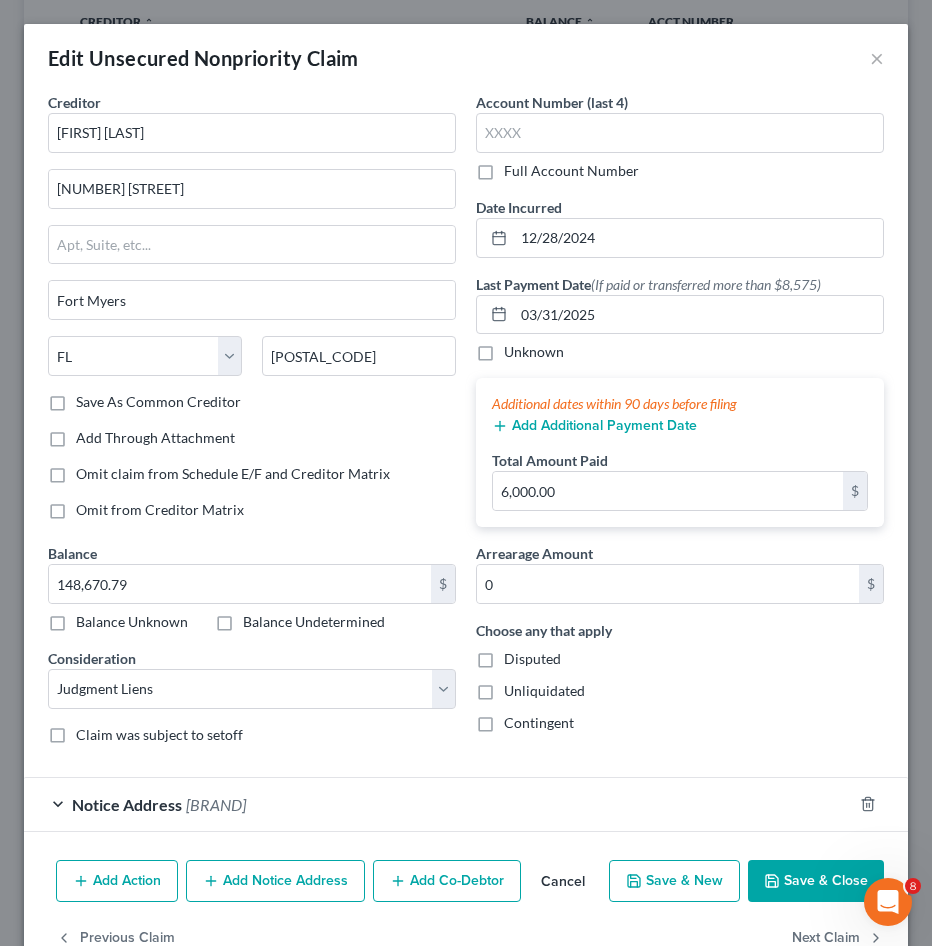 click on "Balance Unknown" at bounding box center [132, 622] 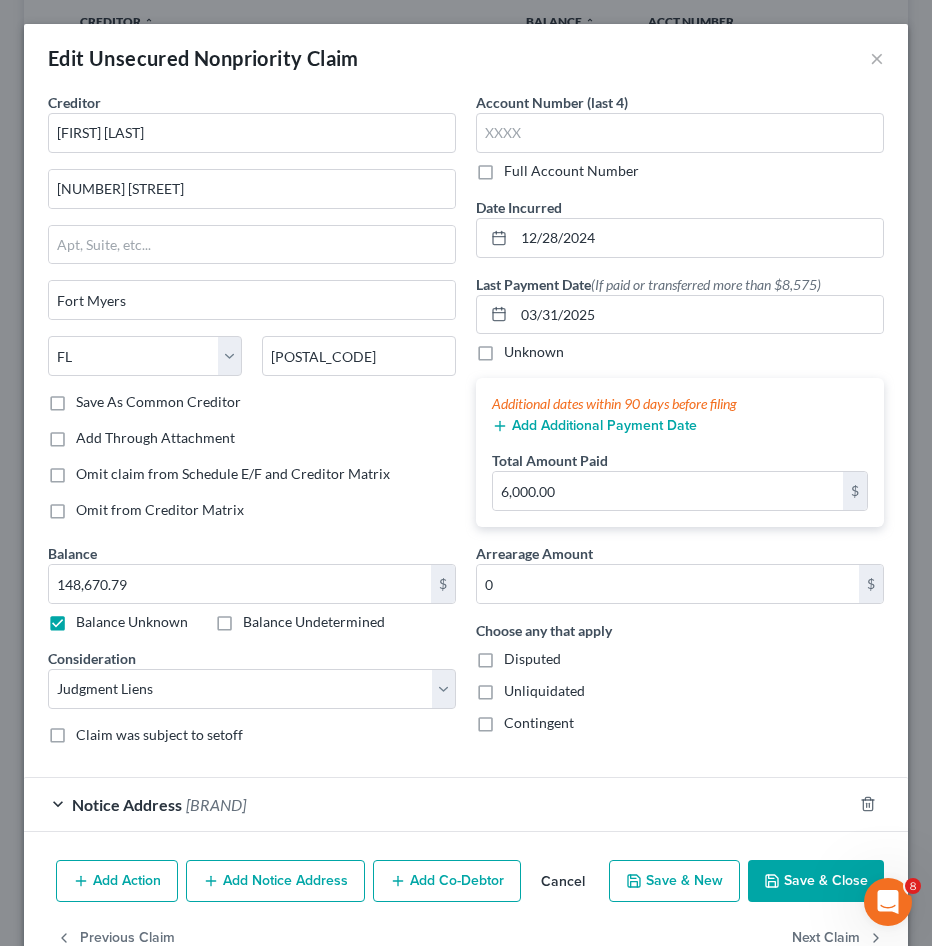 type on "0.00" 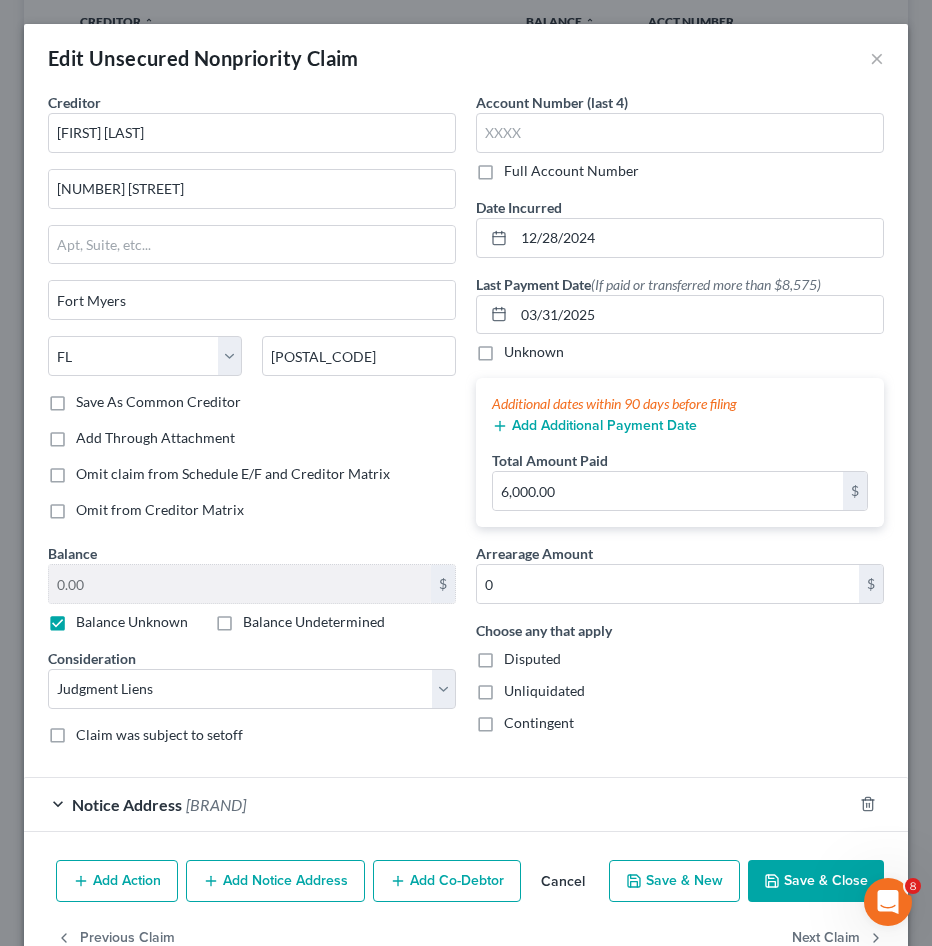 click on "Save & Close" at bounding box center (816, 881) 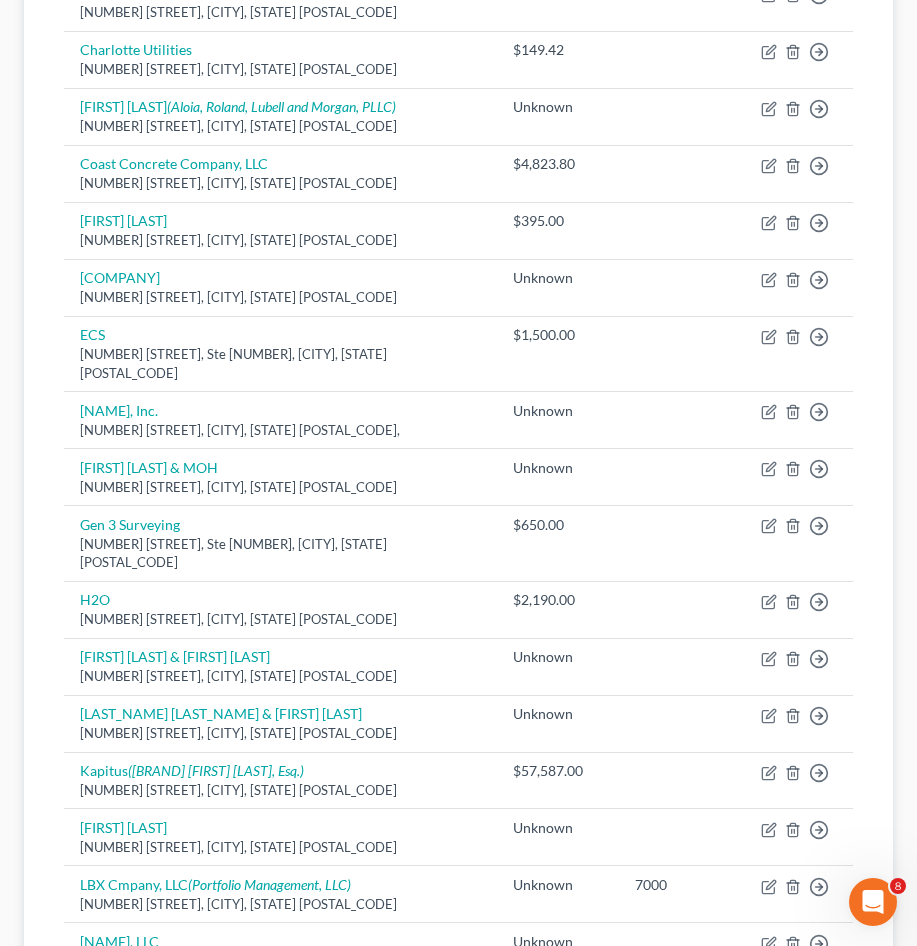 scroll, scrollTop: 935, scrollLeft: 0, axis: vertical 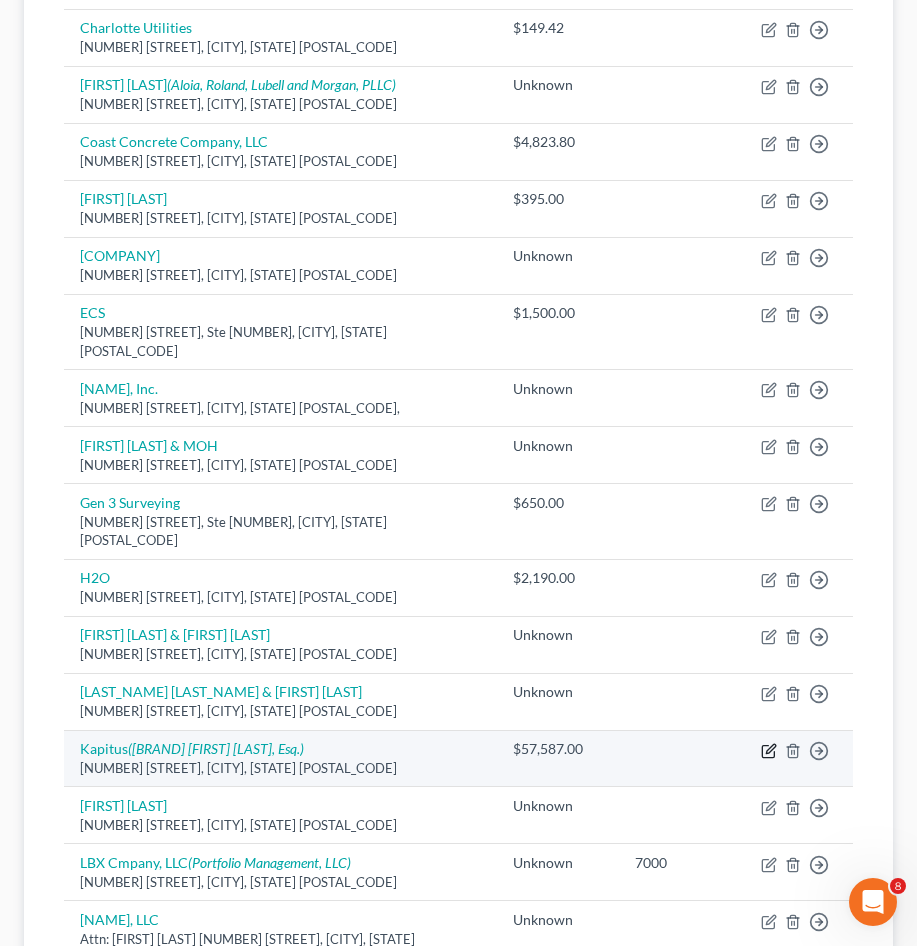 click 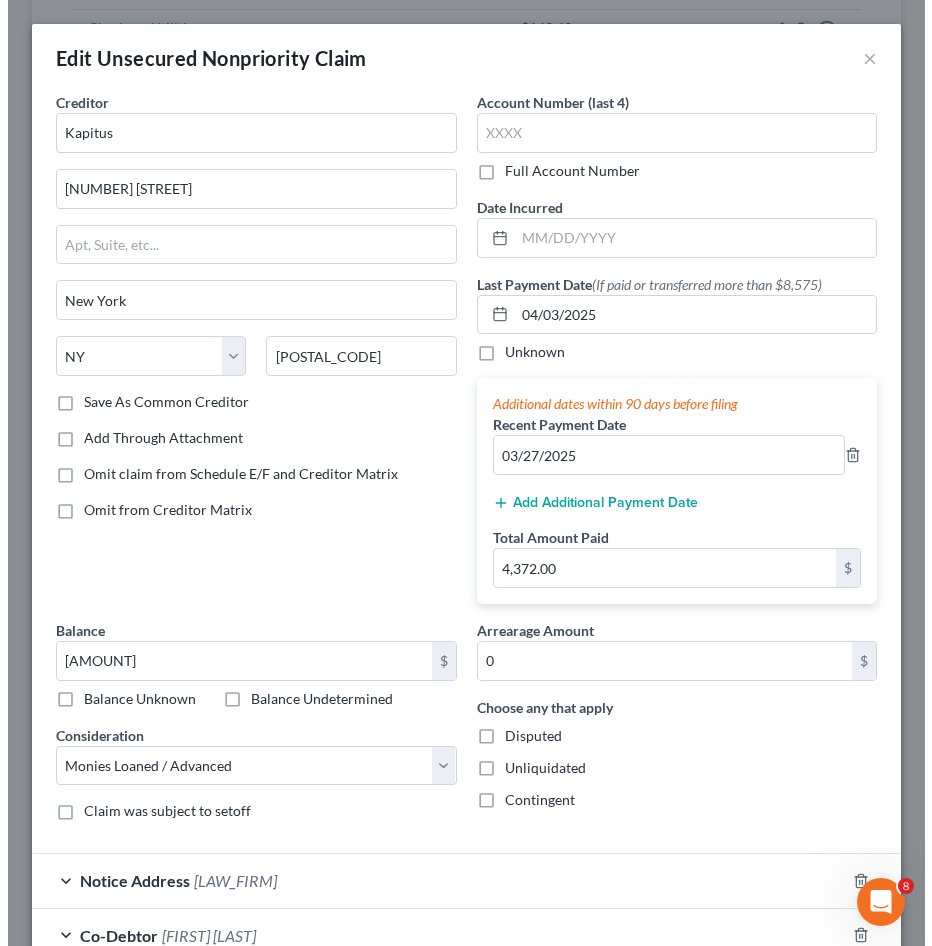 scroll, scrollTop: 918, scrollLeft: 0, axis: vertical 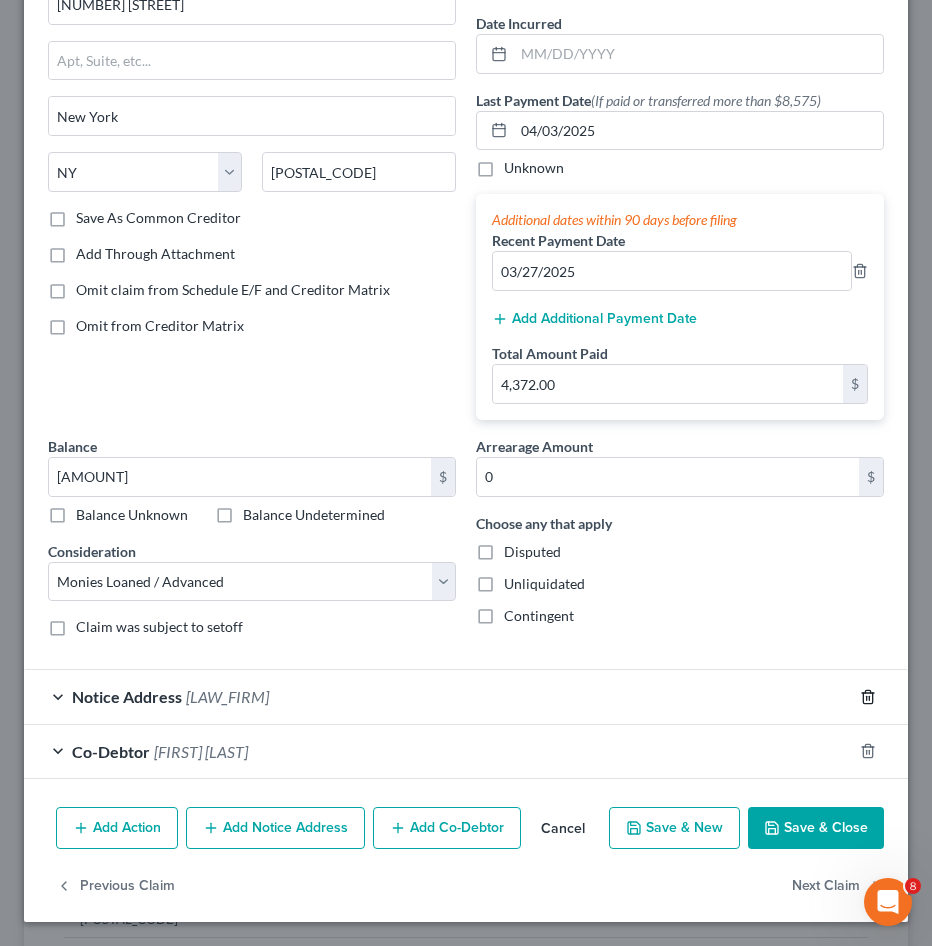 click 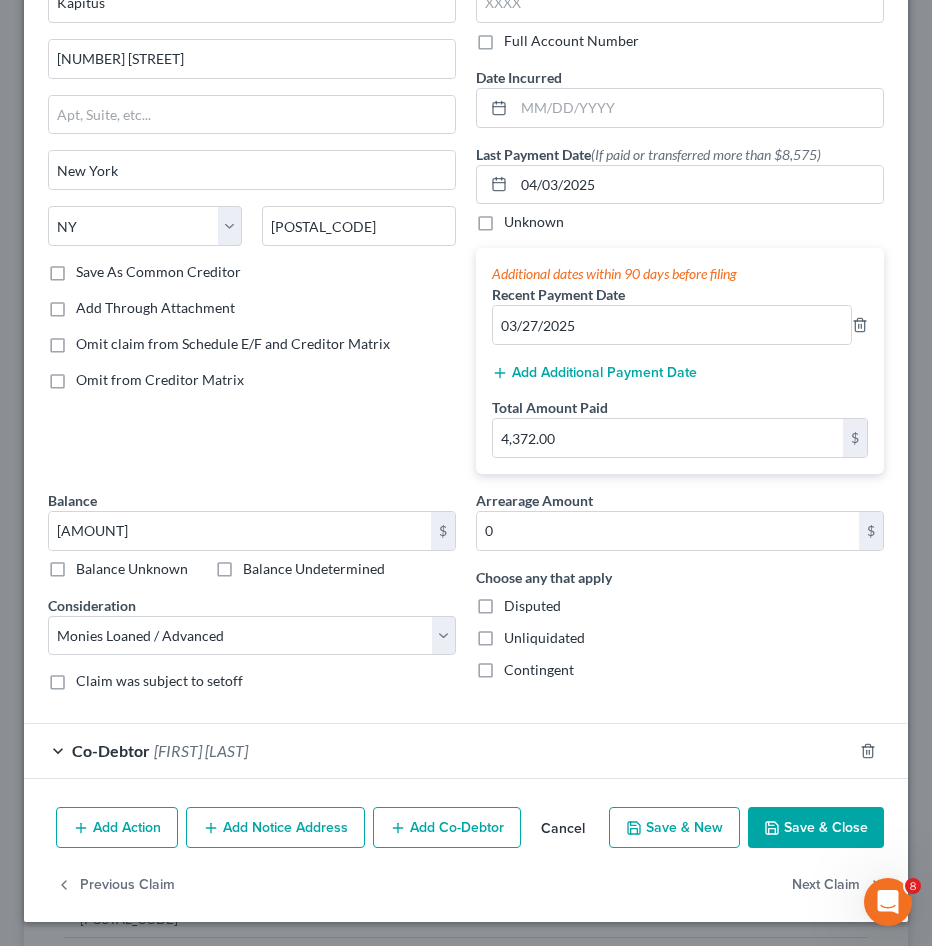 scroll, scrollTop: 130, scrollLeft: 0, axis: vertical 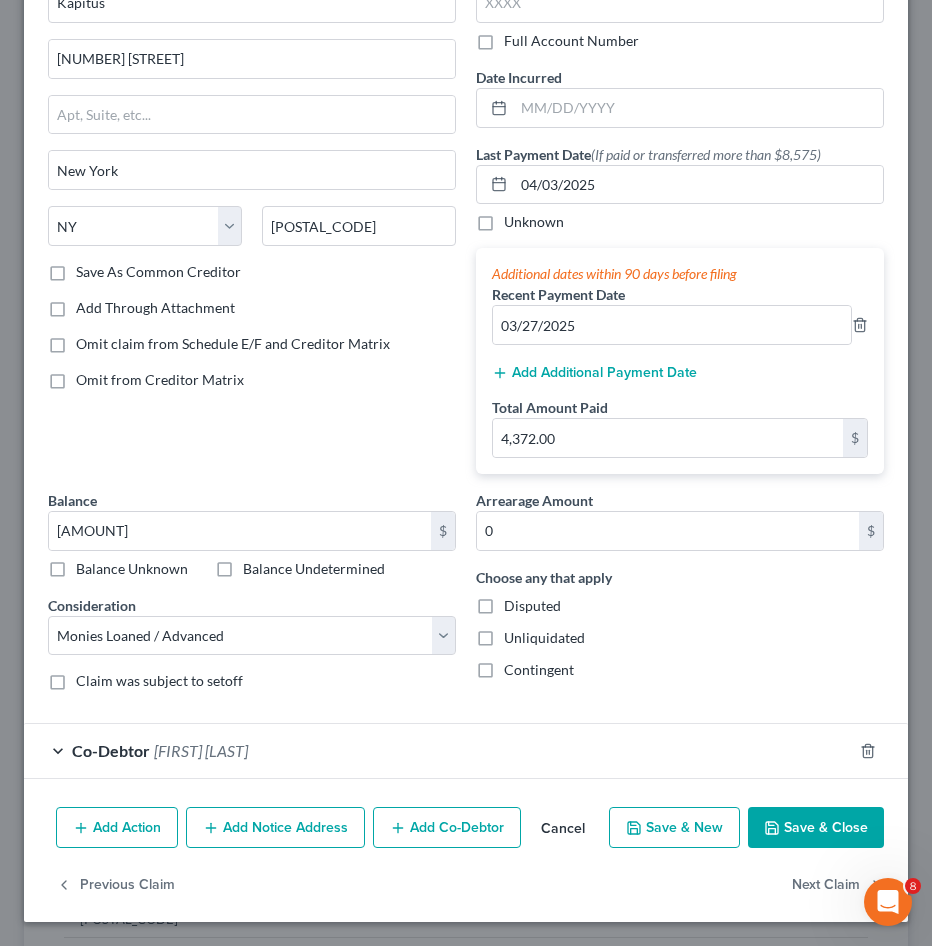 click on "Save & Close" at bounding box center [816, 828] 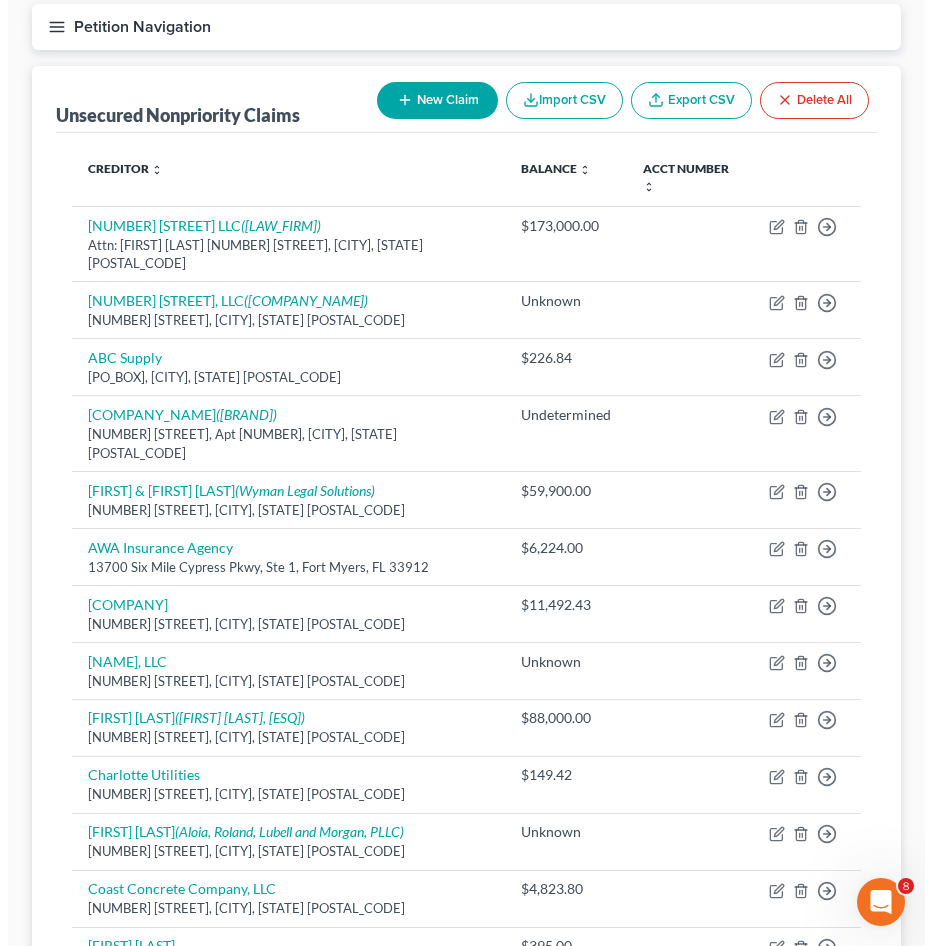 scroll, scrollTop: 135, scrollLeft: 0, axis: vertical 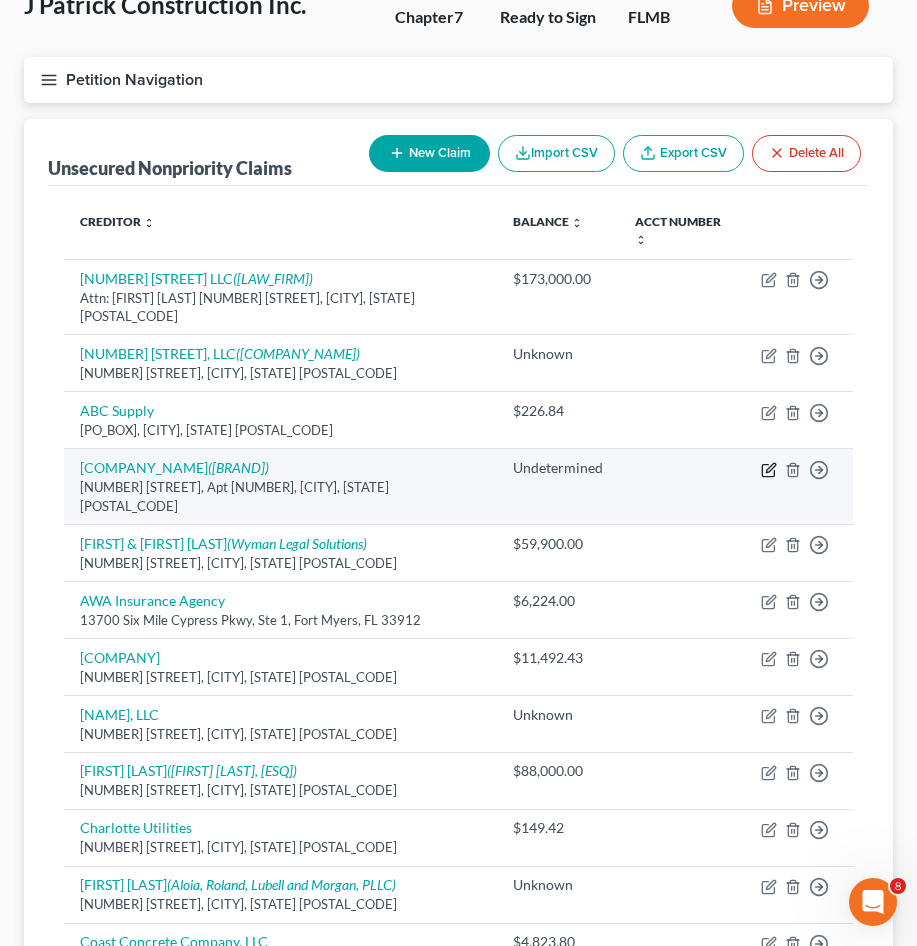 click 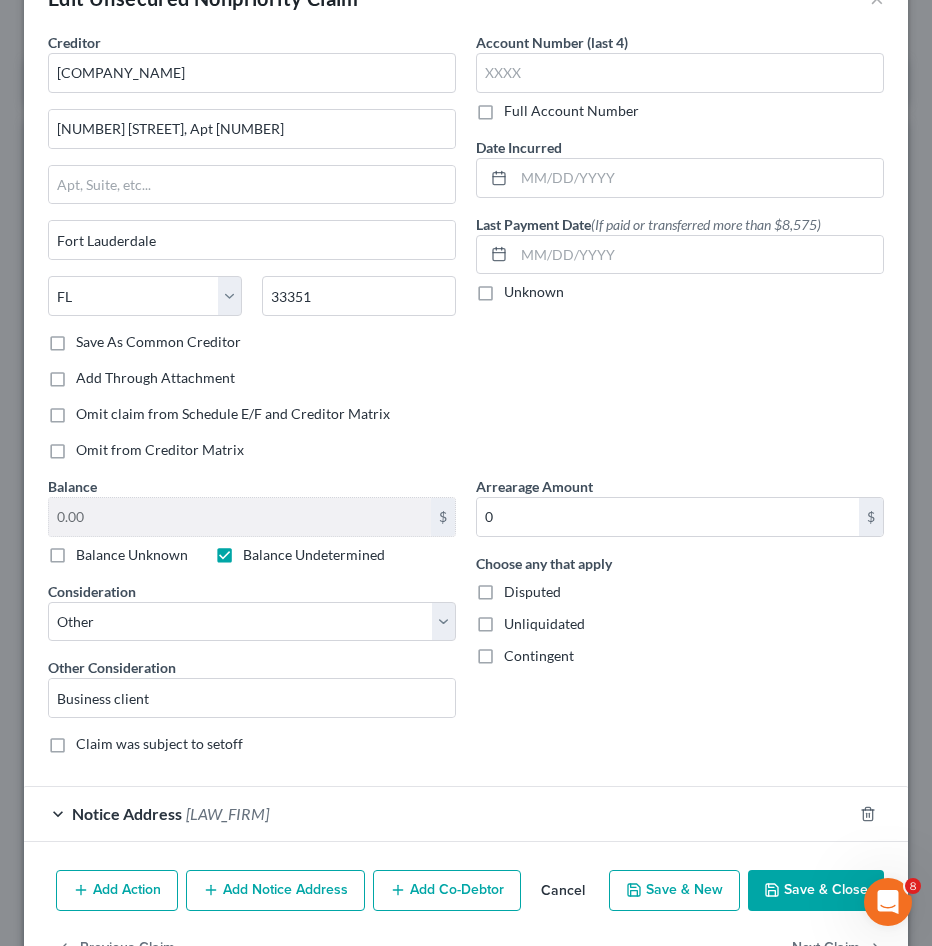scroll, scrollTop: 123, scrollLeft: 0, axis: vertical 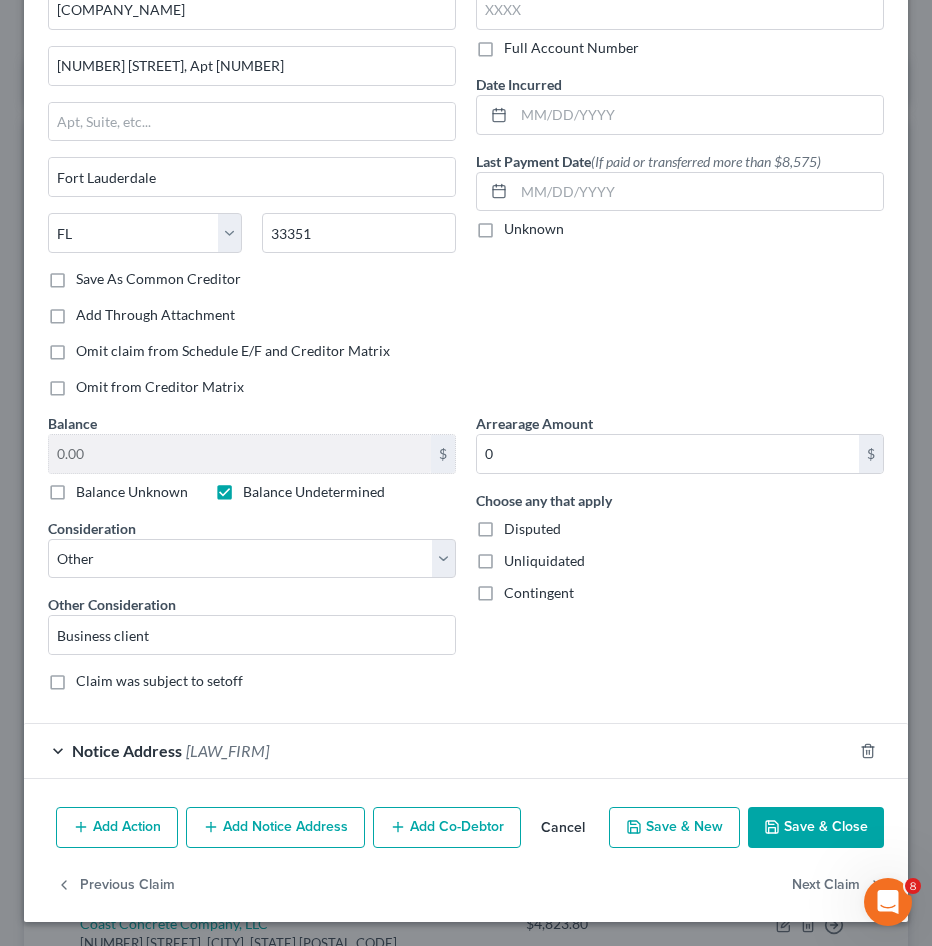 click on "Notice Address" at bounding box center [127, 750] 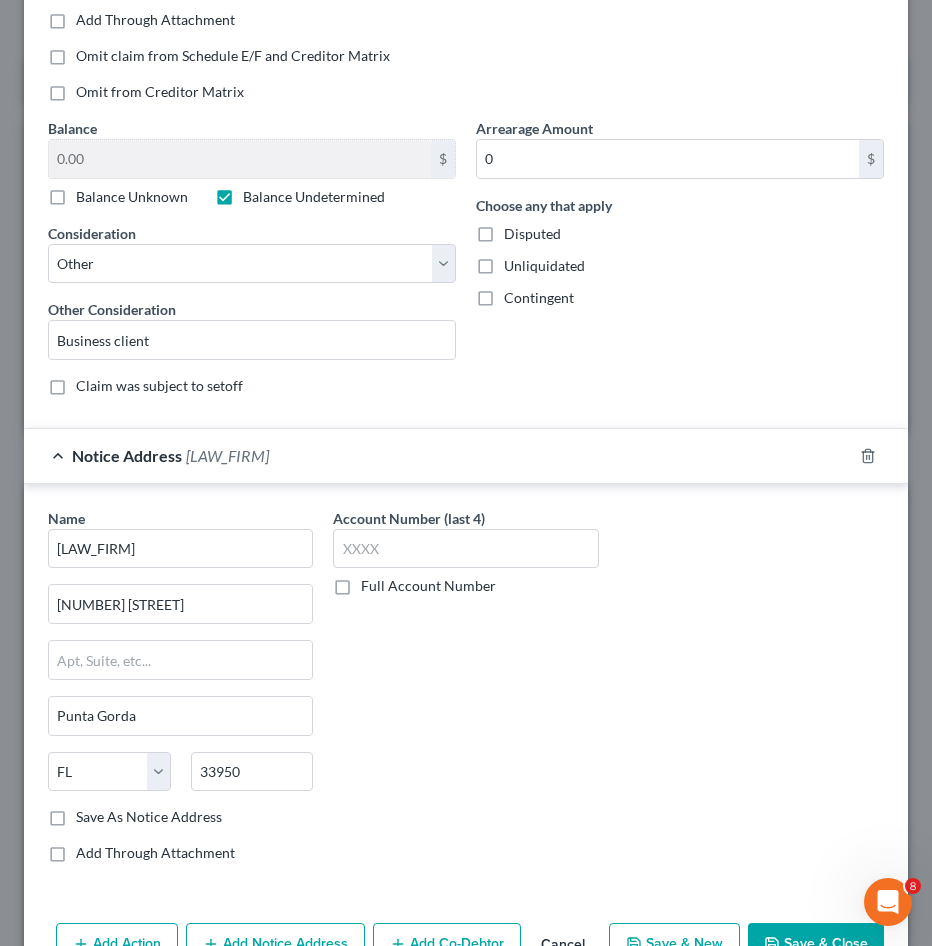 scroll, scrollTop: 423, scrollLeft: 0, axis: vertical 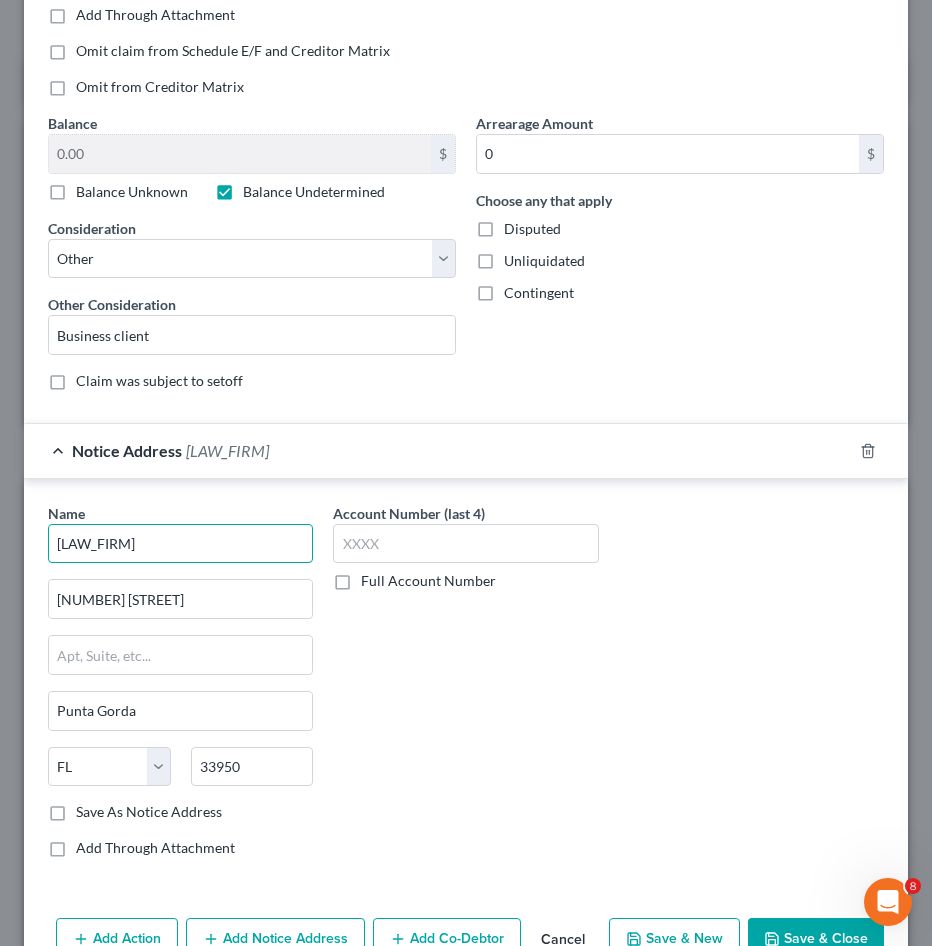 click on "[LAW_FIRM]" at bounding box center (180, 544) 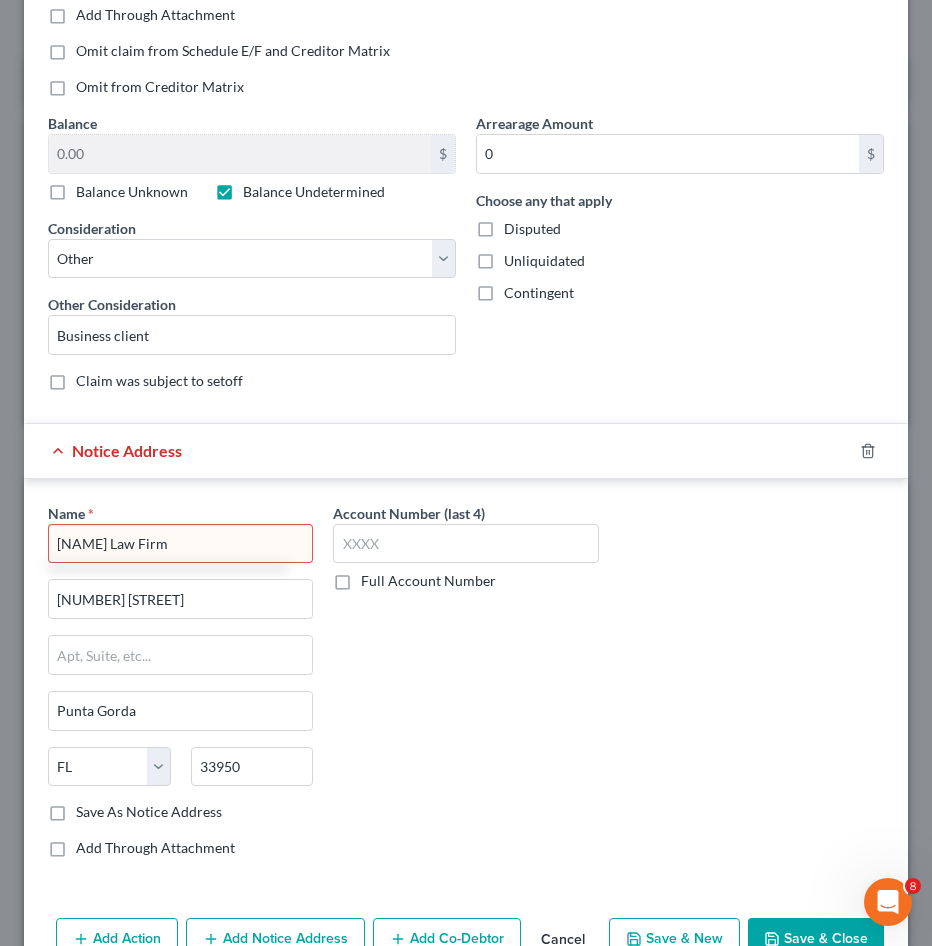 type on "[NAME] Law Firm" 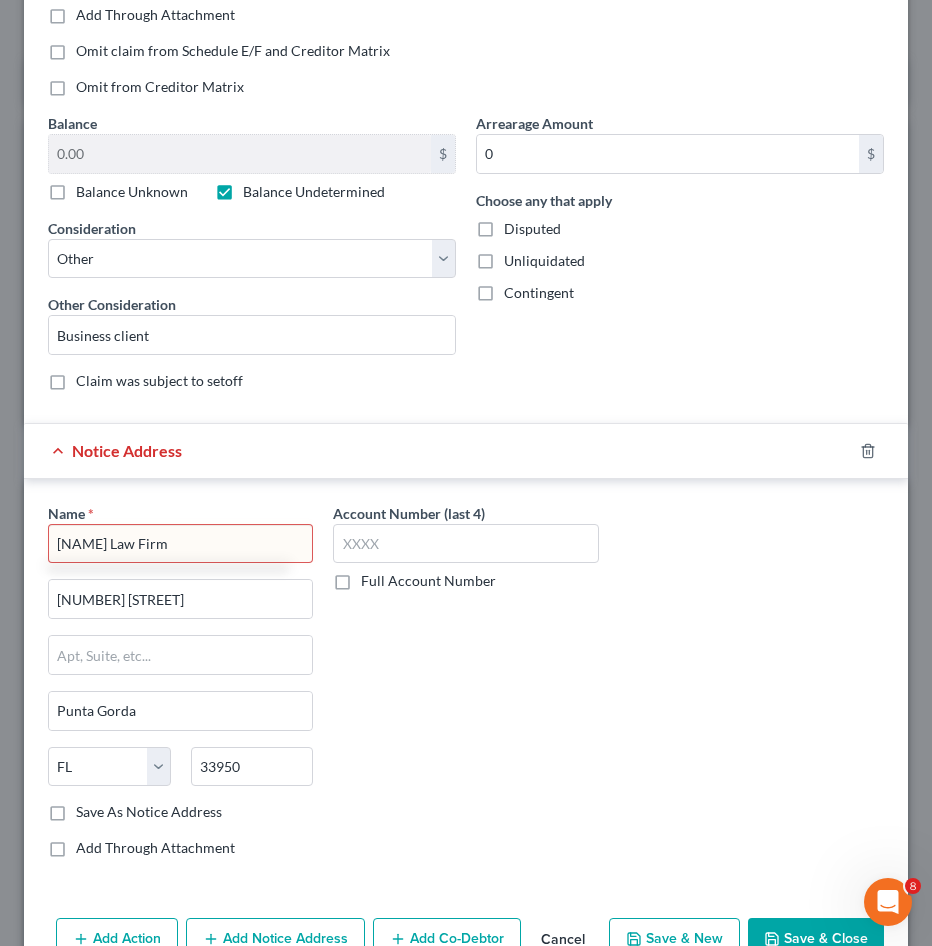 click on "Account Number (last 4)
Full Account Number" at bounding box center (465, 689) 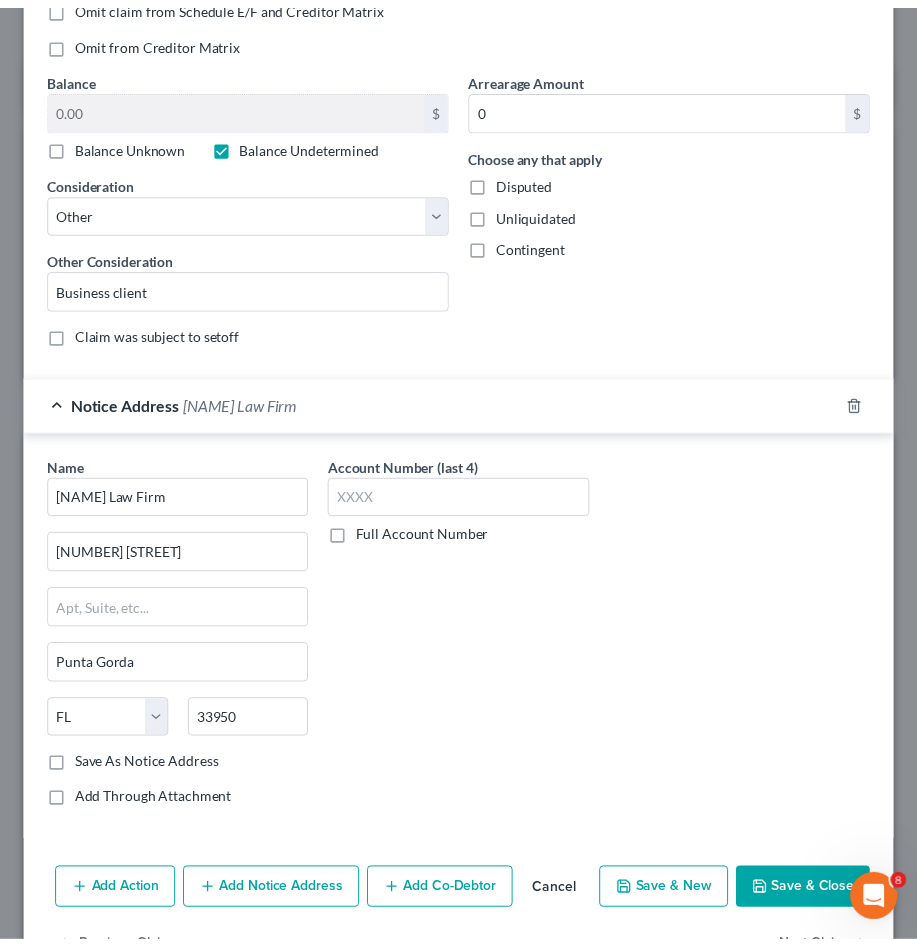 scroll, scrollTop: 535, scrollLeft: 0, axis: vertical 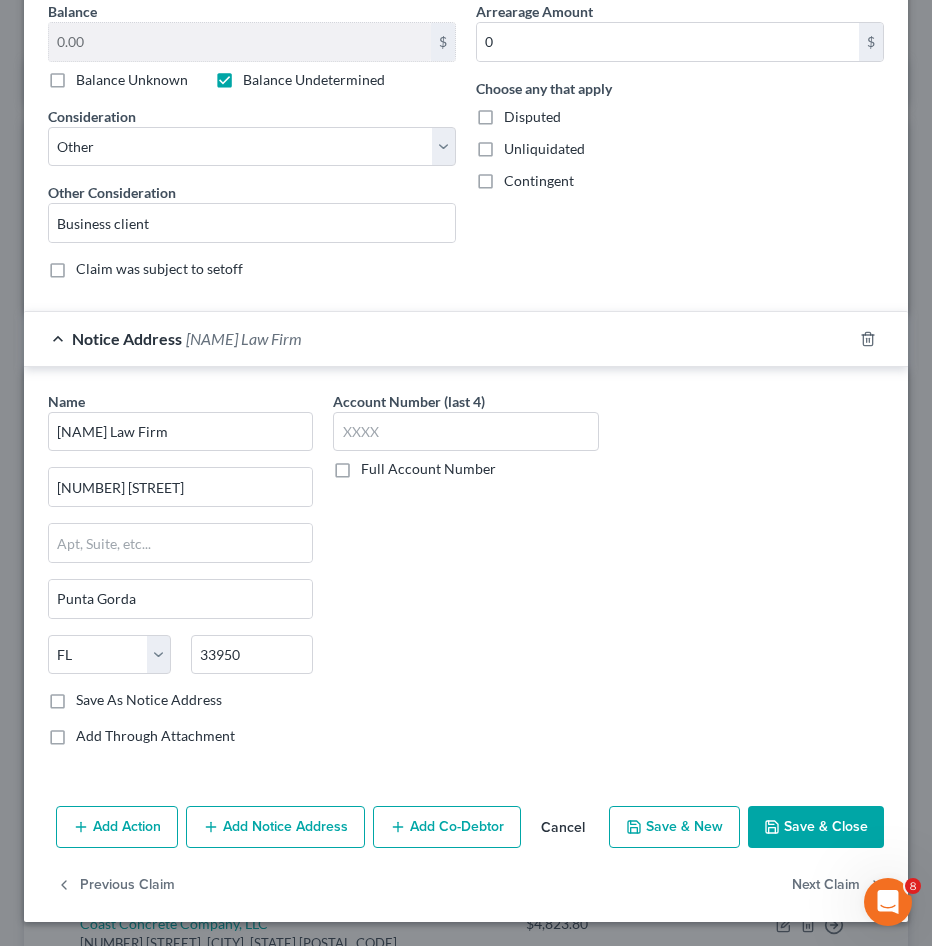 click on "Save & Close" at bounding box center (816, 827) 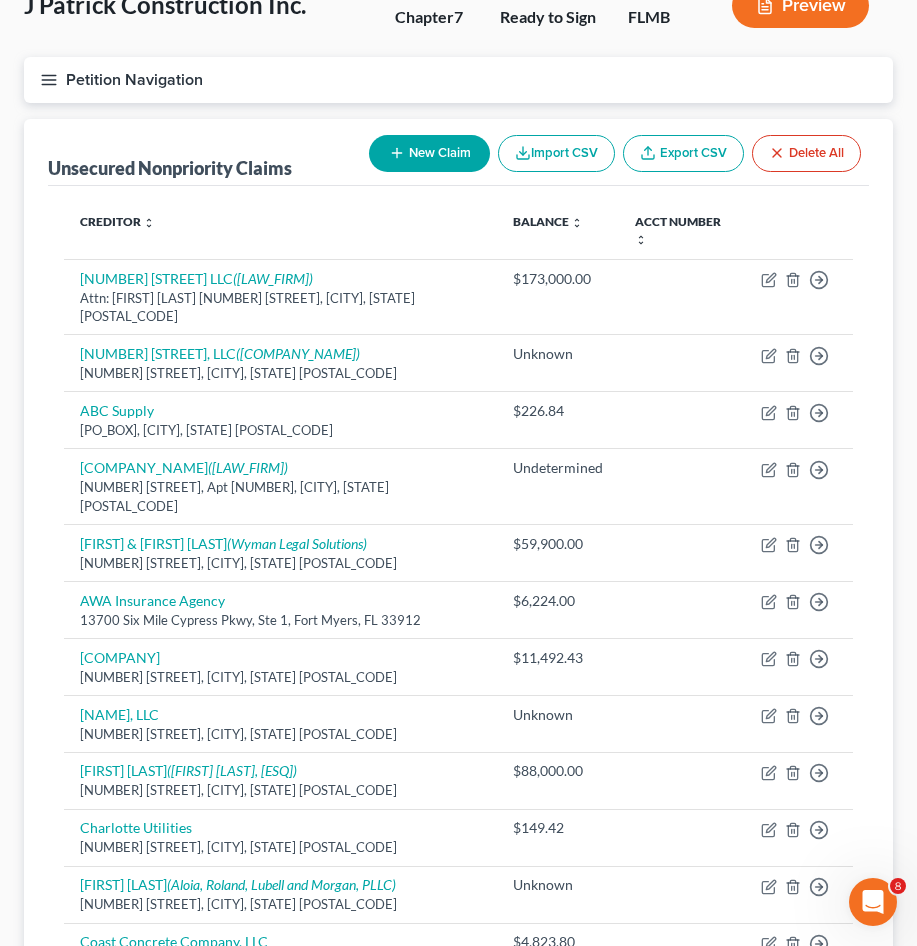 drag, startPoint x: 55, startPoint y: 73, endPoint x: 65, endPoint y: 126, distance: 53.935146 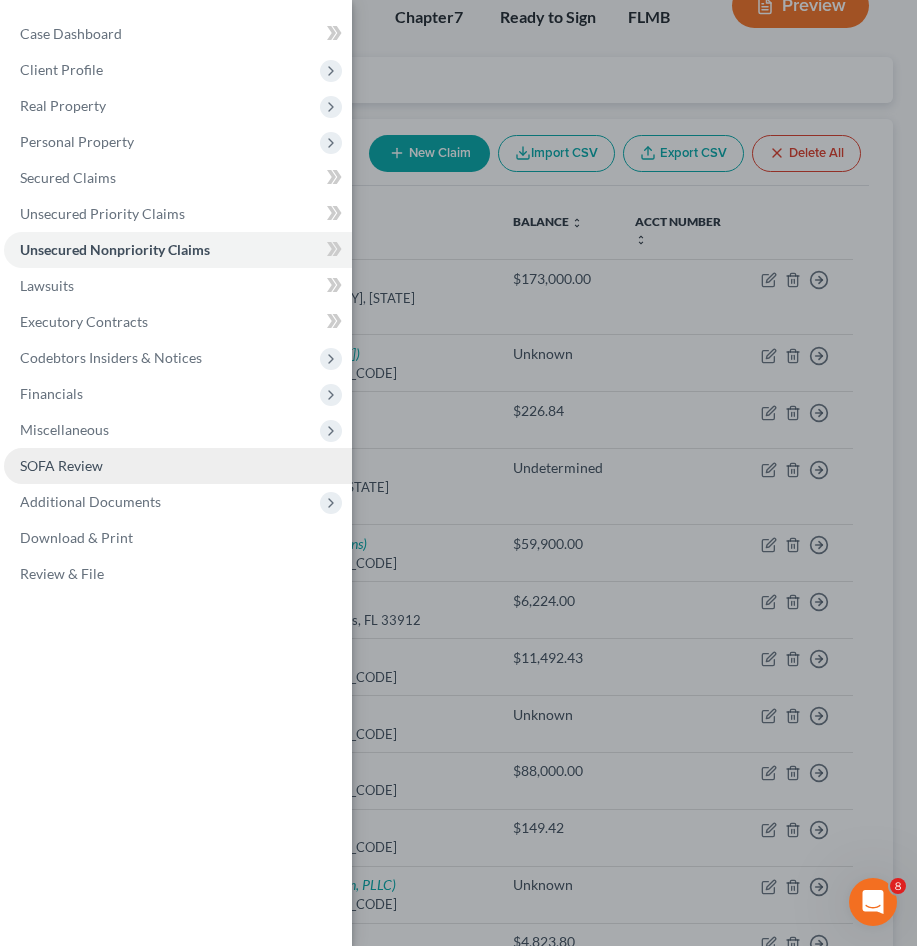 click on "SOFA Review" at bounding box center (61, 465) 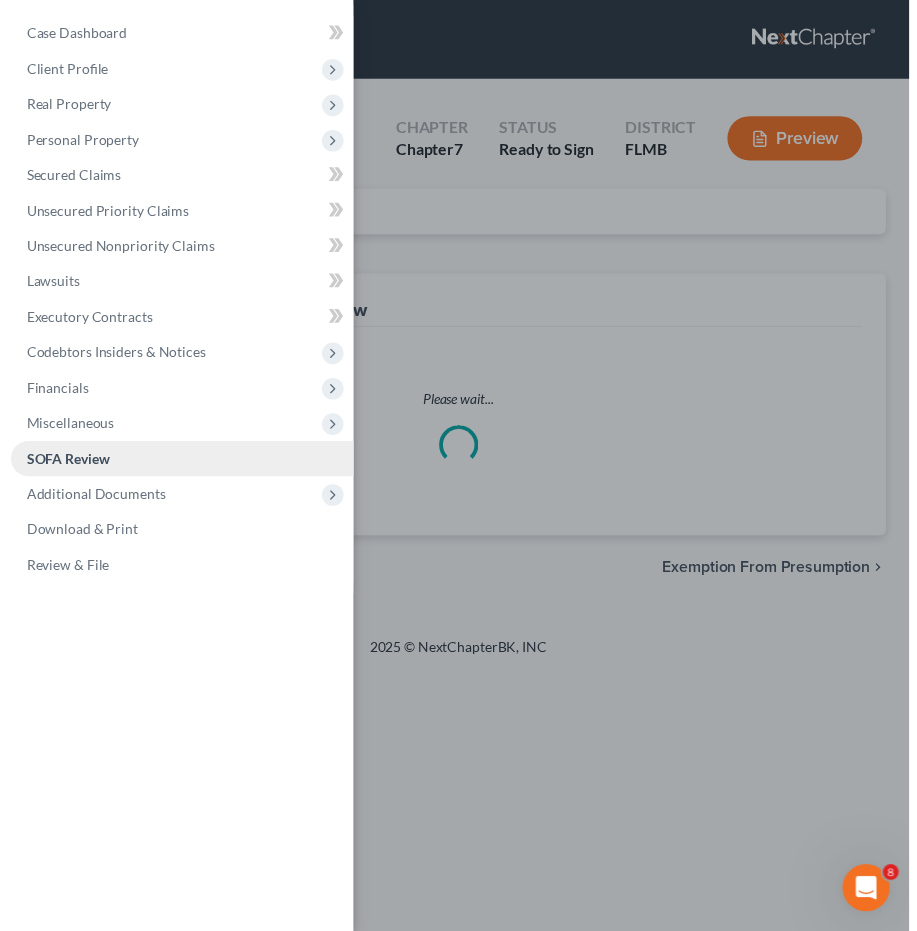 scroll, scrollTop: 0, scrollLeft: 0, axis: both 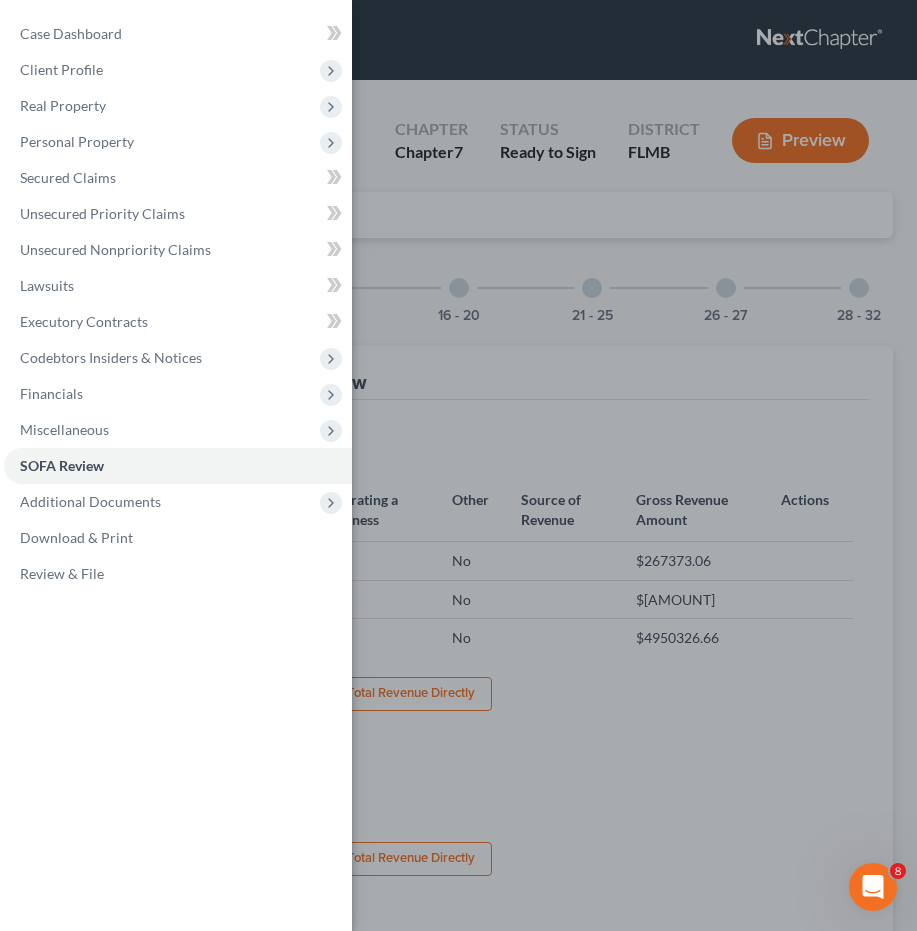 click on "Case Dashboard
Payments
Invoices
Payments
Payments
Credit Report
Client Profile" at bounding box center [458, 465] 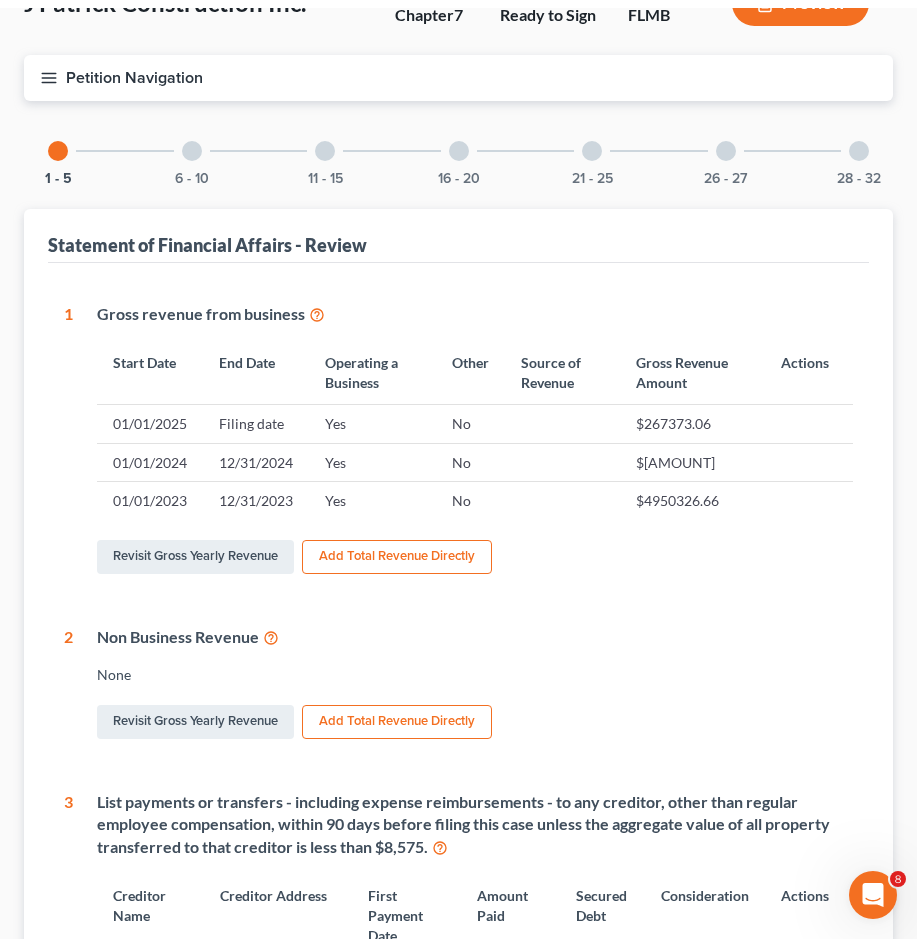 scroll, scrollTop: 0, scrollLeft: 0, axis: both 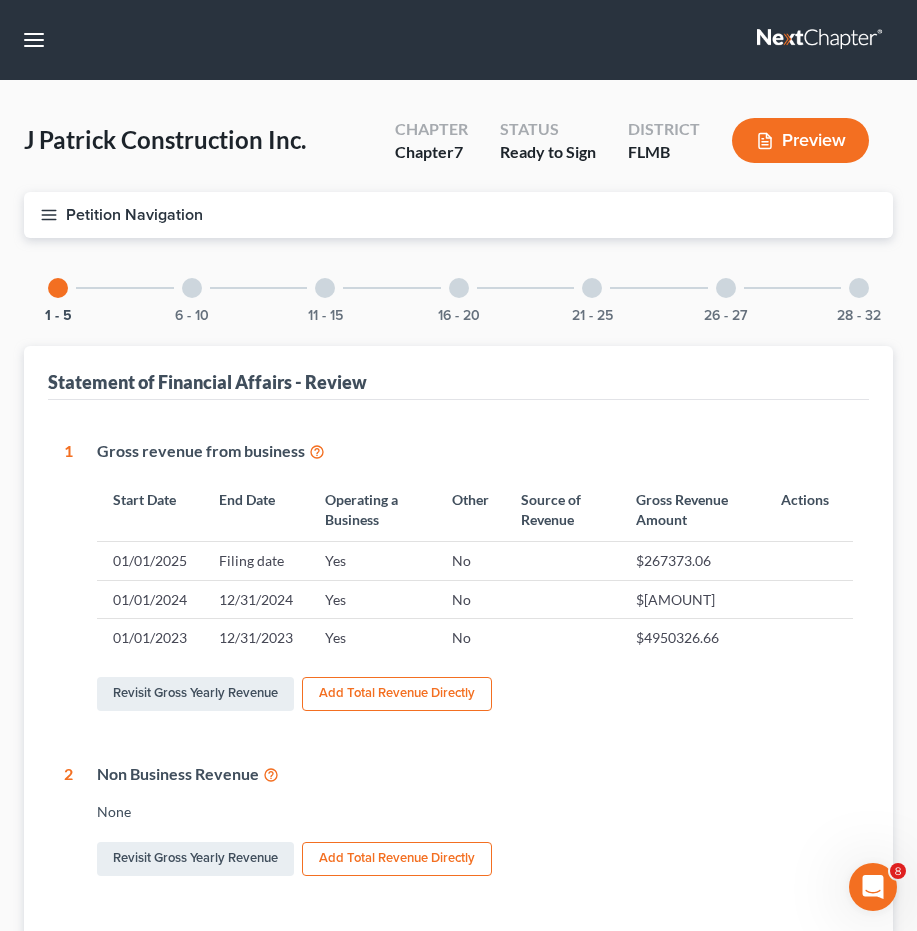 click at bounding box center [192, 288] 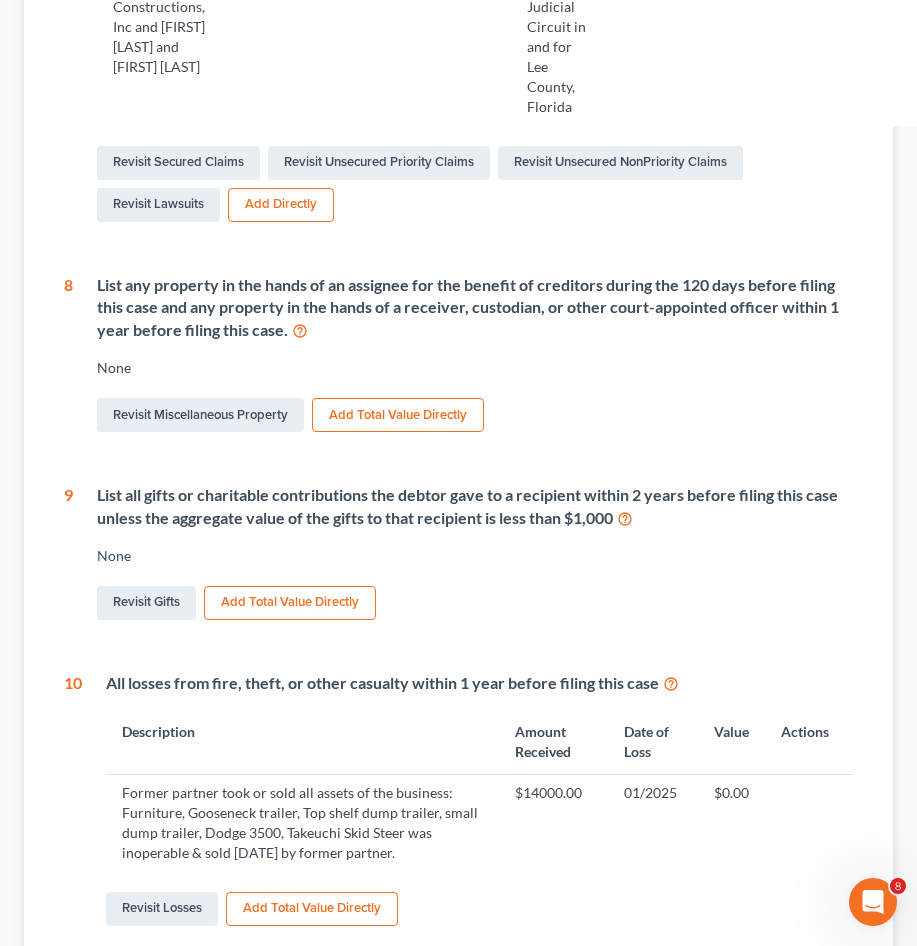 scroll, scrollTop: 1556, scrollLeft: 0, axis: vertical 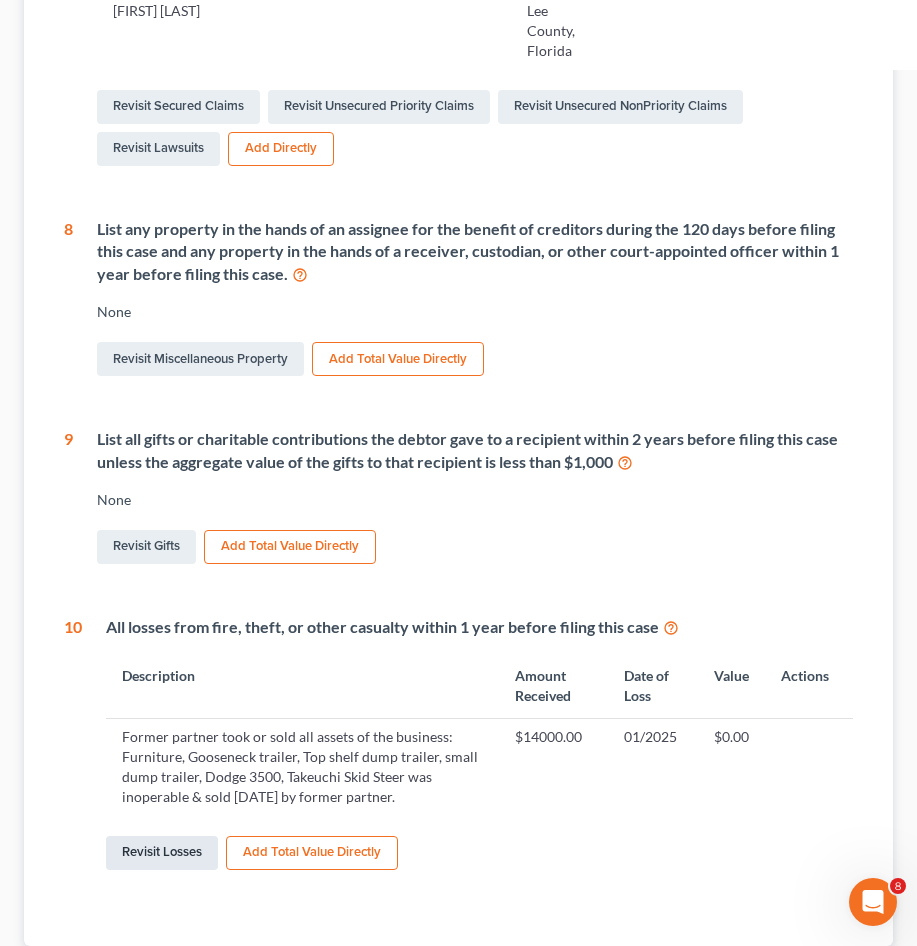 click on "Revisit Losses" at bounding box center [162, 853] 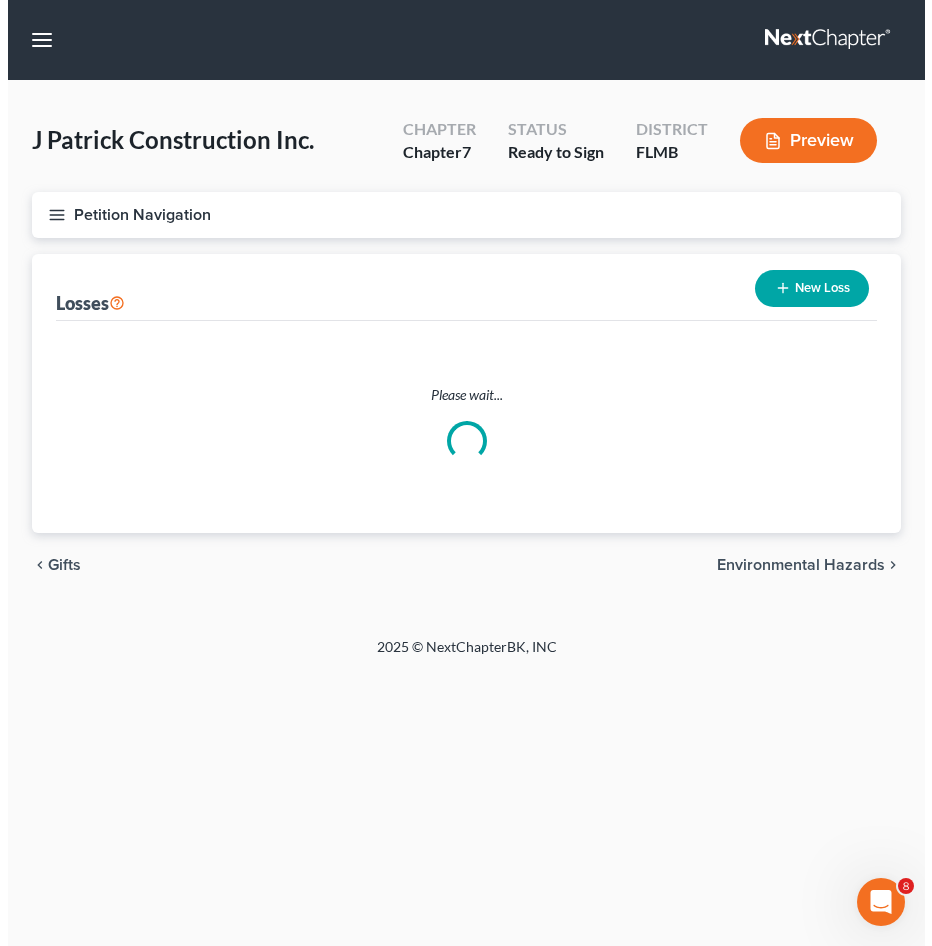 scroll, scrollTop: 0, scrollLeft: 0, axis: both 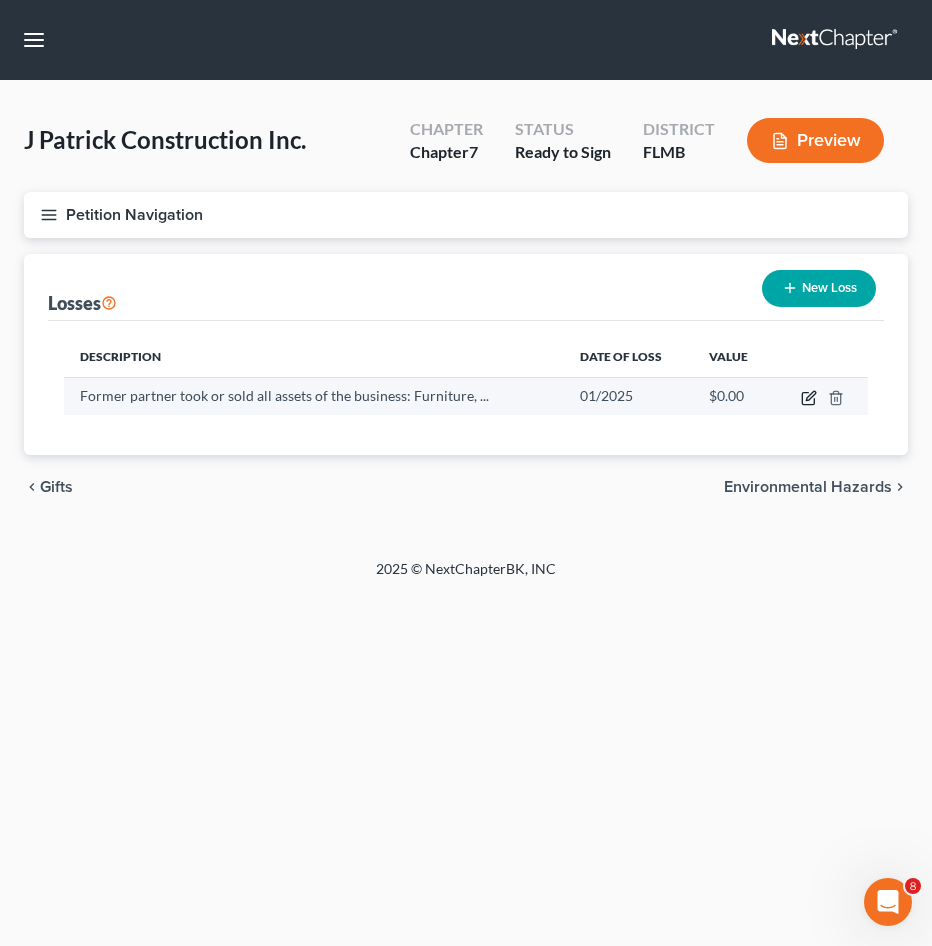 click 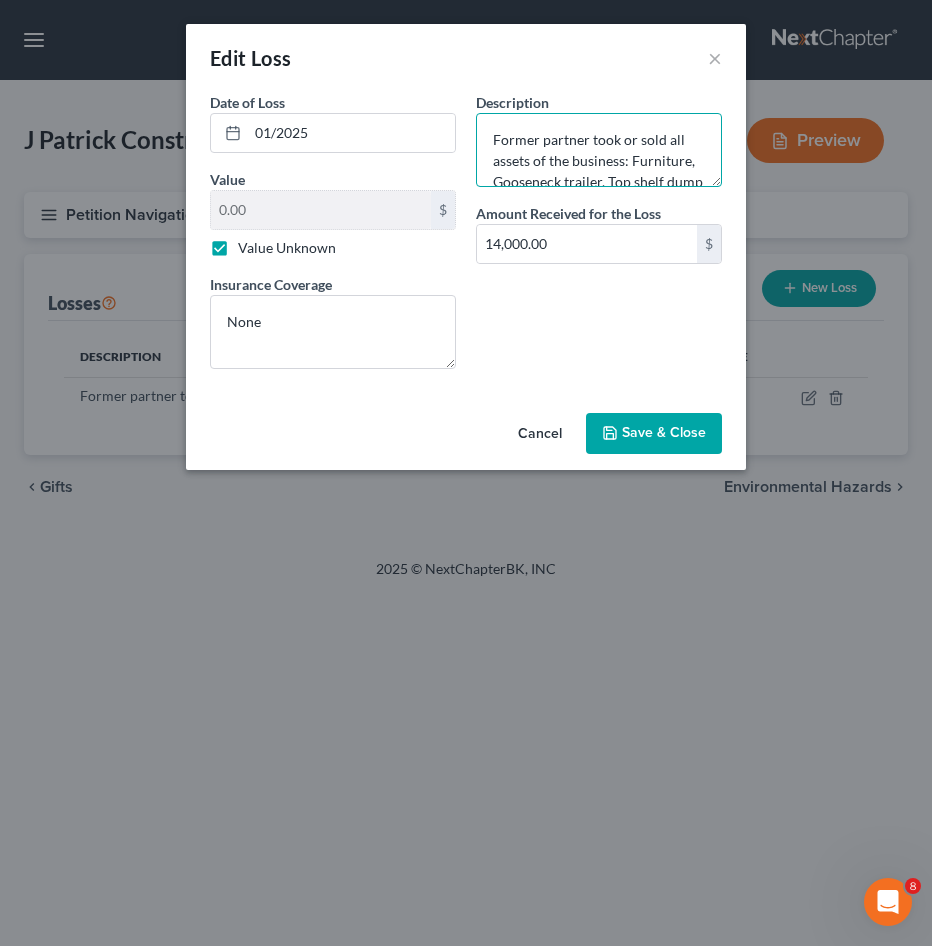click on "Former partner took or sold all assets of the business: Furniture, Gooseneck trailer, Top shelf dump trailer, small dump trailer, Dodge 3500,
Takeuchi Skid Steer was inoperable & sold [DATE] by former partner." at bounding box center [599, 150] 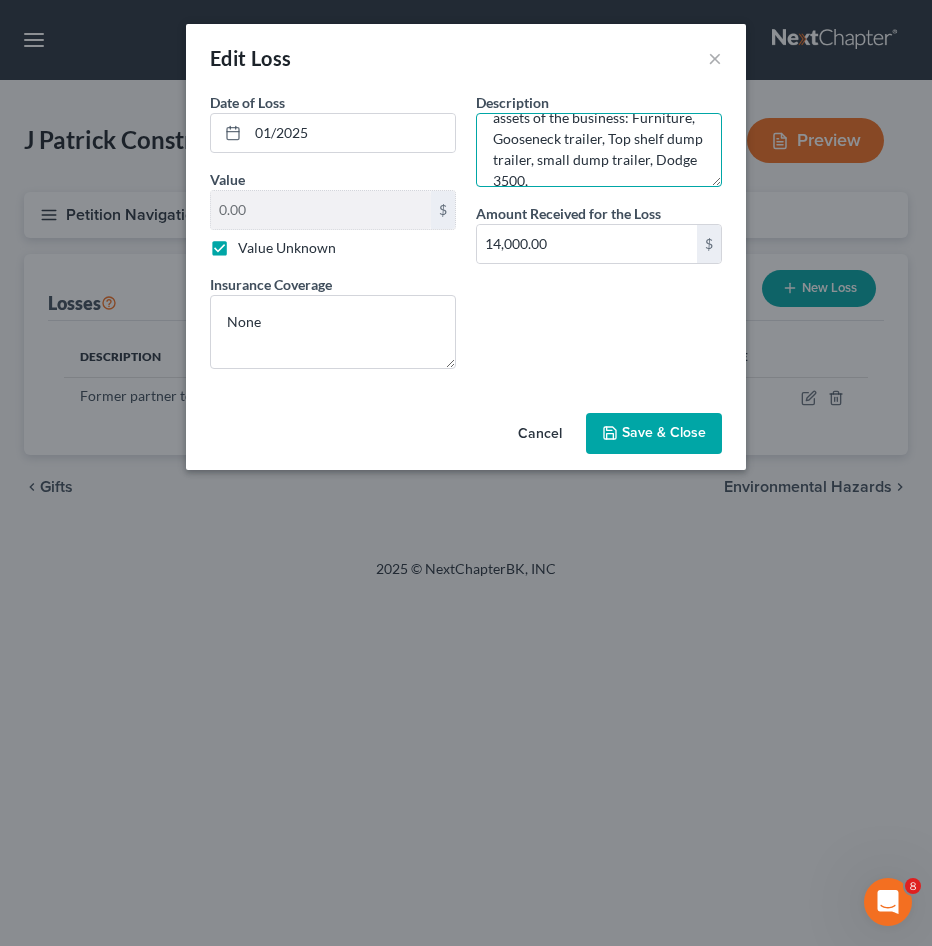 scroll, scrollTop: 0, scrollLeft: 0, axis: both 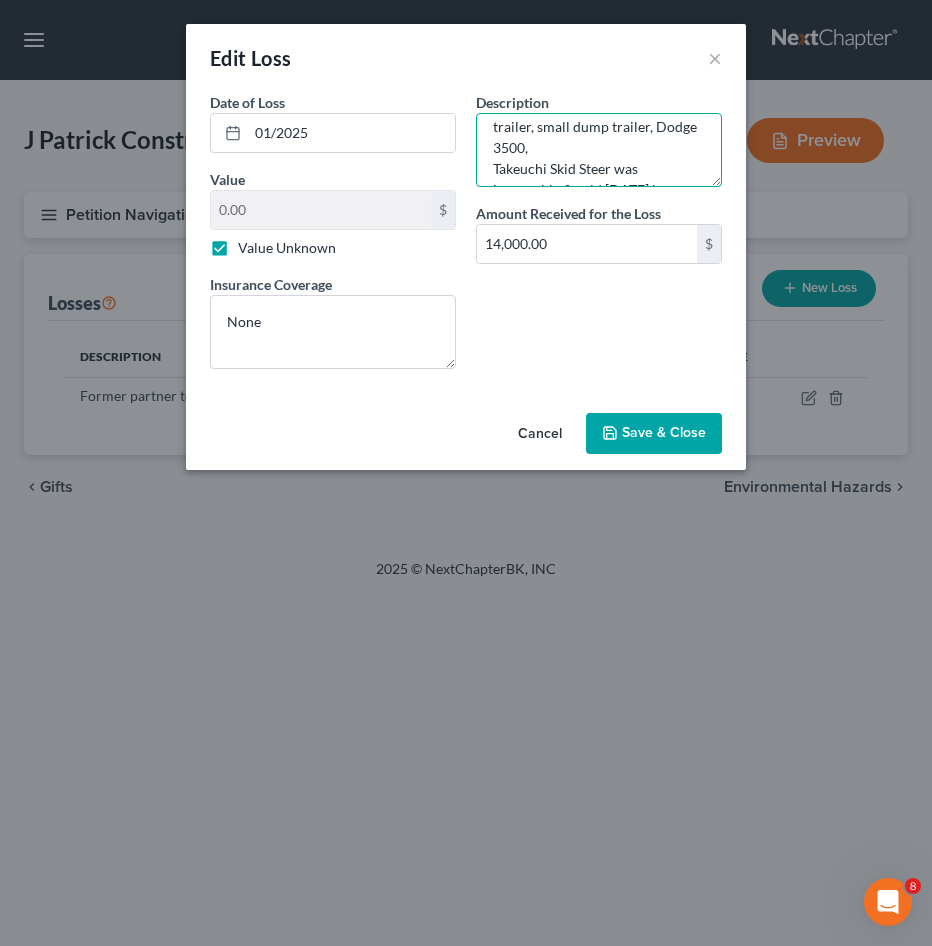 drag, startPoint x: 561, startPoint y: 175, endPoint x: 648, endPoint y: 128, distance: 98.88377 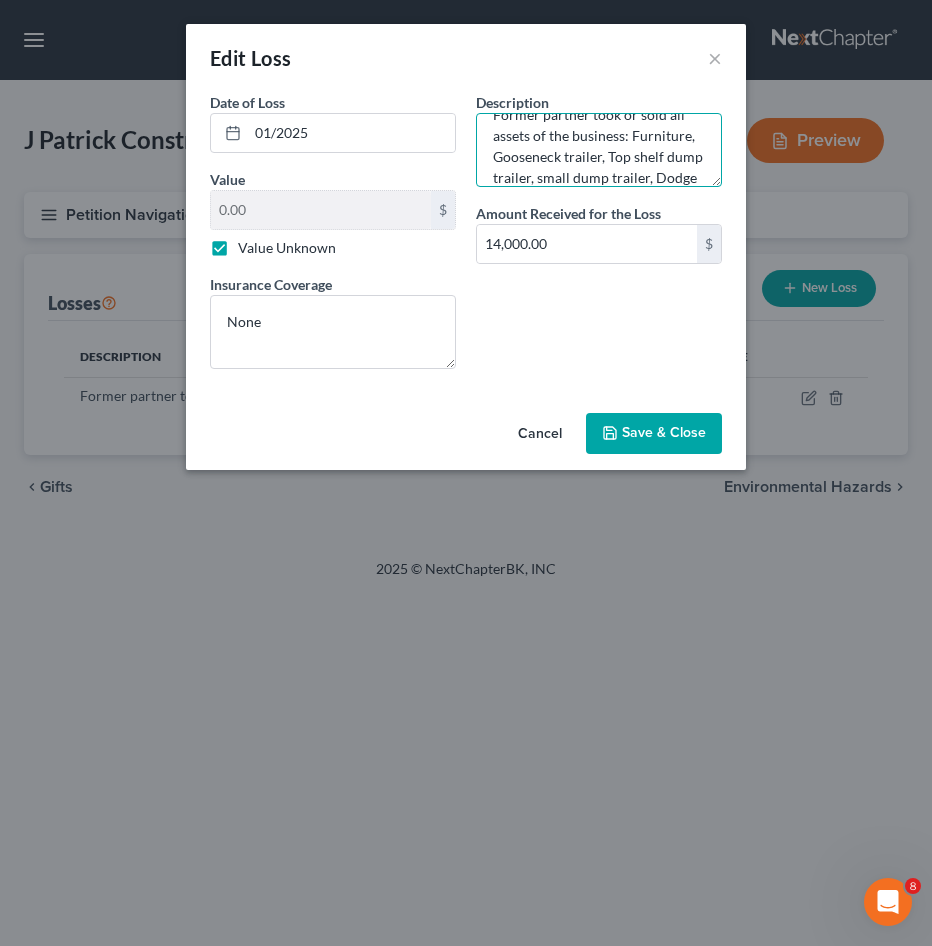 scroll, scrollTop: 0, scrollLeft: 0, axis: both 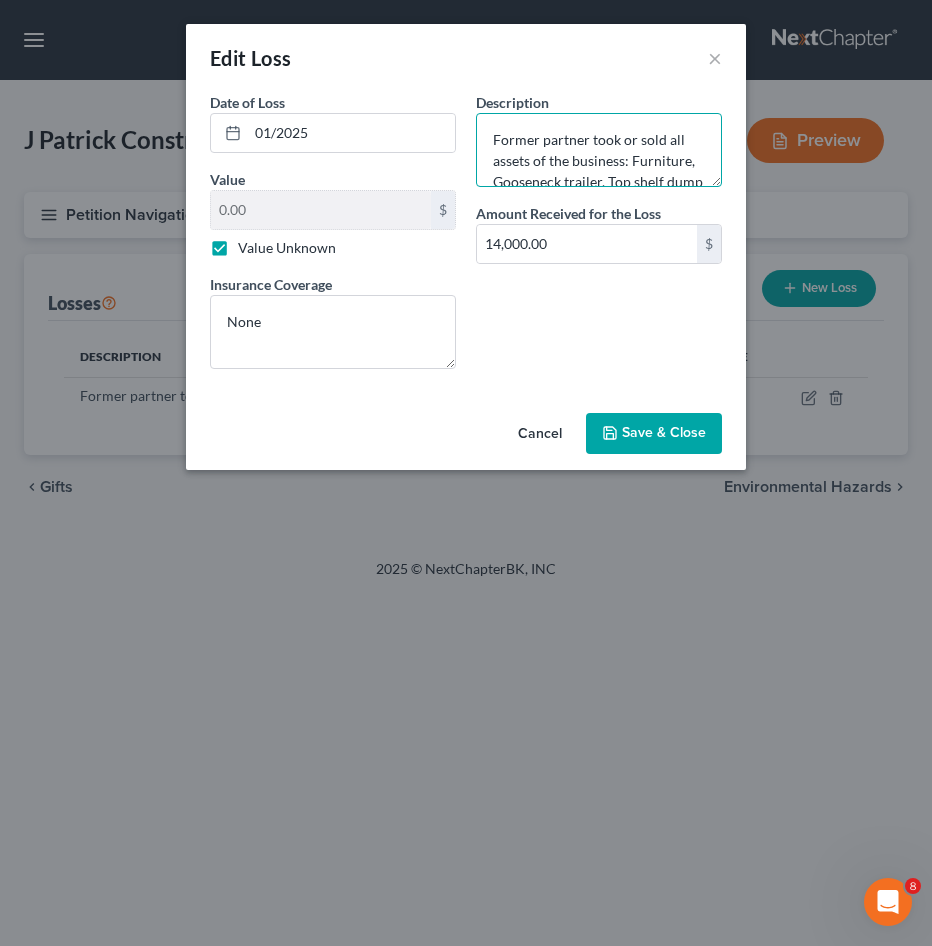 click on "Former partner took or sold all assets of the business: Furniture, Gooseneck trailer, Top shelf dump trailer, small dump trailer, Dodge 3500,
Takeuchi Skid Steer was inoperable & sold [DATE] by former partner." at bounding box center [599, 150] 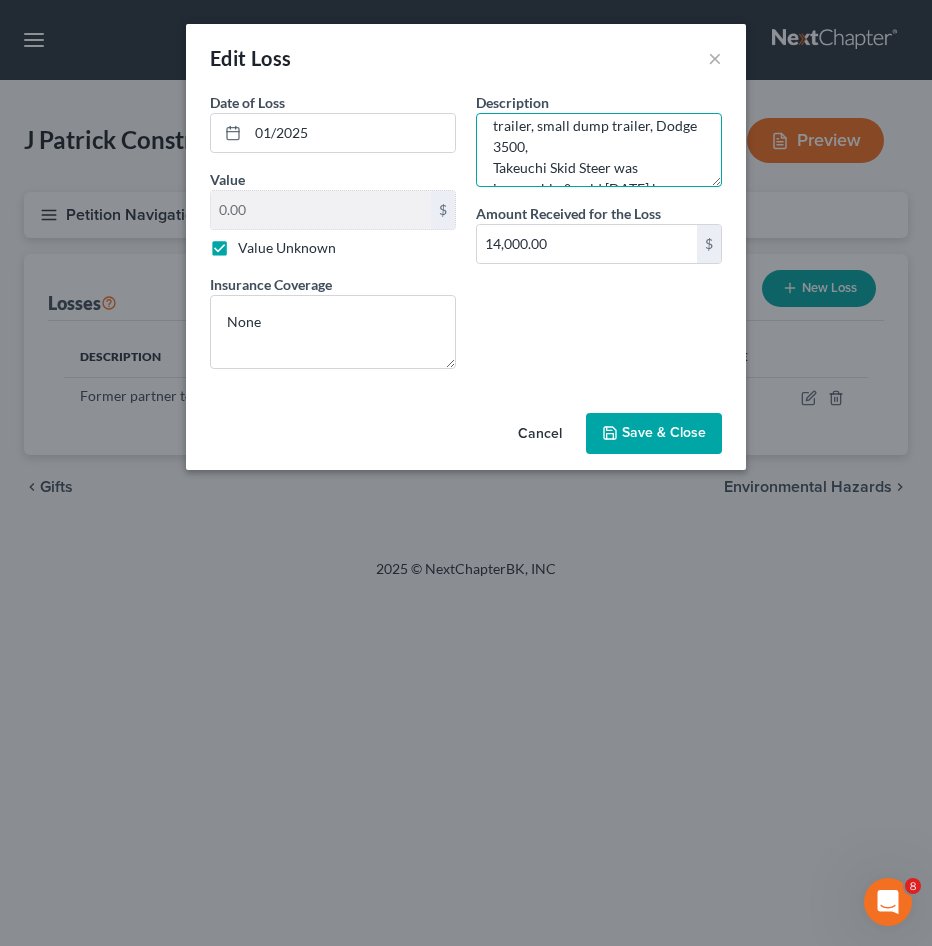 click on "Former partner took or sold all assets of the business: Furniture, Gooseneck trailer, Top shelf dump trailer, small dump trailer, Dodge 3500,
Takeuchi Skid Steer was inoperable & sold [DATE] by former partner." at bounding box center (599, 150) 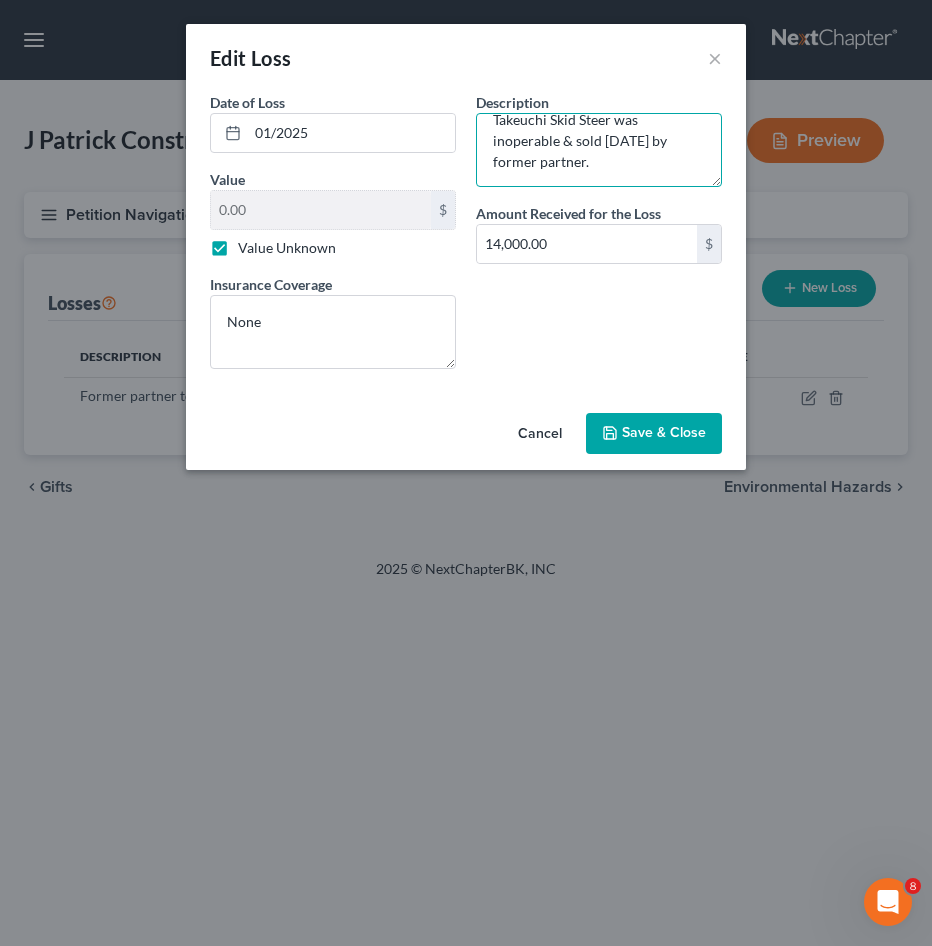 scroll, scrollTop: 4, scrollLeft: 0, axis: vertical 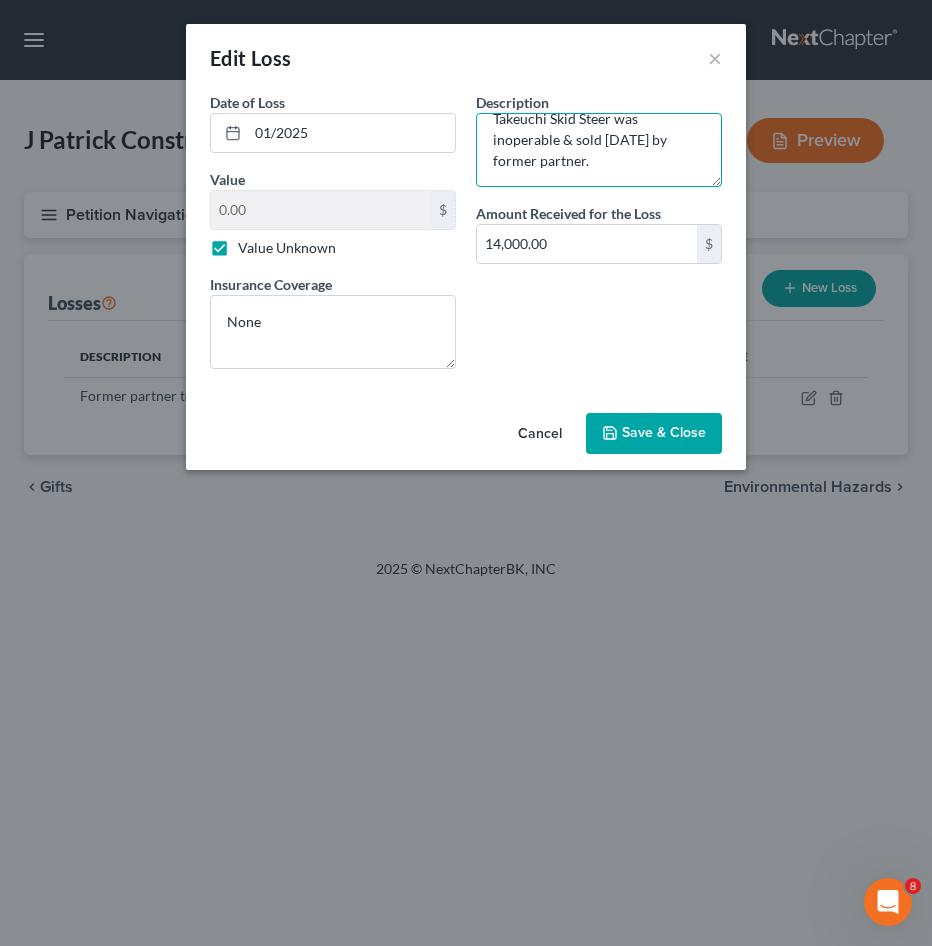 type on "Former partner took or sold all assets of the business: Furniture, Top shelf dump trailer, small dump trailer, Dodge 3500,
Takeuchi Skid Steer was inoperable & sold [DATE] by former partner." 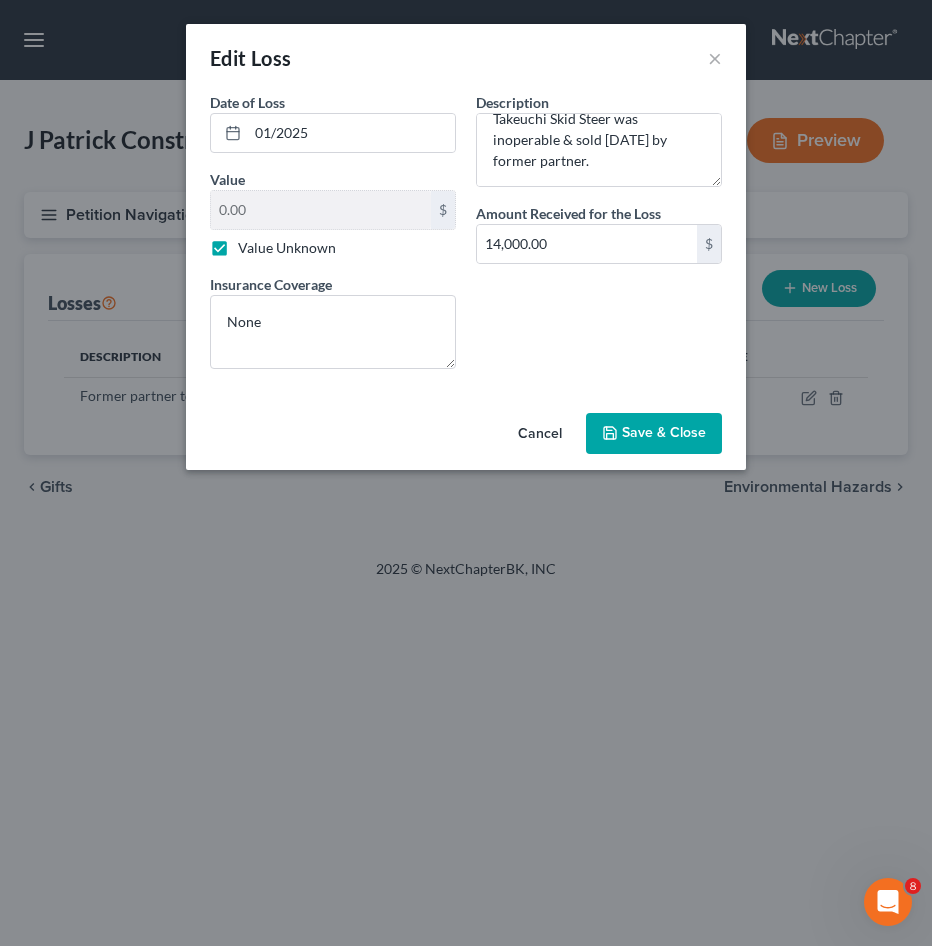 click on "Save & Close" at bounding box center (664, 433) 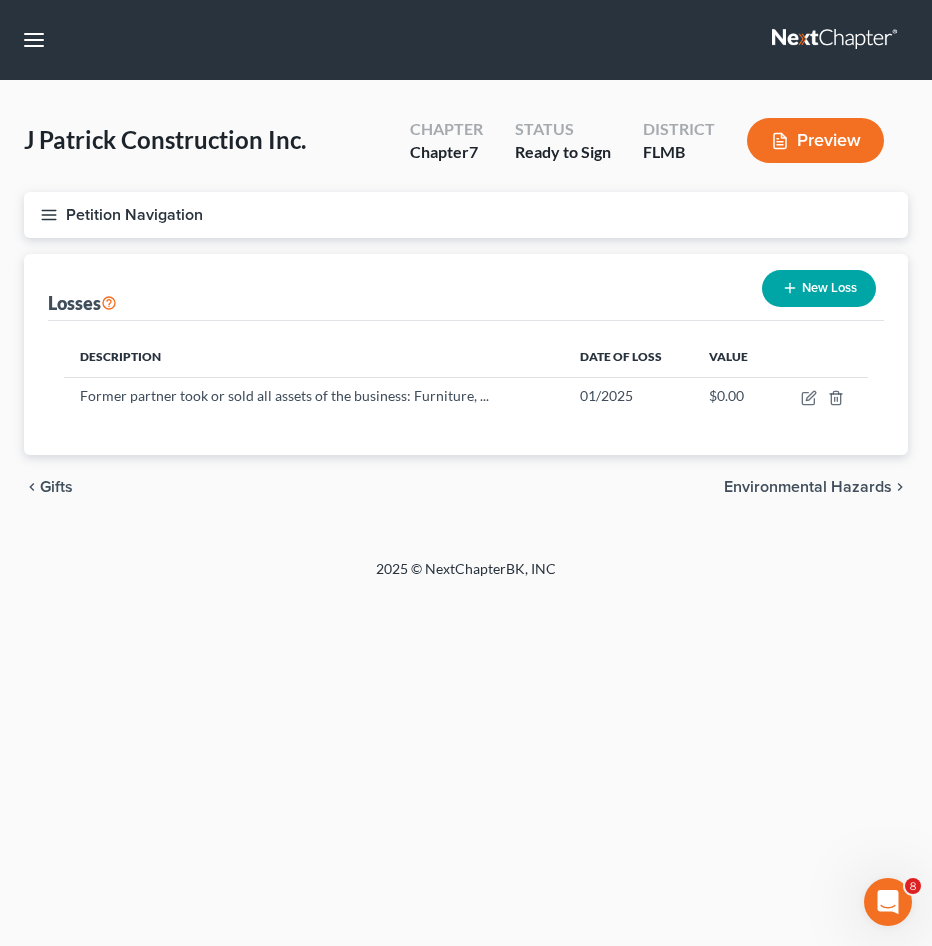 click 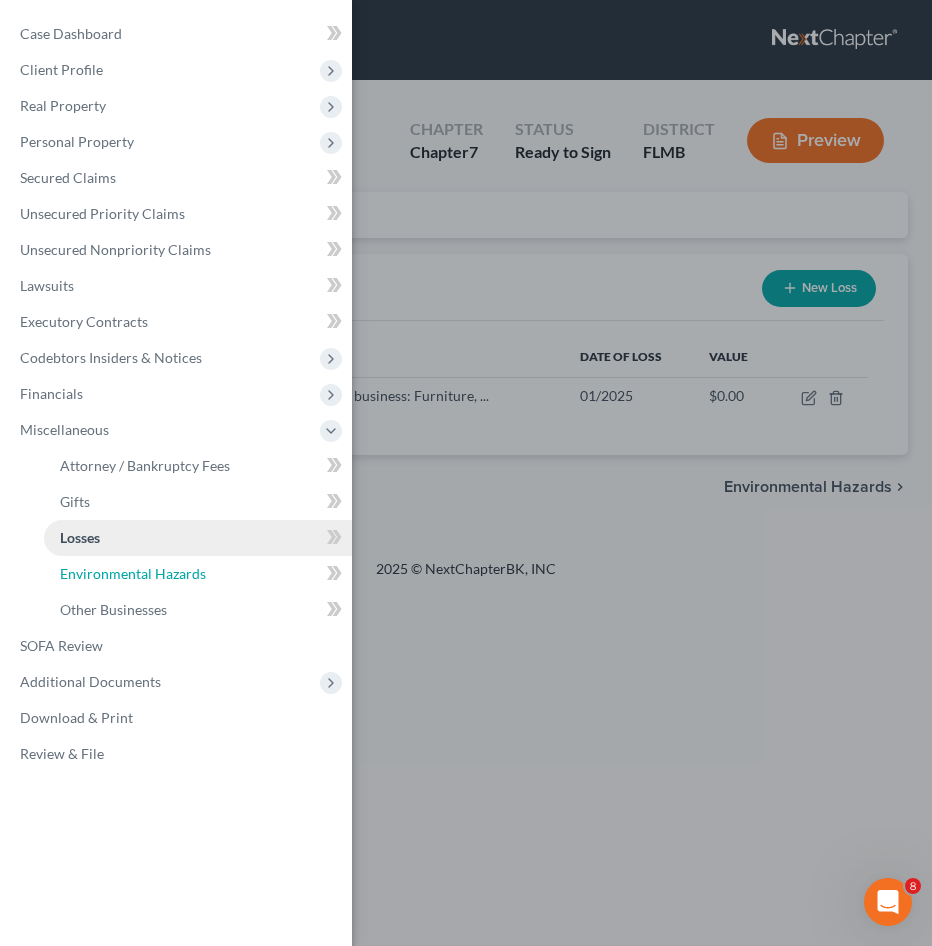 drag, startPoint x: 101, startPoint y: 576, endPoint x: 169, endPoint y: 550, distance: 72.8011 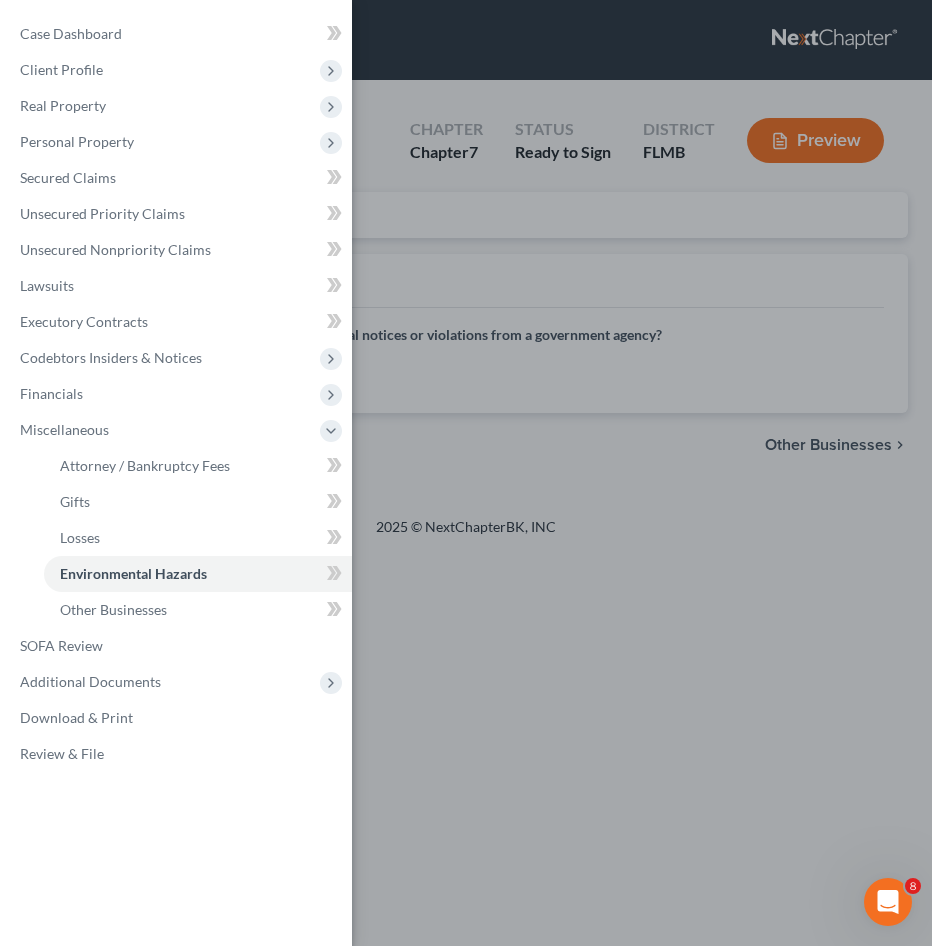 click on "Case Dashboard
Payments
Invoices
Payments
Payments
Credit Report
Client Profile" at bounding box center (466, 473) 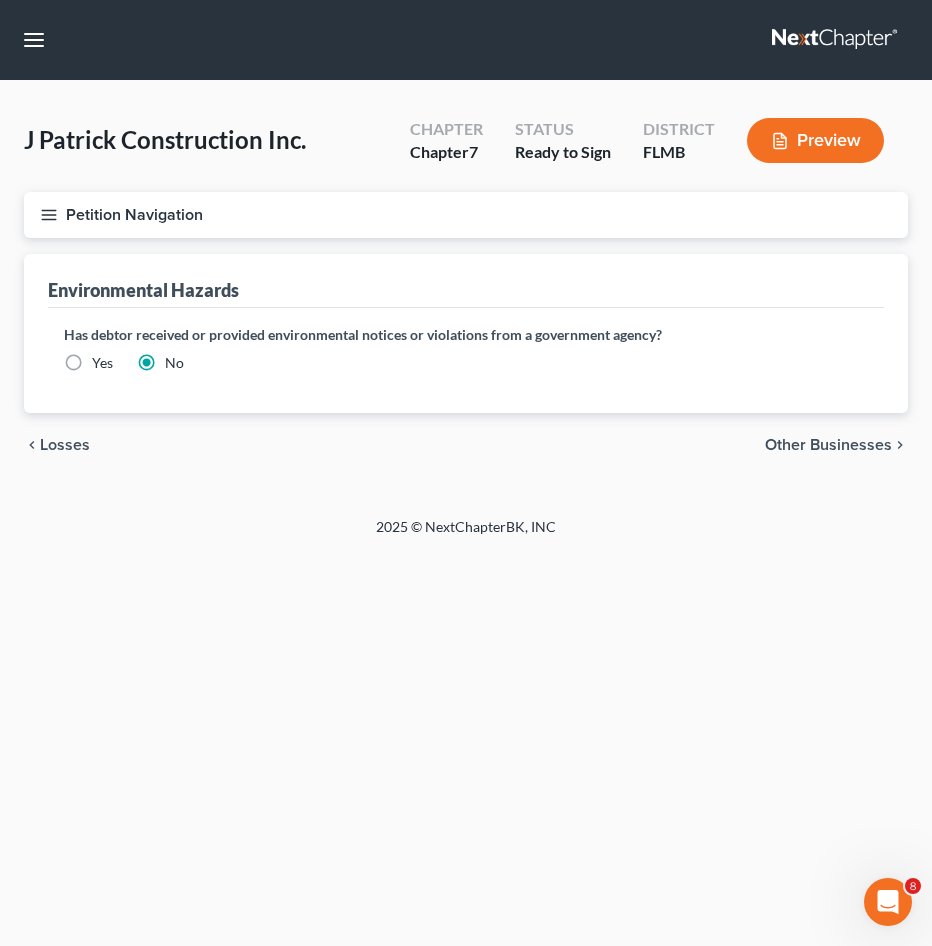 click on "Petition Navigation" at bounding box center [466, 215] 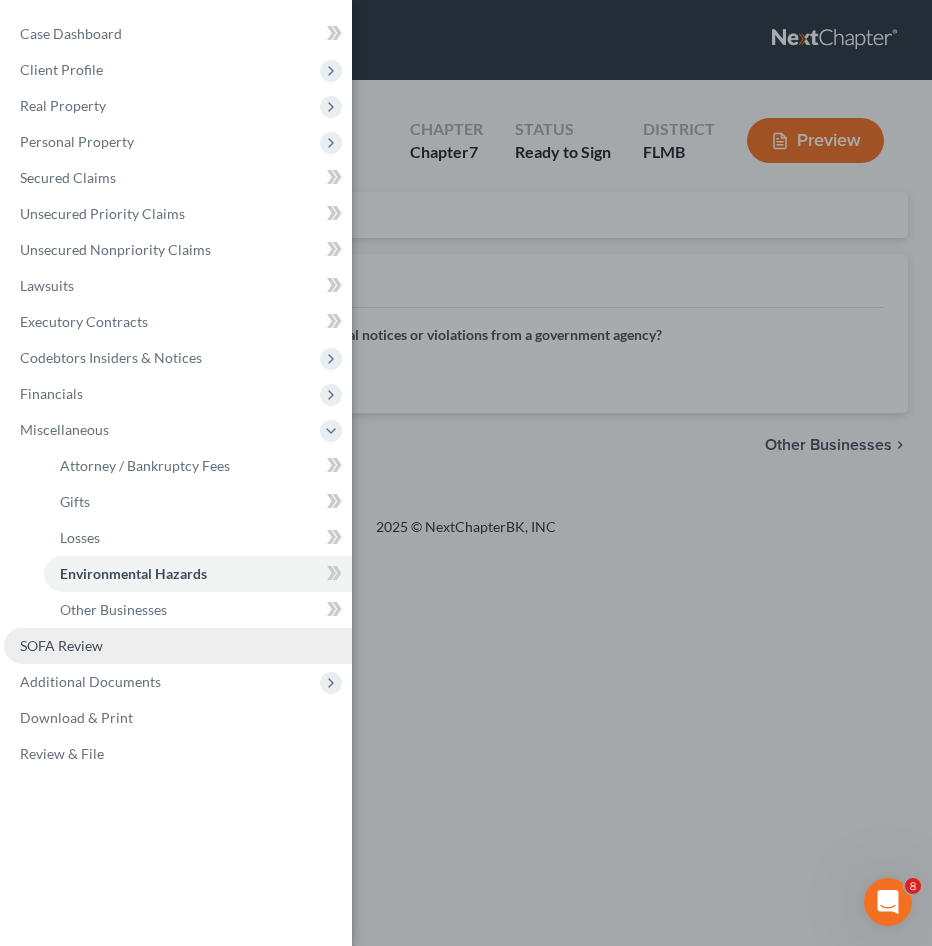 drag, startPoint x: 99, startPoint y: 649, endPoint x: 152, endPoint y: 643, distance: 53.338543 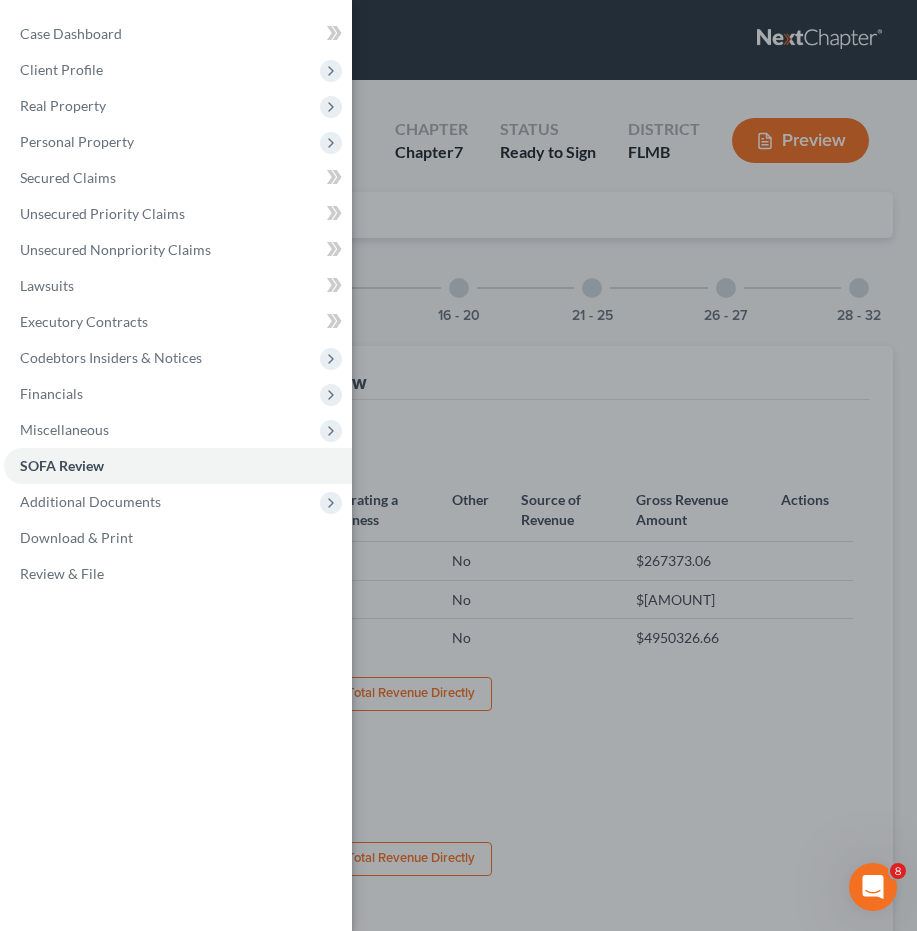 click on "Case Dashboard
Payments
Invoices
Payments
Payments
Credit Report
Client Profile" at bounding box center [458, 465] 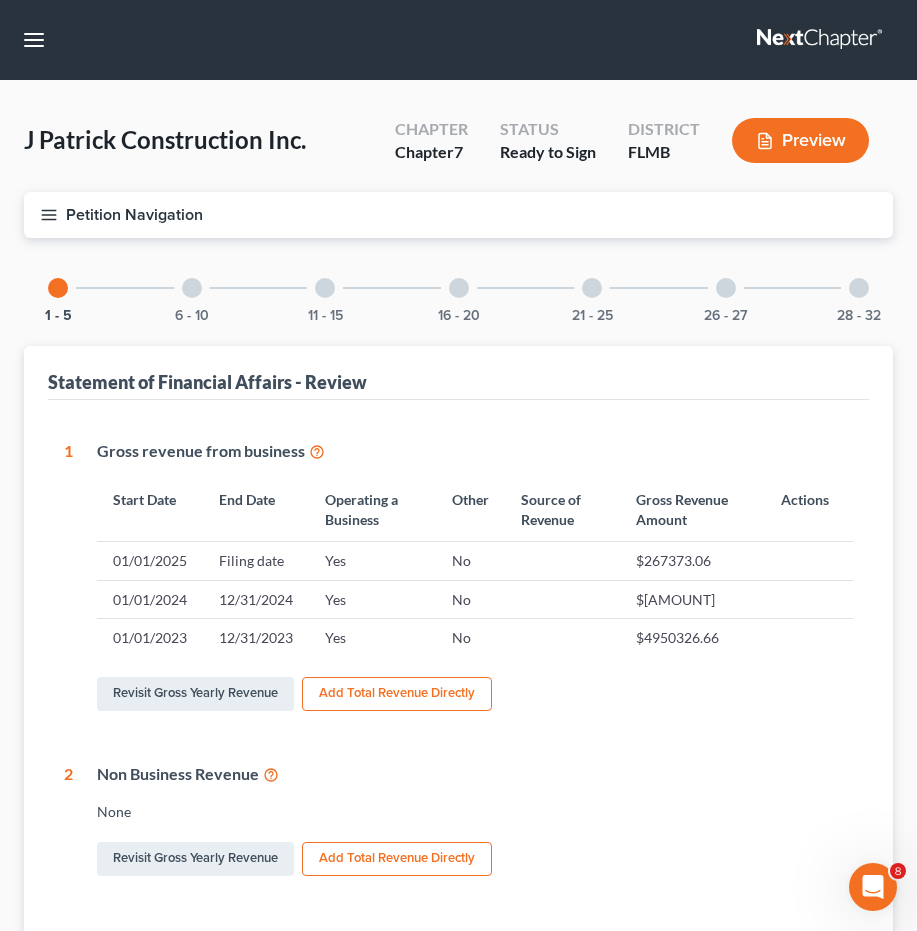 click at bounding box center (859, 288) 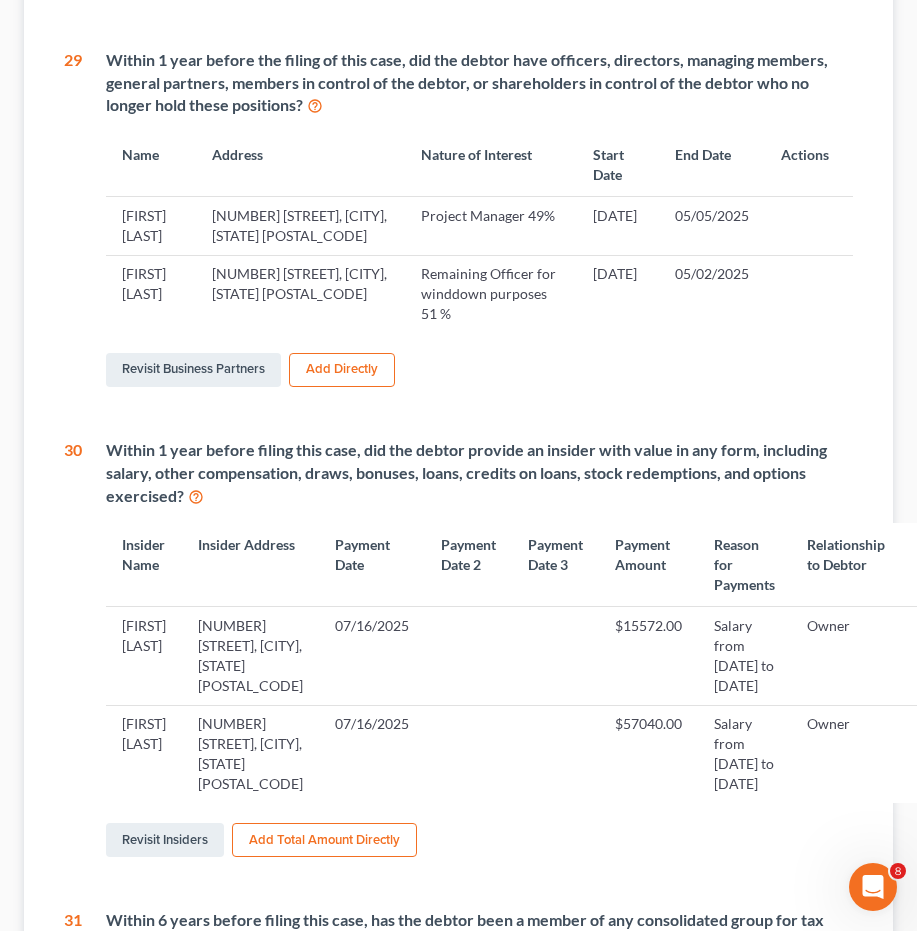 scroll, scrollTop: 800, scrollLeft: 0, axis: vertical 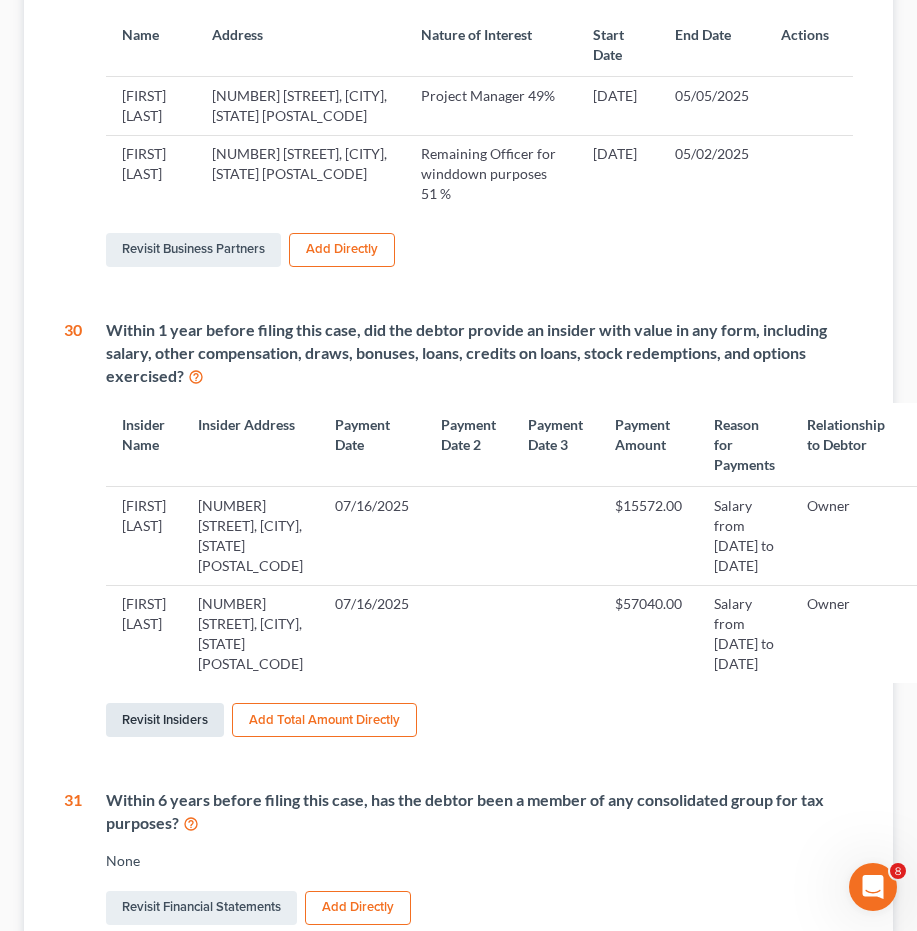 click on "Revisit Insiders" at bounding box center [165, 720] 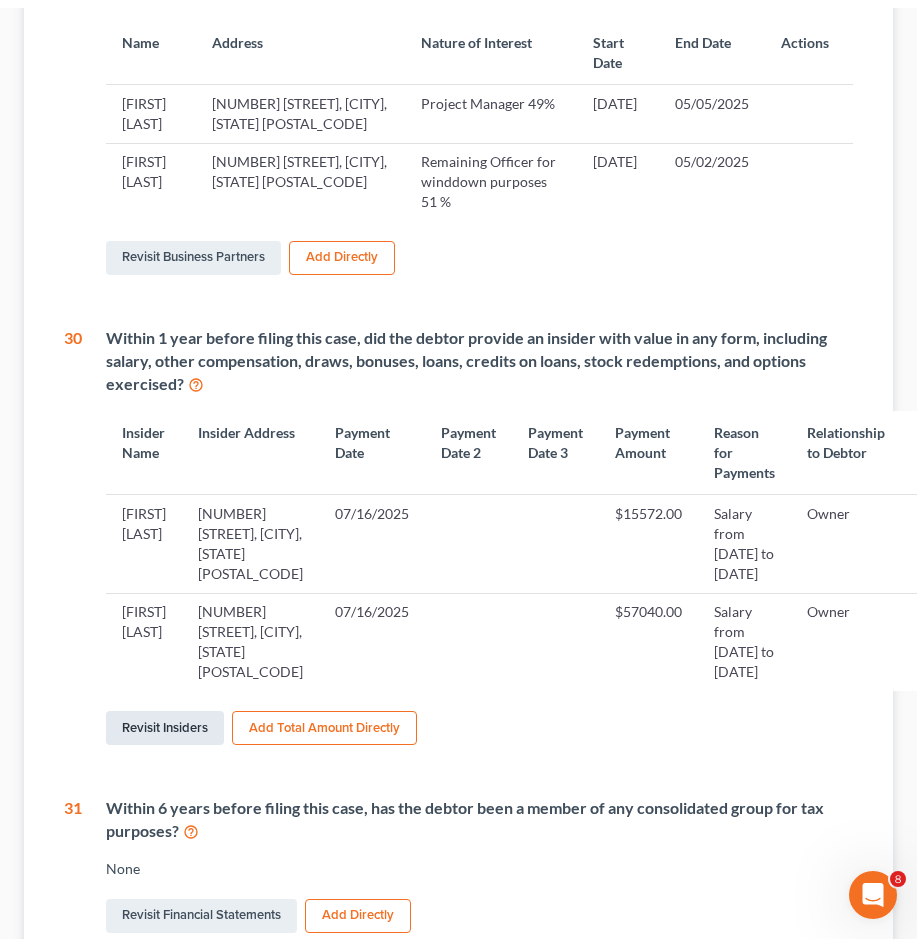 scroll, scrollTop: 0, scrollLeft: 0, axis: both 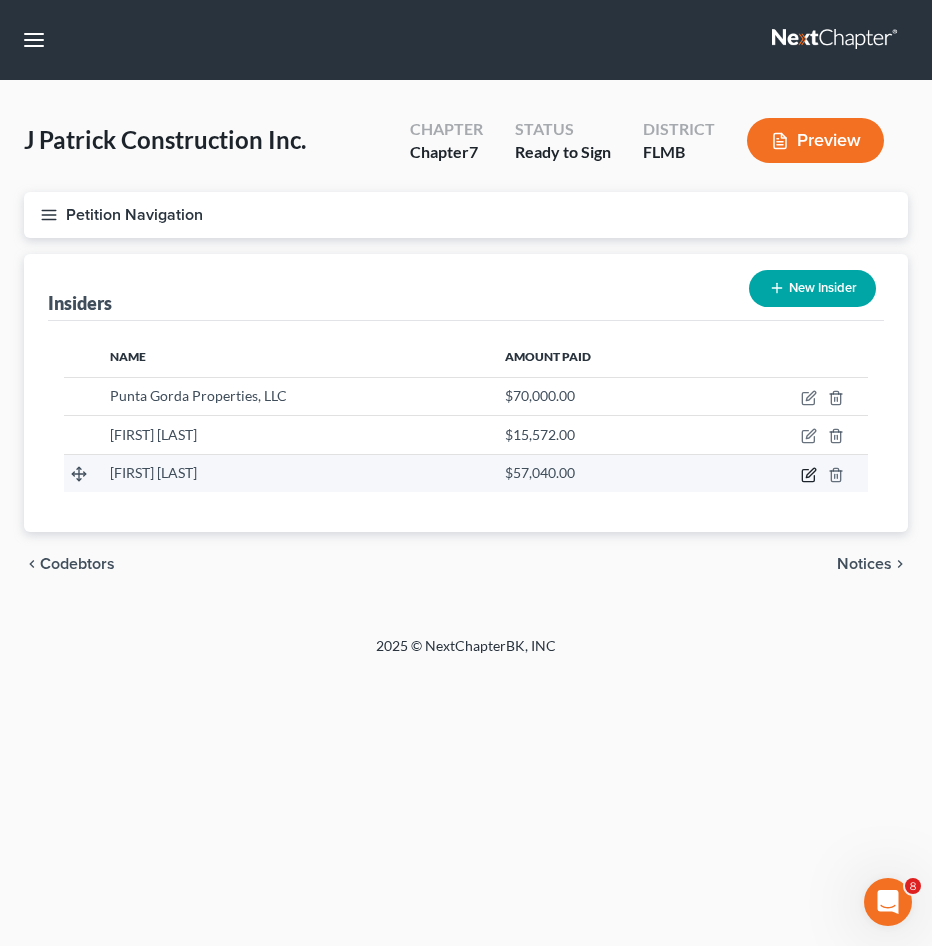 click 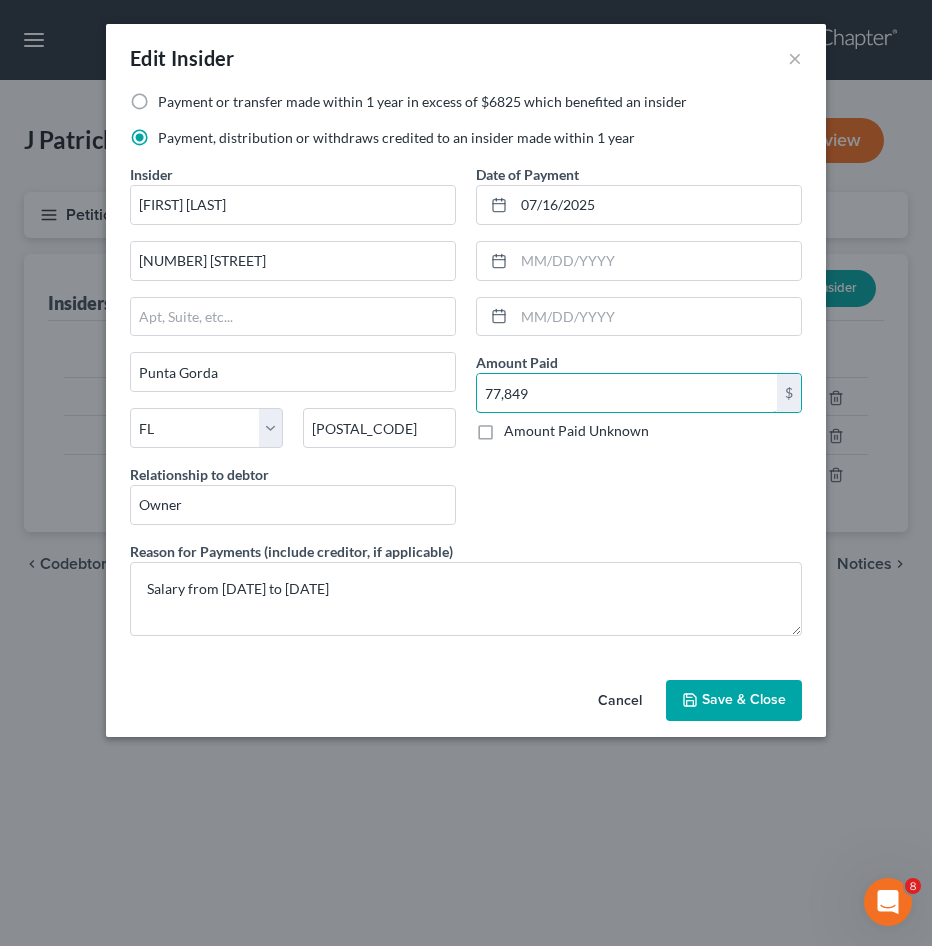 type on "77,849" 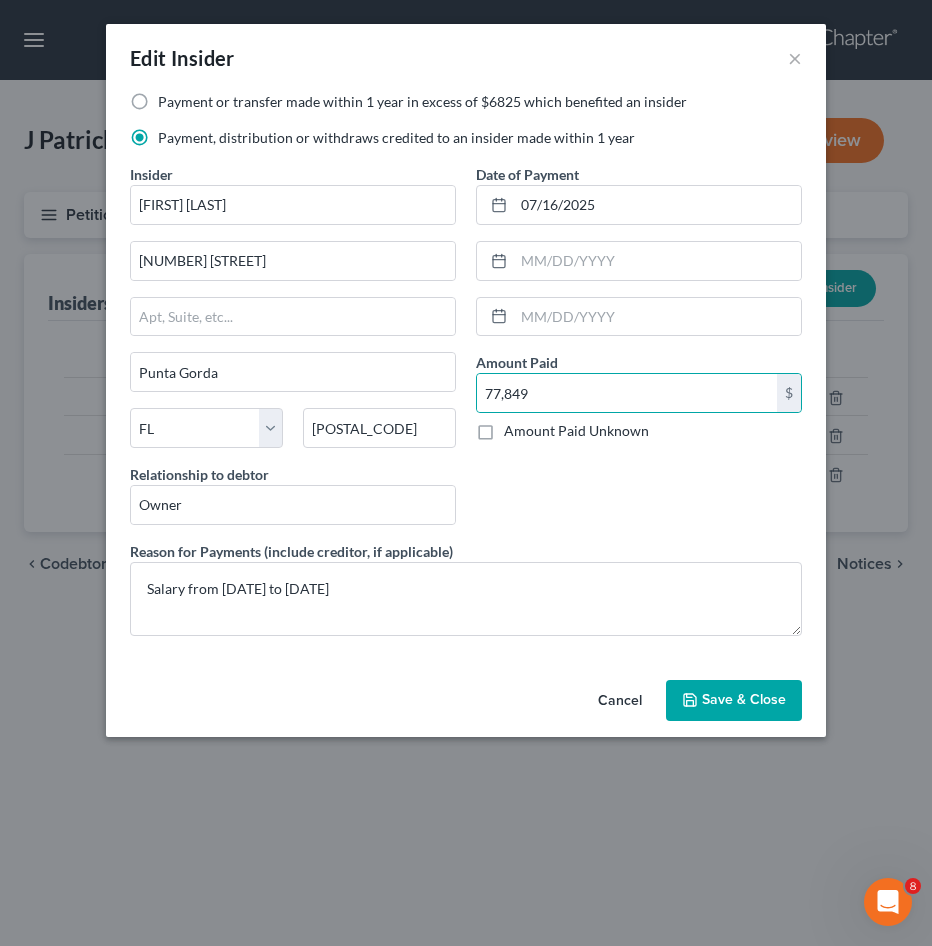 click on "Date of Payment         [DATE]                 Amount Paid
[AMOUNT] $
Amount Paid Unknown
Balance Undetermined
[AMOUNT] $
Amount Paid Unknown
Amount Paid Unknown
Amount Paid Unknown" at bounding box center (639, 352) 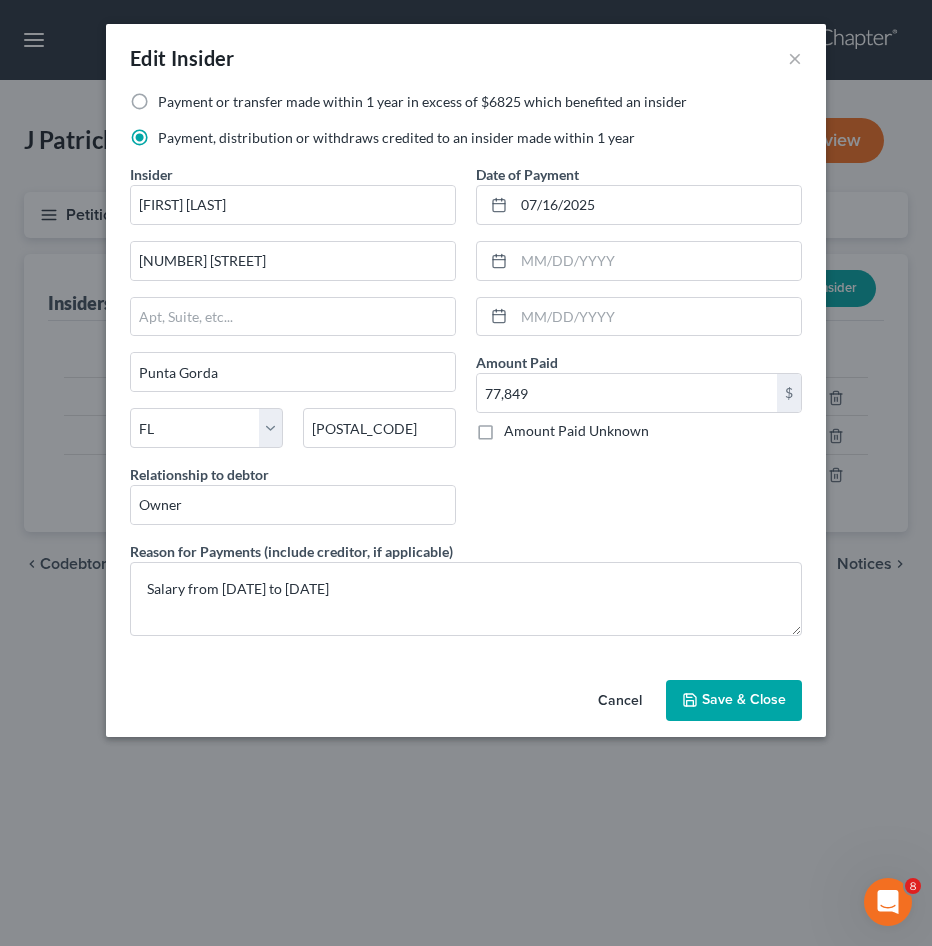 click on "Save & Close" at bounding box center [744, 700] 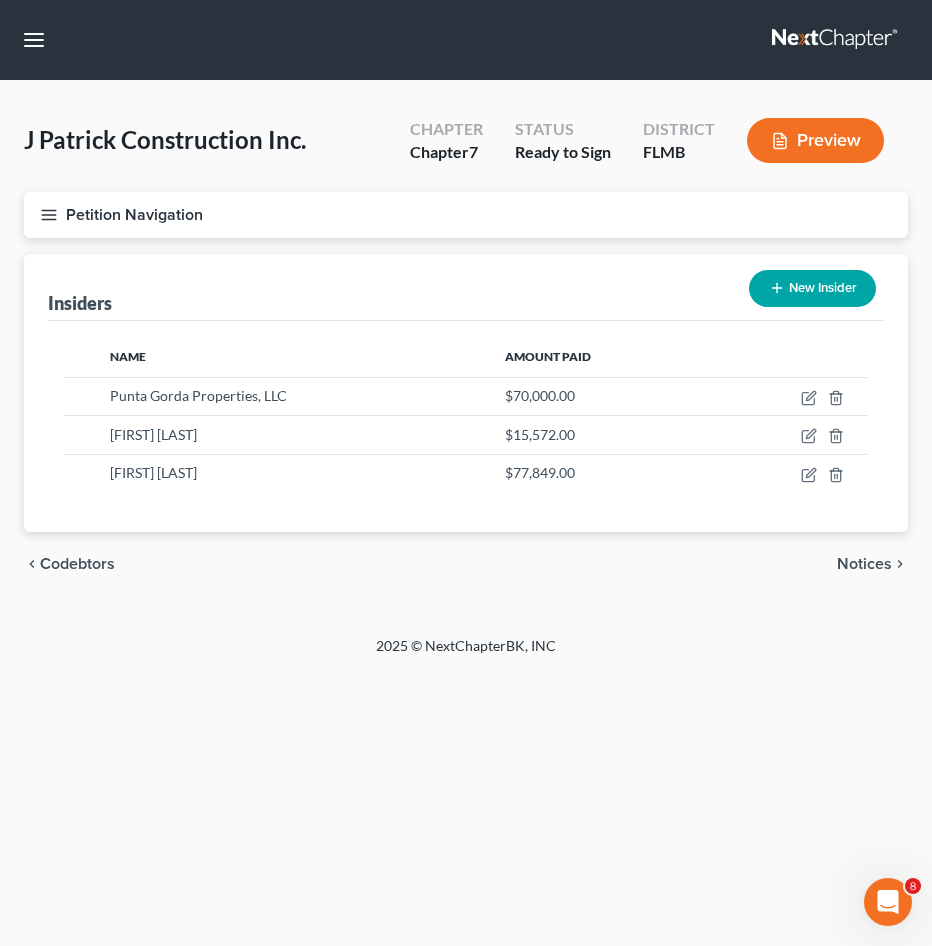 drag, startPoint x: 55, startPoint y: 214, endPoint x: 161, endPoint y: 354, distance: 175.60182 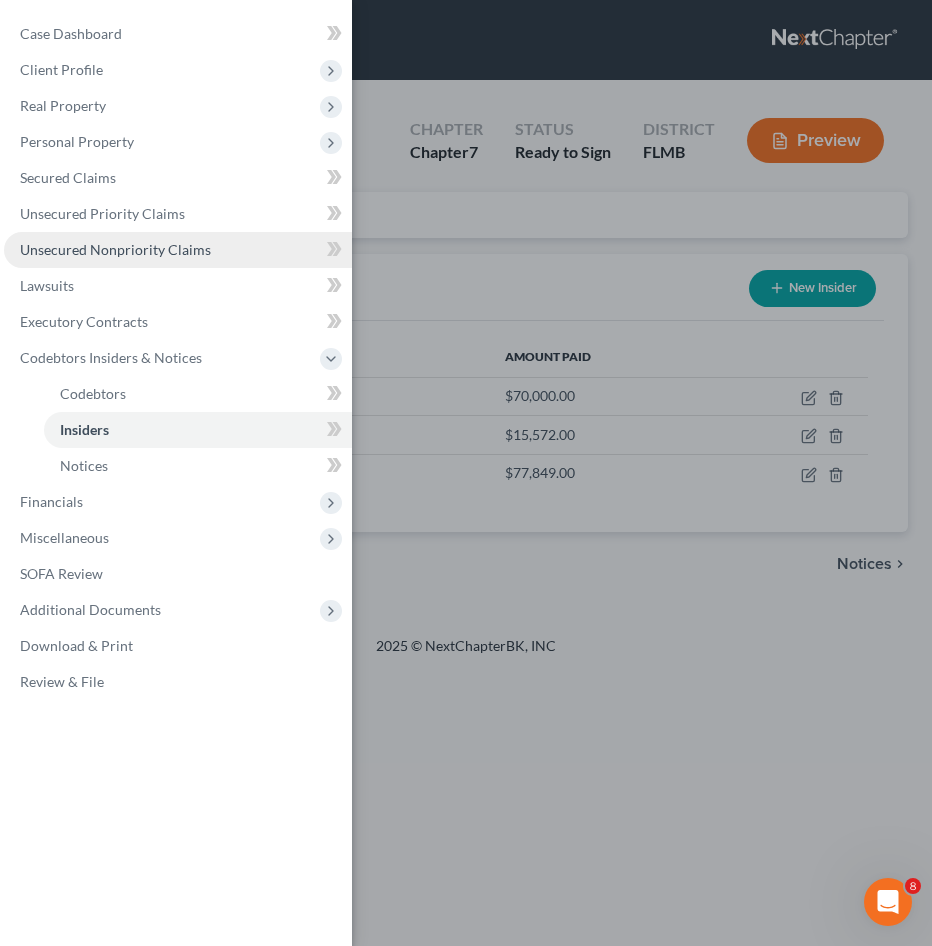 click on "Unsecured Nonpriority Claims" at bounding box center [115, 249] 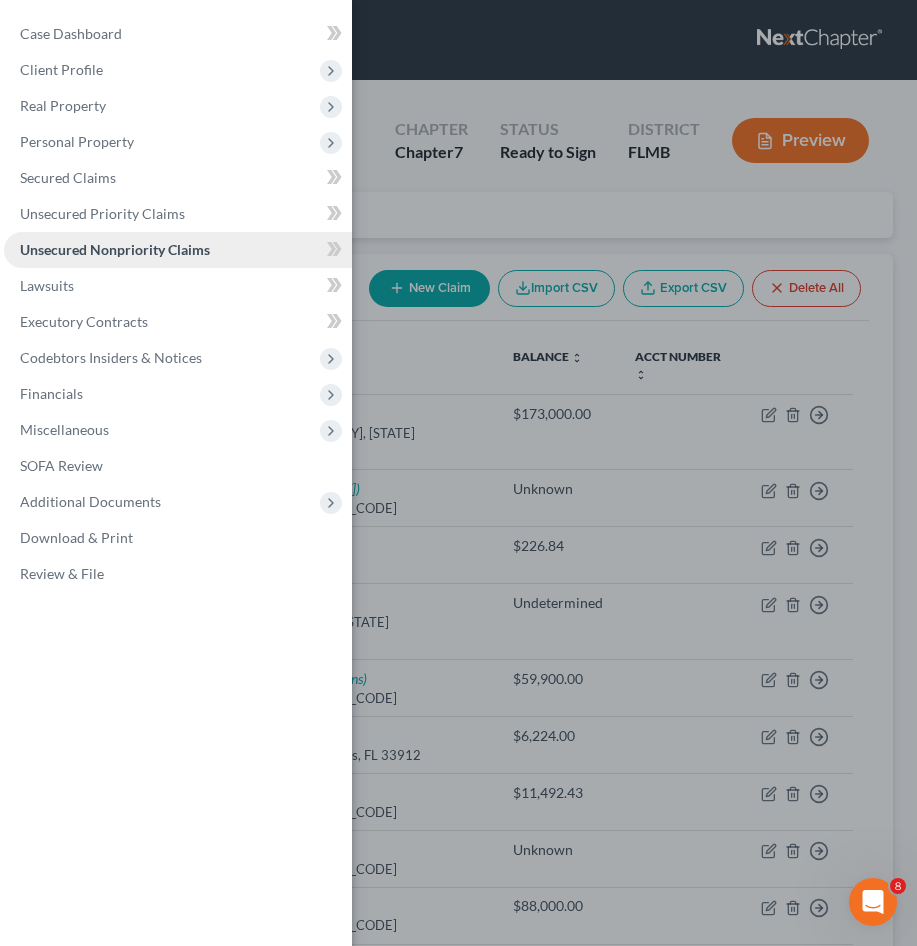 click on "Unsecured Nonpriority Claims" at bounding box center (178, 250) 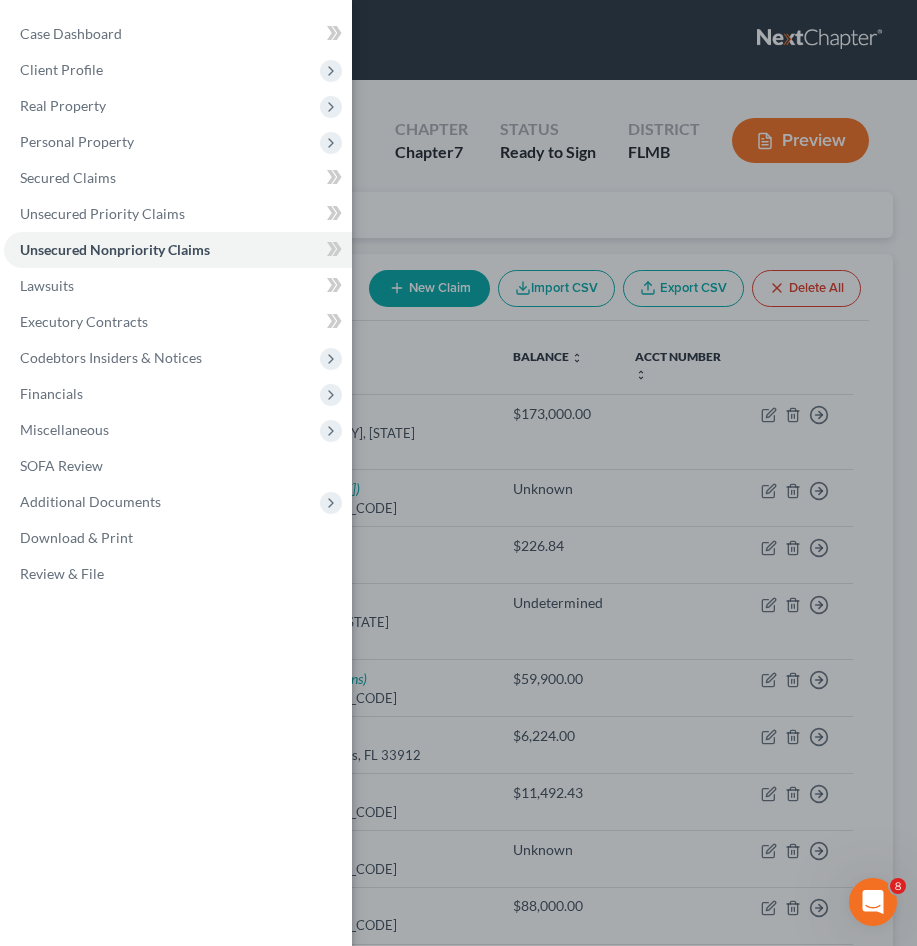 click on "Case Dashboard
Payments
Invoices
Payments
Payments
Credit Report
Client Profile" at bounding box center (458, 473) 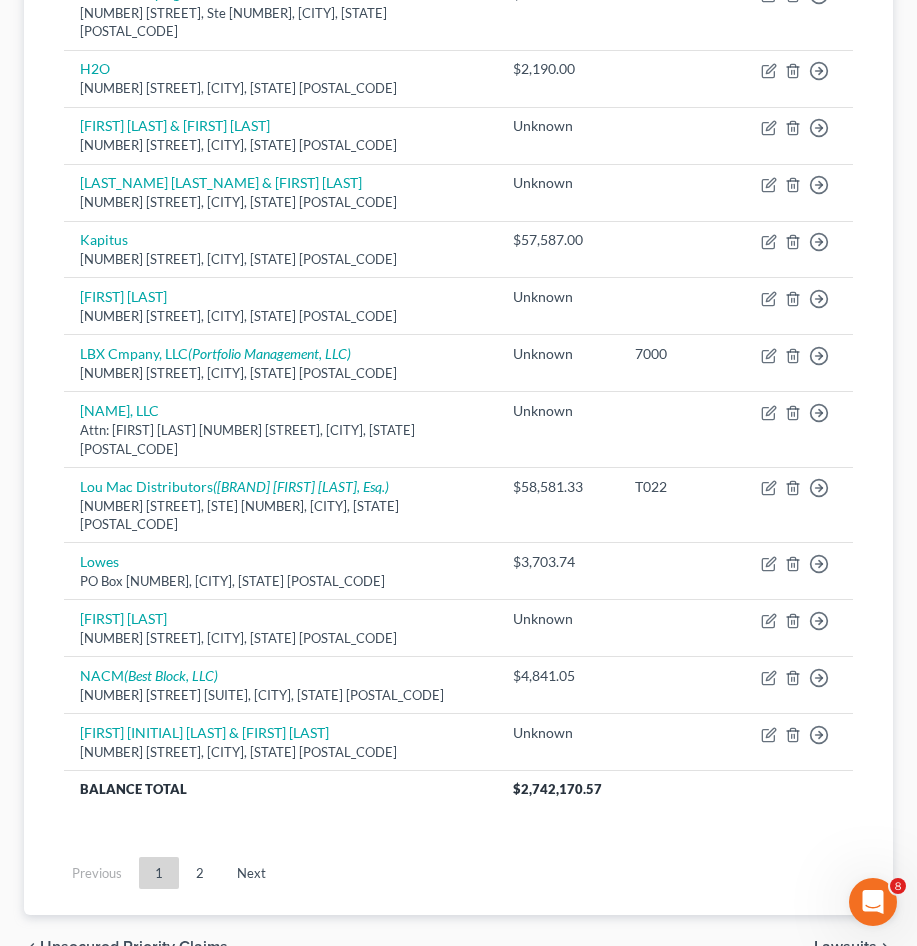 scroll, scrollTop: 1462, scrollLeft: 0, axis: vertical 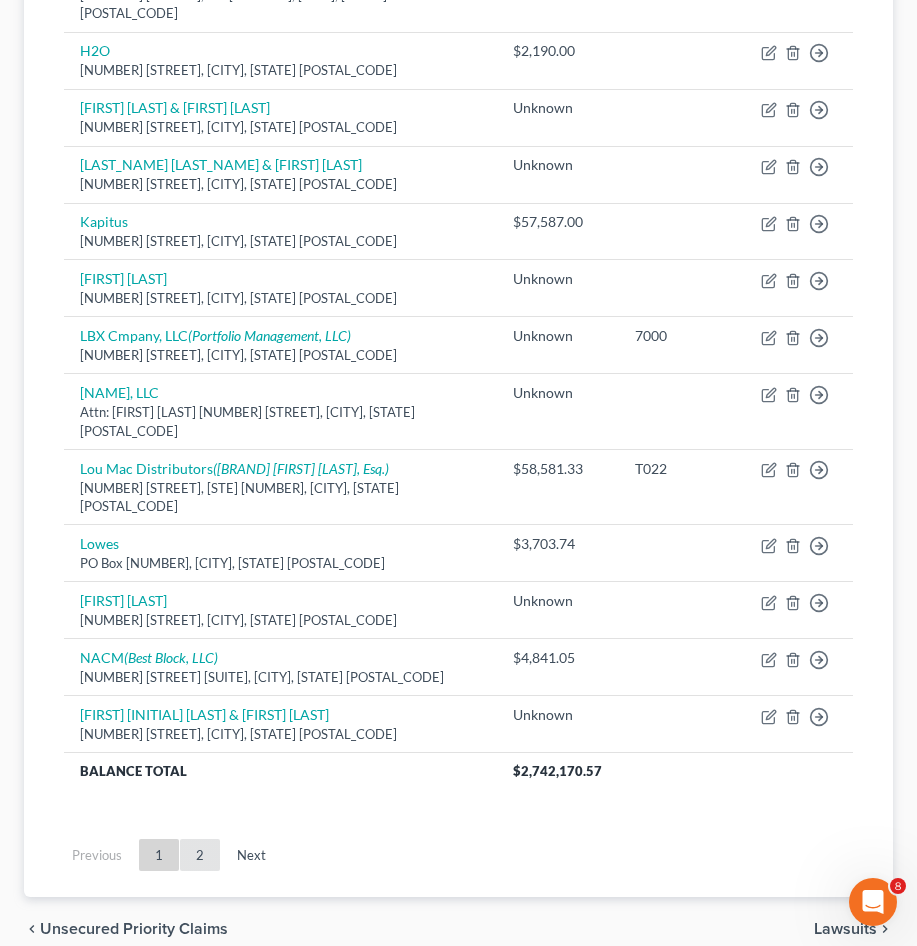 click on "2" at bounding box center (200, 855) 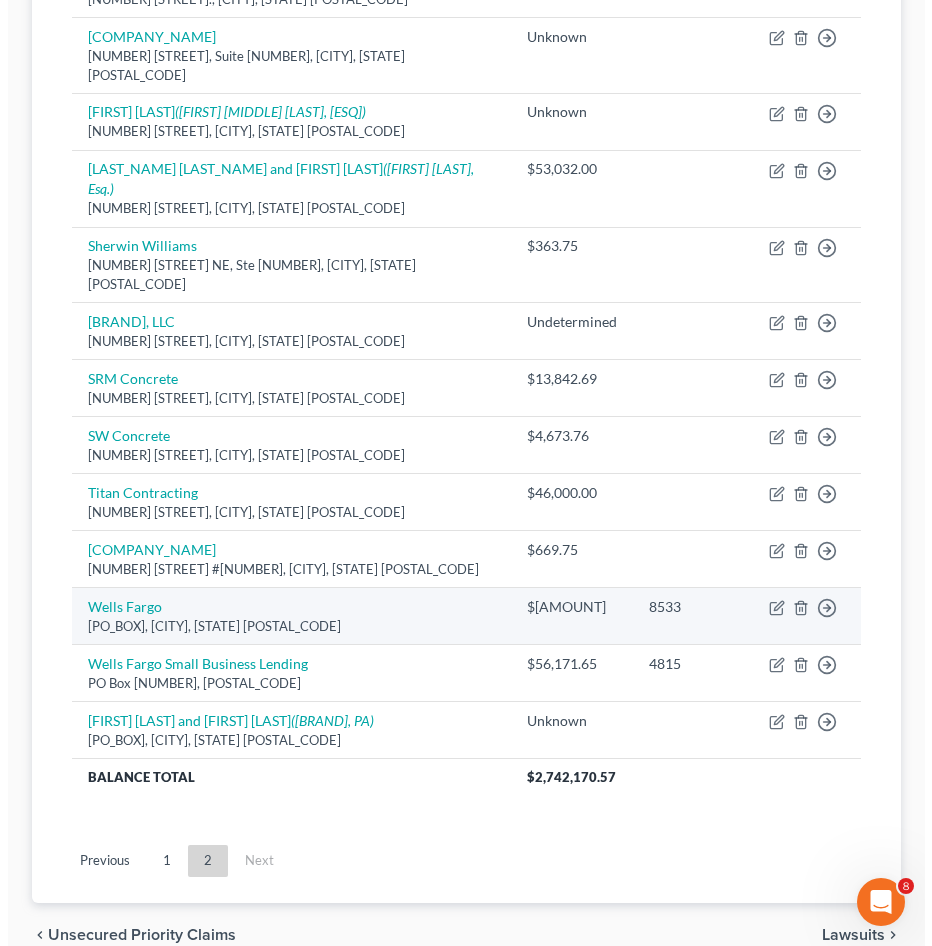 scroll, scrollTop: 855, scrollLeft: 0, axis: vertical 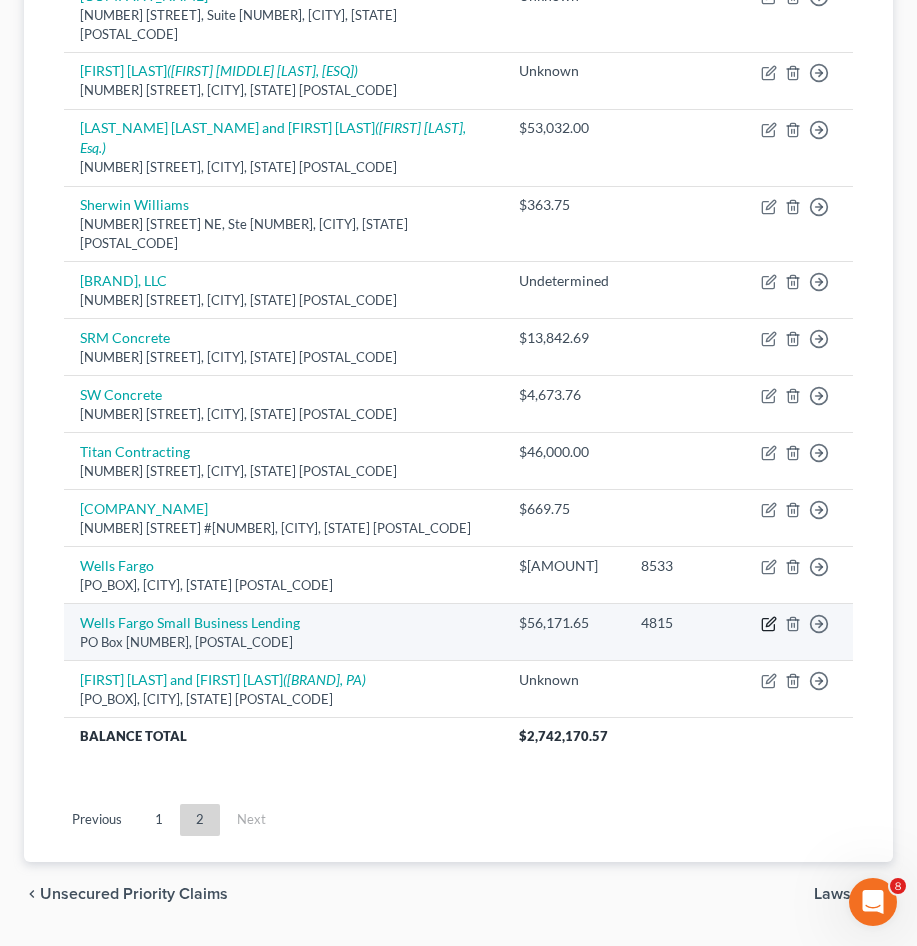 click 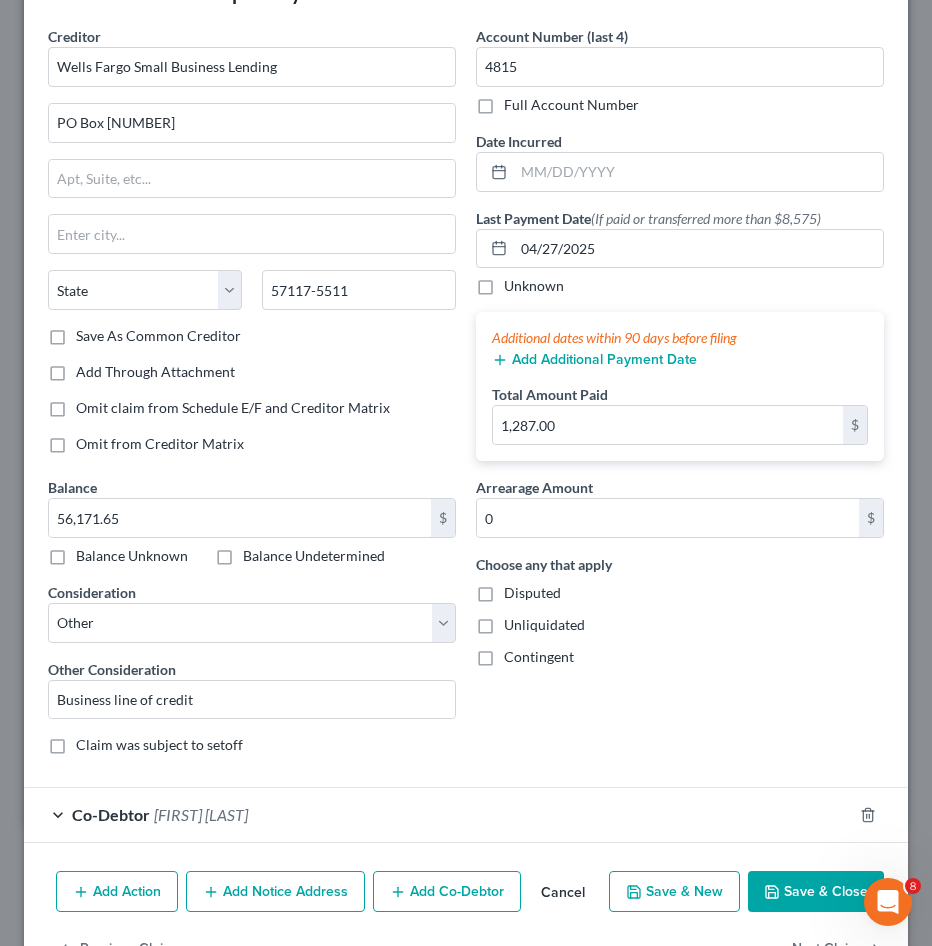 scroll, scrollTop: 0, scrollLeft: 0, axis: both 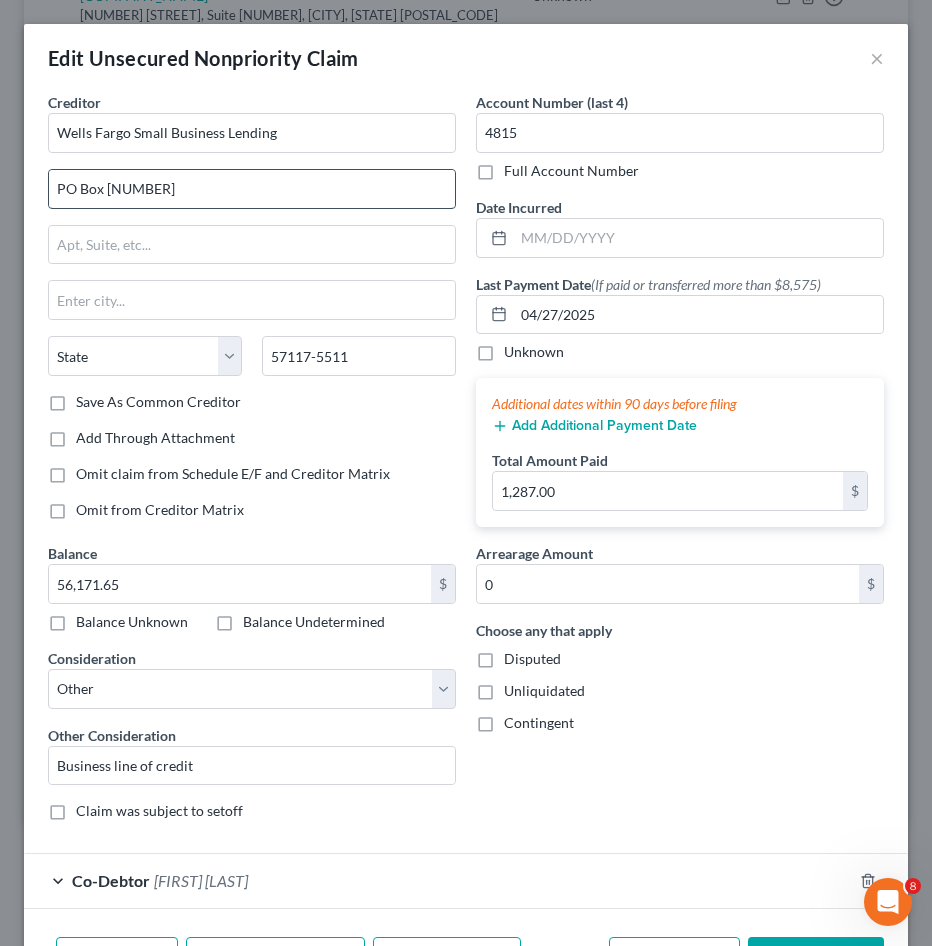 drag, startPoint x: 147, startPoint y: 193, endPoint x: 226, endPoint y: 185, distance: 79.40403 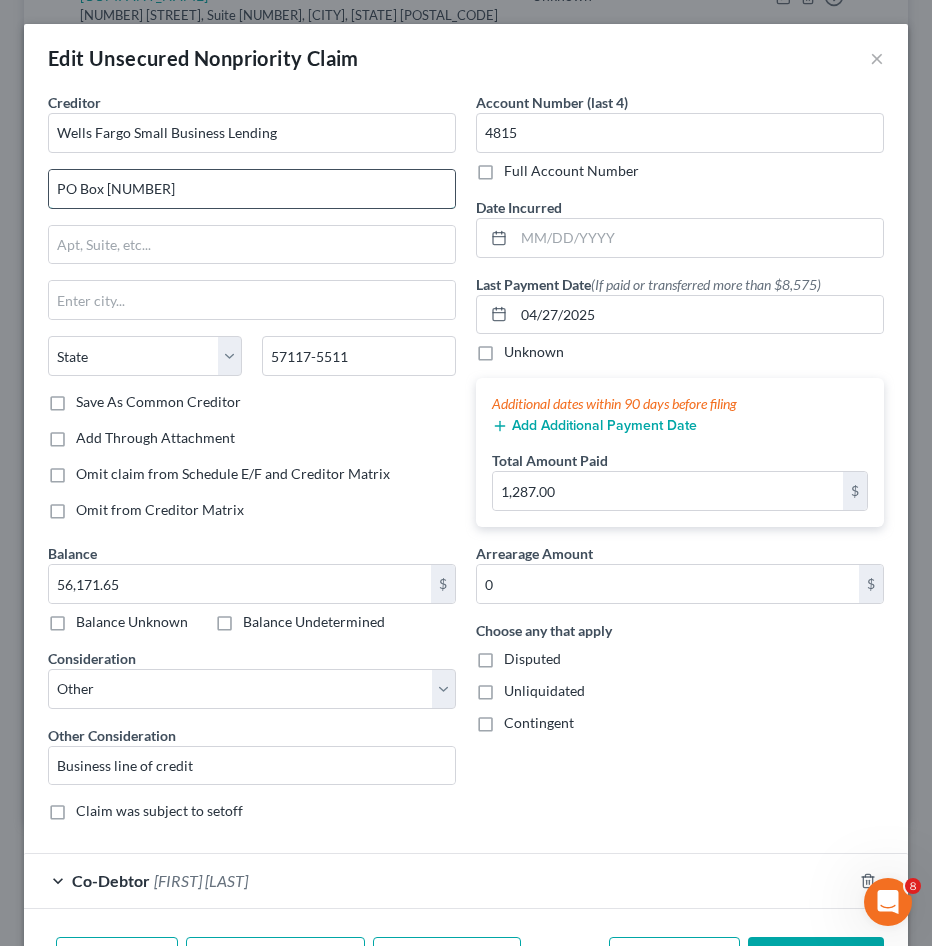 click on "PO Box [NUMBER]" at bounding box center (252, 189) 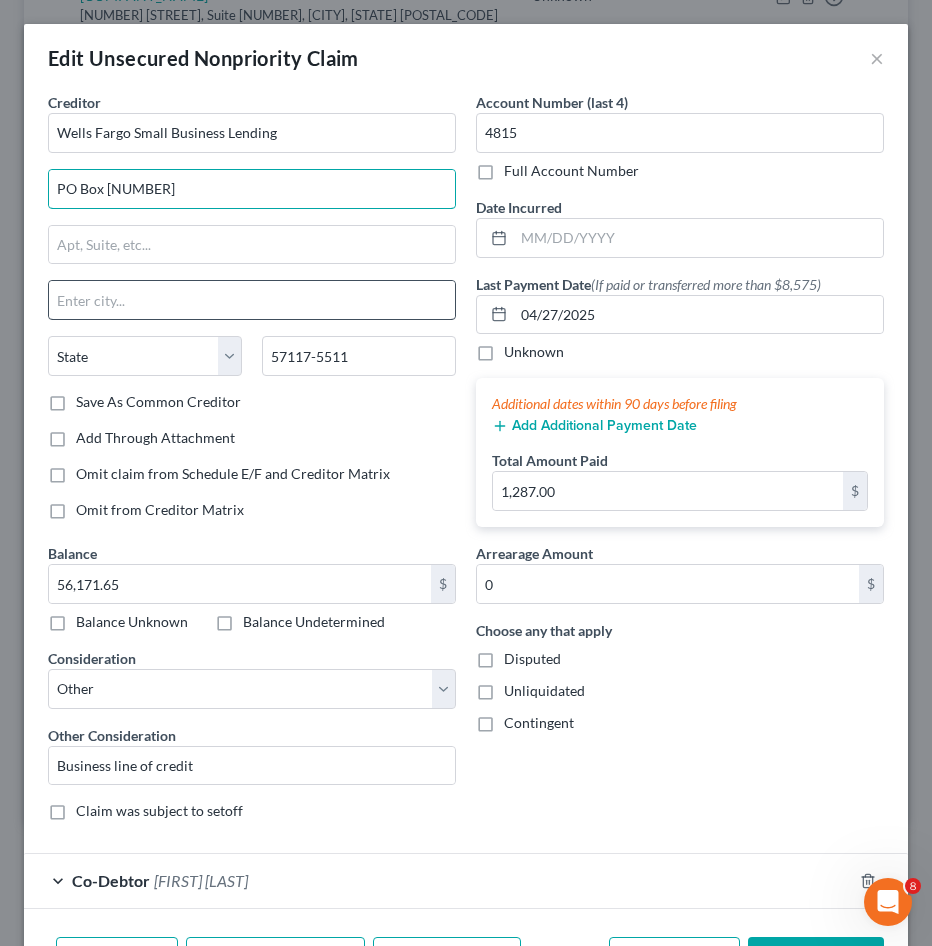 type on "PO Box [NUMBER]" 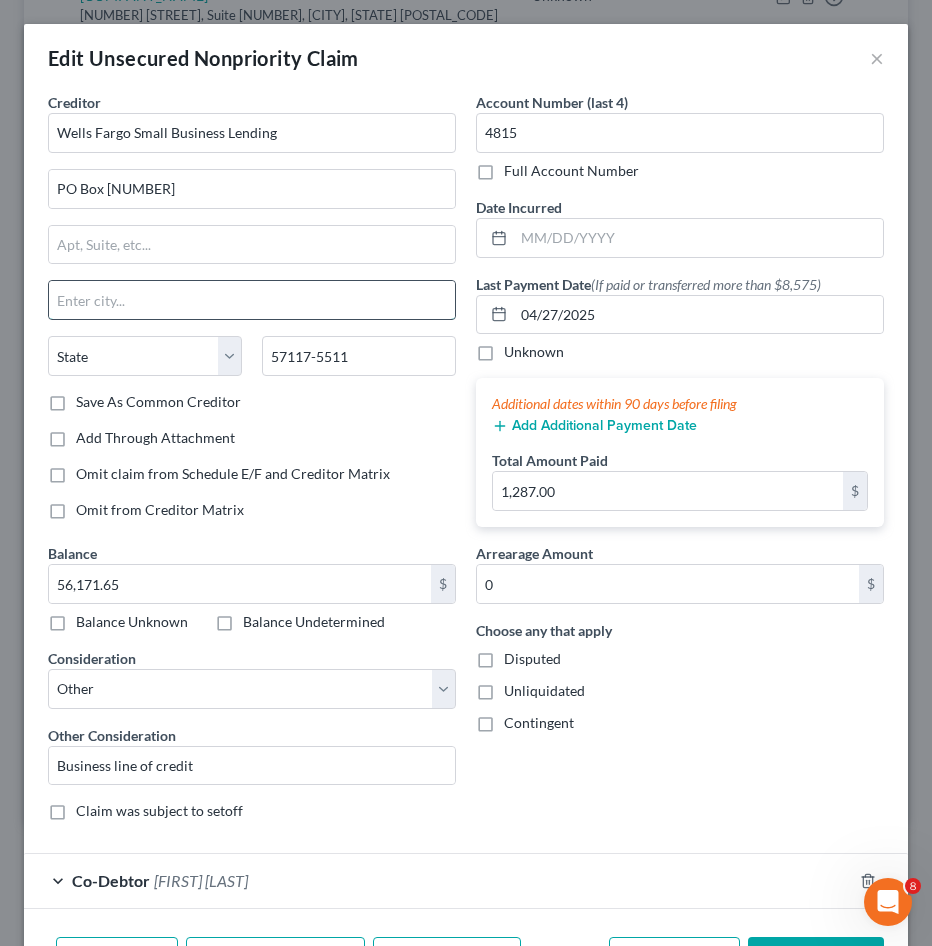 click at bounding box center (252, 300) 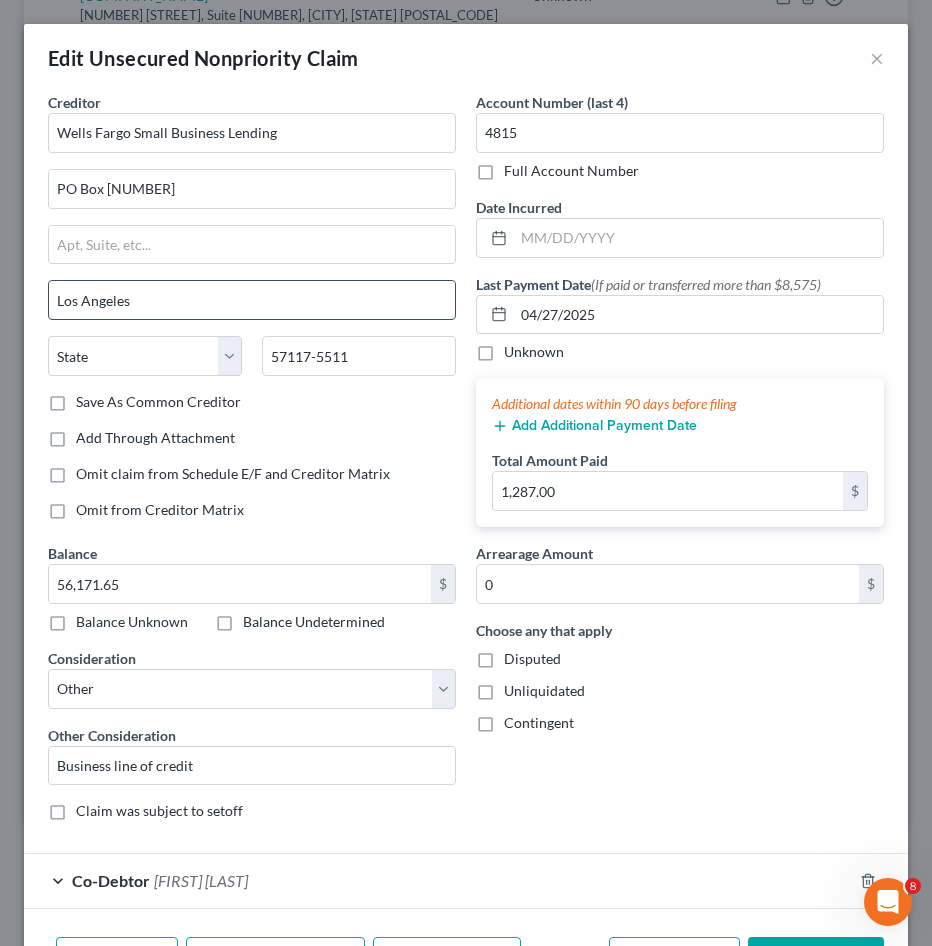 type on "Los Angeles" 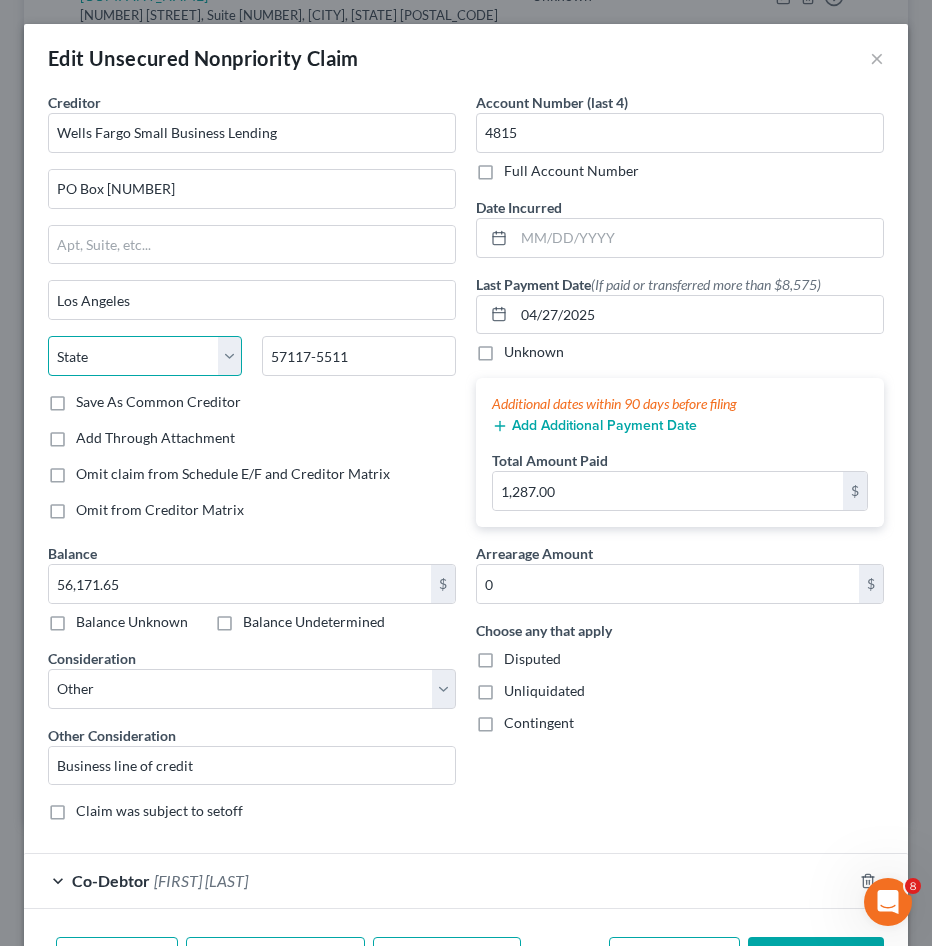 click on "State AL AK AR AZ CA CO CT DE DC FL GA GU HI ID IL IN IA KS KY LA ME MD MA MI MN MS MO MT NC ND NE NV NH NJ NM NY OH OK OR PA PR RI SC SD TN TX UT VI VA VT WA WV WI WY" at bounding box center (145, 356) 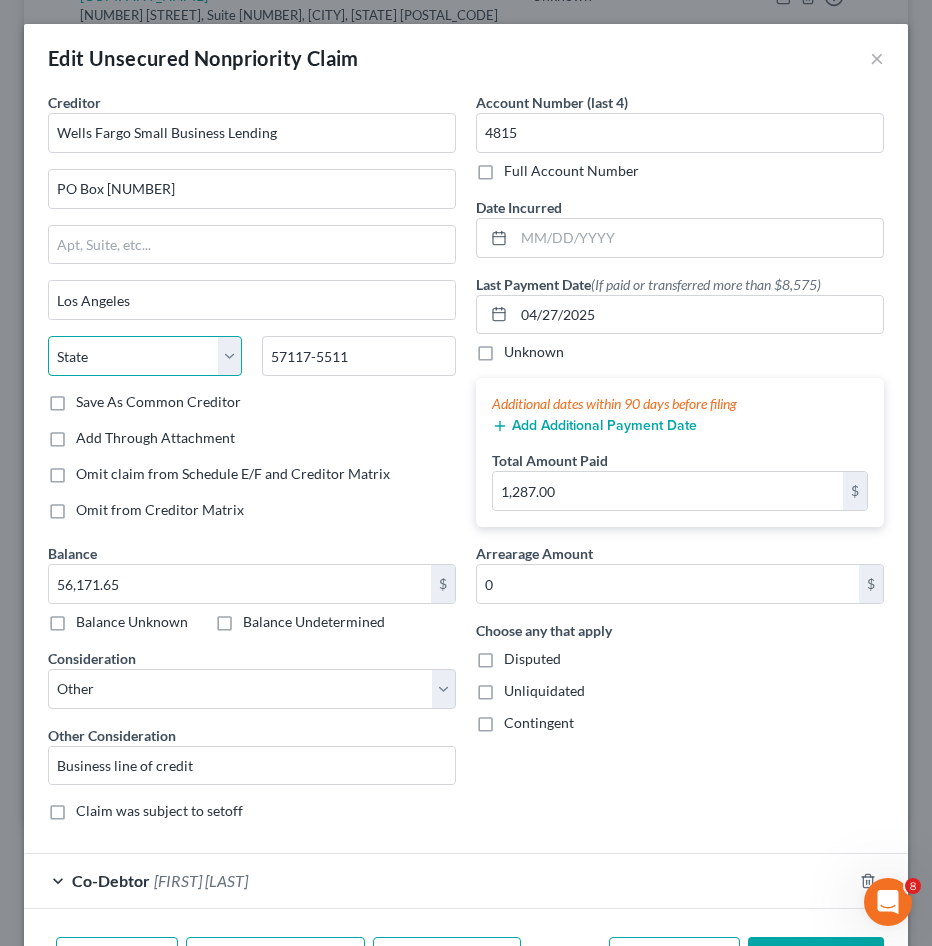 select on "4" 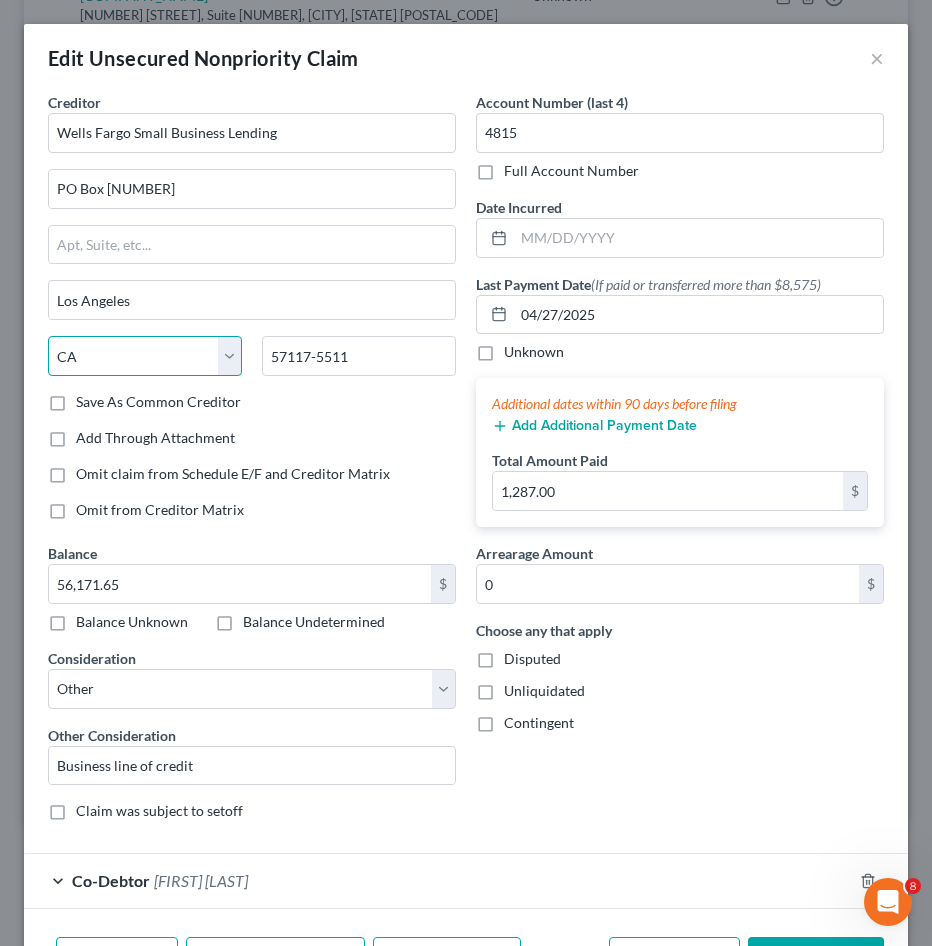 click on "State AL AK AR AZ CA CO CT DE DC FL GA GU HI ID IL IN IA KS KY LA ME MD MA MI MN MS MO MT NC ND NE NV NH NJ NM NY OH OK OR PA PR RI SC SD TN TX UT VI VA VT WA WV WI WY" at bounding box center [145, 356] 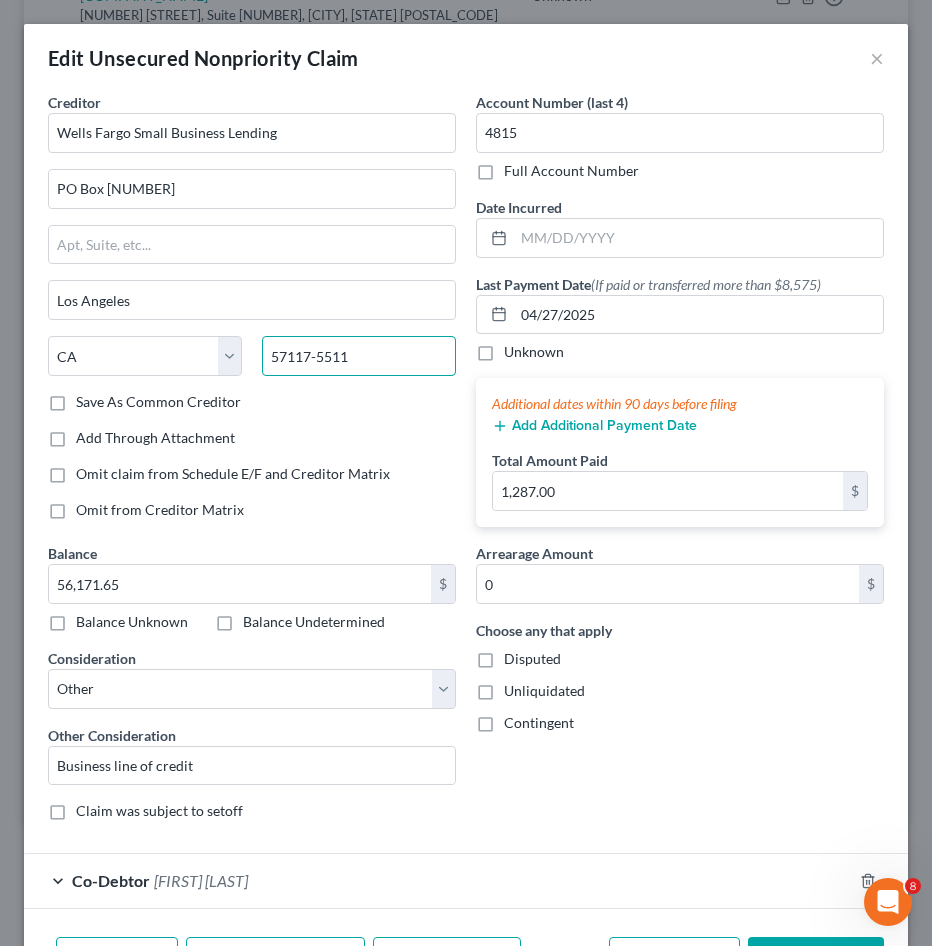 click on "57117-5511" at bounding box center [359, 356] 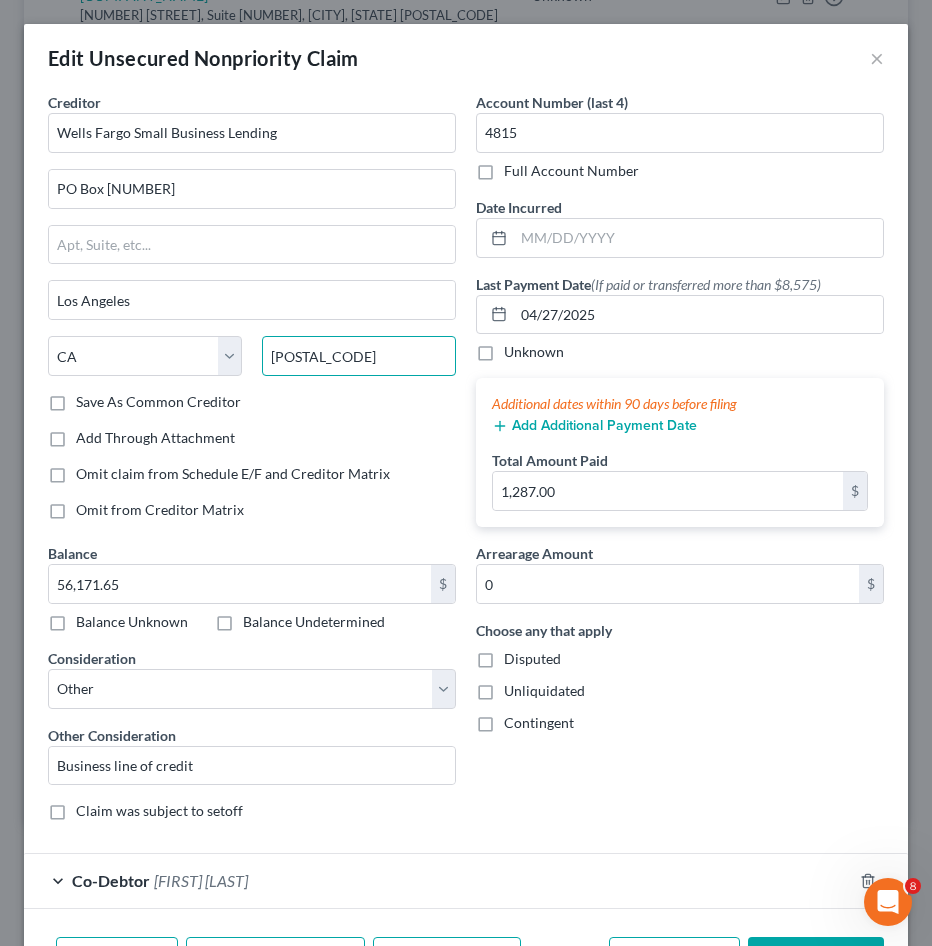 type on "[POSTAL_CODE]" 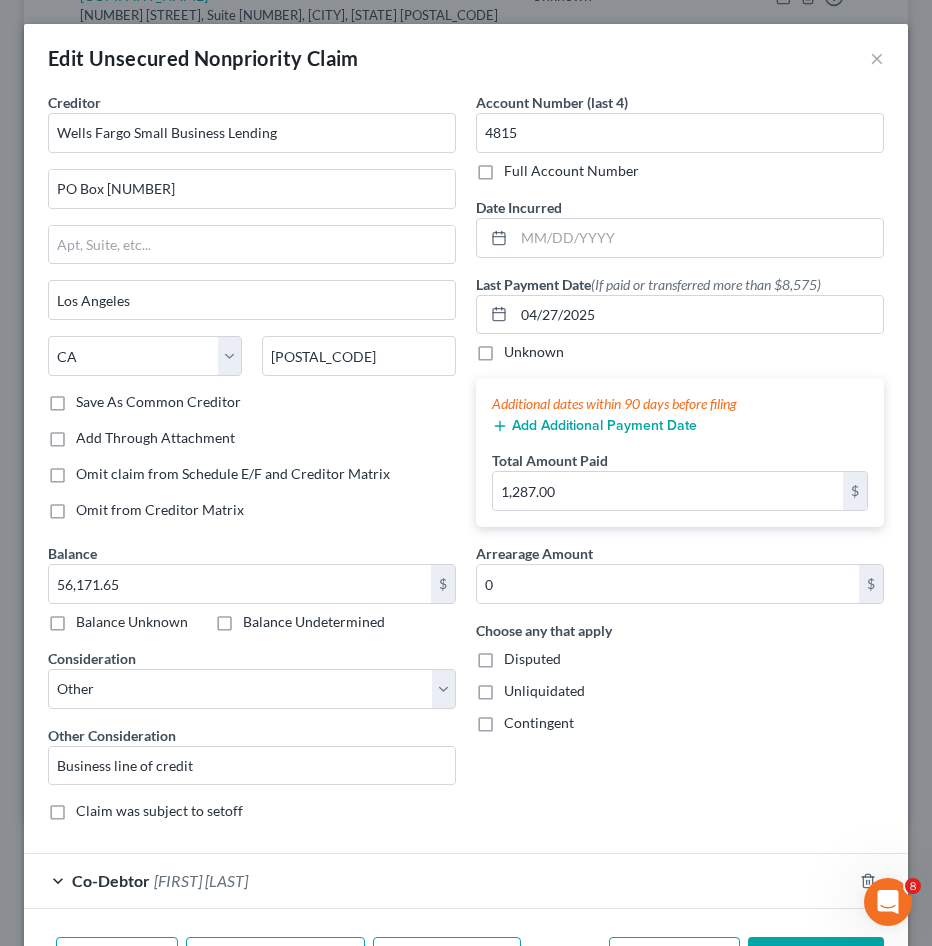 click on "Creditor *    [COMPANY_NAME]                      [PO_BOX] [CITY] [STATE] [POSTAL_CODE] Save As Common Creditor Add Through Attachment" at bounding box center [252, 270] 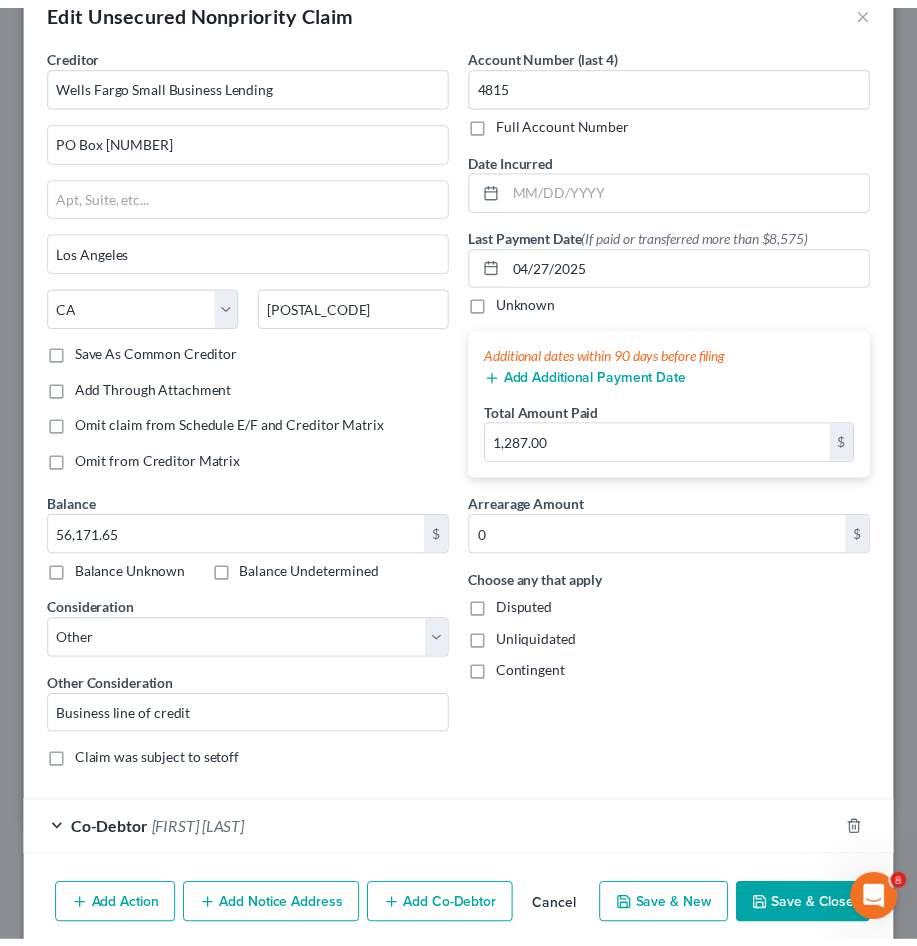 scroll, scrollTop: 130, scrollLeft: 0, axis: vertical 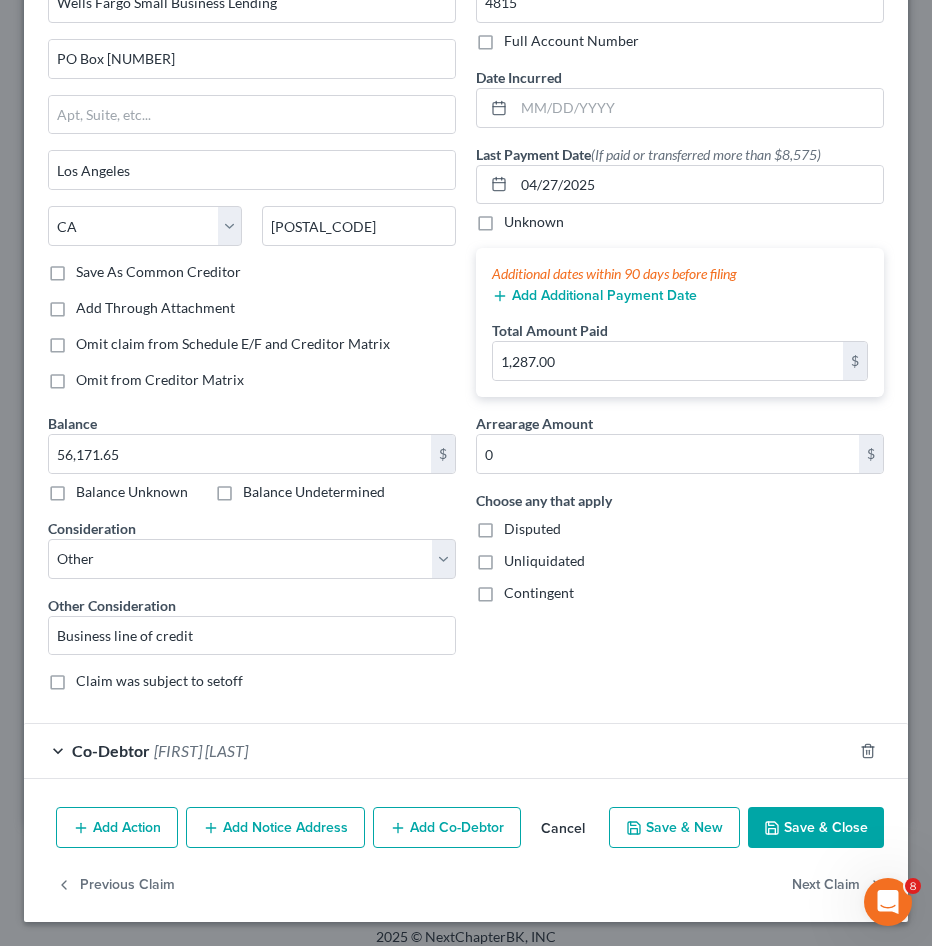 click on "Save & Close" at bounding box center (816, 828) 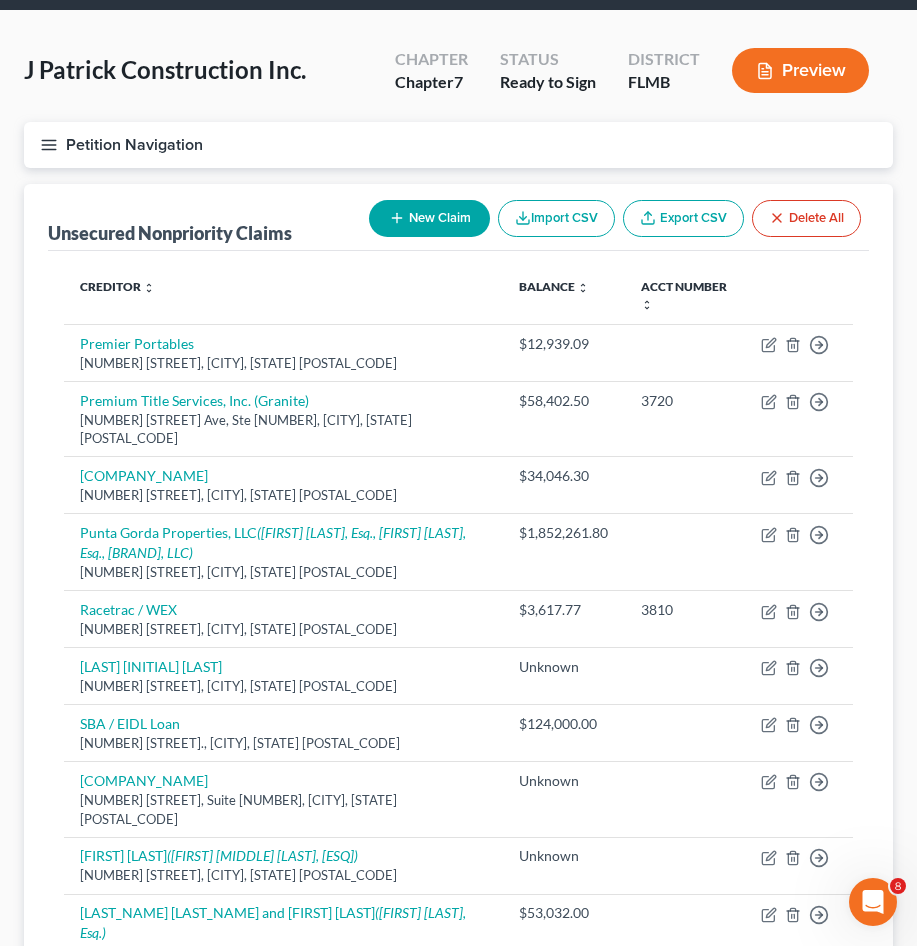 scroll, scrollTop: 0, scrollLeft: 0, axis: both 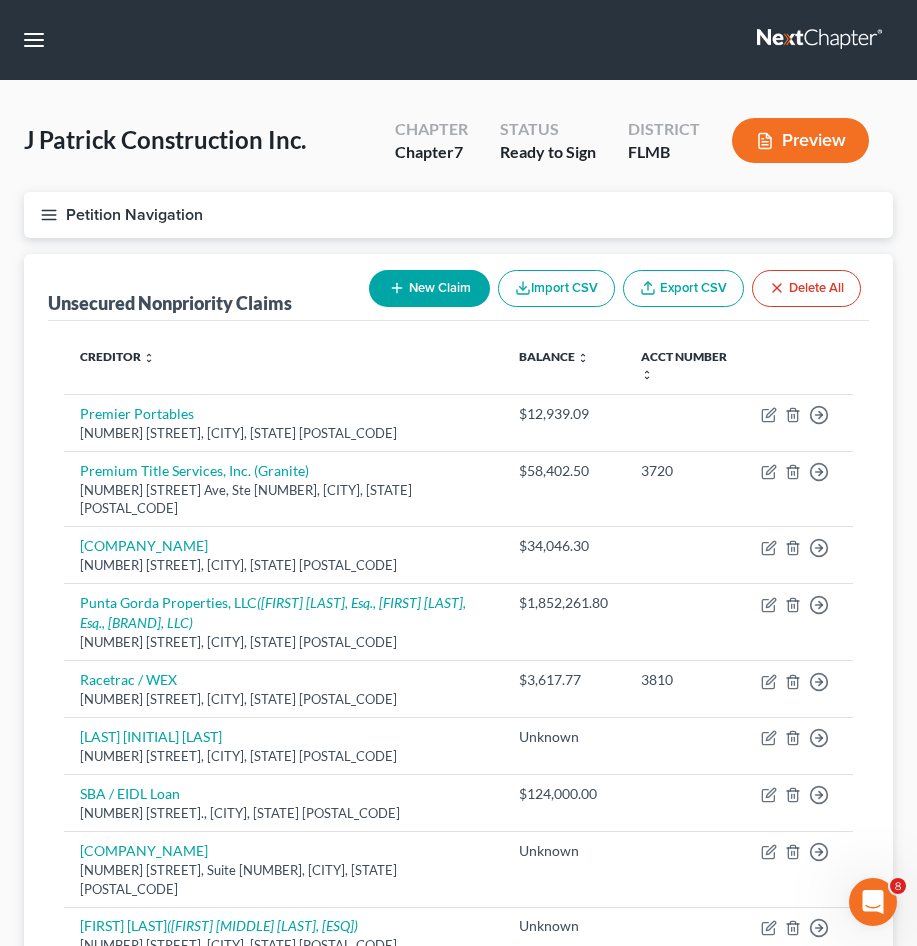 click on "New Claim" at bounding box center (429, 288) 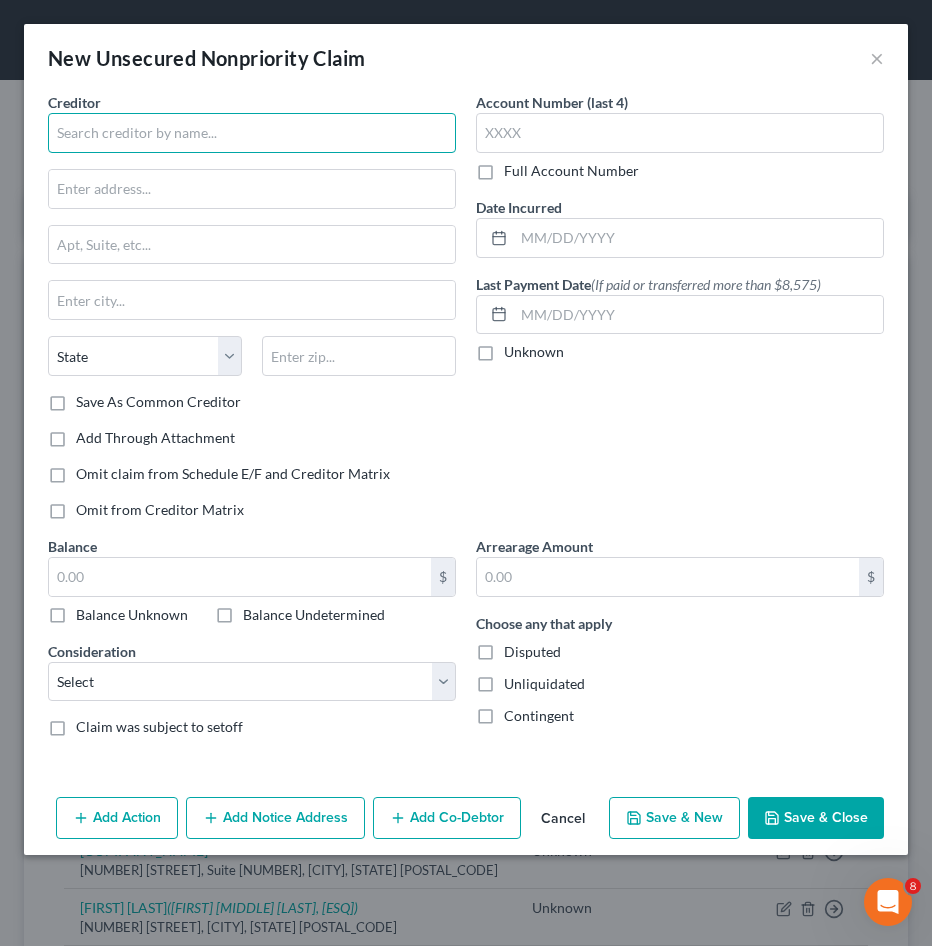 click at bounding box center (252, 133) 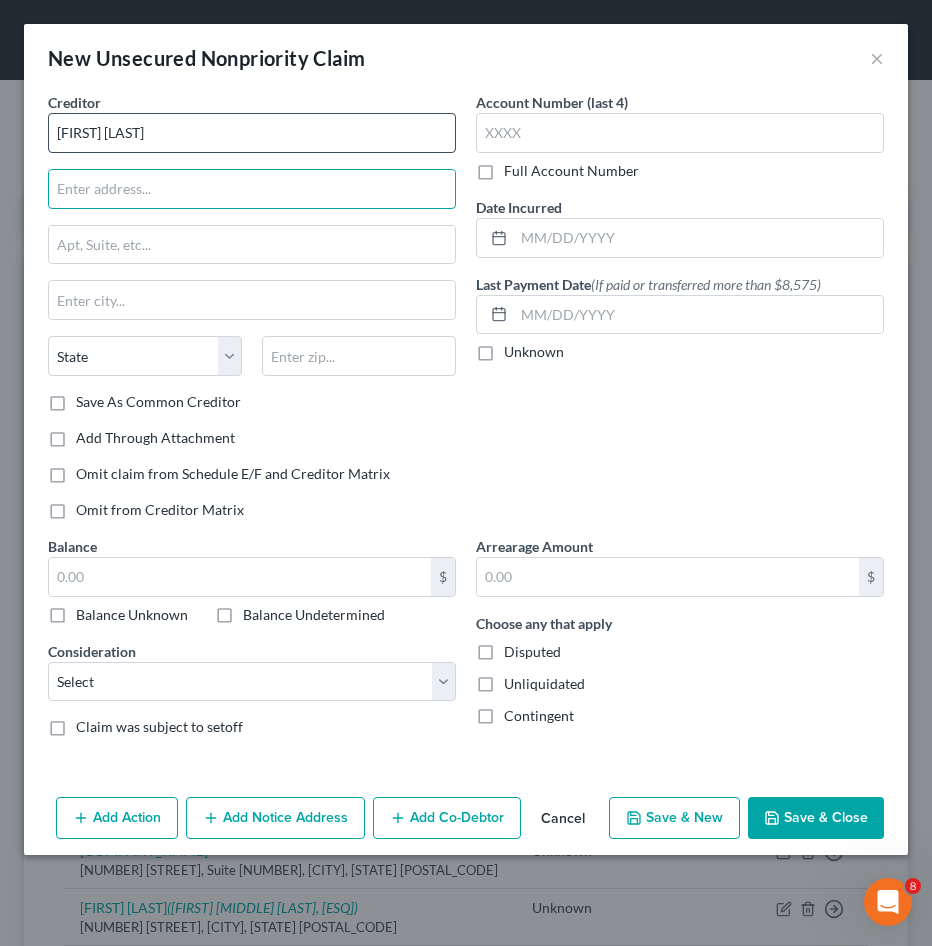 type on "[FIRST] [LAST]" 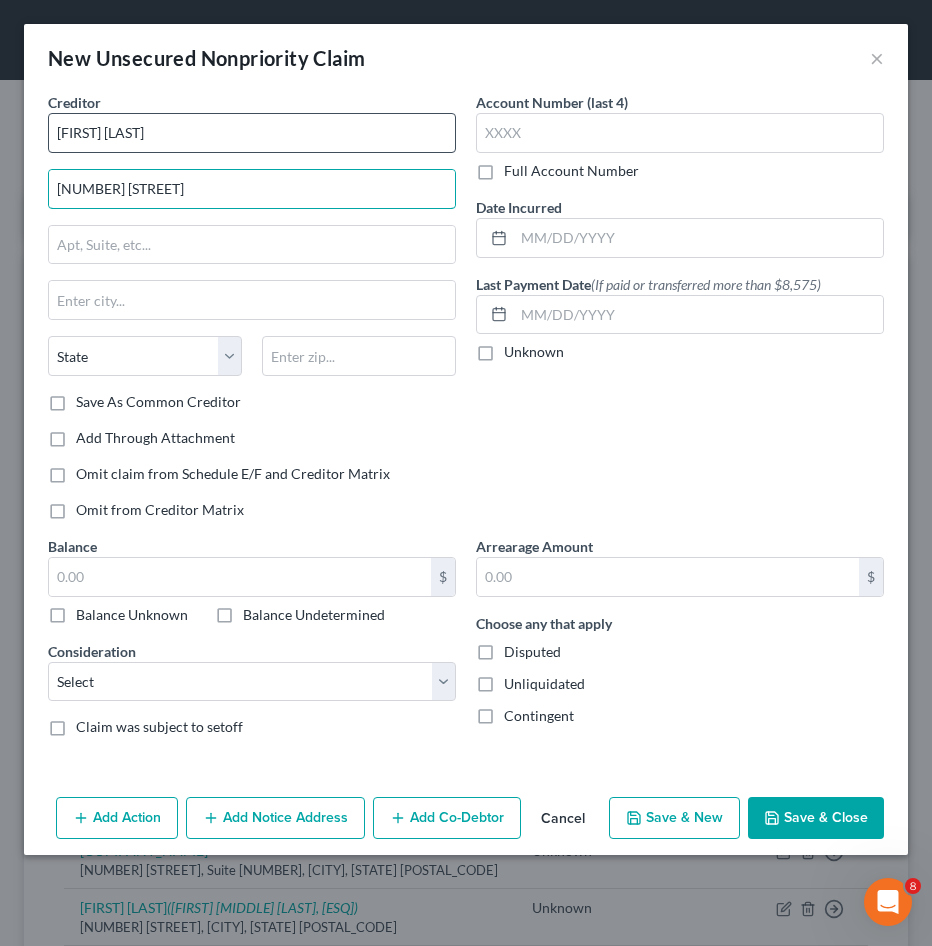 type on "[NUMBER] [STREET]" 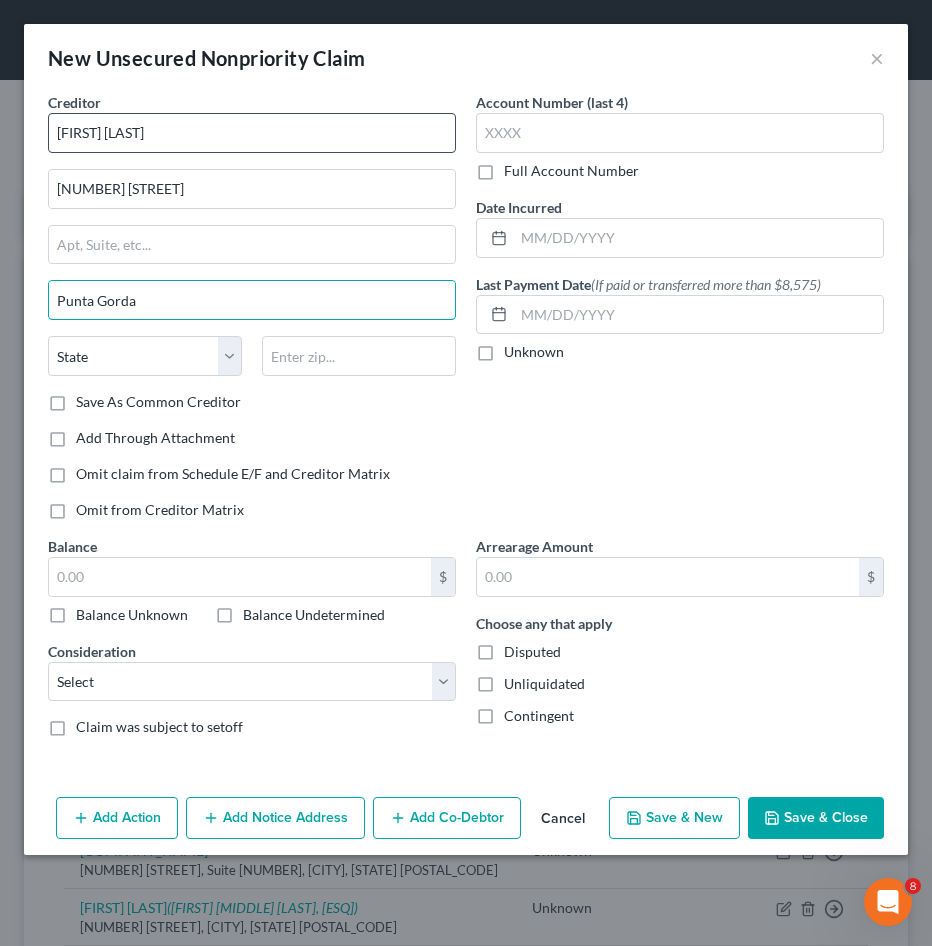 type on "Punta Gorda" 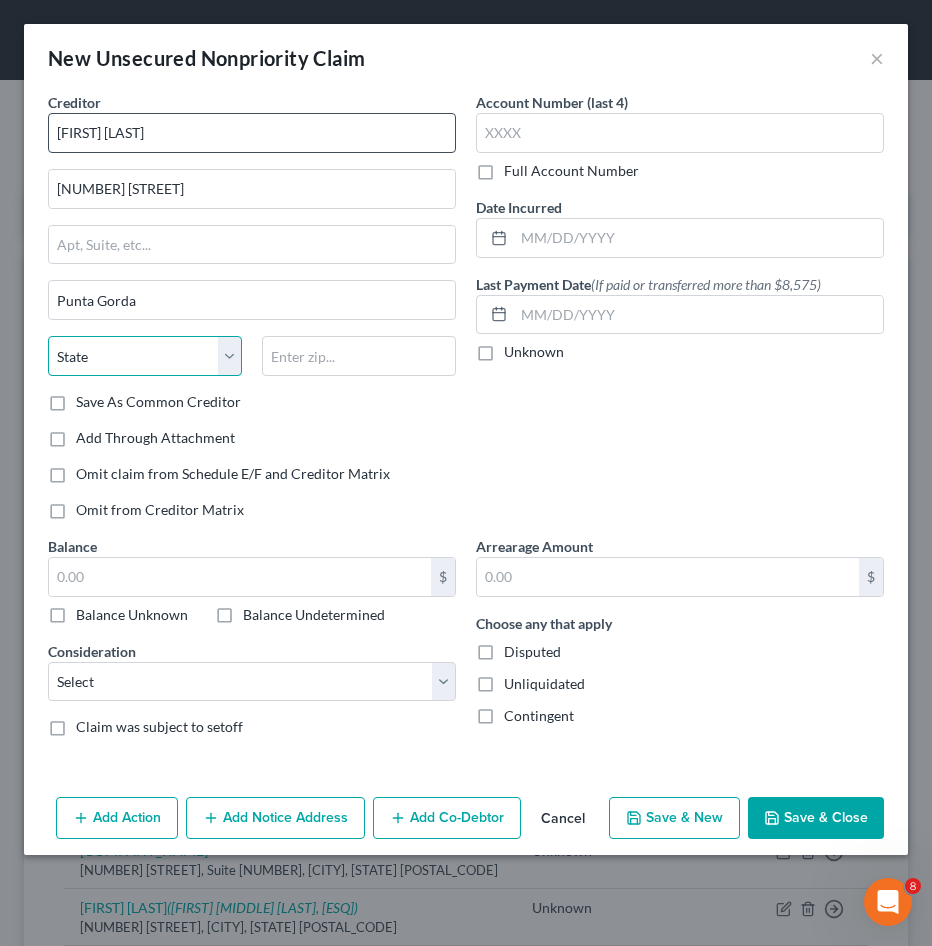 select on "9" 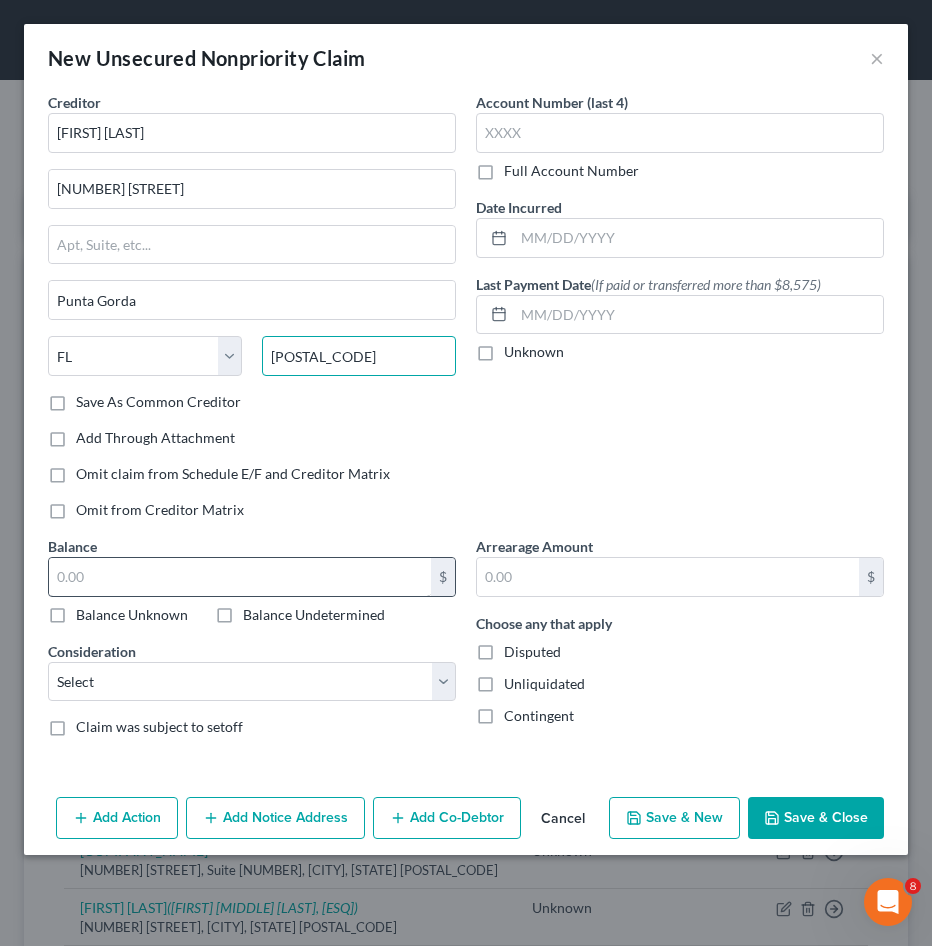 type on "[POSTAL_CODE]" 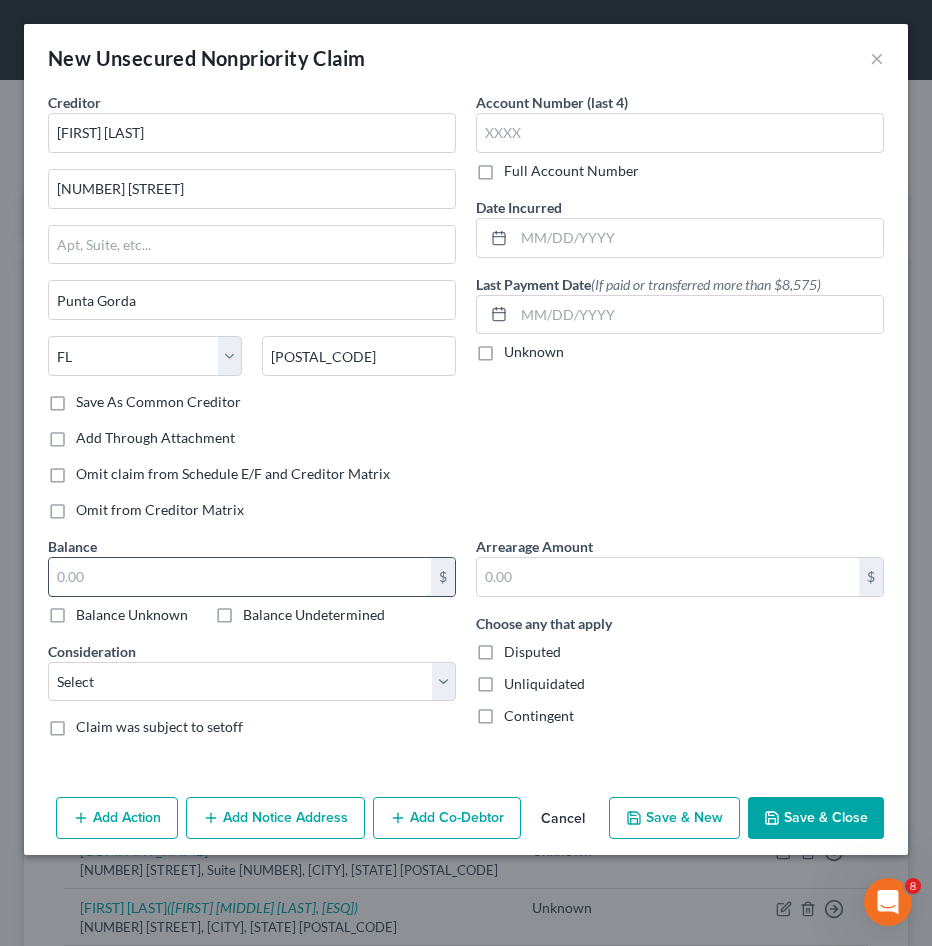 click at bounding box center (240, 577) 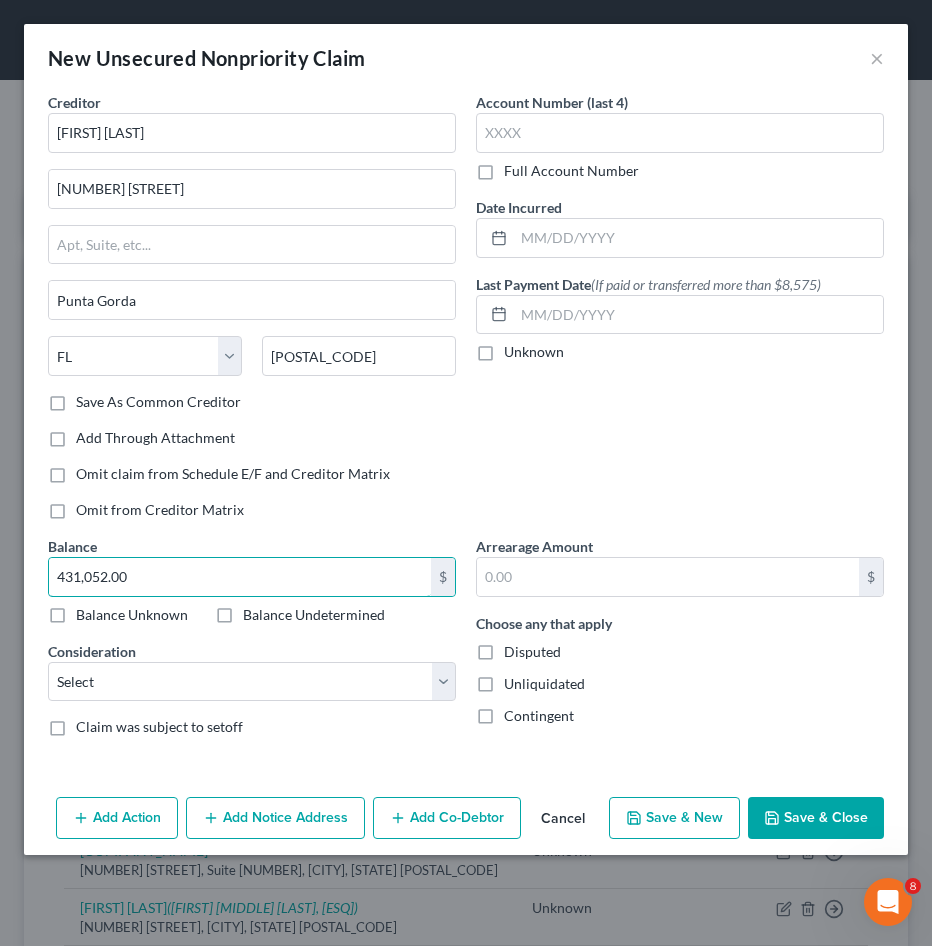 type on "431,052.00" 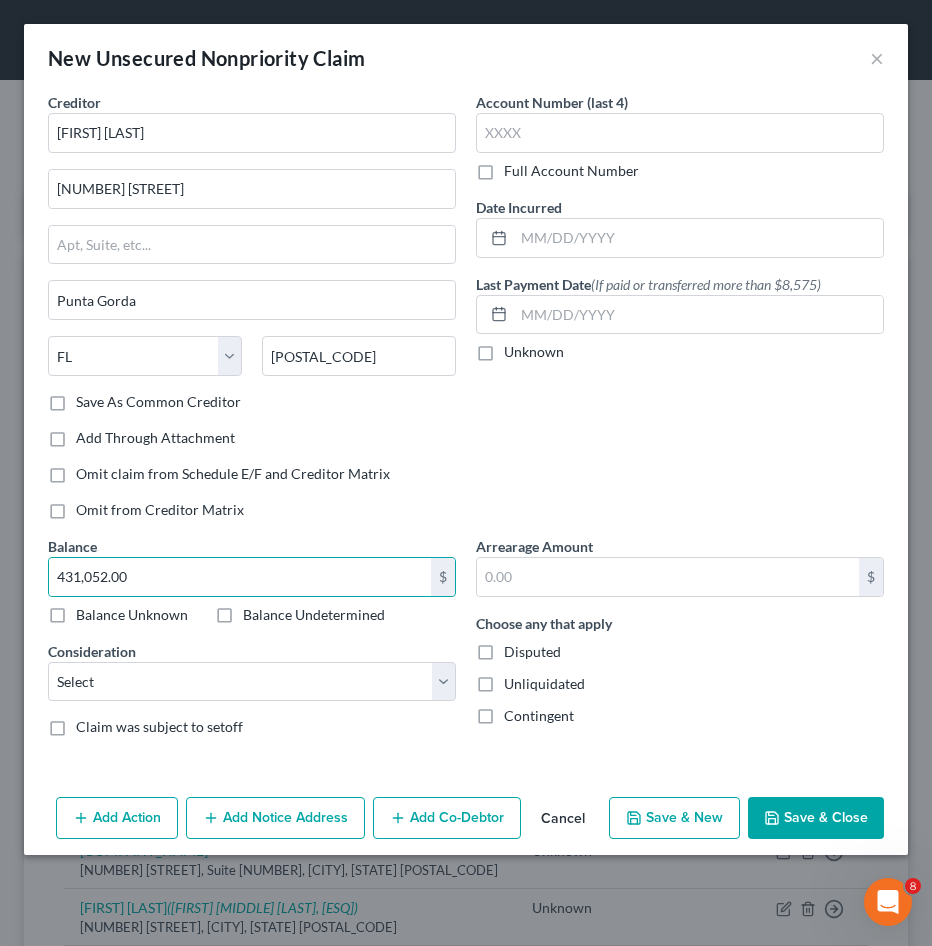 click on "Creditor *    [FIRST] [LAST]                      [NUMBER] [STREET] [CITY] State AL AK AR AZ CA CO CT DE DC FL GA GU HI ID IL IN IA KS KY LA ME MD MA MI MN MS MO MT NC ND NE NV NH NJ NM NY OH OK OR PA PR RI SC SD TN TX UT VI VA VT WA WV WI WY [POSTAL_CODE] Save As Common Creditor Add Through Attachment Omit claim from Schedule E/F and Creditor Matrix Omit from Creditor Matrix" at bounding box center (252, 314) 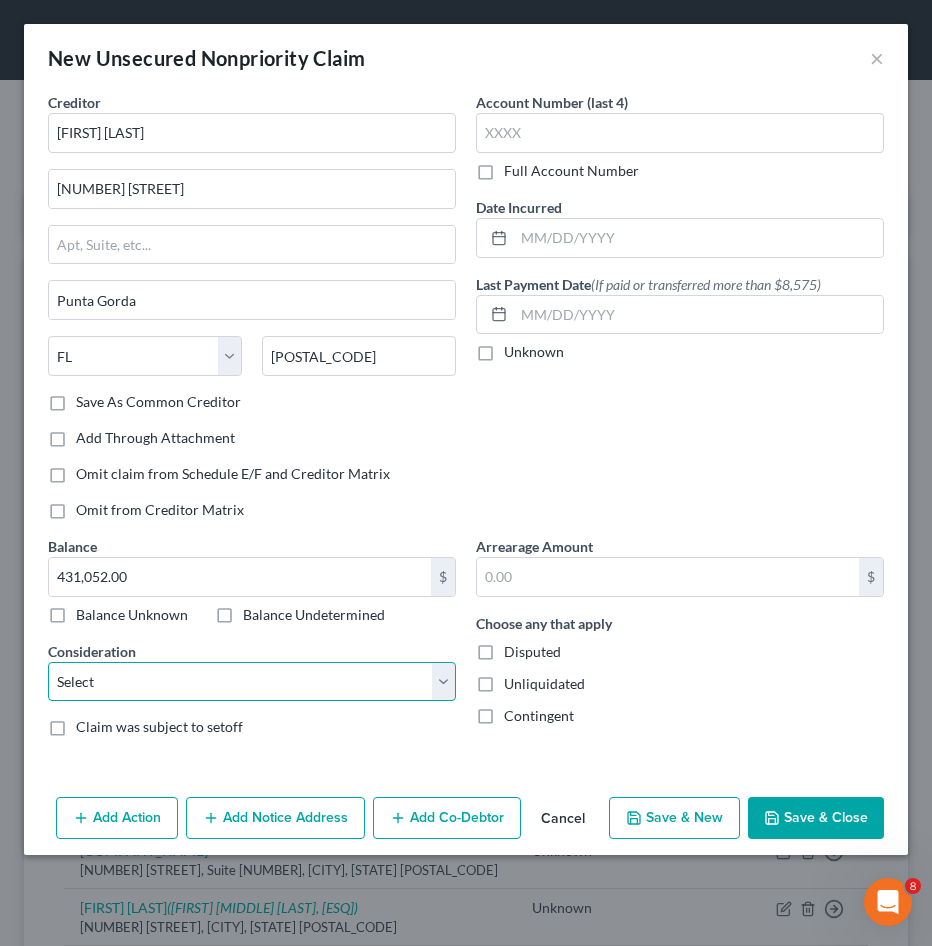 click on "Select Cable / Satellite Services Collection Agency Credit Card Debt Debt Counseling / Attorneys Deficiency Balance Home / Car Repairs Income Taxes Judgment Liens Monies Loaned / Advanced Mortgage Obligation To Pensions Other Overdrawn Bank Account Promised To Help Pay Creditors Services Suppliers Or Vendors Telephone / Internet Services Unsecured Loan Repayments Utility Services" at bounding box center (252, 682) 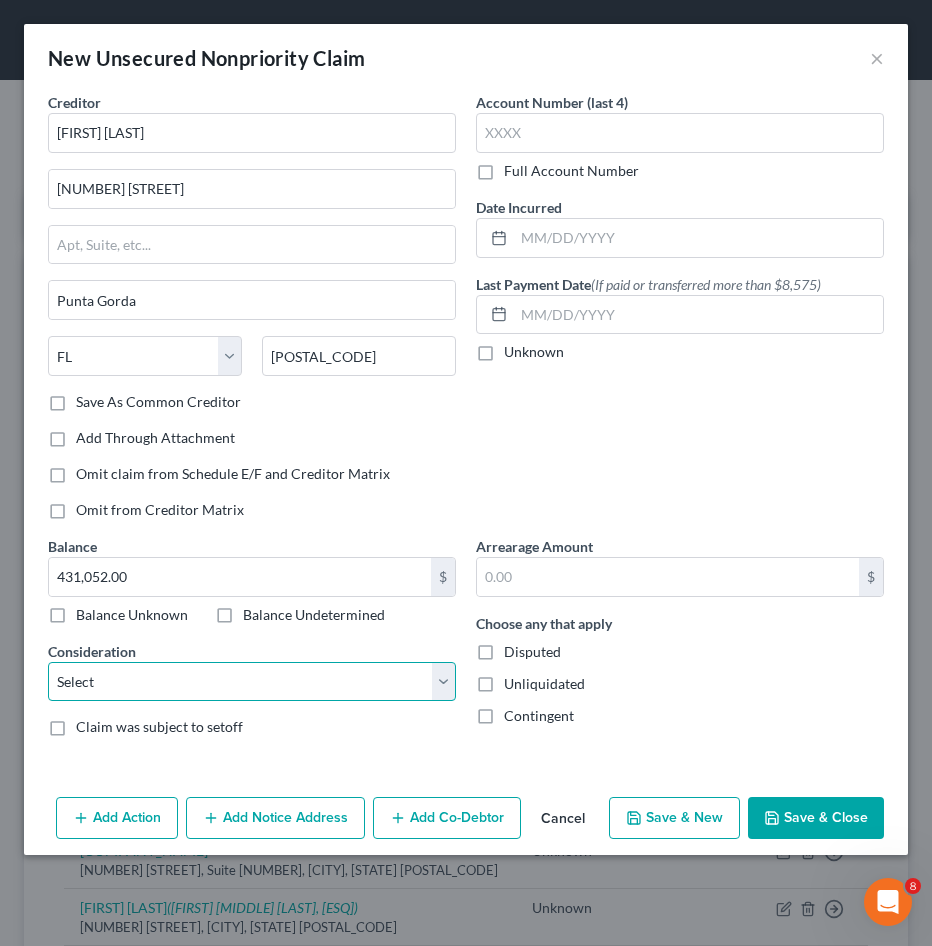 select on "8" 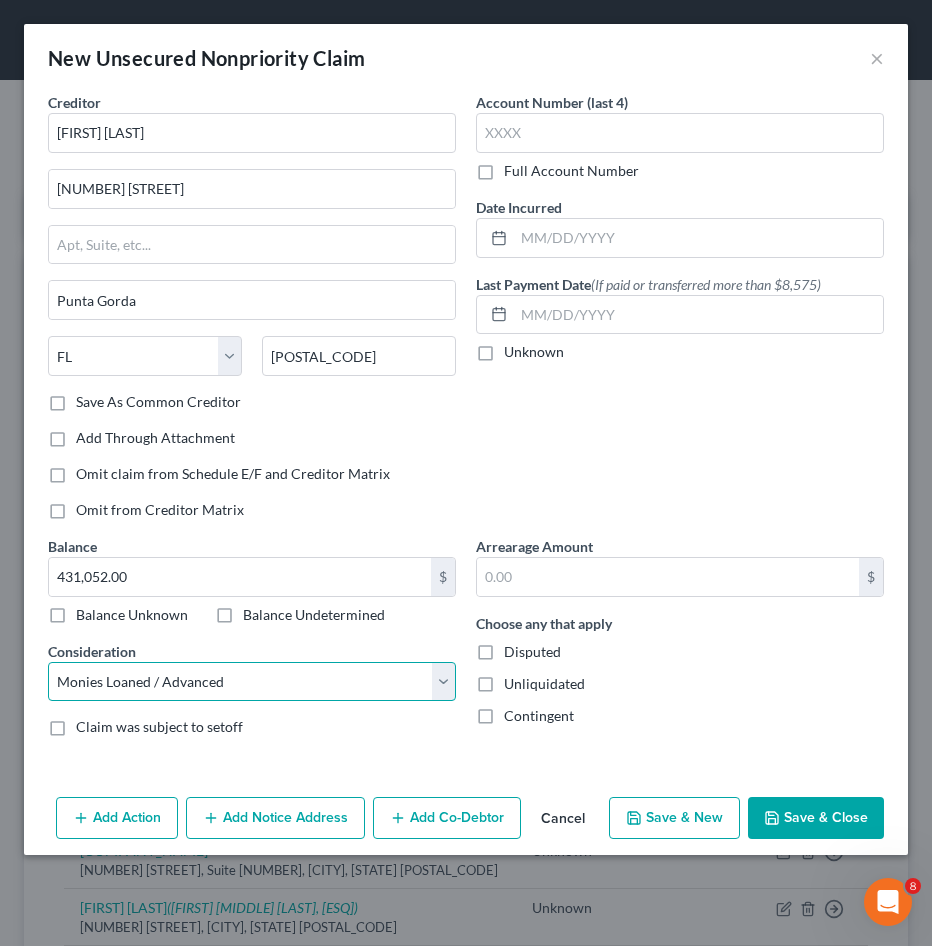 click on "Select Cable / Satellite Services Collection Agency Credit Card Debt Debt Counseling / Attorneys Deficiency Balance Home / Car Repairs Income Taxes Judgment Liens Monies Loaned / Advanced Mortgage Obligation To Pensions Other Overdrawn Bank Account Promised To Help Pay Creditors Services Suppliers Or Vendors Telephone / Internet Services Unsecured Loan Repayments Utility Services" at bounding box center (252, 682) 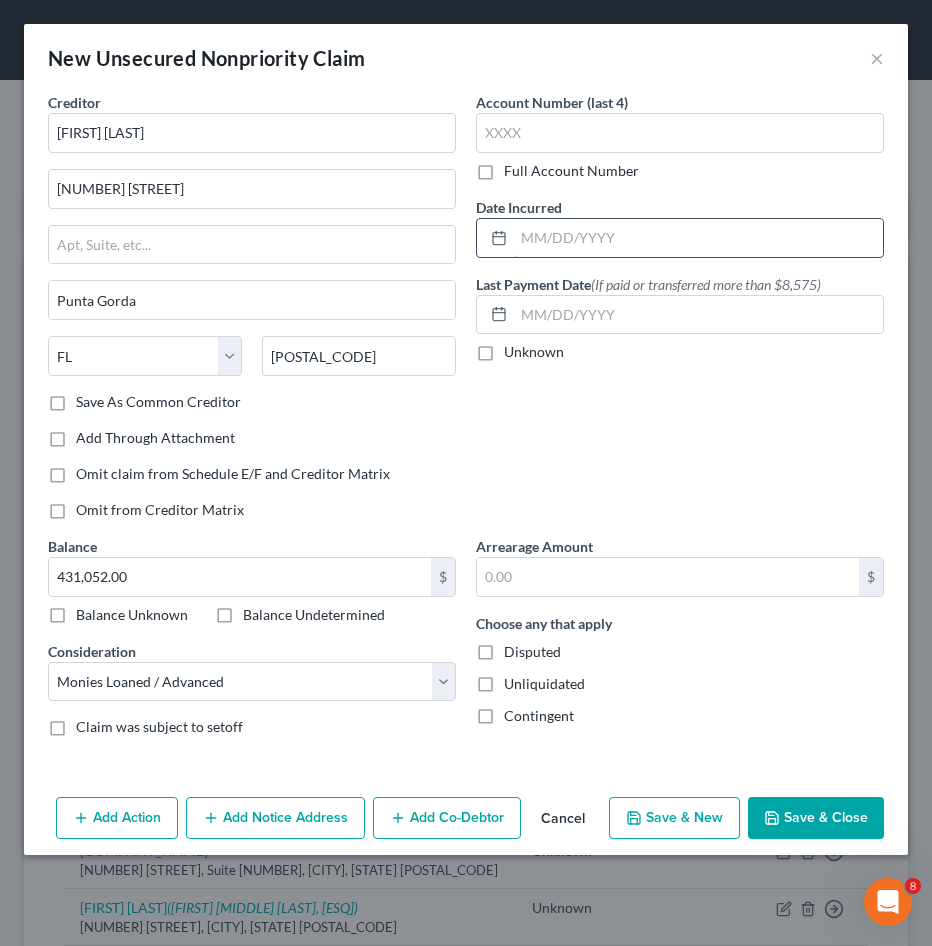 click at bounding box center [698, 238] 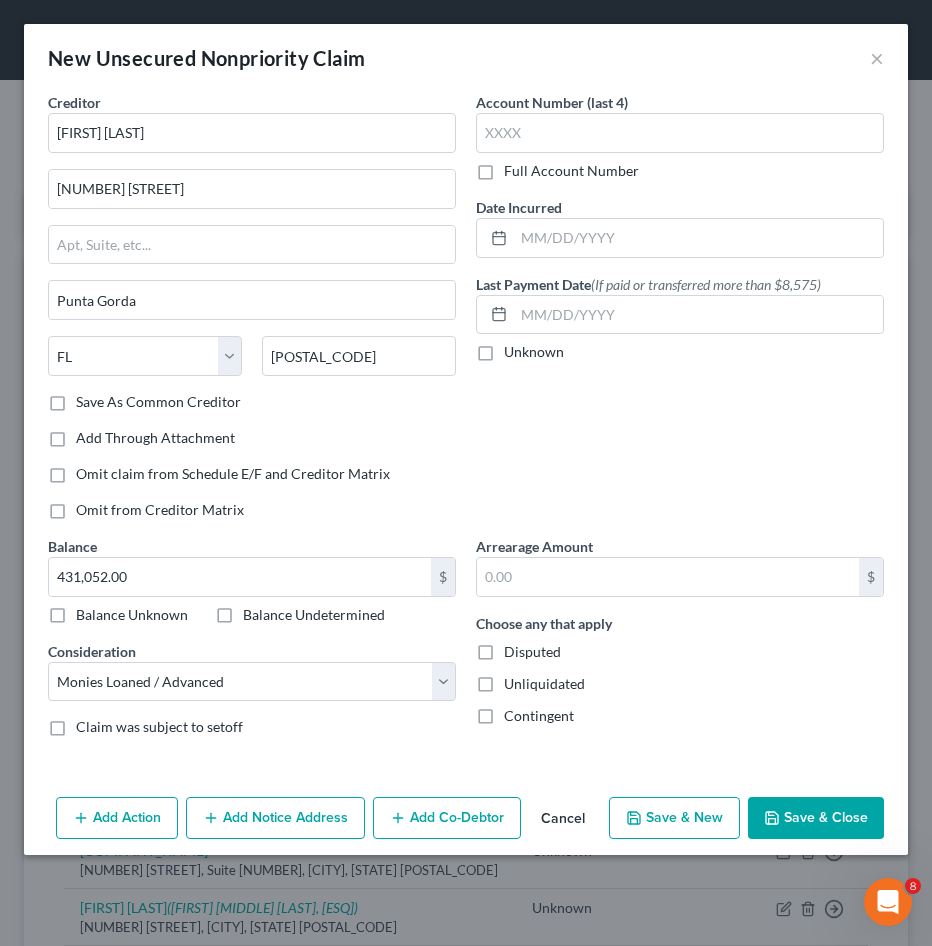drag, startPoint x: 801, startPoint y: 812, endPoint x: 774, endPoint y: 742, distance: 75.026665 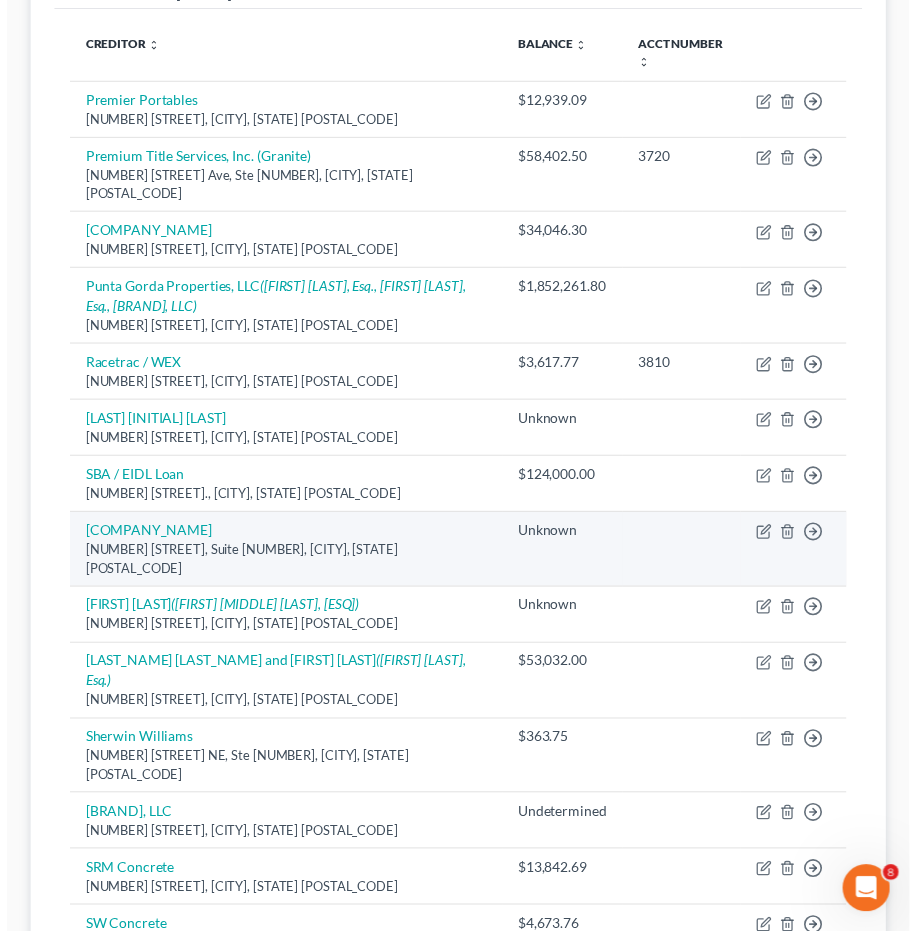 scroll, scrollTop: 0, scrollLeft: 0, axis: both 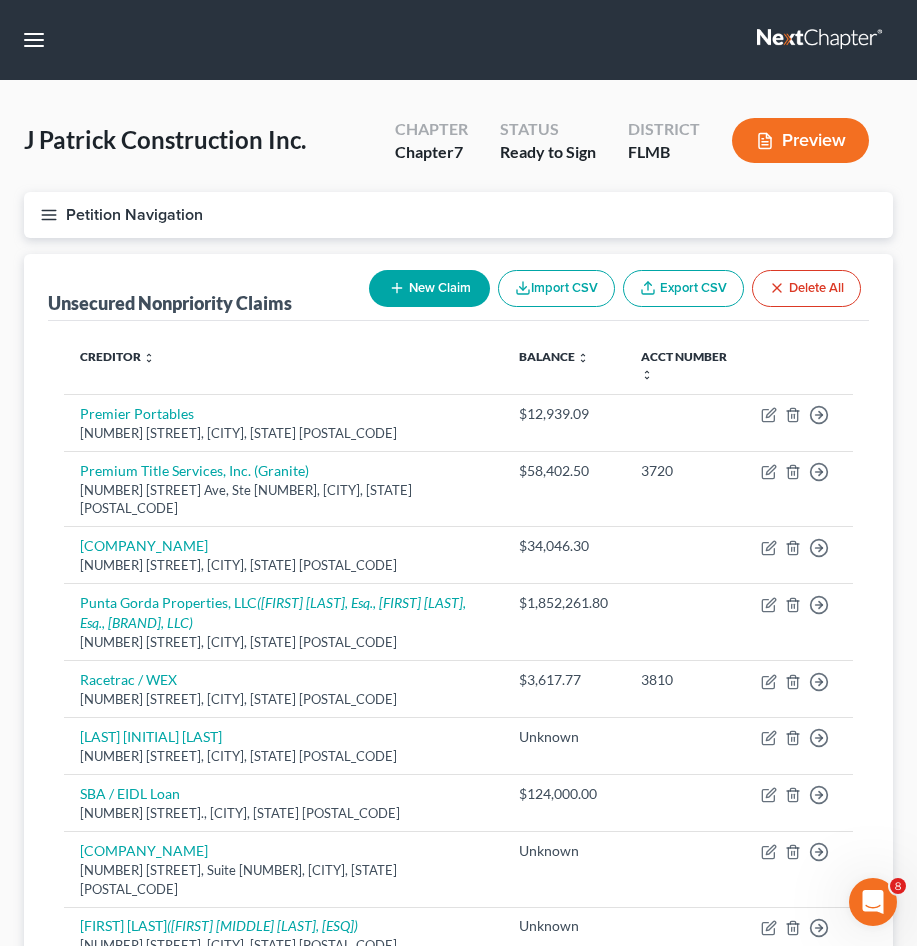 click 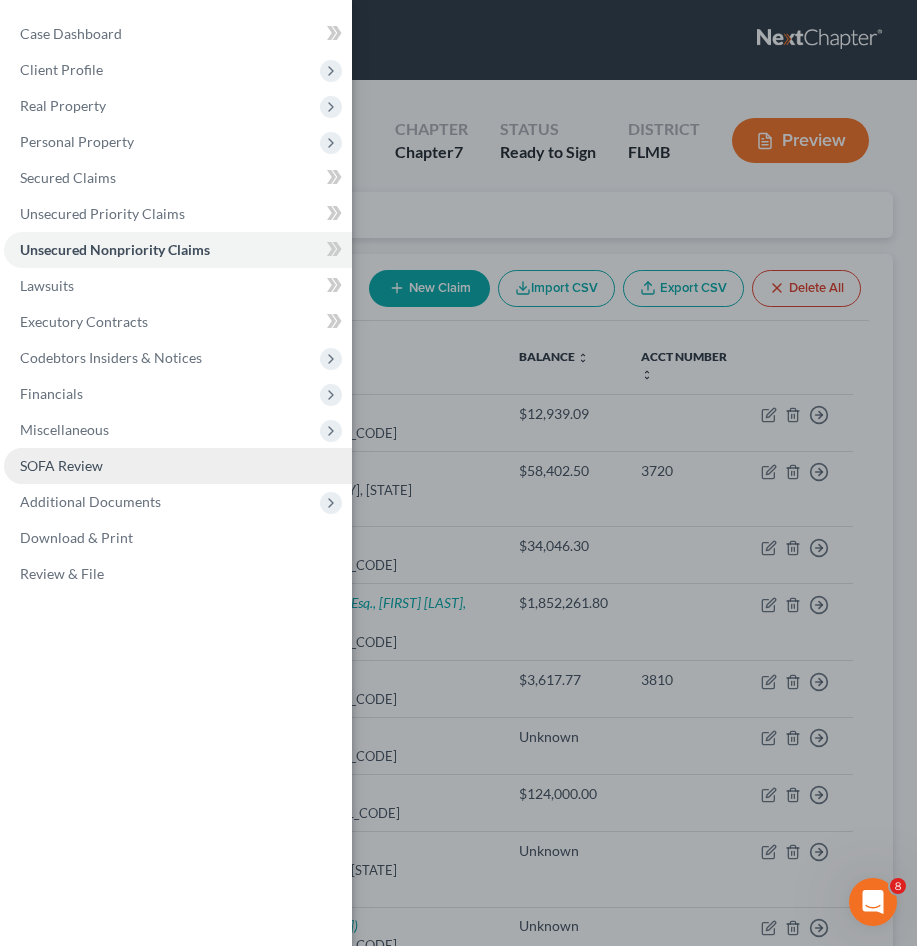 click on "SOFA Review" at bounding box center [61, 465] 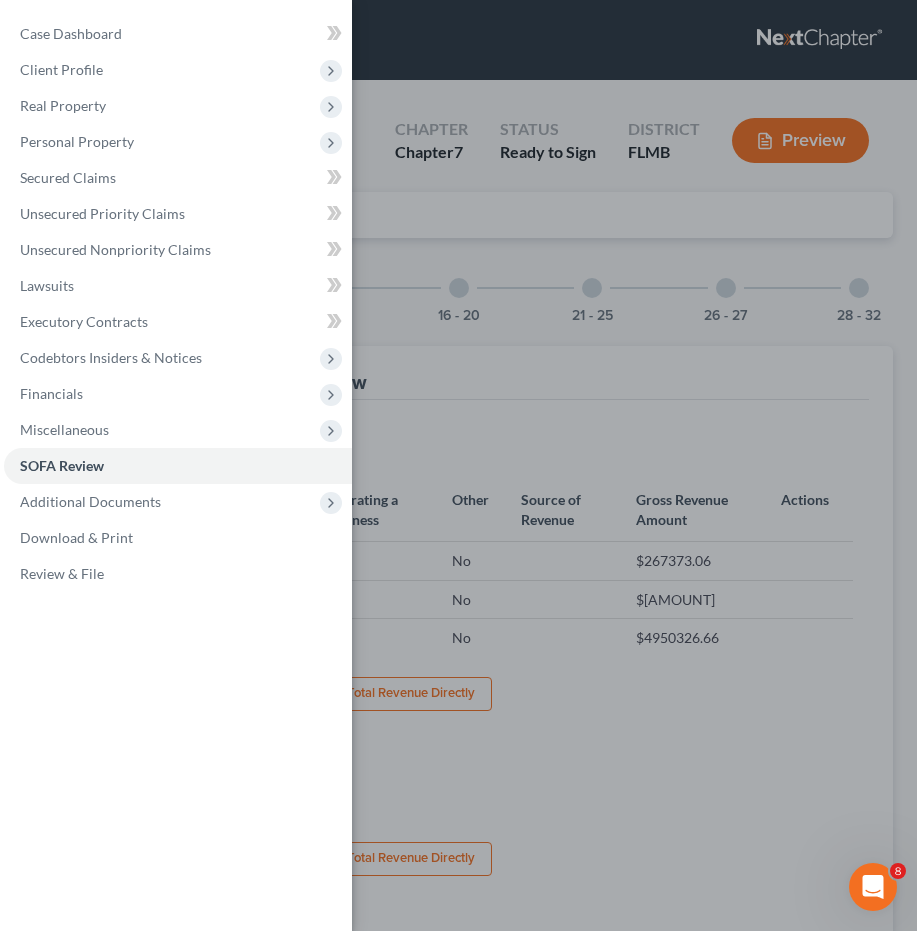 click on "Case Dashboard
Payments
Invoices
Payments
Payments
Credit Report
Client Profile" at bounding box center [458, 465] 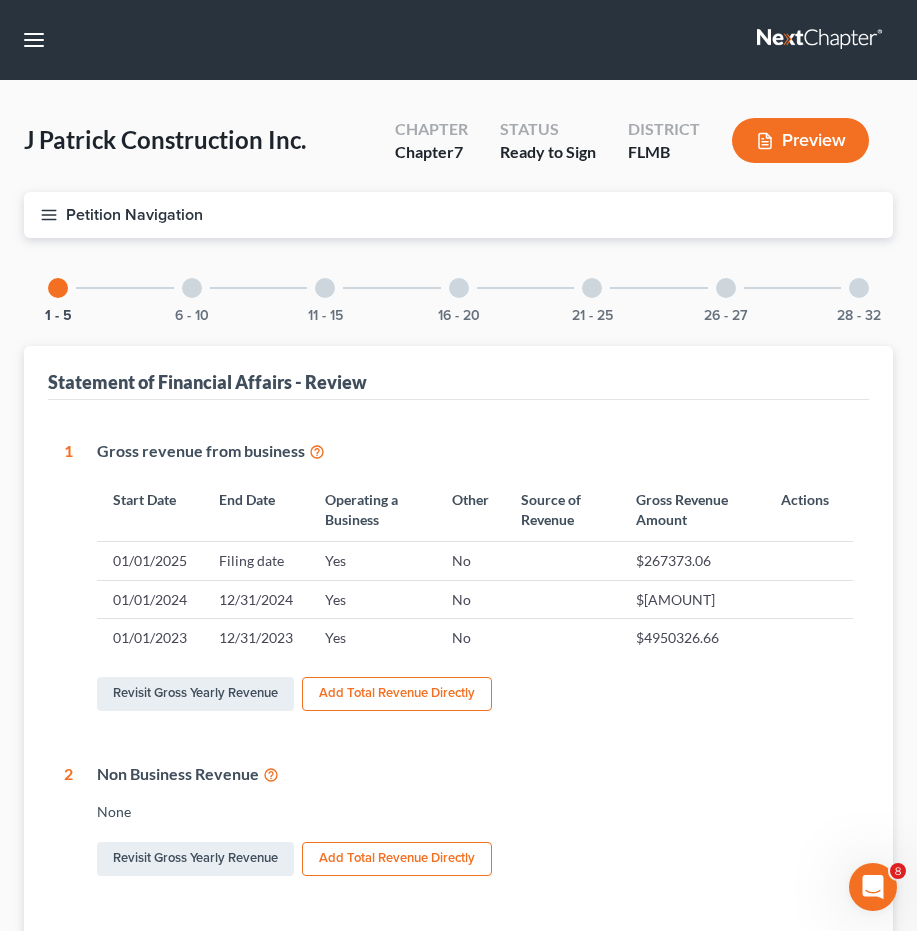 click at bounding box center (859, 288) 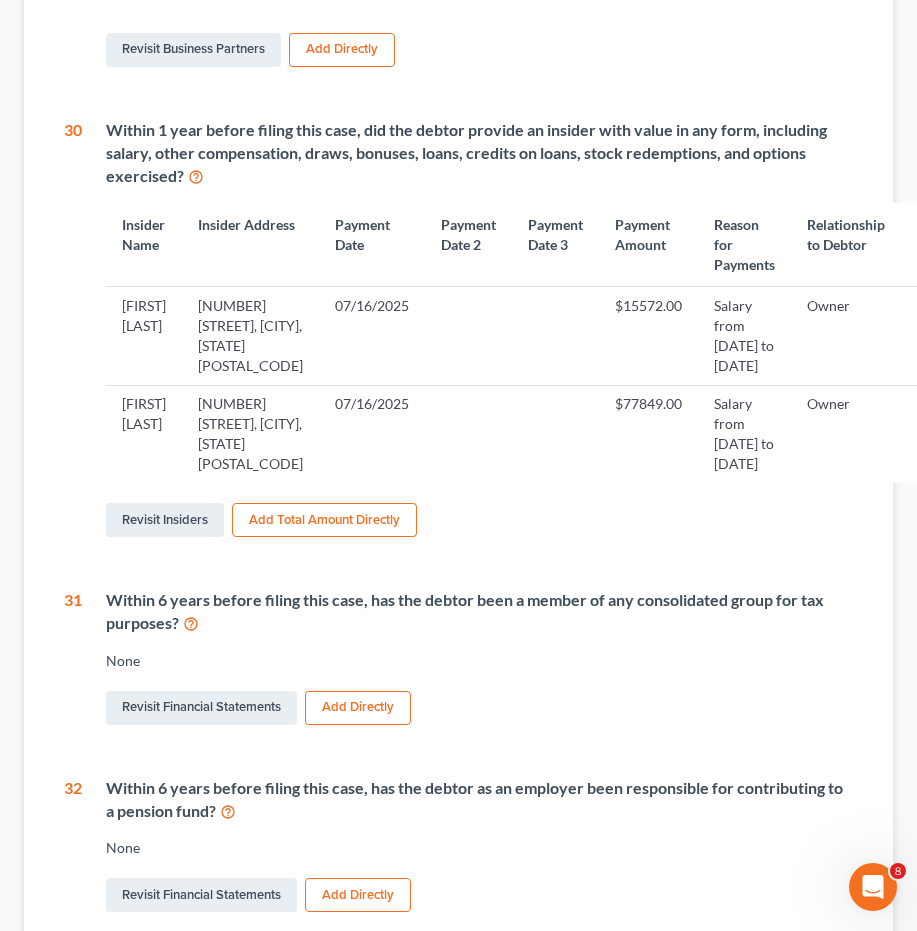 scroll, scrollTop: 800, scrollLeft: 0, axis: vertical 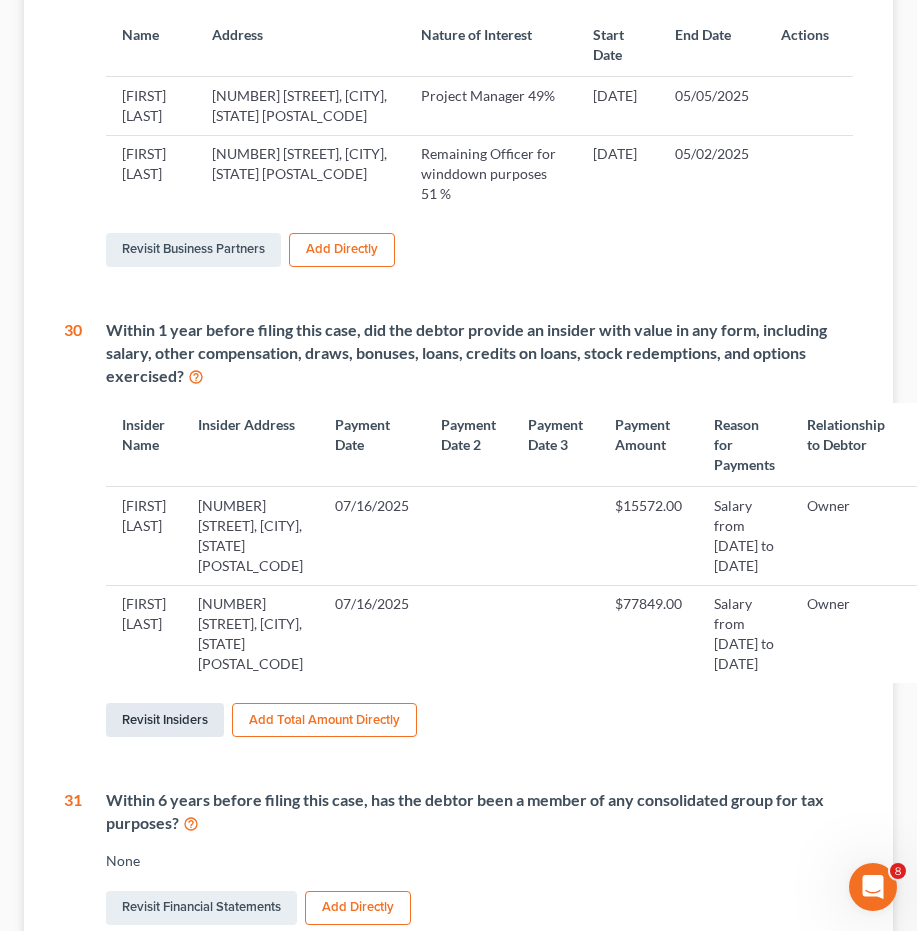 click on "Revisit Insiders" at bounding box center (165, 720) 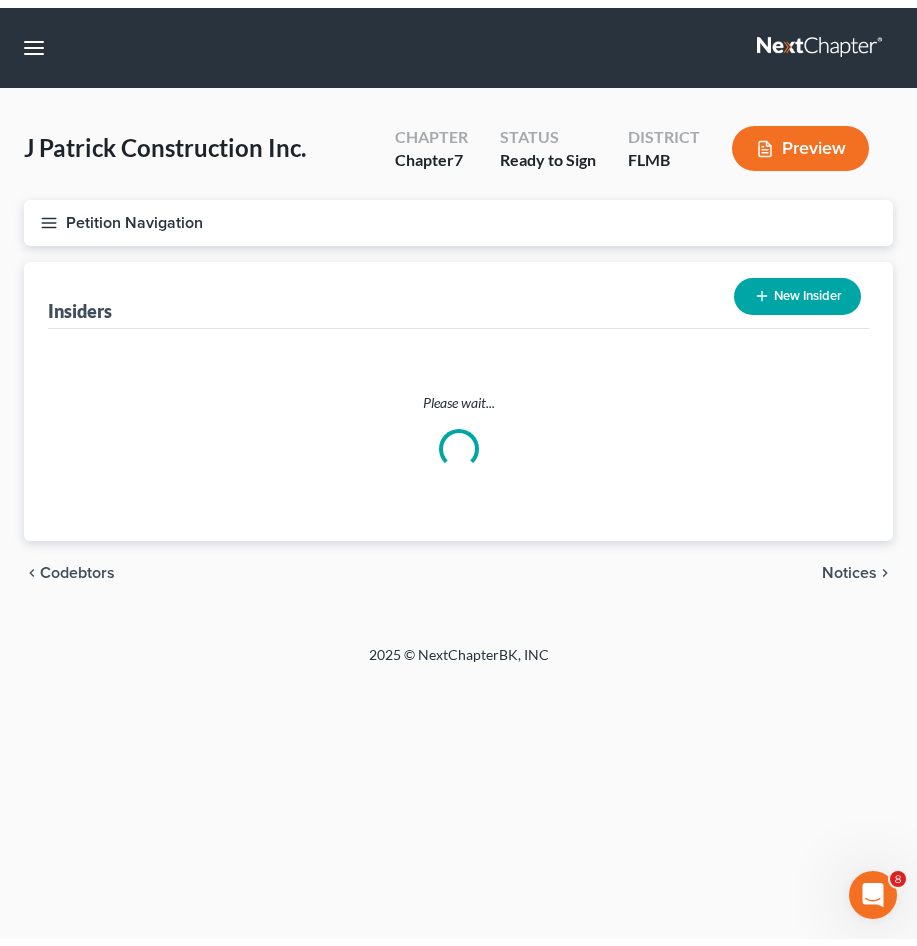 scroll, scrollTop: 0, scrollLeft: 0, axis: both 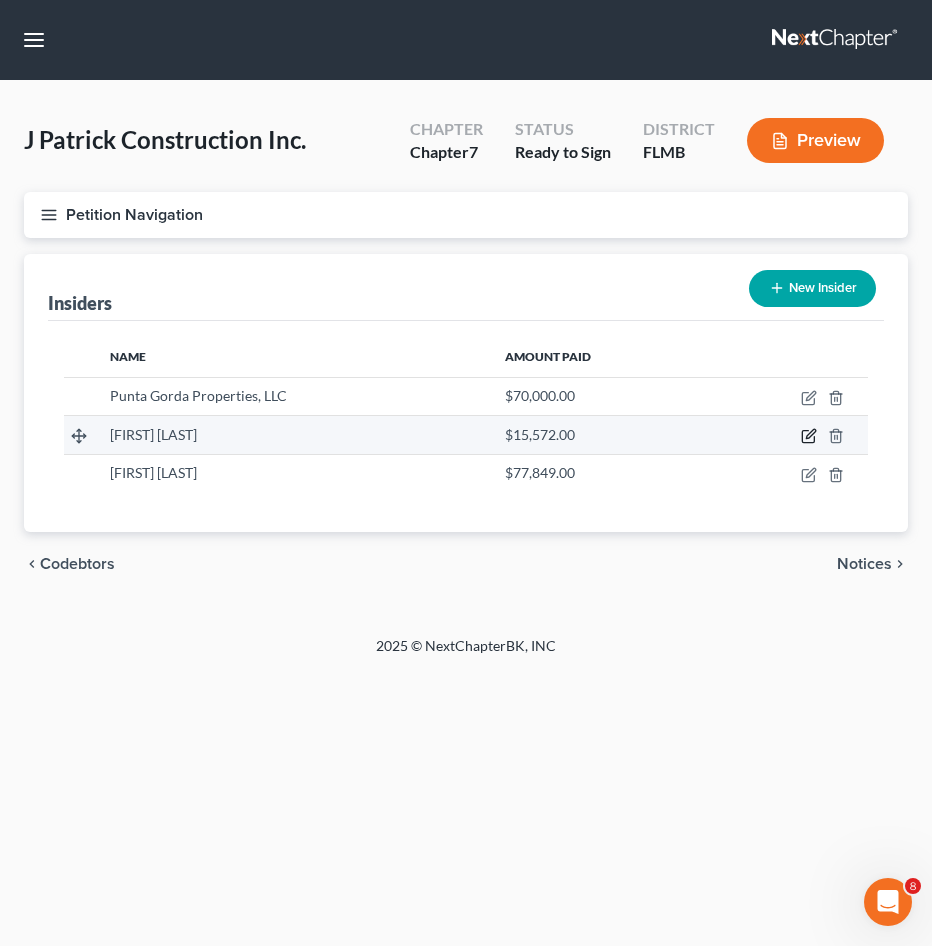 click 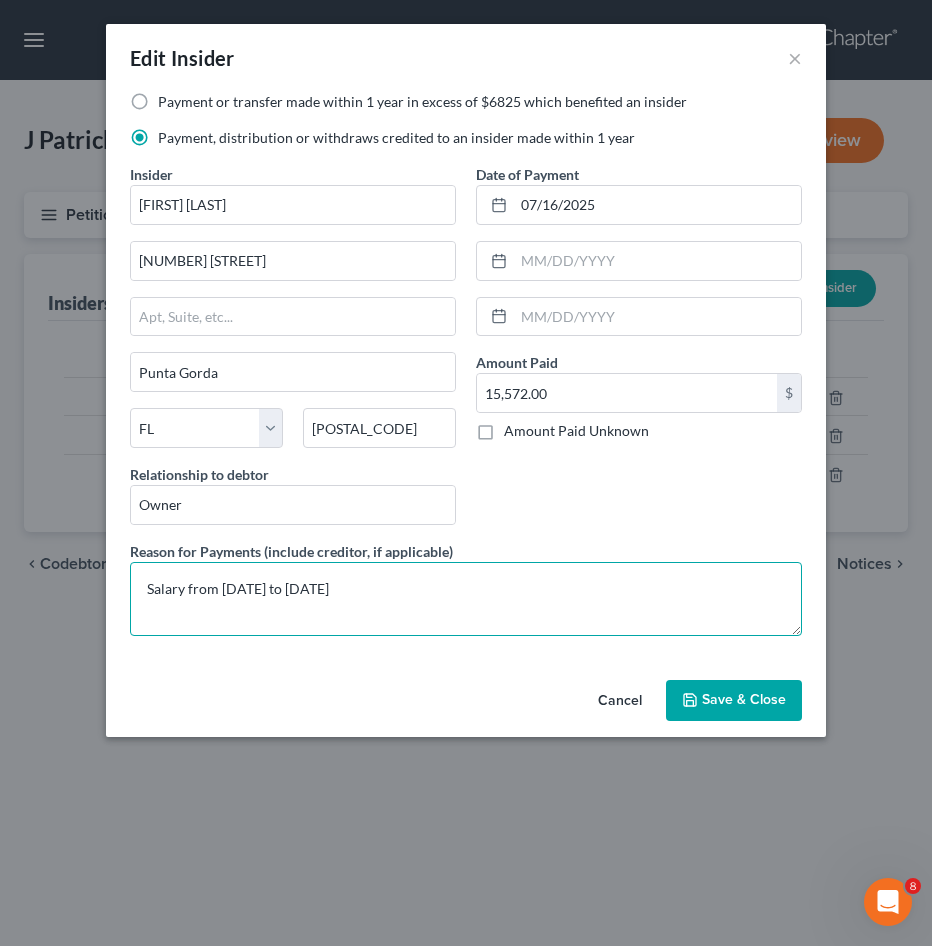 click on "Salary from [DATE] to [DATE]" at bounding box center [466, 599] 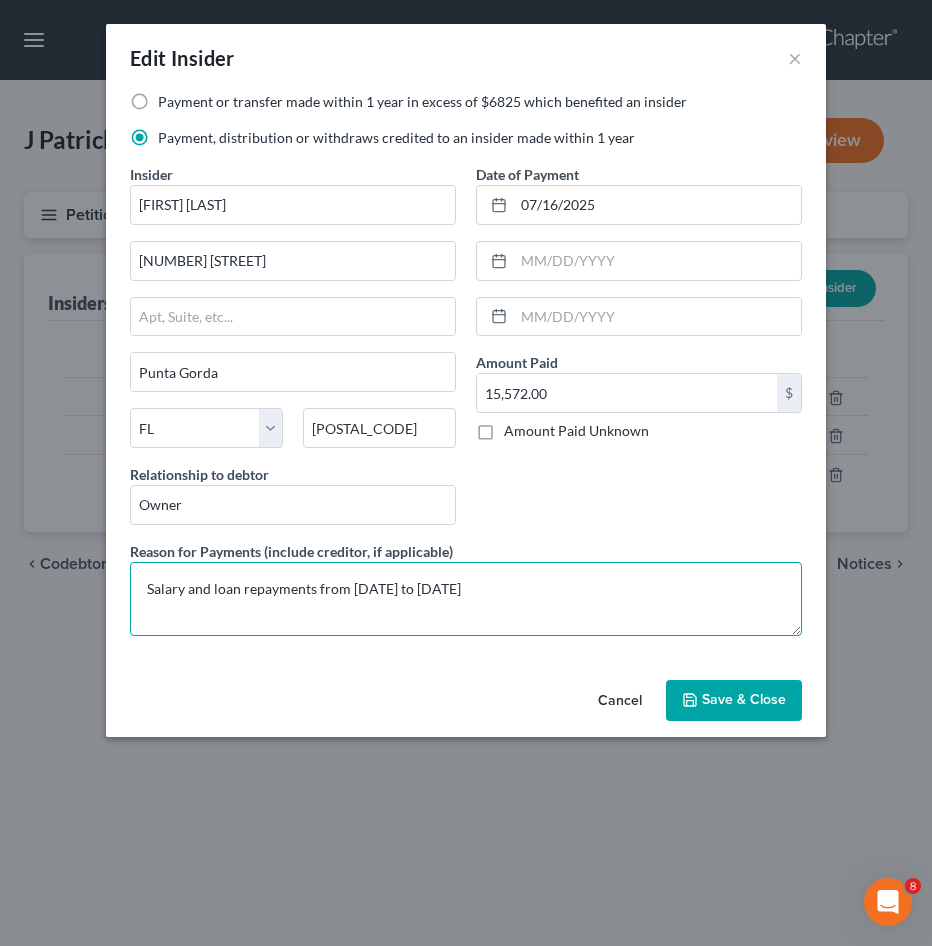 click on "Salary and loan repayments from [DATE] to [DATE]" at bounding box center [466, 599] 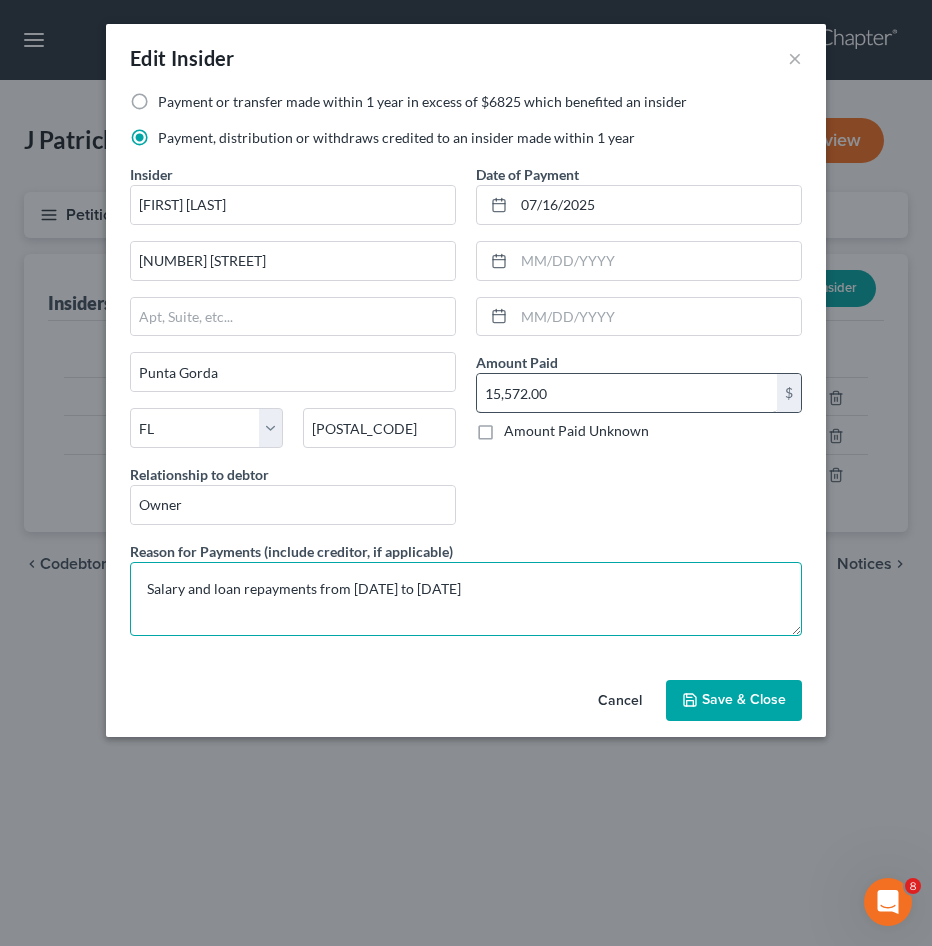 type on "Salary and loan repayments from [DATE] to [DATE]" 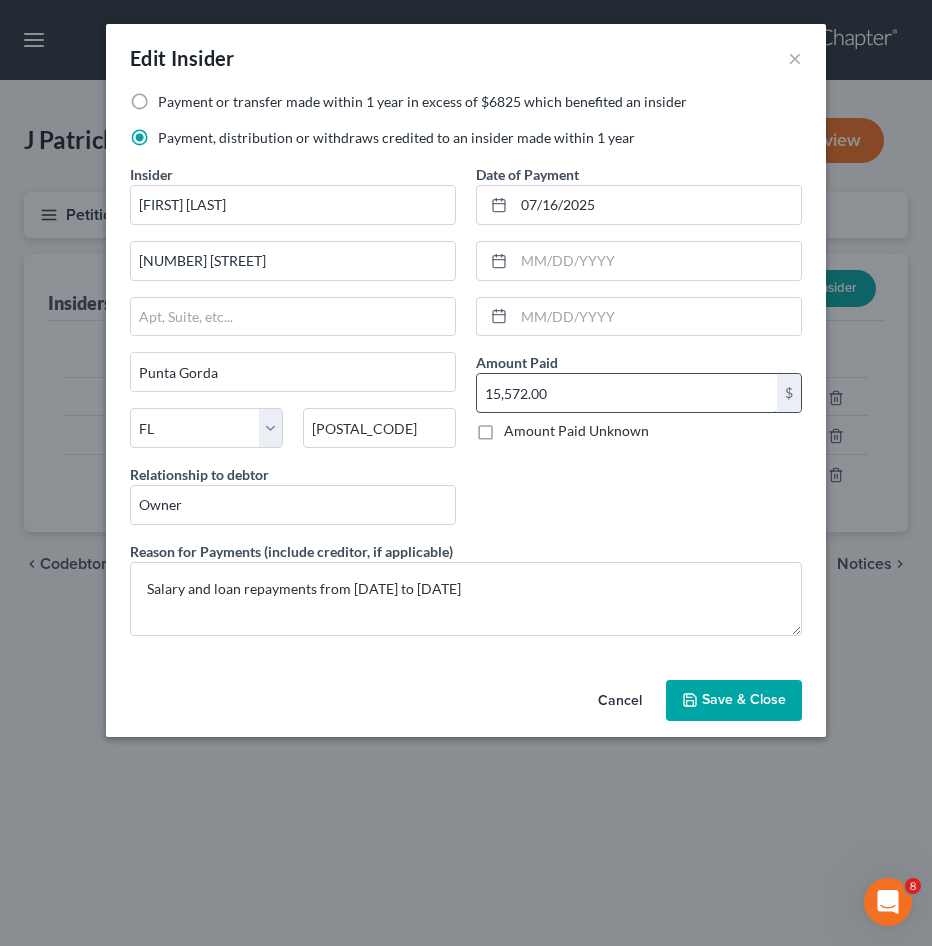 click on "15,572.00" at bounding box center [627, 393] 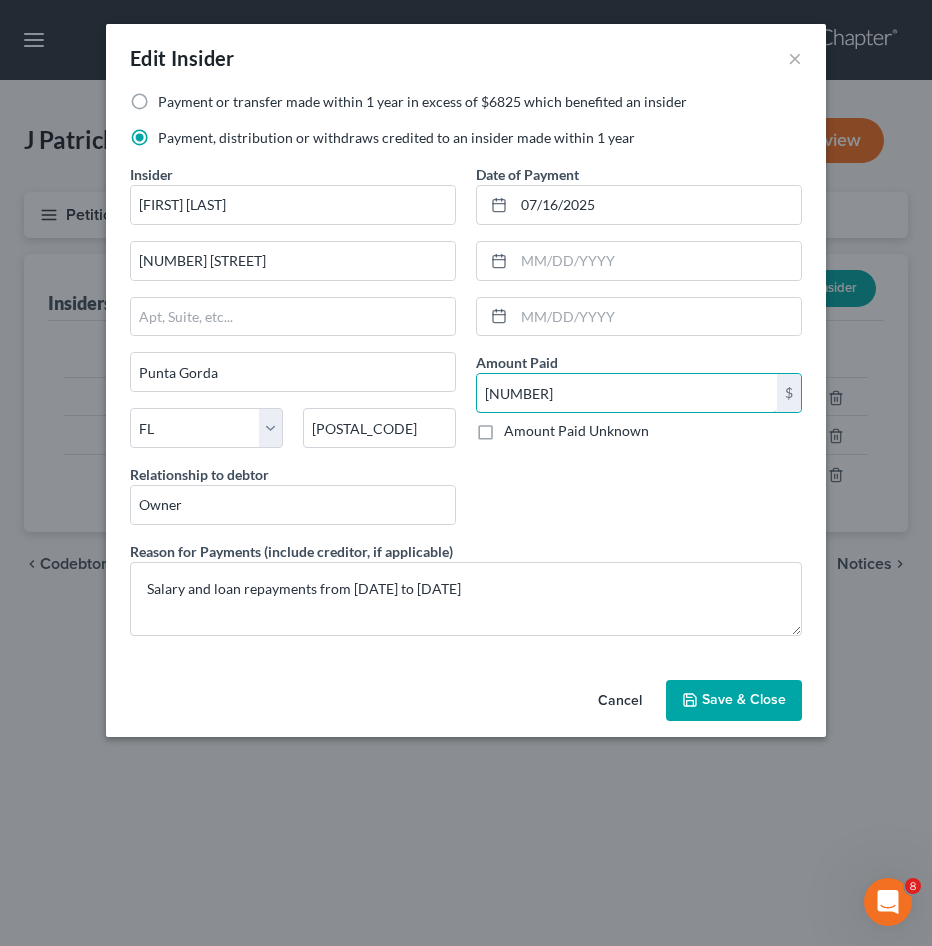 type on "[NUMBER]" 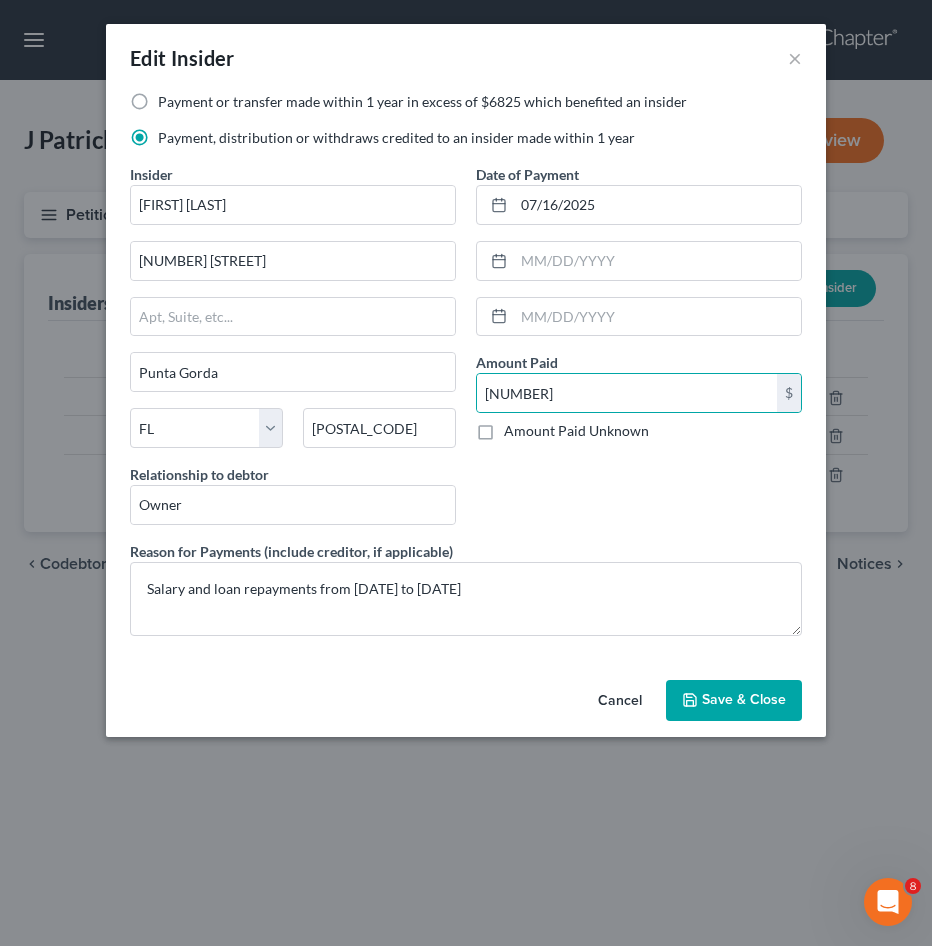 click on "Save & Close" at bounding box center [744, 700] 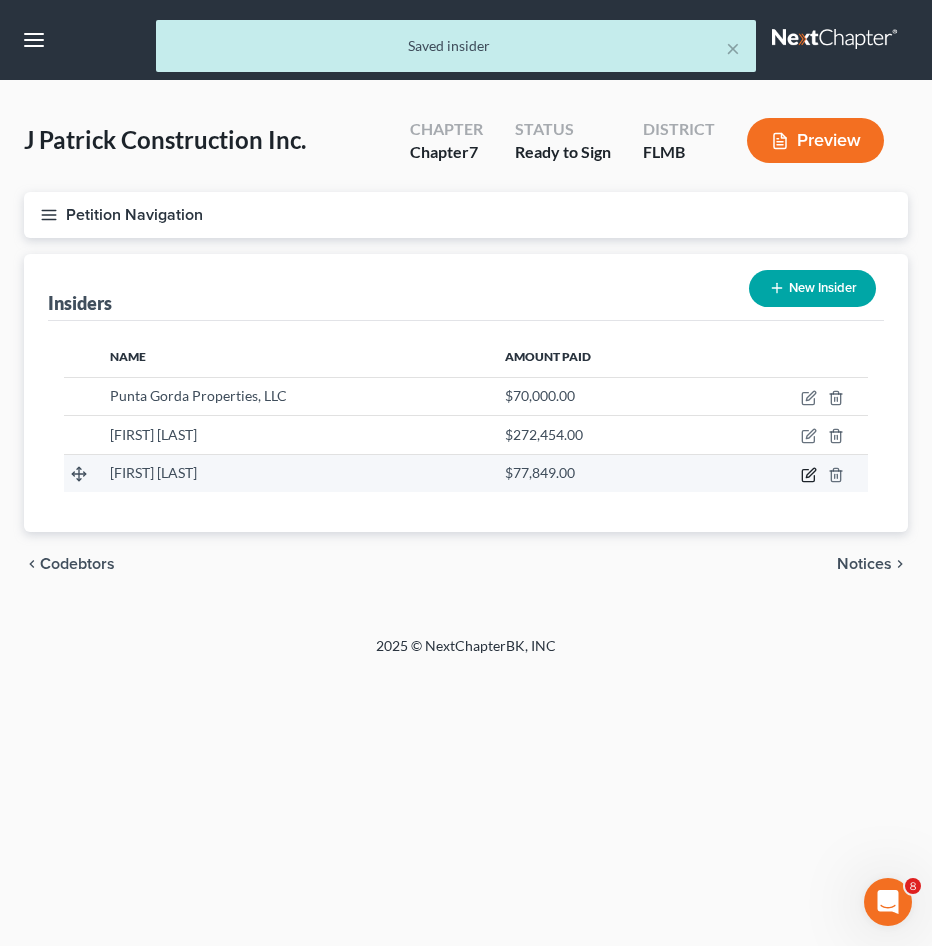 click 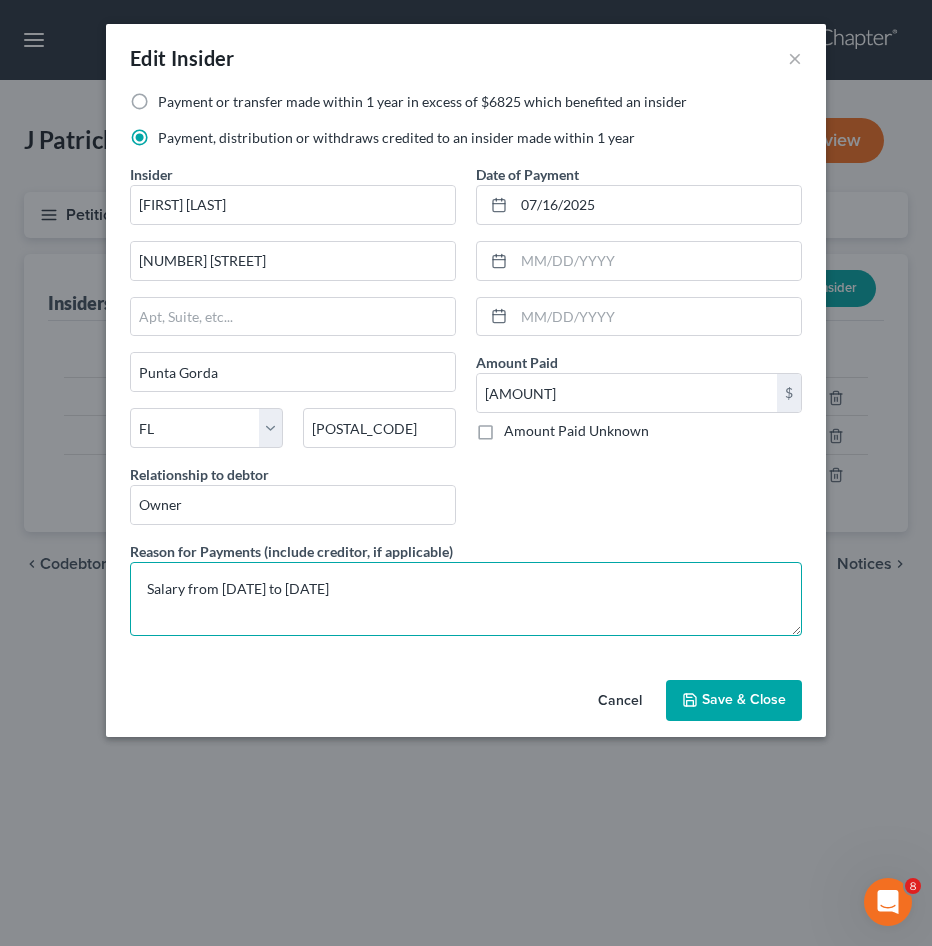 click on "Salary from [DATE] to [DATE]" at bounding box center [466, 599] 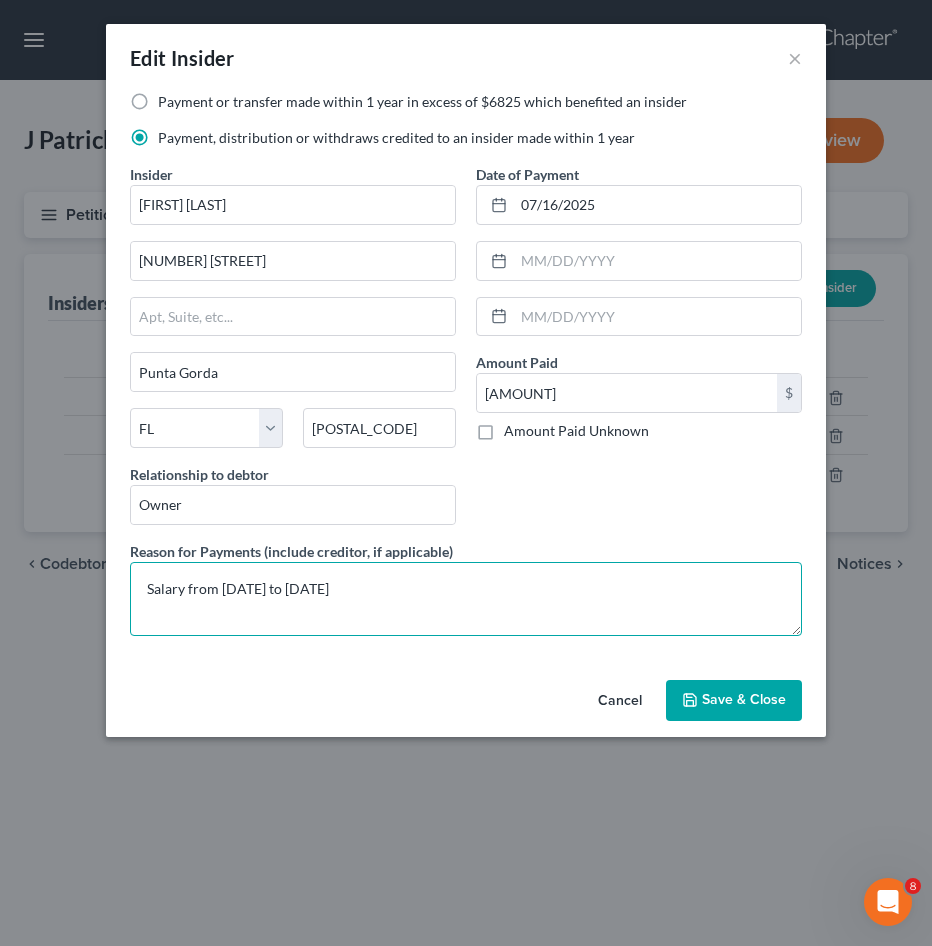 click on "Salary from [DATE] to [DATE]" at bounding box center [466, 599] 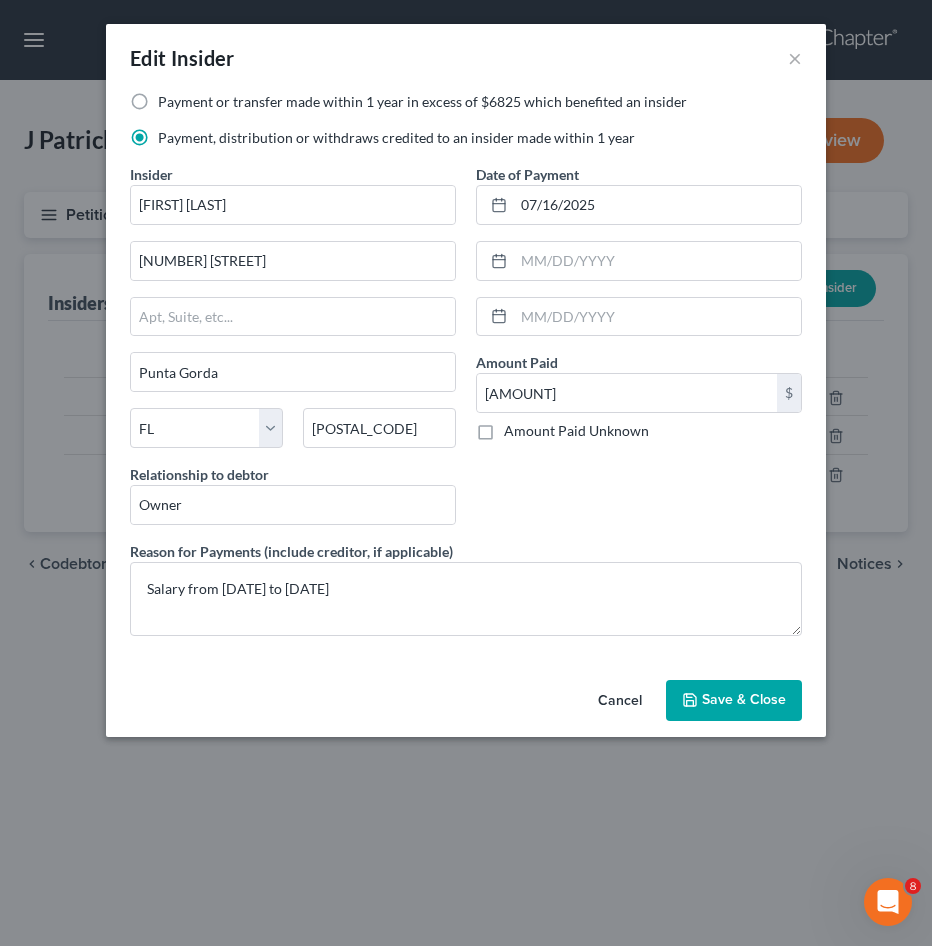 click on "Save & Close" at bounding box center [734, 701] 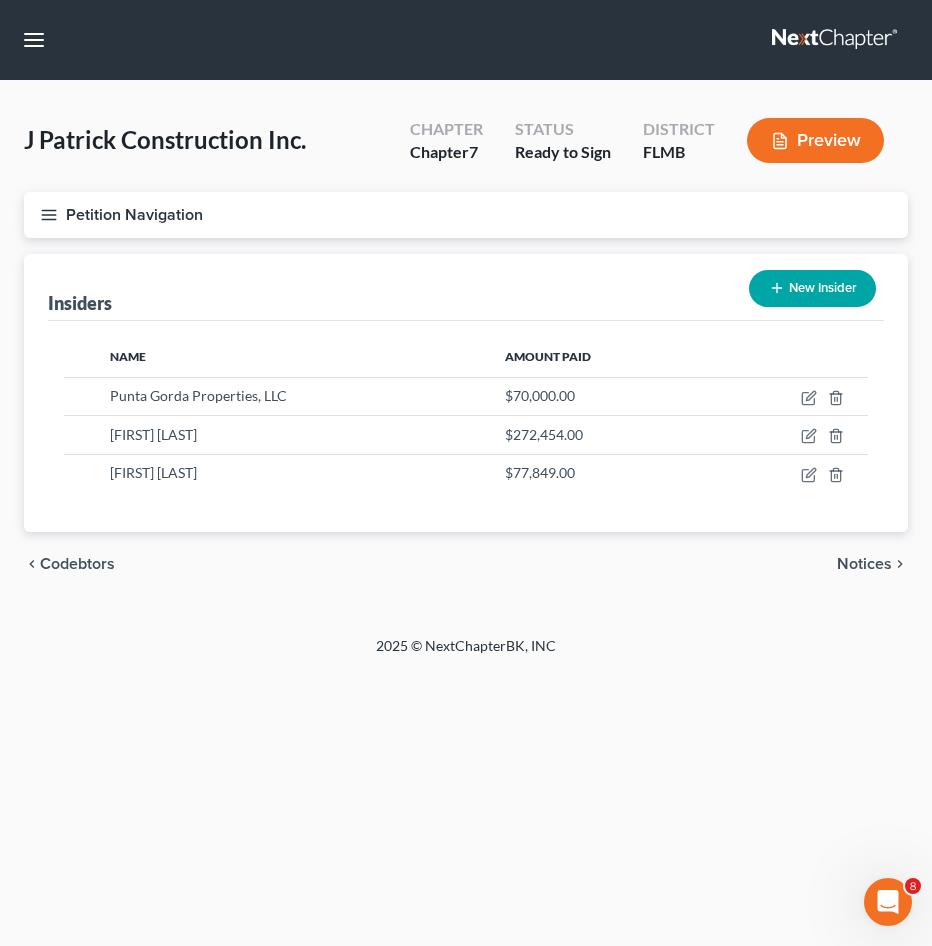 click 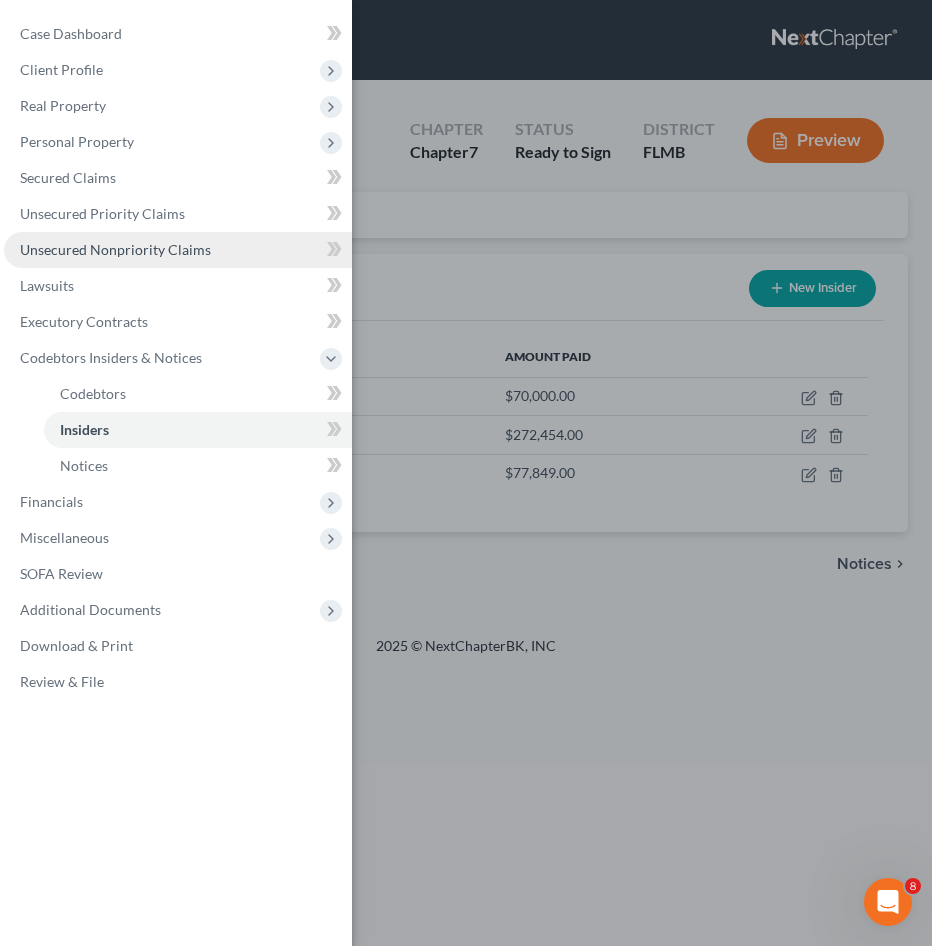 click on "Unsecured Nonpriority Claims" at bounding box center [115, 249] 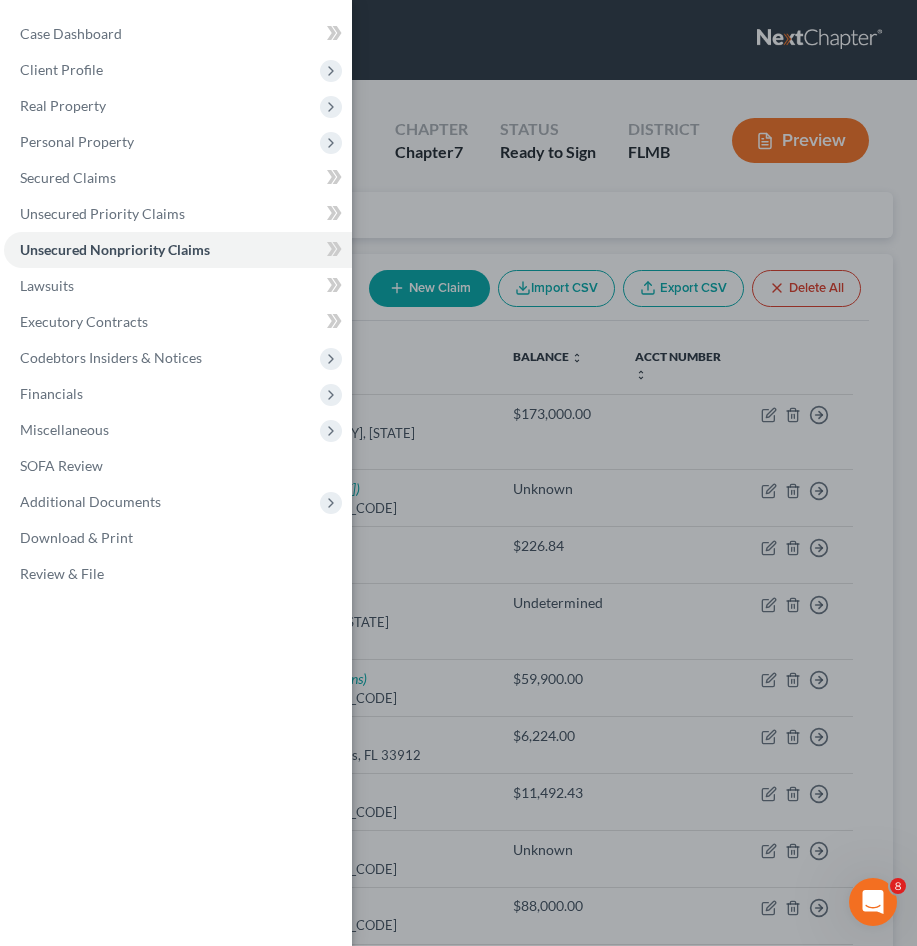 click on "Case Dashboard
Payments
Invoices
Payments
Payments
Credit Report
Client Profile" at bounding box center [458, 473] 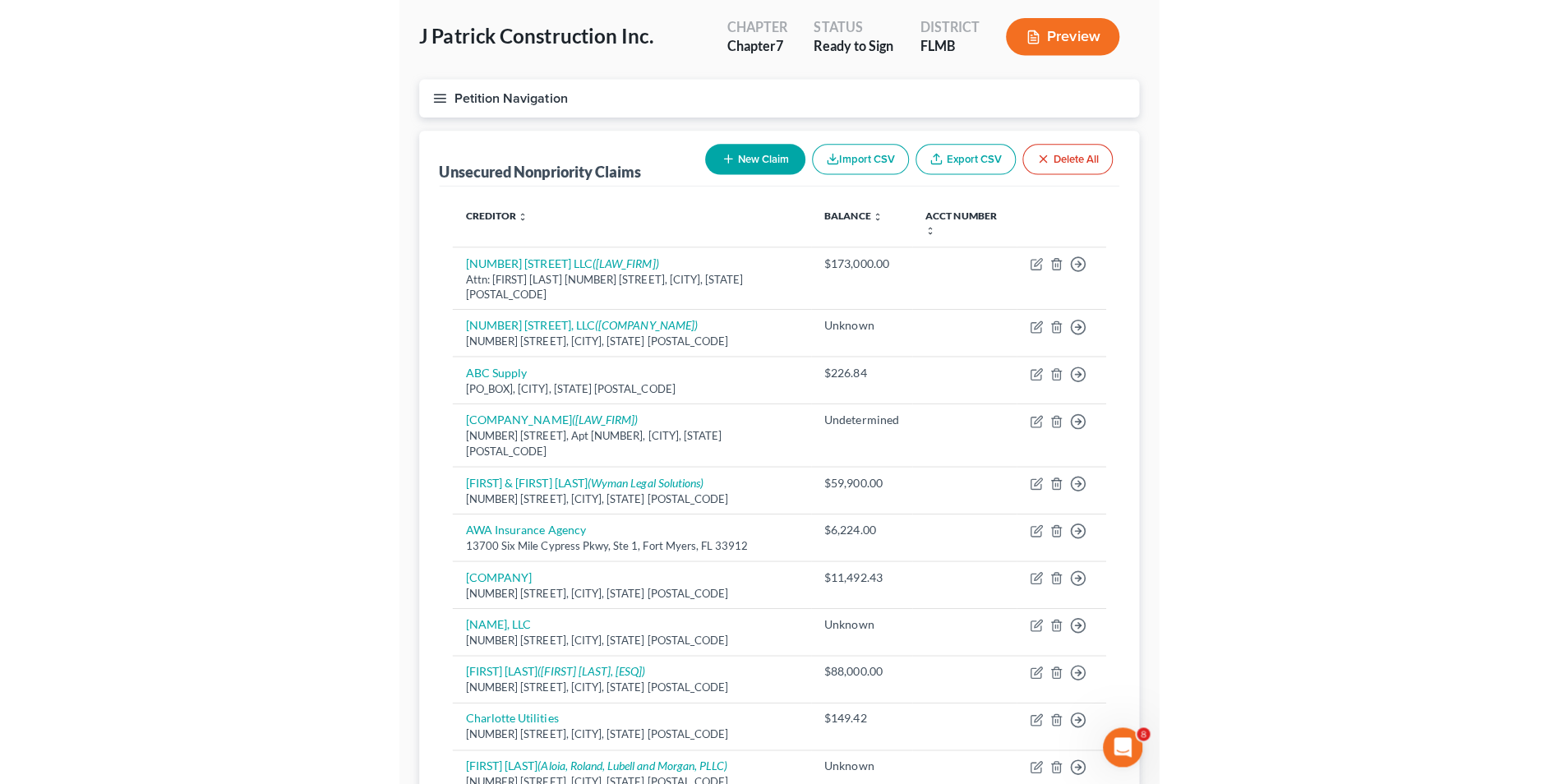 scroll, scrollTop: 0, scrollLeft: 0, axis: both 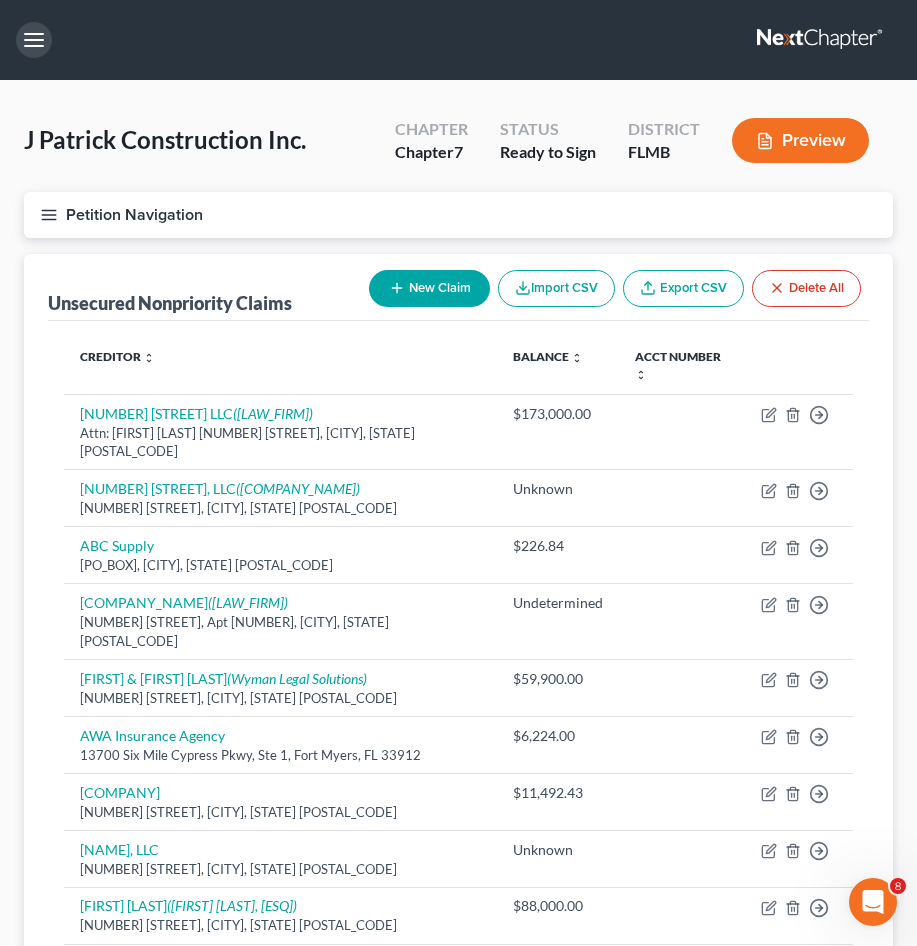 click at bounding box center (34, 40) 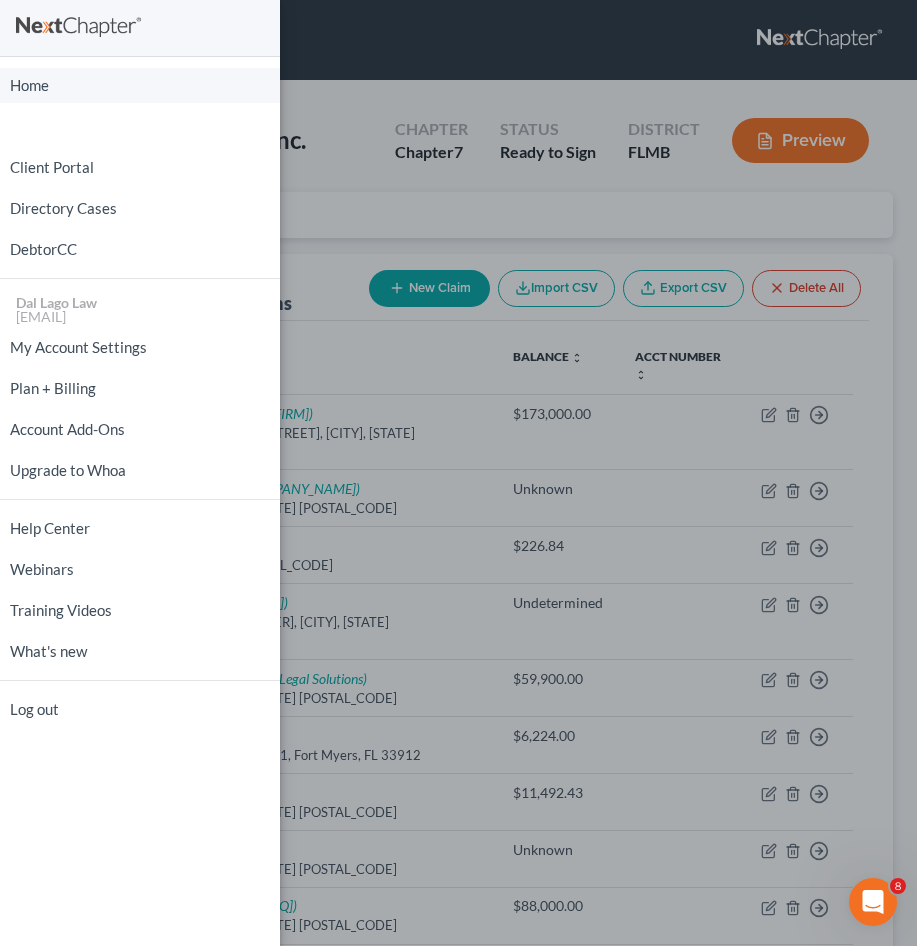click on "Home" at bounding box center [140, 85] 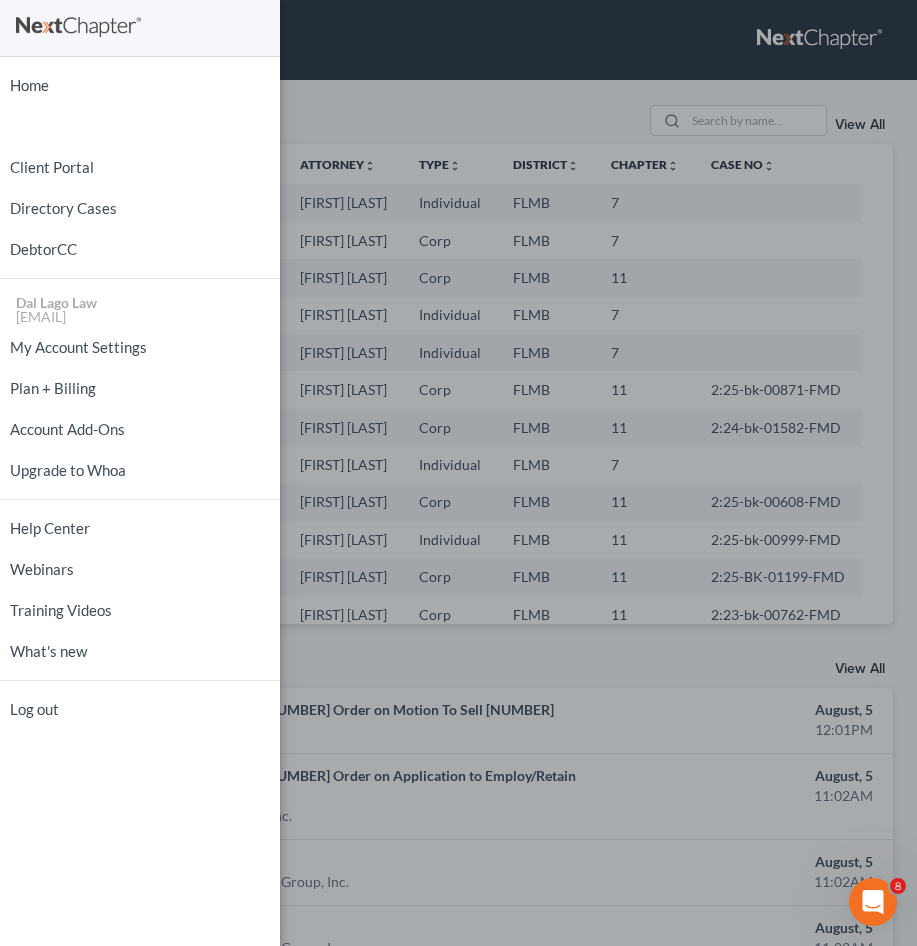 click on "Home New Case Client Portal Directory Cases DebtorCC Dal Lago Law [EMAIL] My Account Settings Plan + Billing Account Add-Ons Upgrade to Whoa Help Center Webinars Training Videos What's new Log out" at bounding box center (458, 473) 